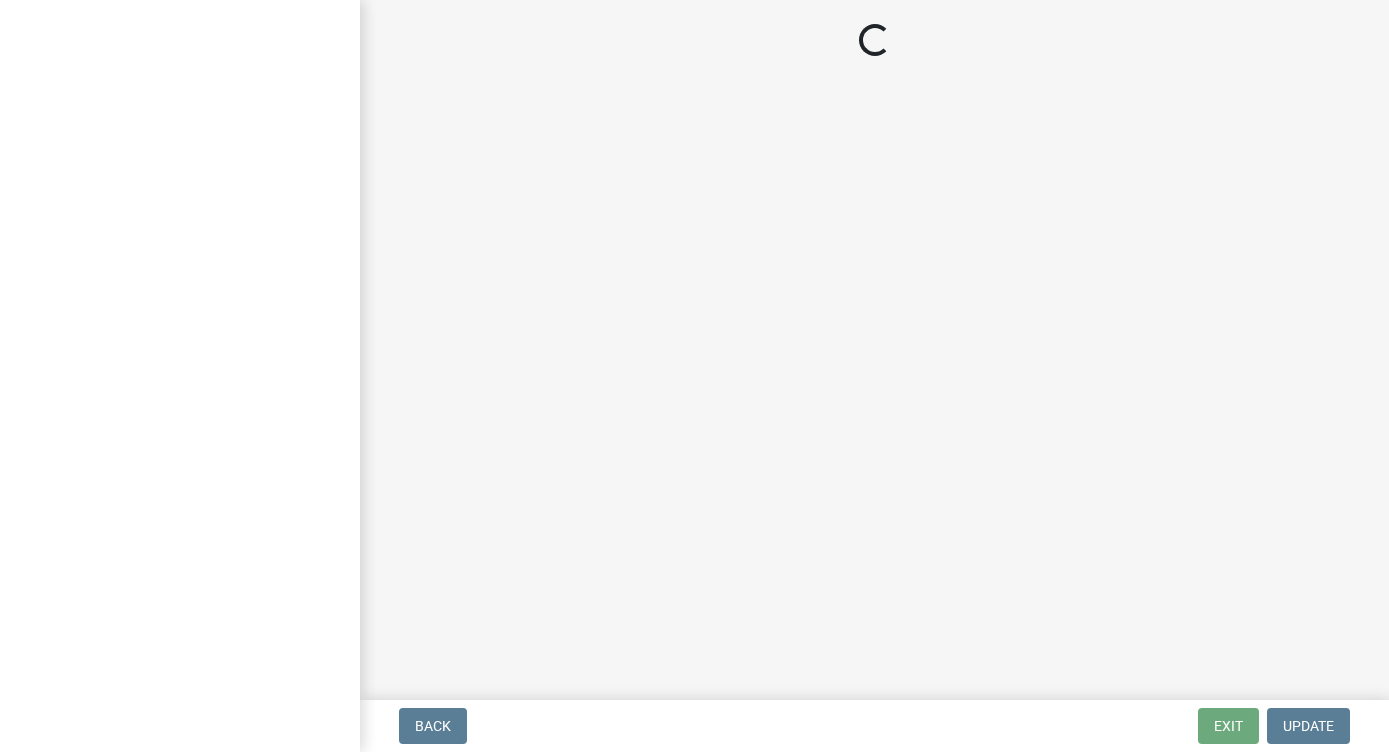 scroll, scrollTop: 0, scrollLeft: 0, axis: both 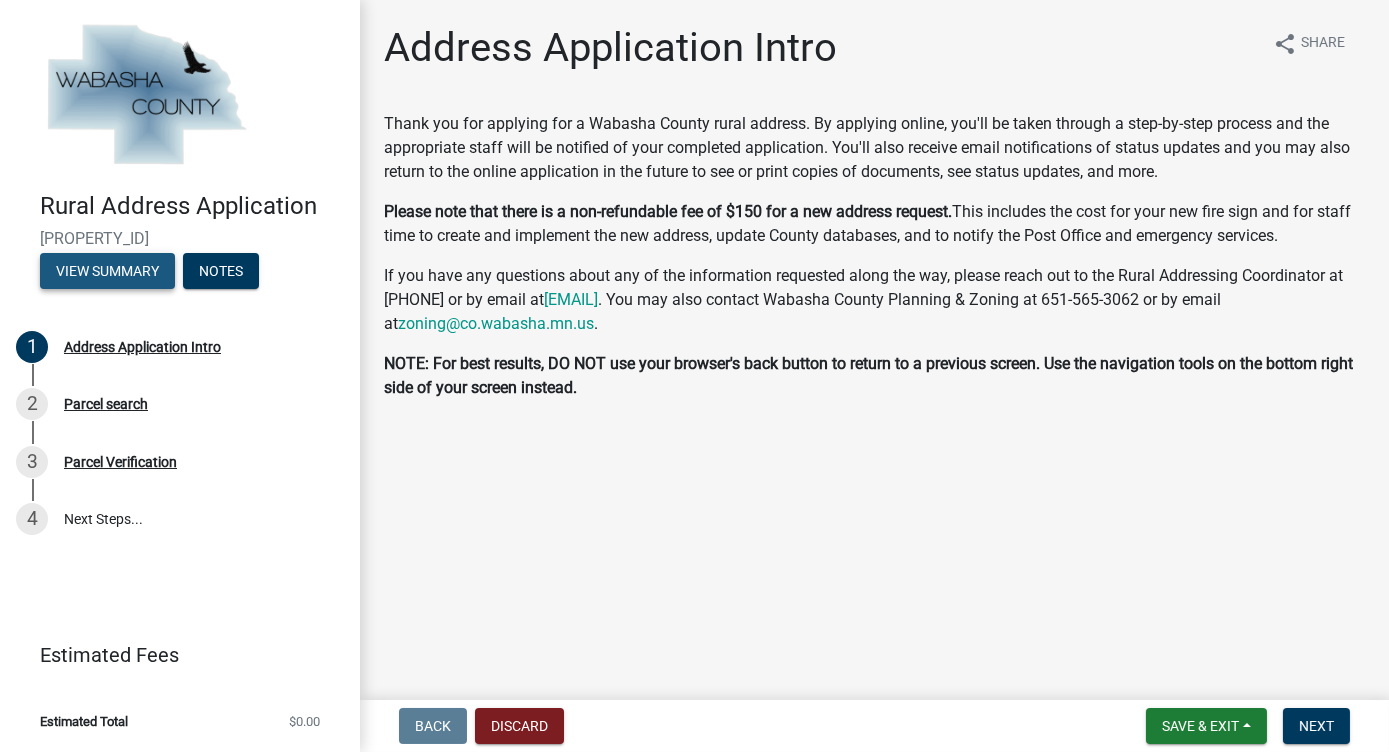 click on "View Summary" at bounding box center [107, 271] 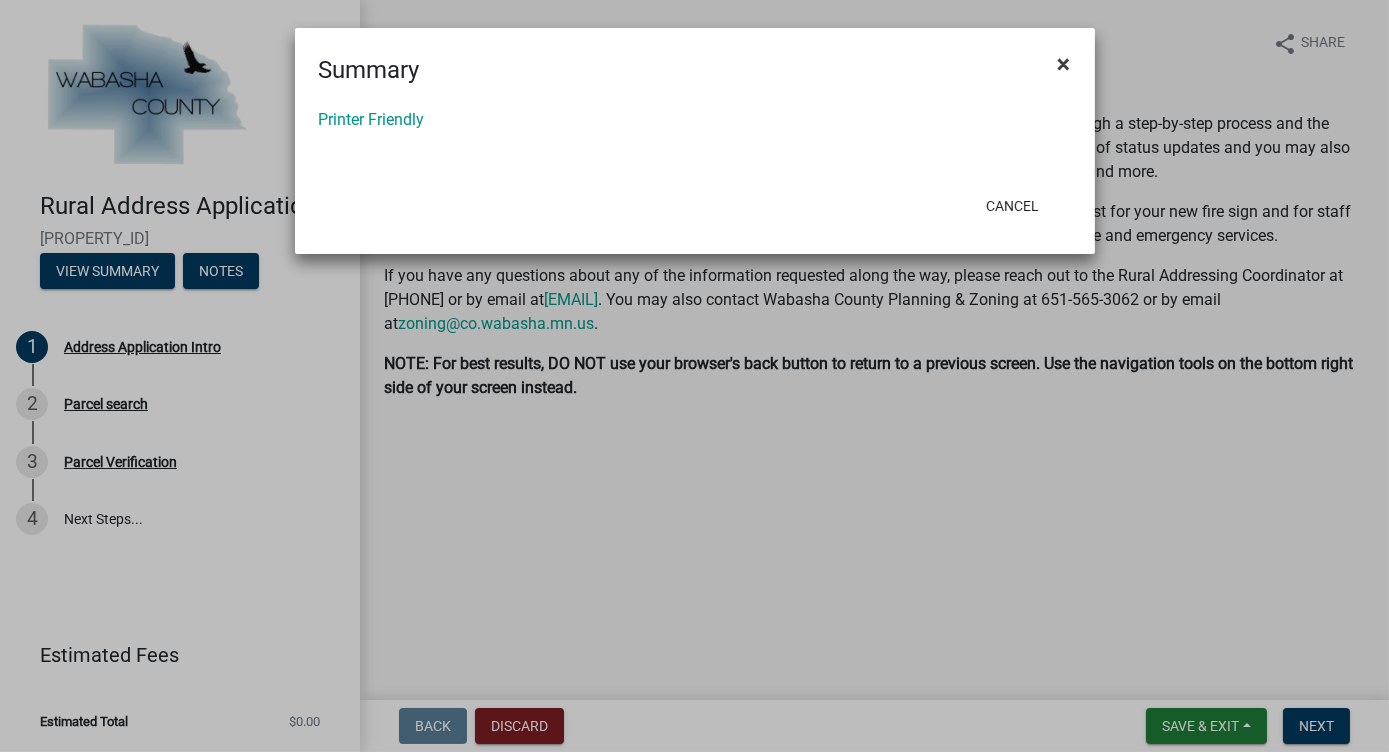 click on "×" 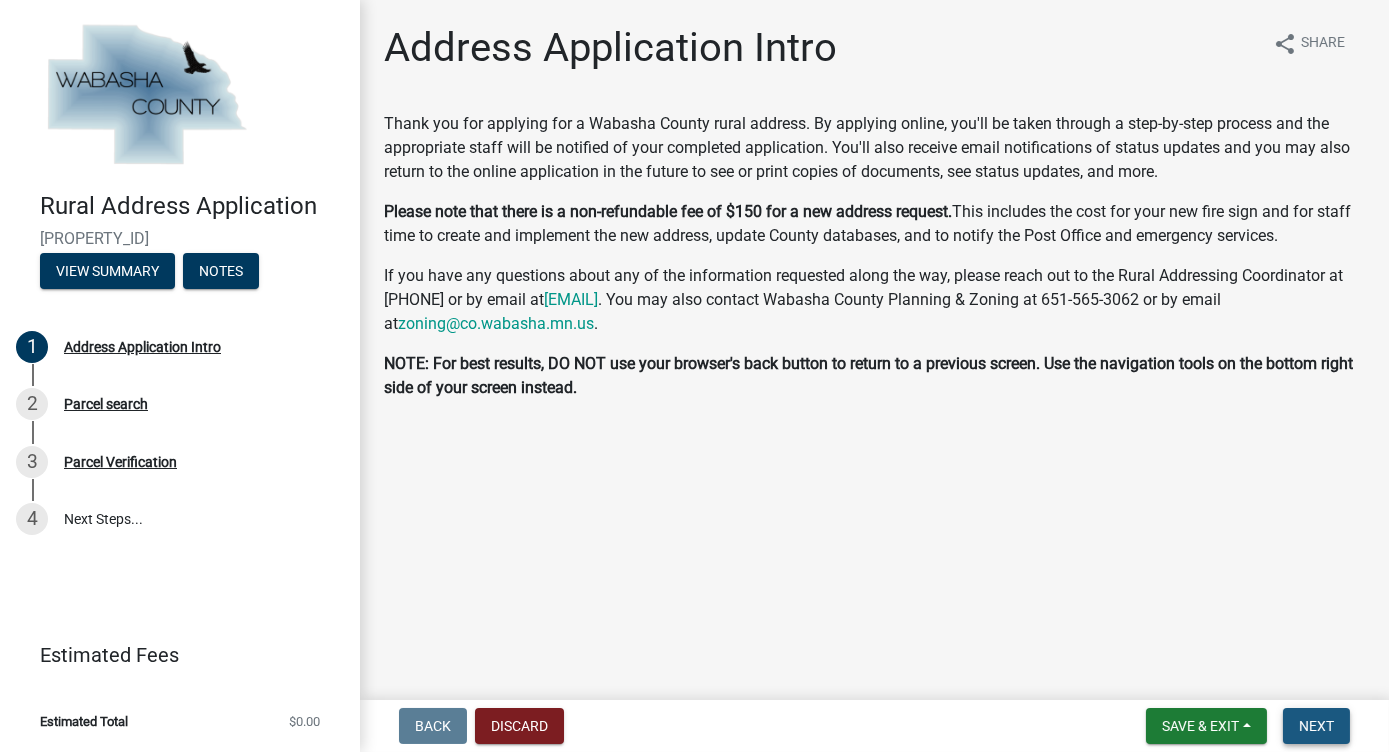 click on "Next" at bounding box center [1316, 726] 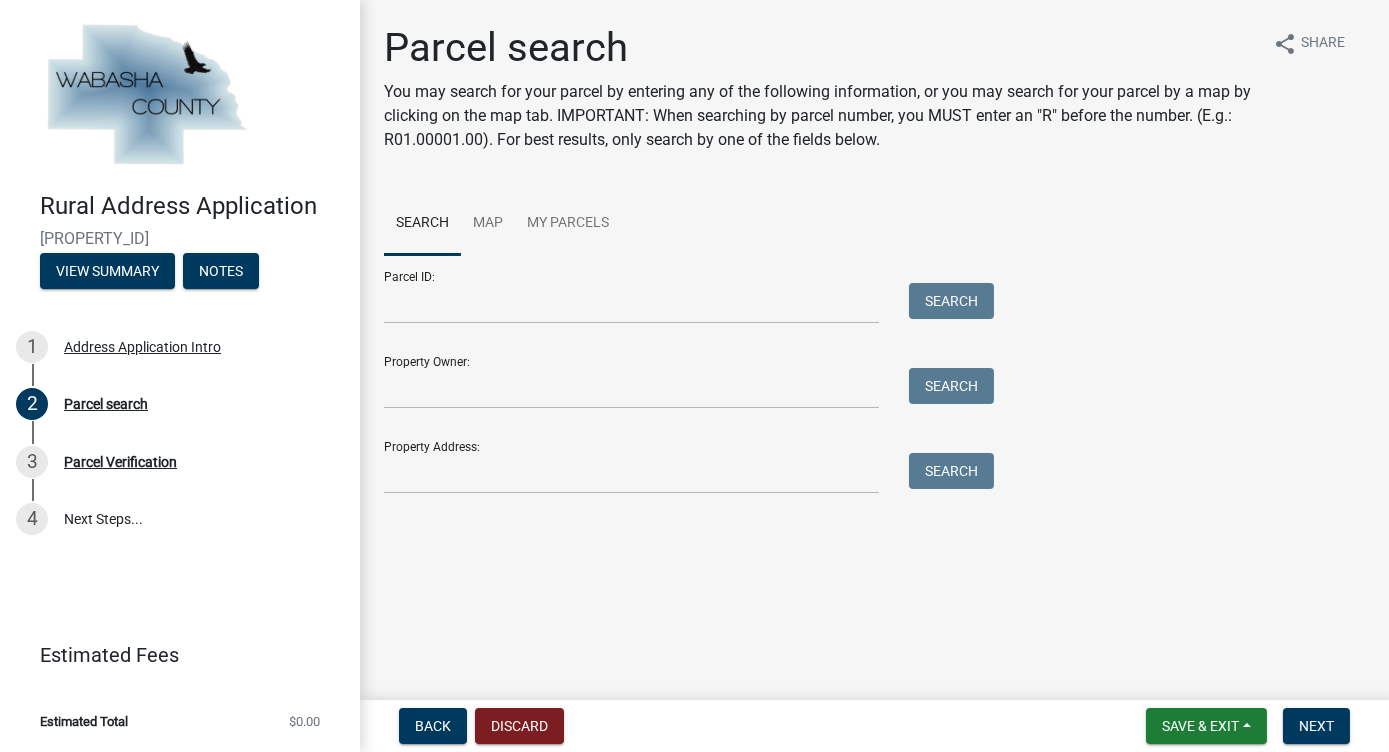 click on "Search" at bounding box center [684, 388] 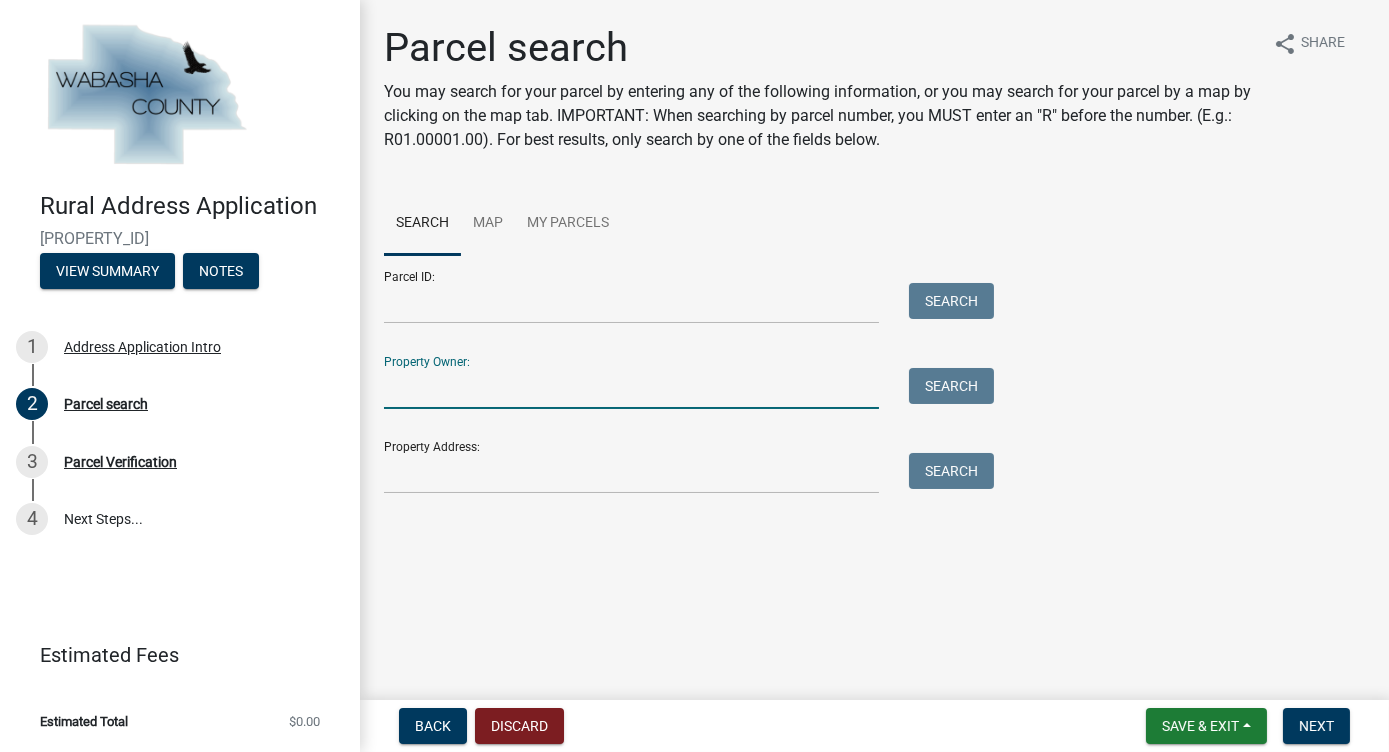 click on "Property Owner:" at bounding box center [631, 388] 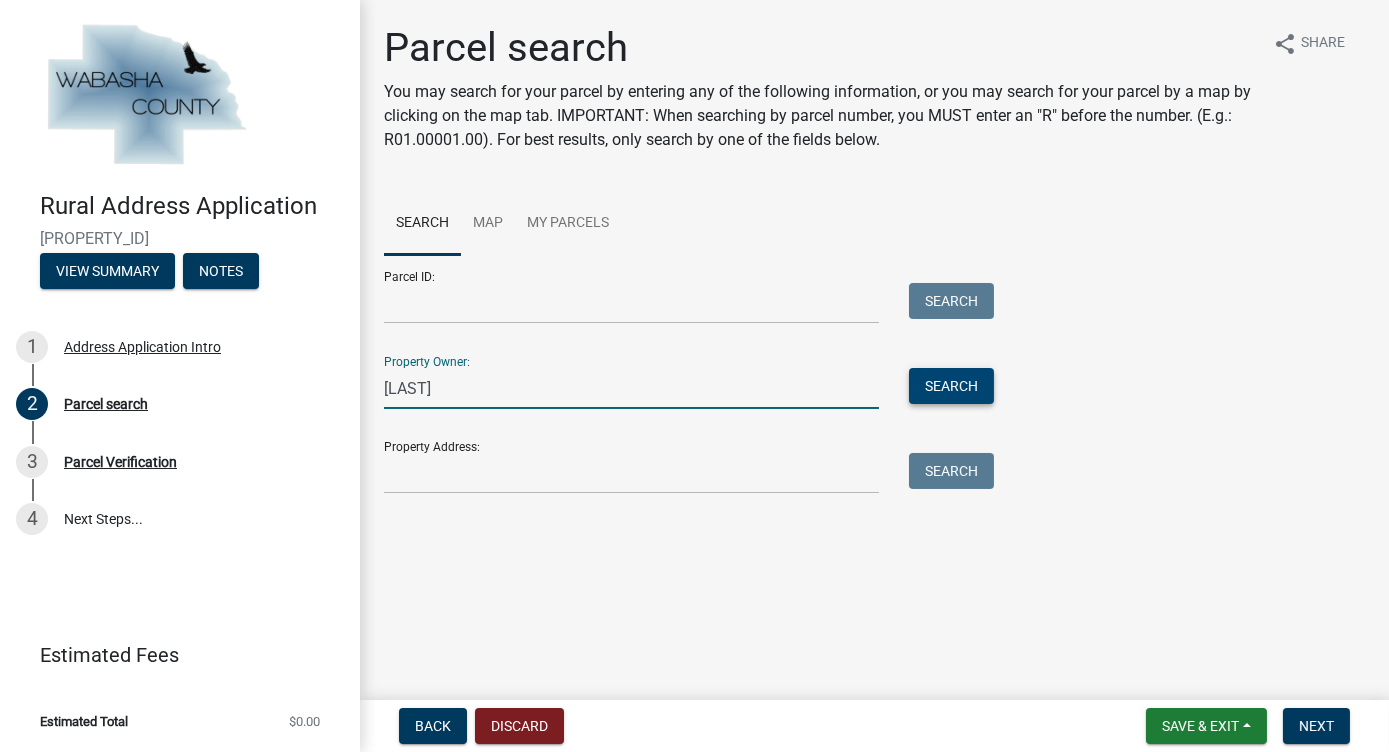 type on "[LAST]" 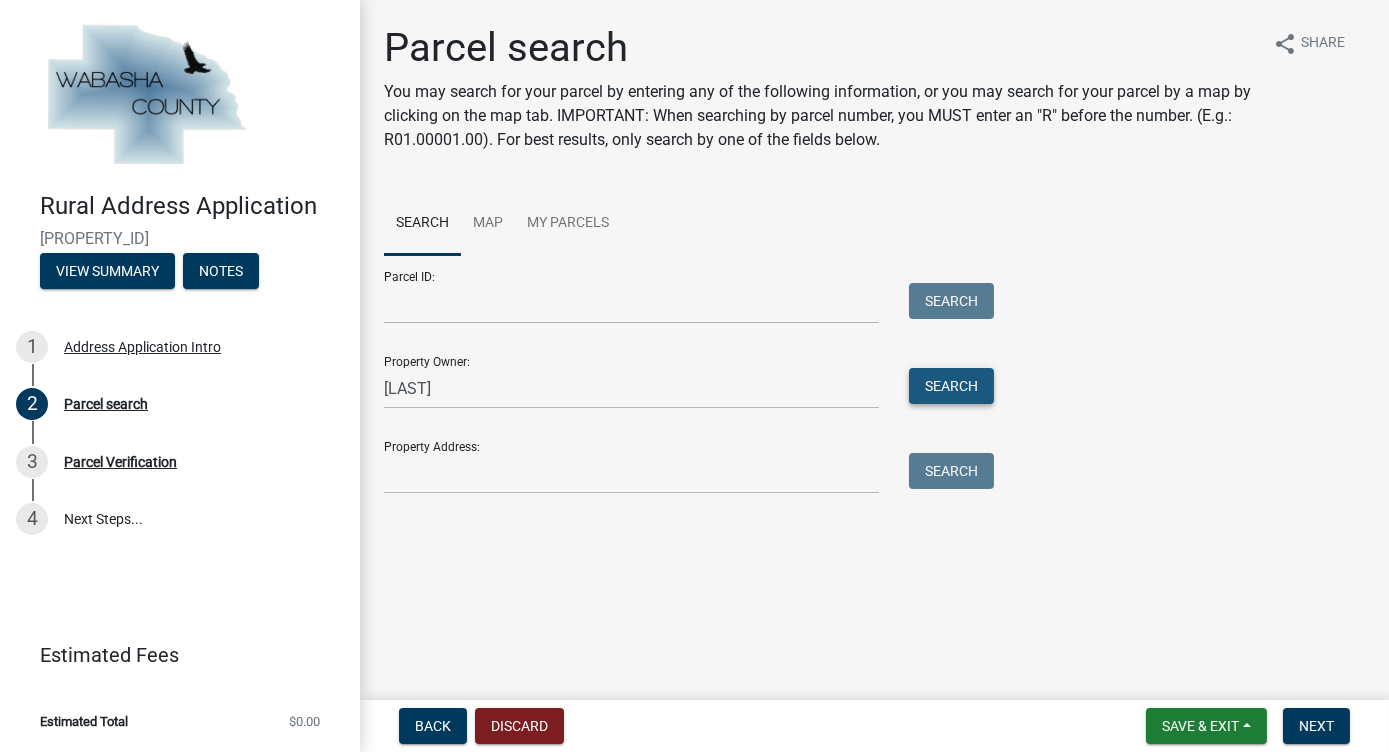 click on "Search" at bounding box center [951, 386] 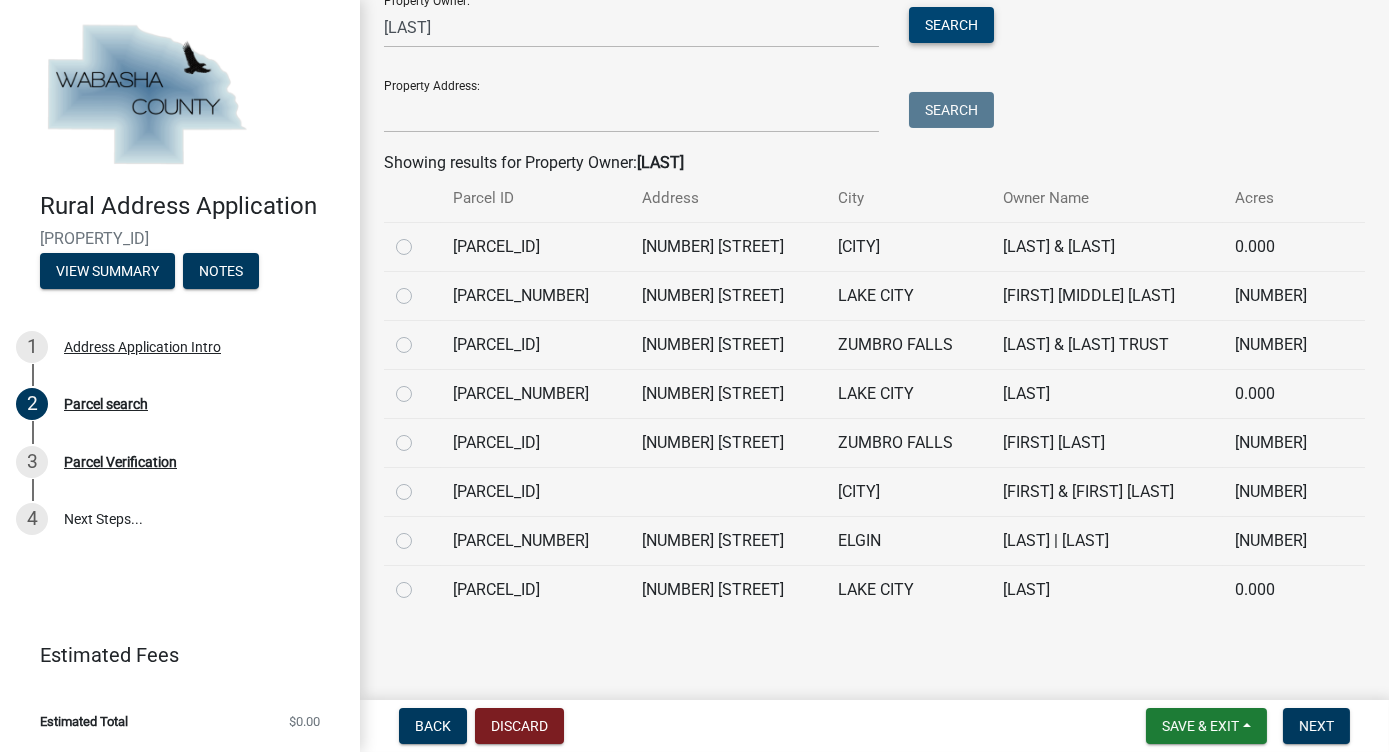 scroll, scrollTop: 400, scrollLeft: 0, axis: vertical 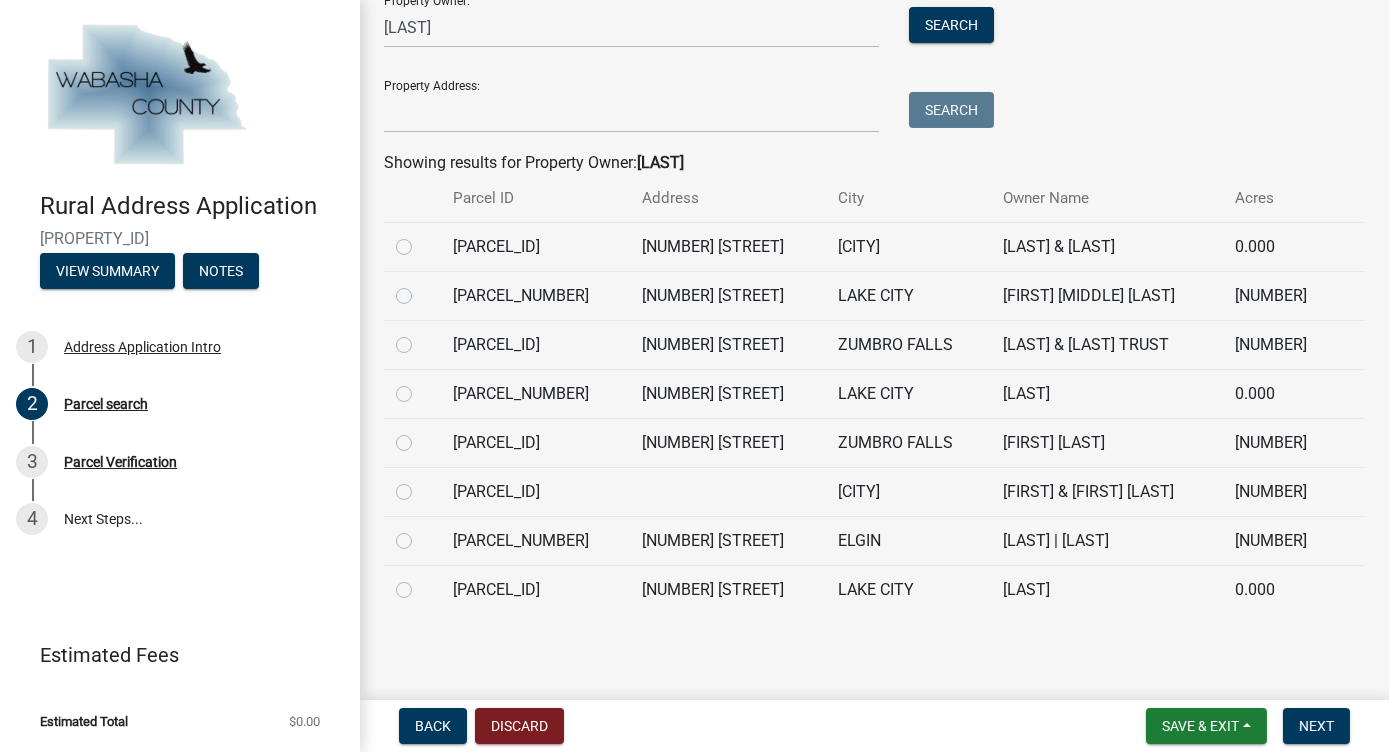 click 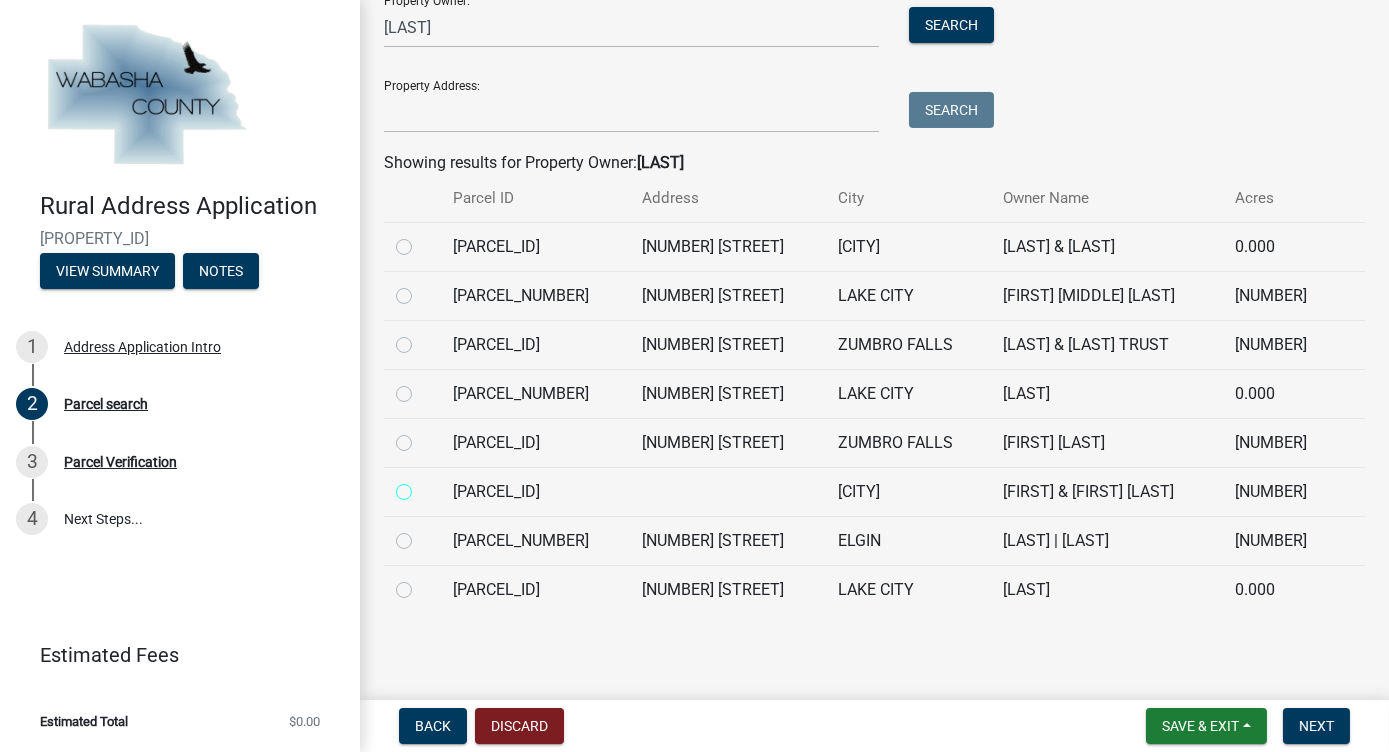 click at bounding box center [426, 486] 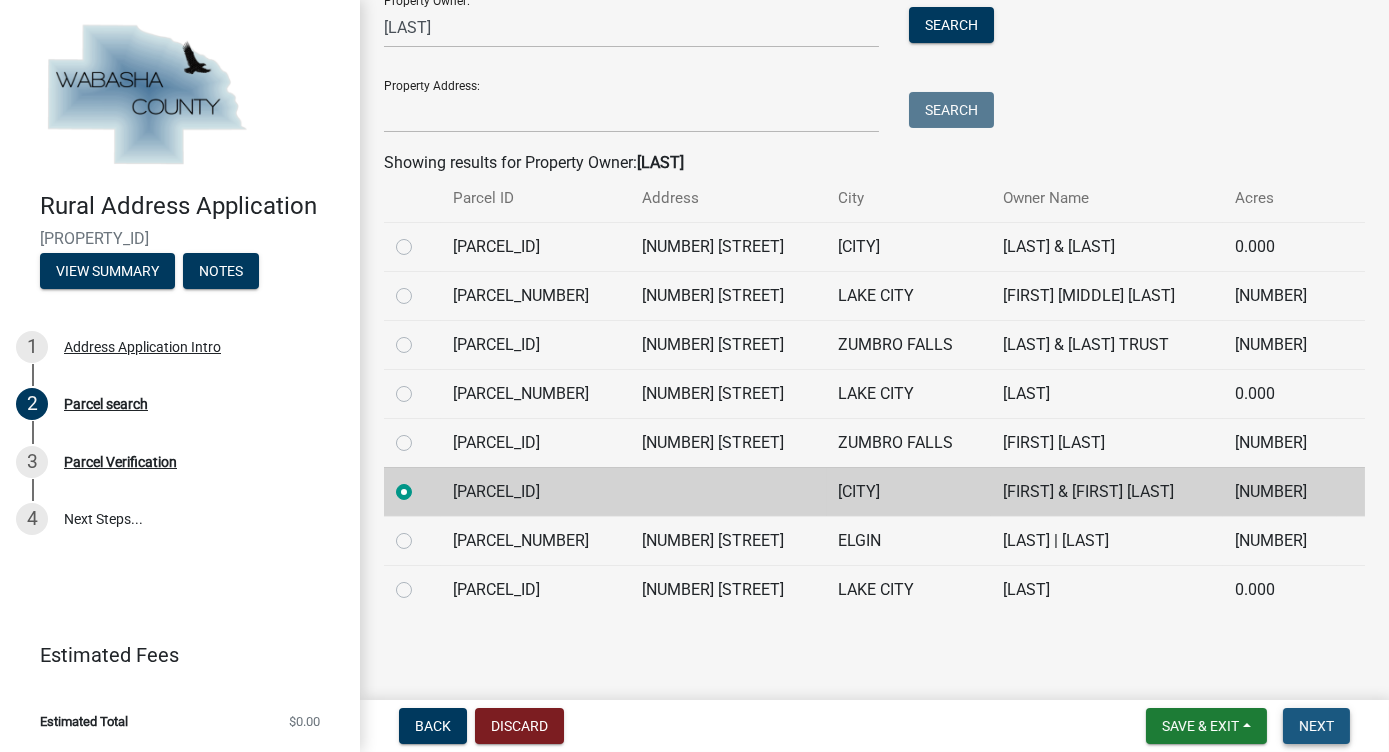 click on "Next" at bounding box center (1316, 726) 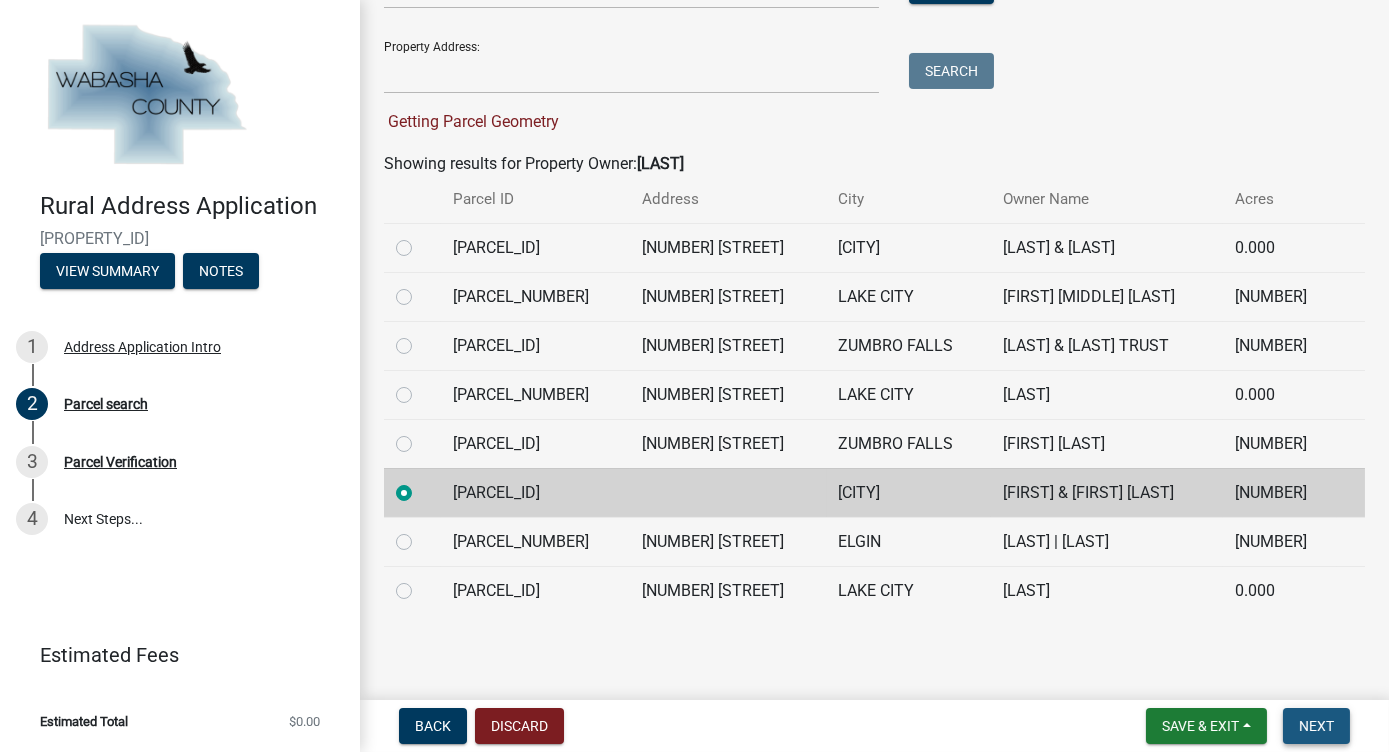 click on "Next" at bounding box center (1316, 726) 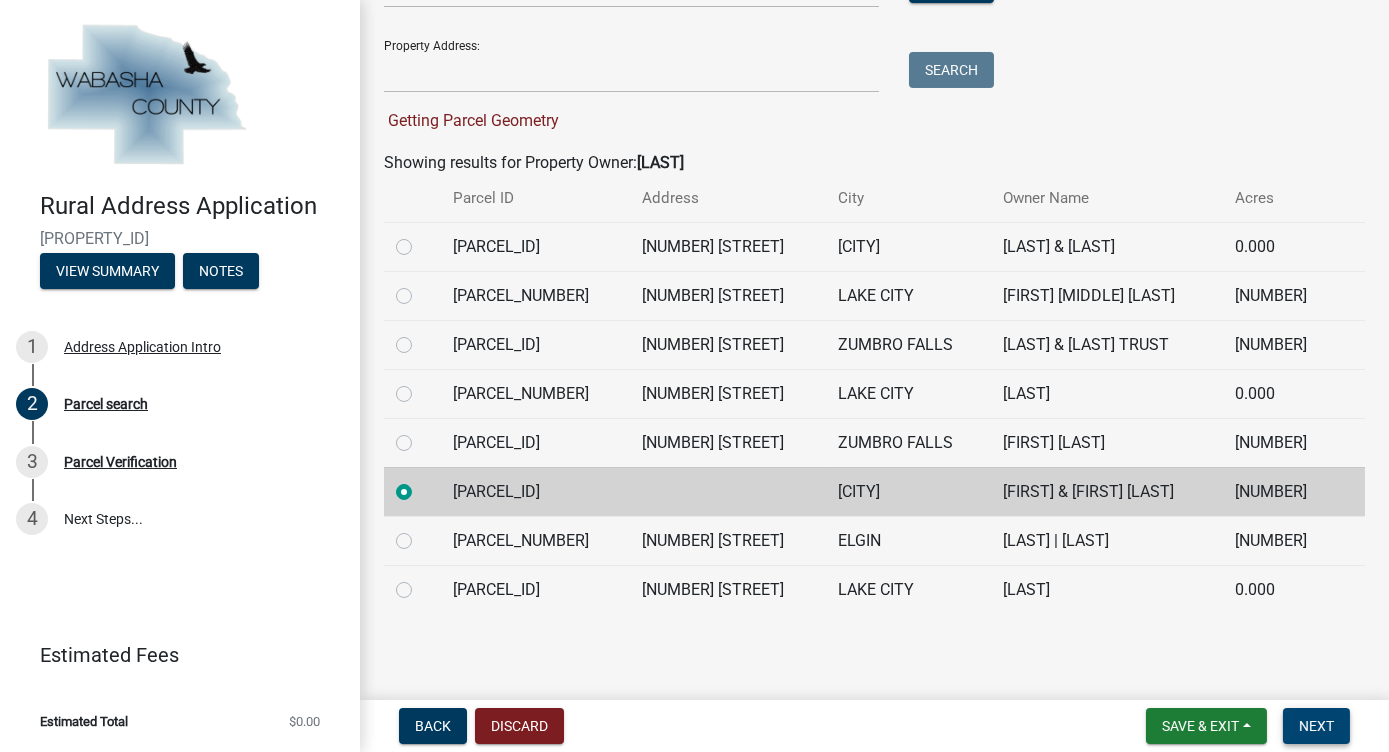 scroll, scrollTop: 445, scrollLeft: 0, axis: vertical 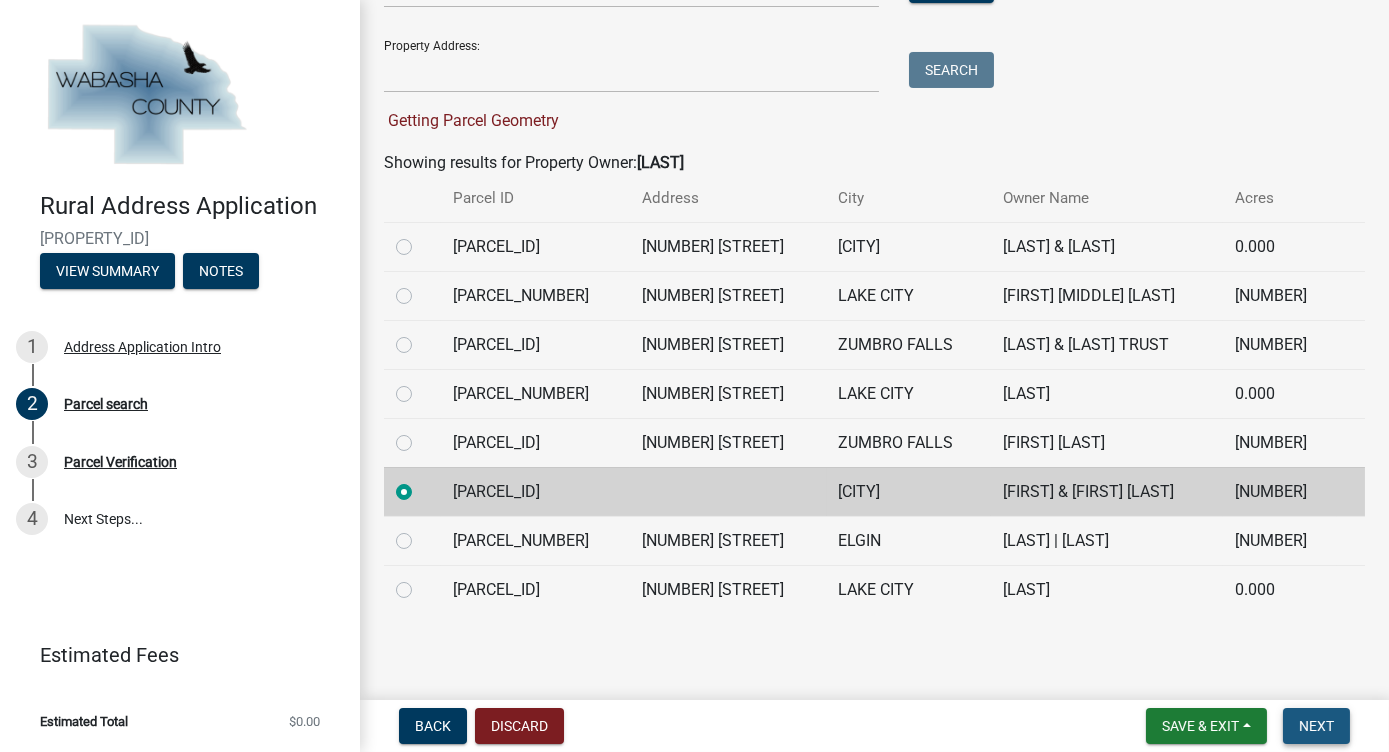 click on "Next" at bounding box center [1316, 726] 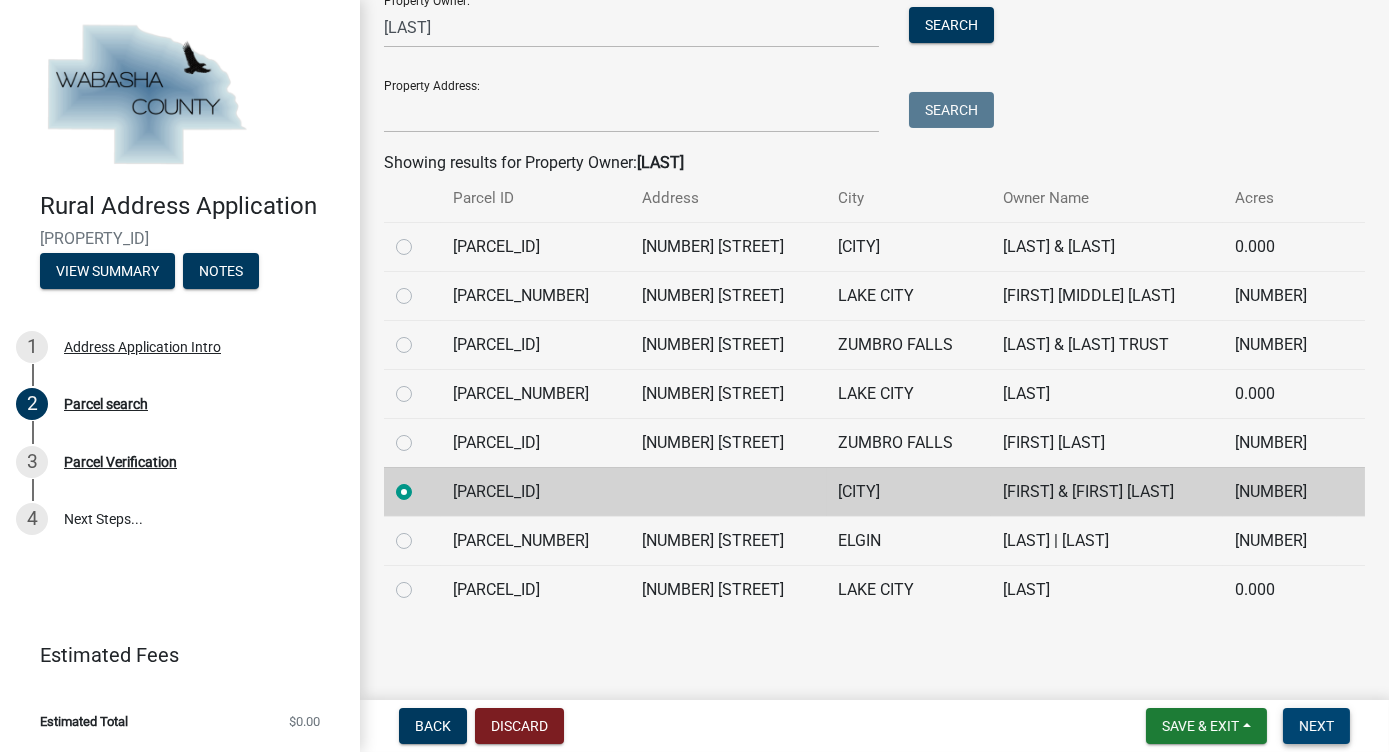 scroll, scrollTop: 405, scrollLeft: 0, axis: vertical 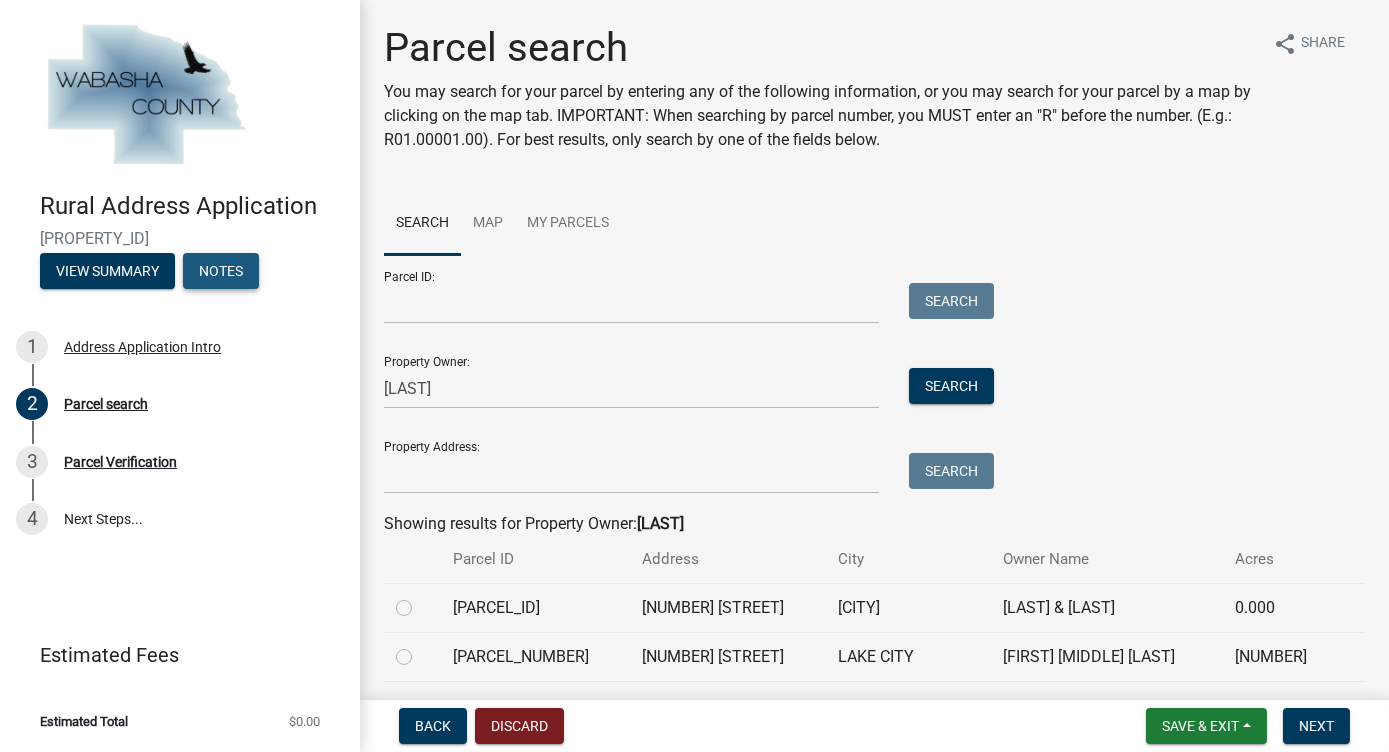 click on "Notes" at bounding box center (221, 271) 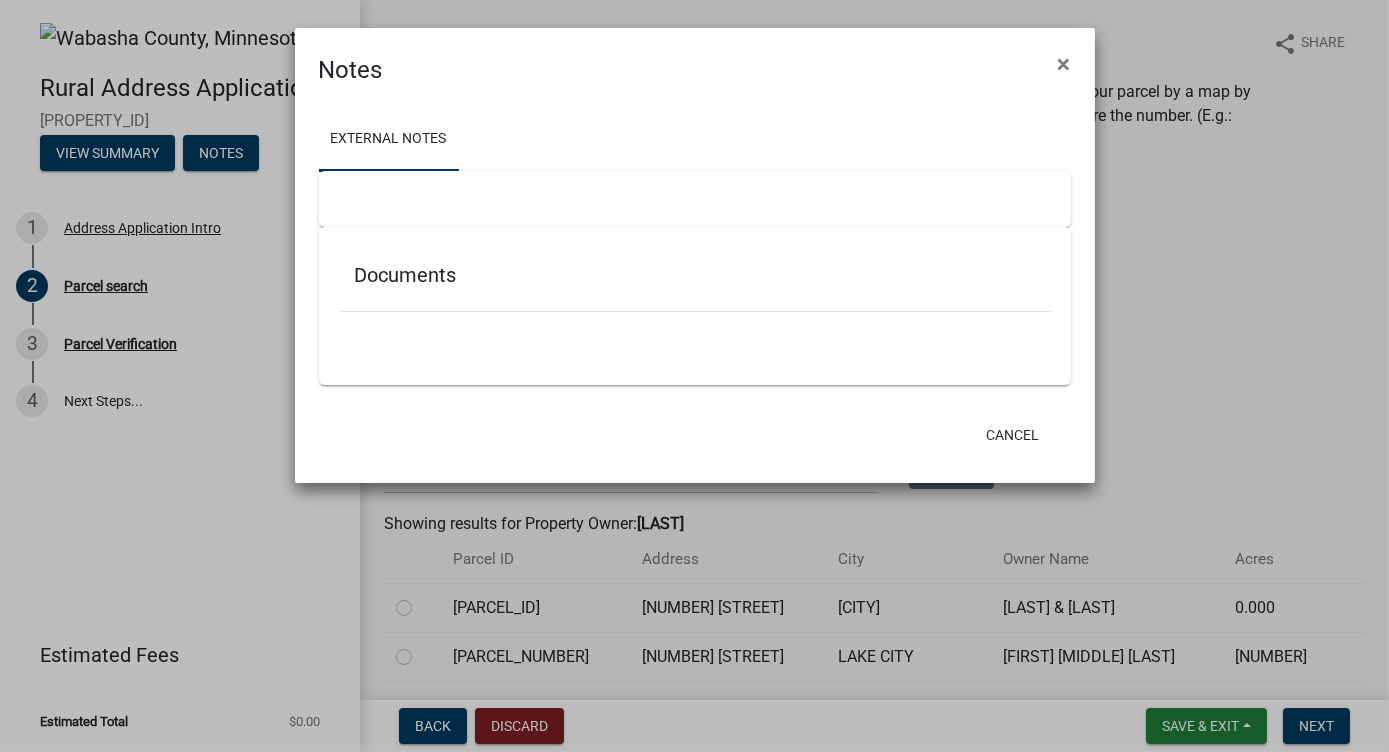 click at bounding box center [695, 199] 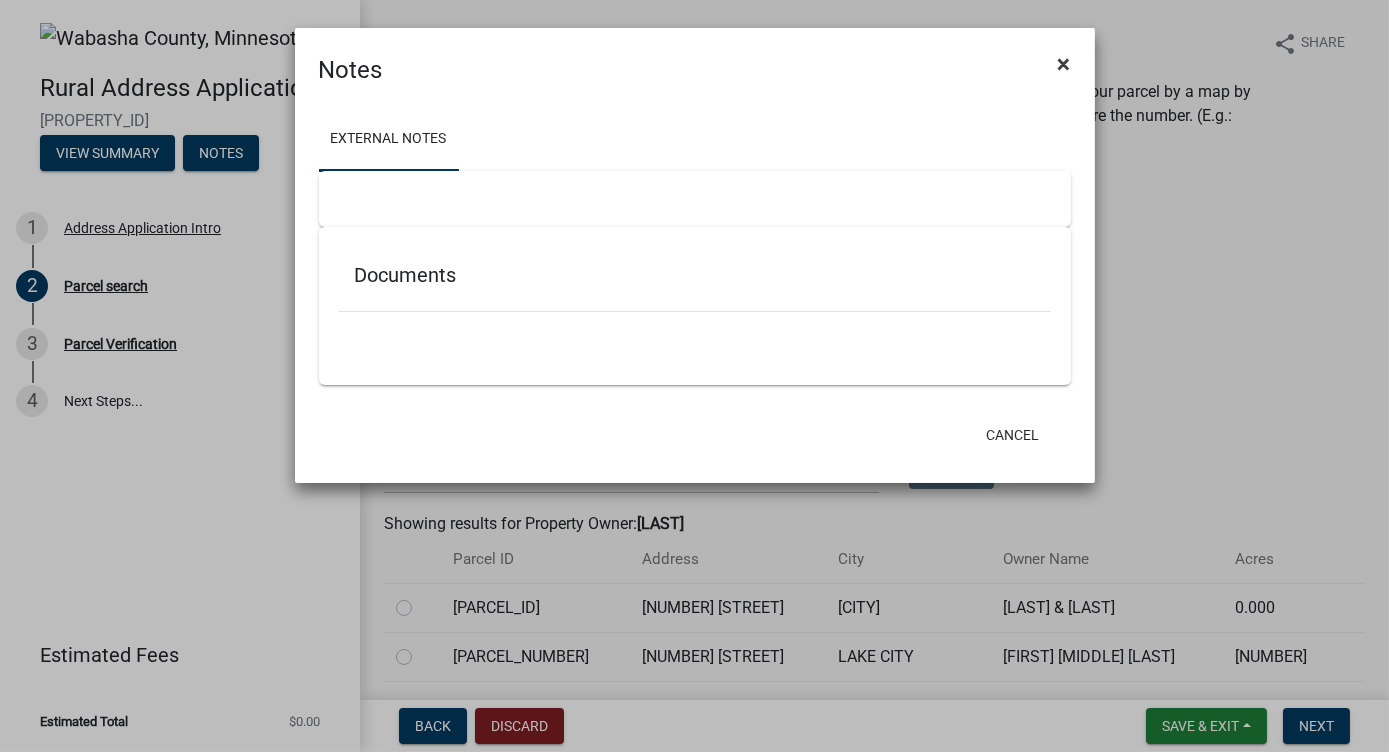 click on "×" 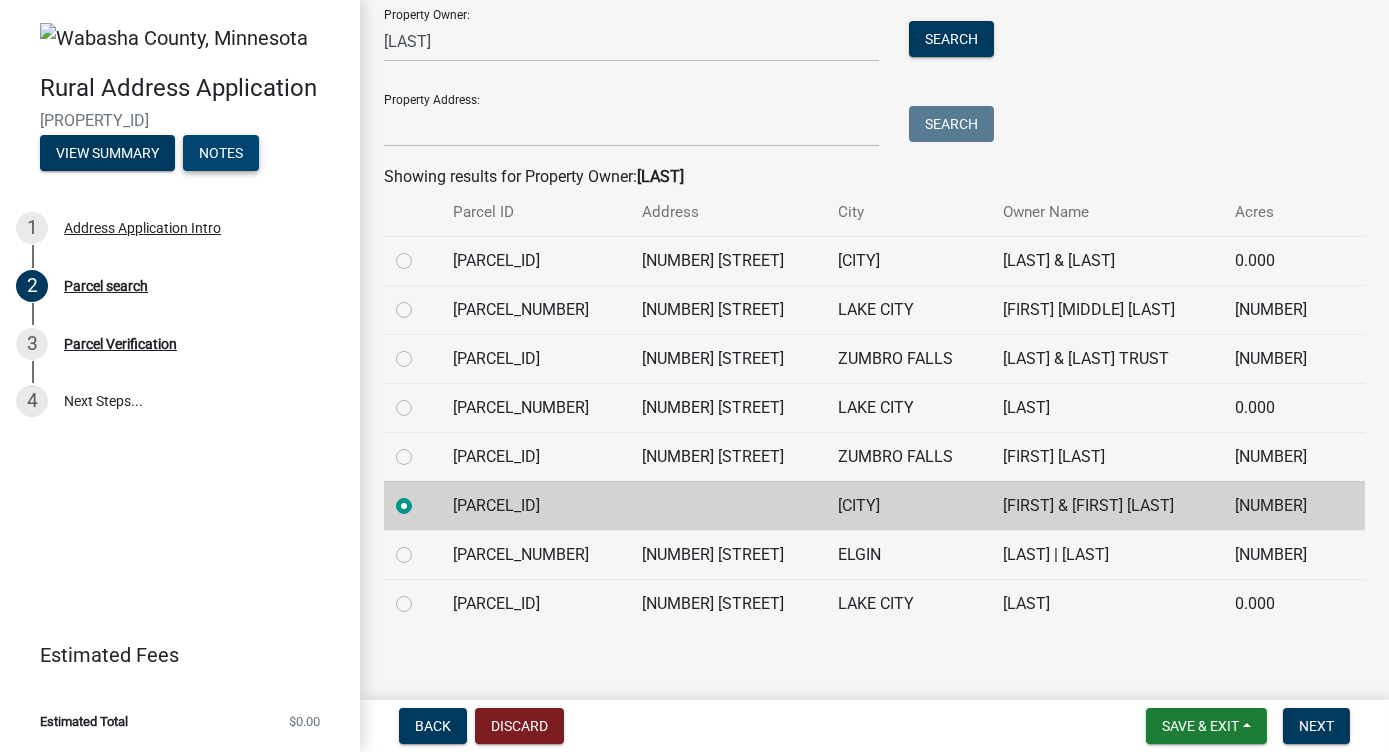 scroll, scrollTop: 405, scrollLeft: 0, axis: vertical 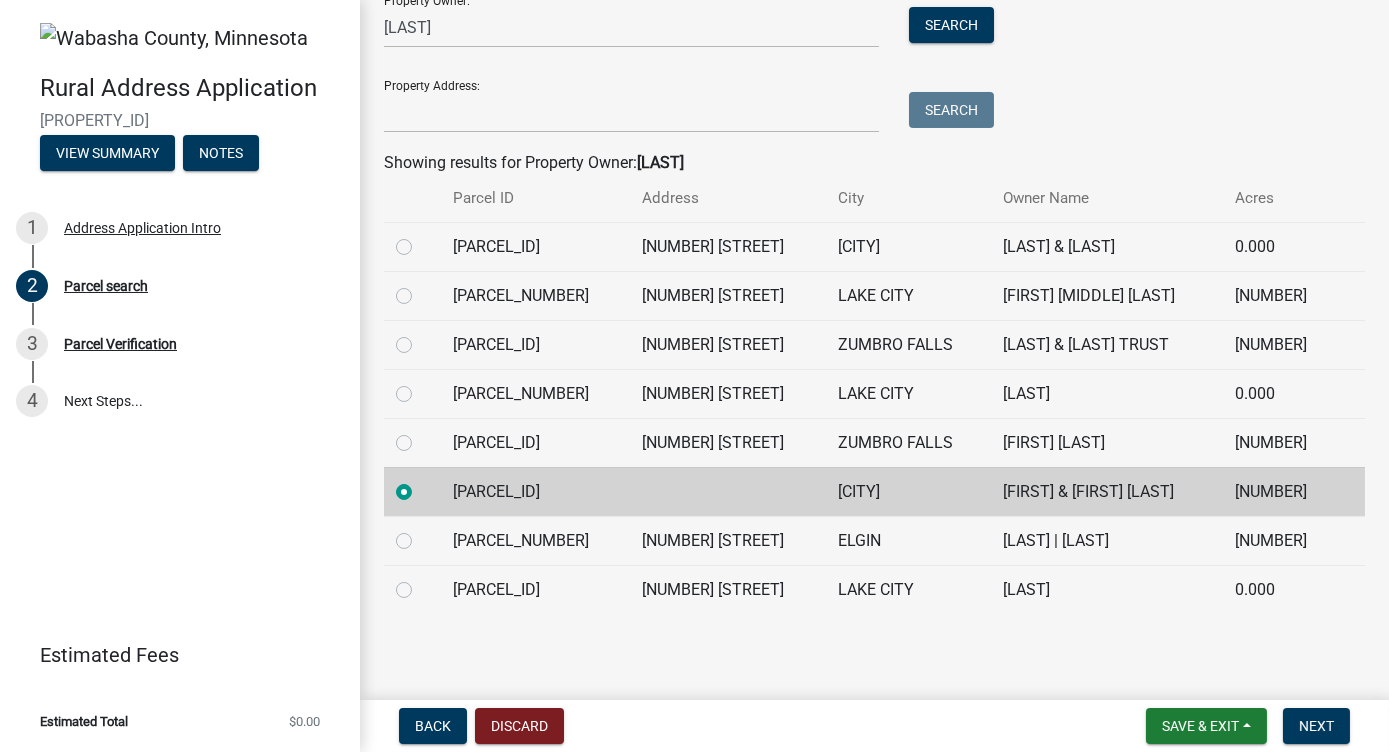 click on "[CITY]" 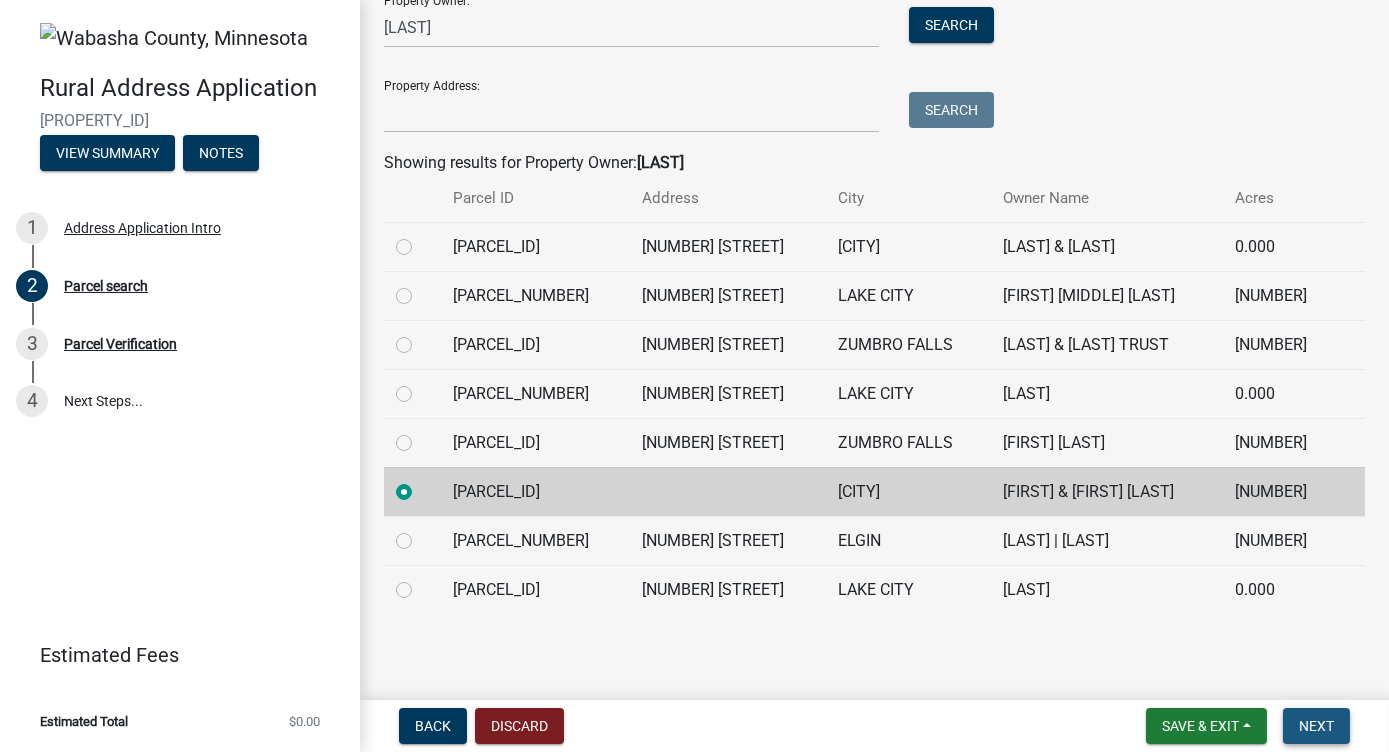 click on "Next" at bounding box center [1316, 726] 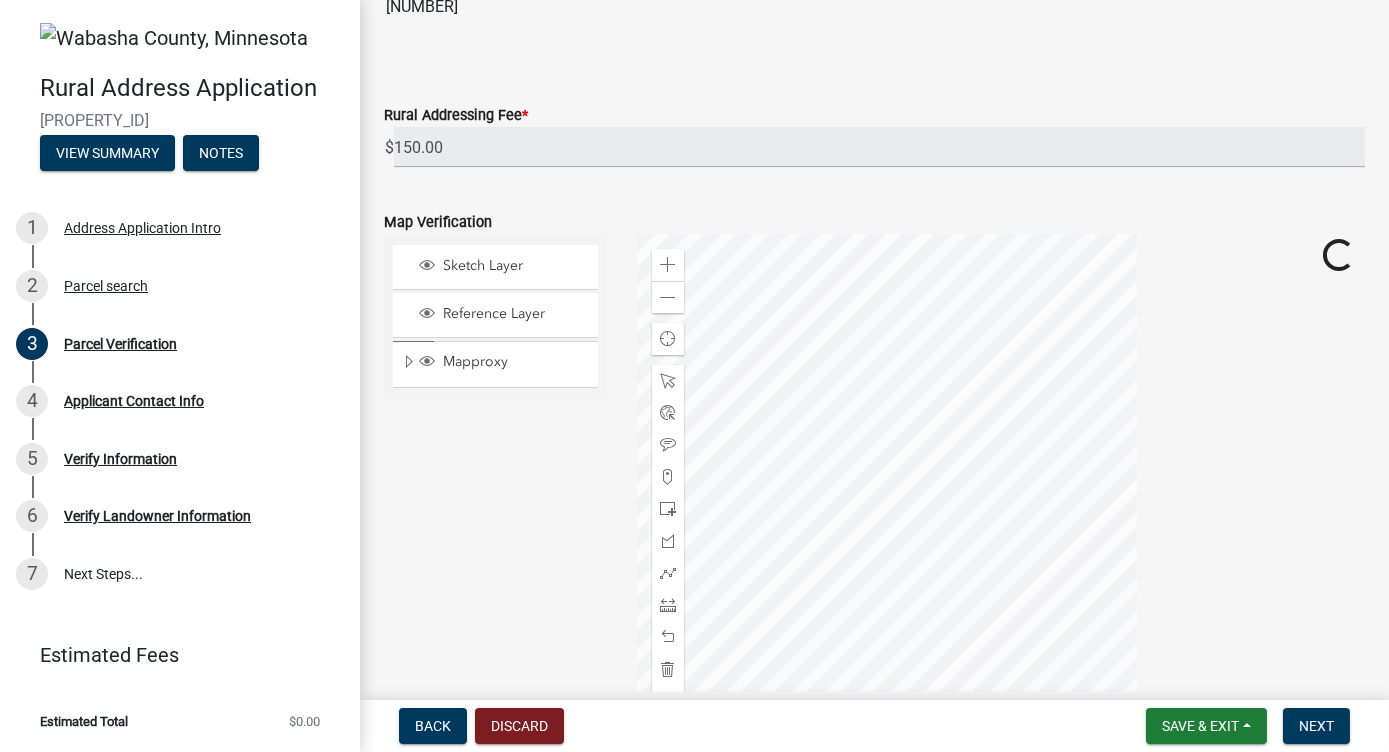 scroll, scrollTop: 493, scrollLeft: 0, axis: vertical 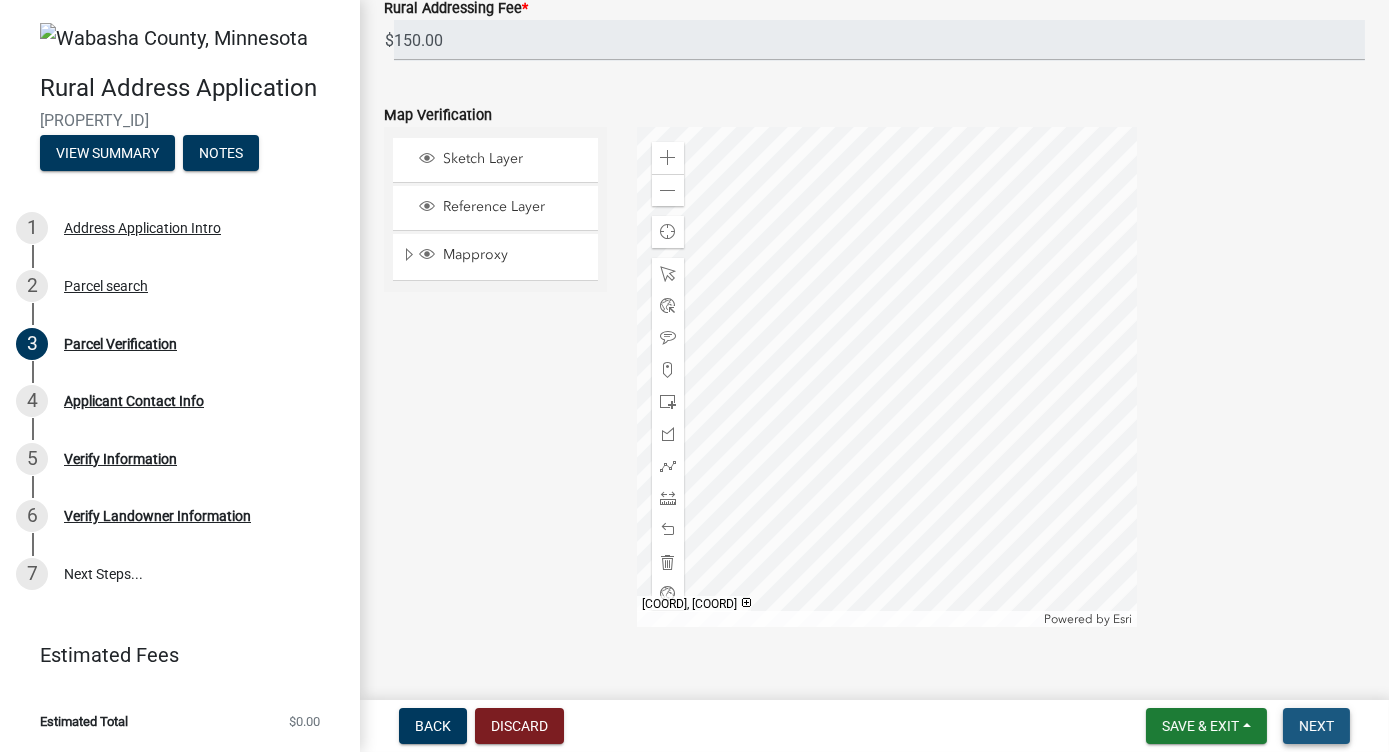 click on "Next" at bounding box center [1316, 726] 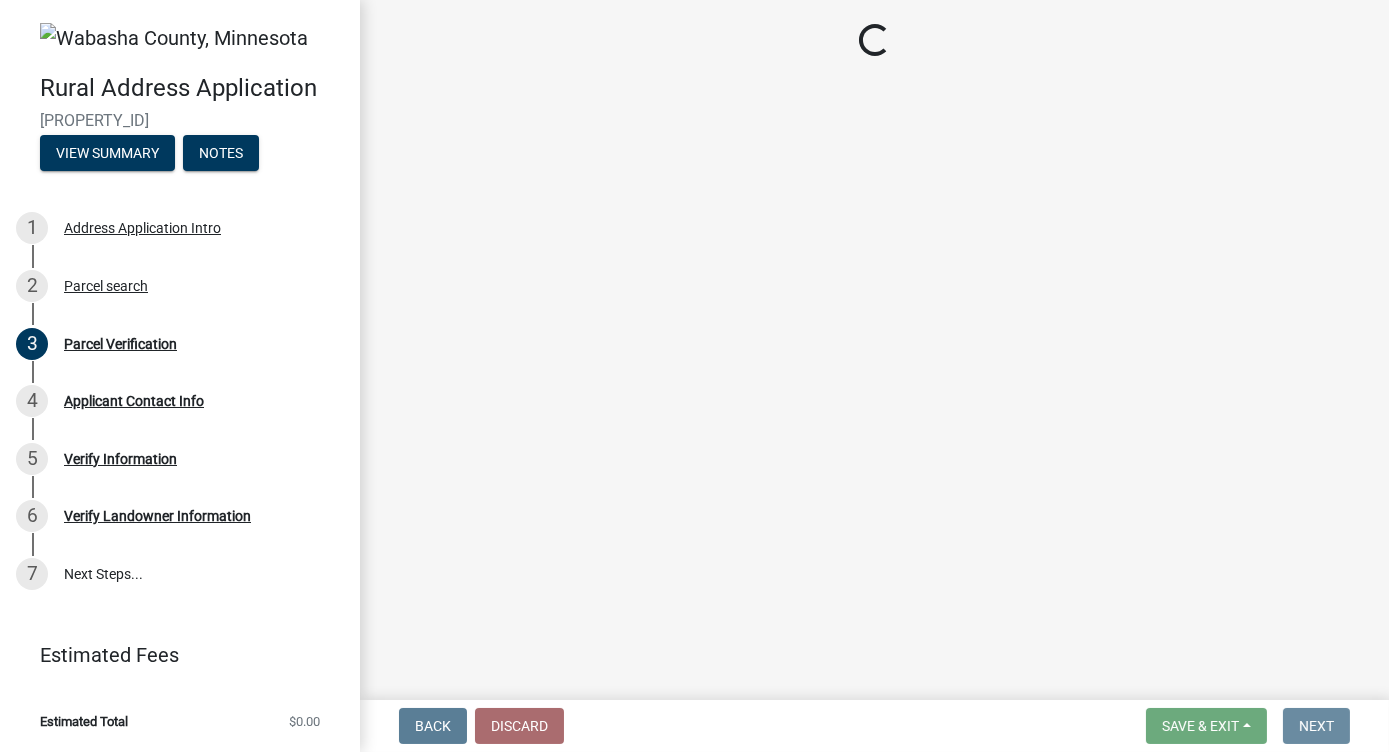 scroll, scrollTop: 0, scrollLeft: 0, axis: both 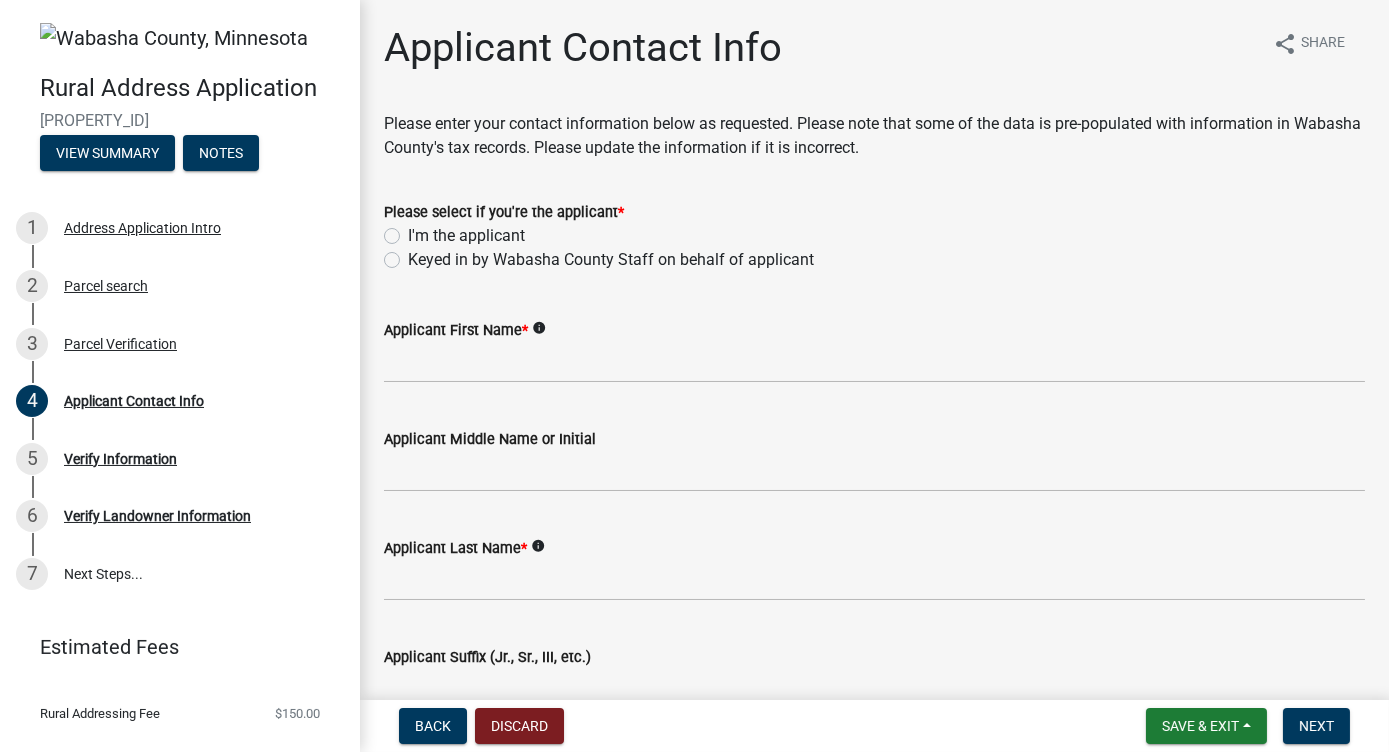 click on "I'm the applicant" 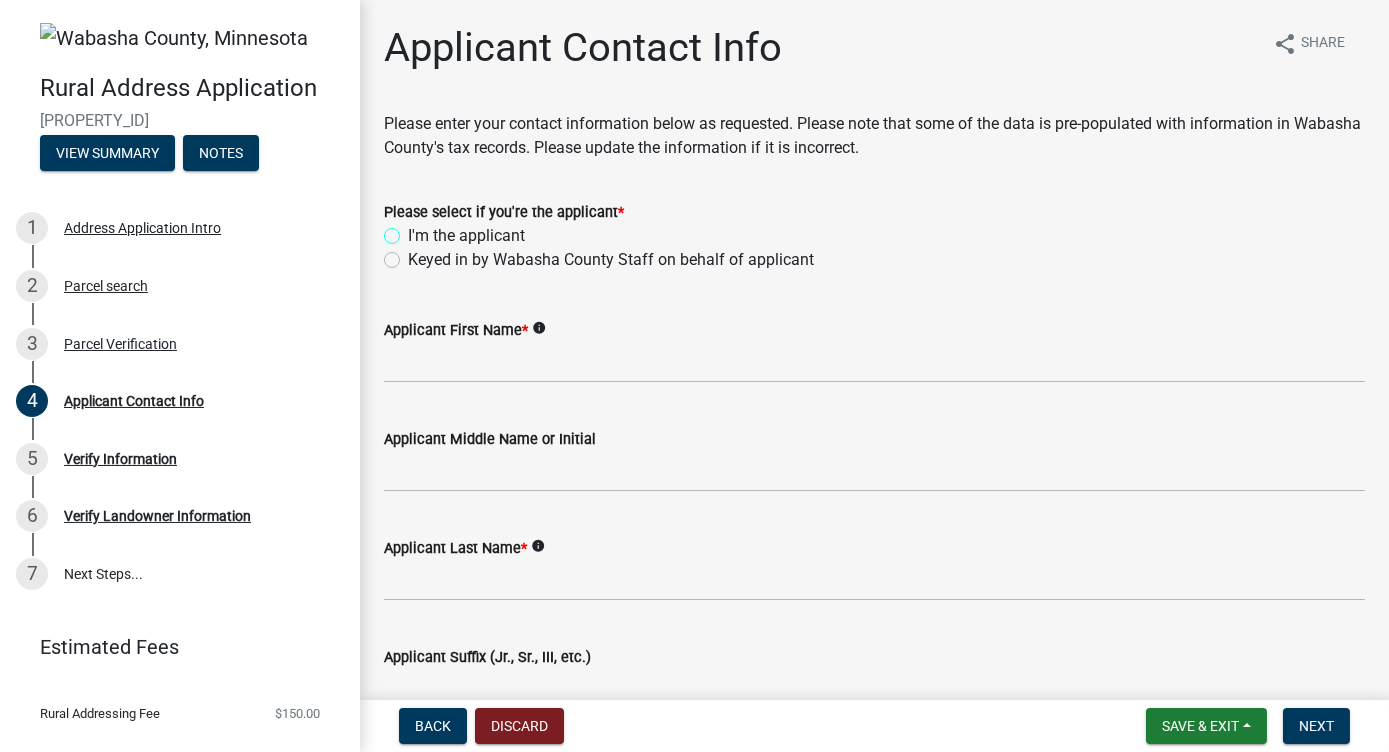 click on "I'm the applicant" at bounding box center (414, 230) 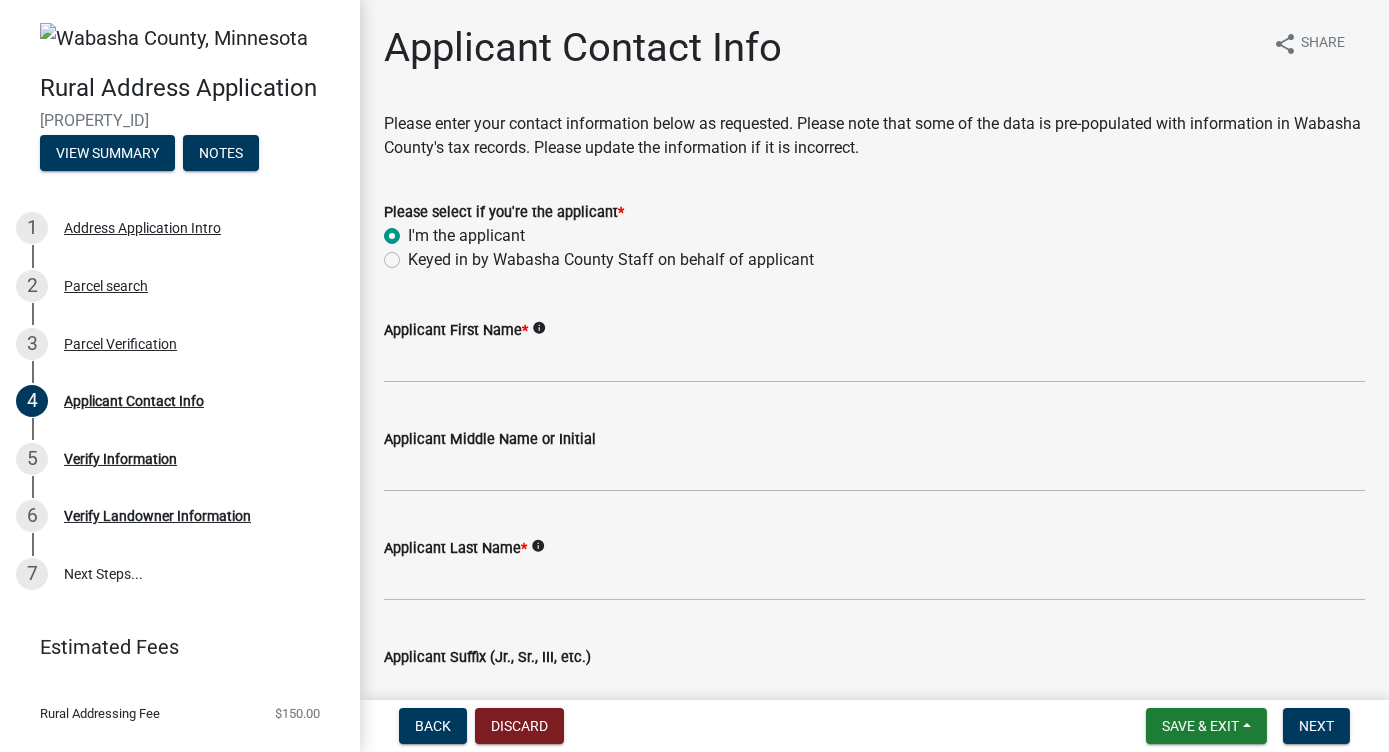 radio on "true" 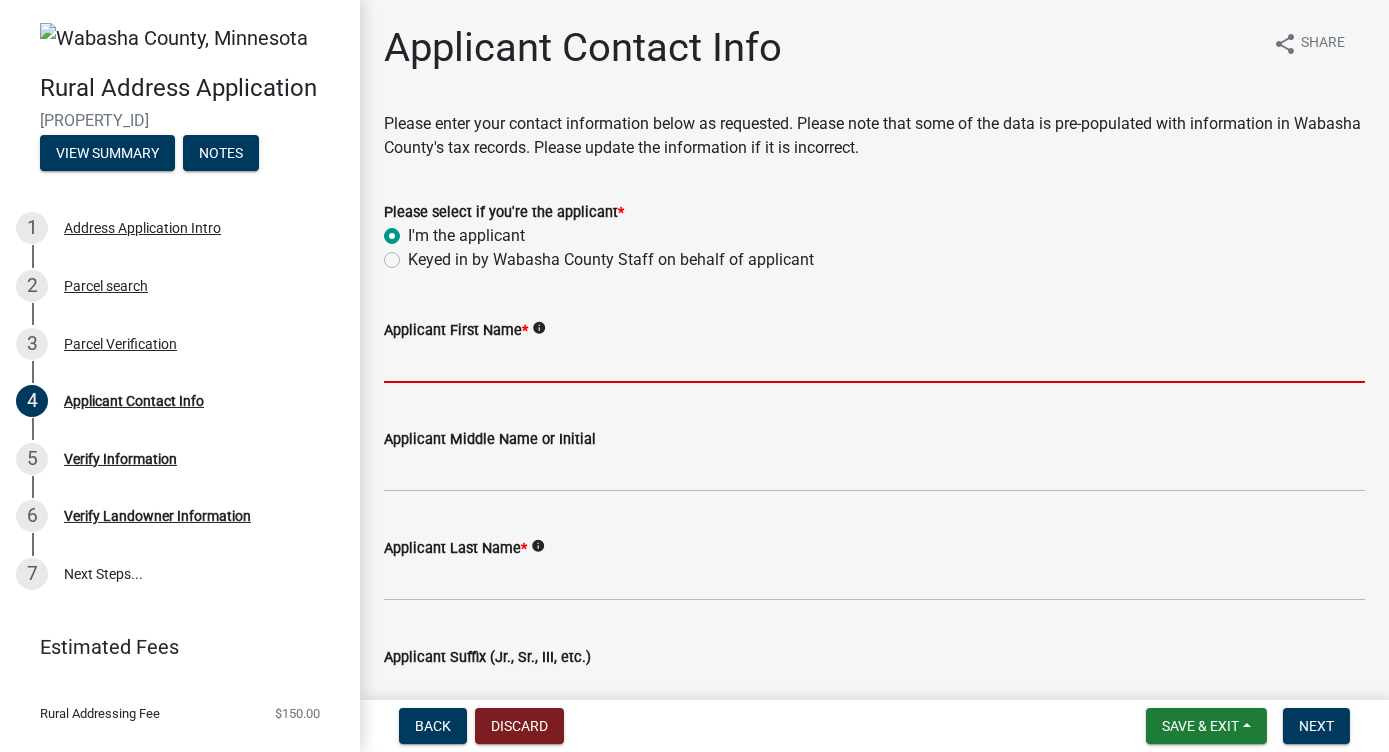 click on "Applicant First Name  *" at bounding box center (874, 362) 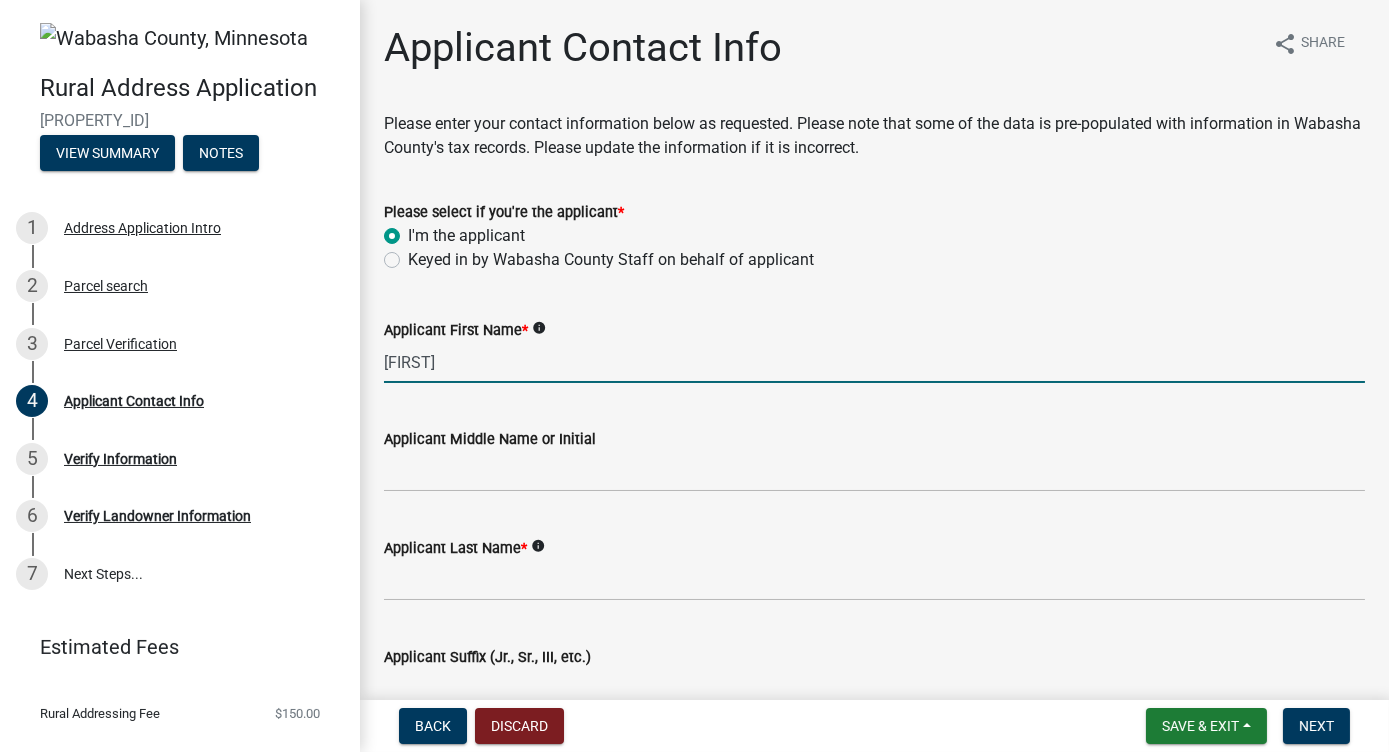 type on "[NAME]" 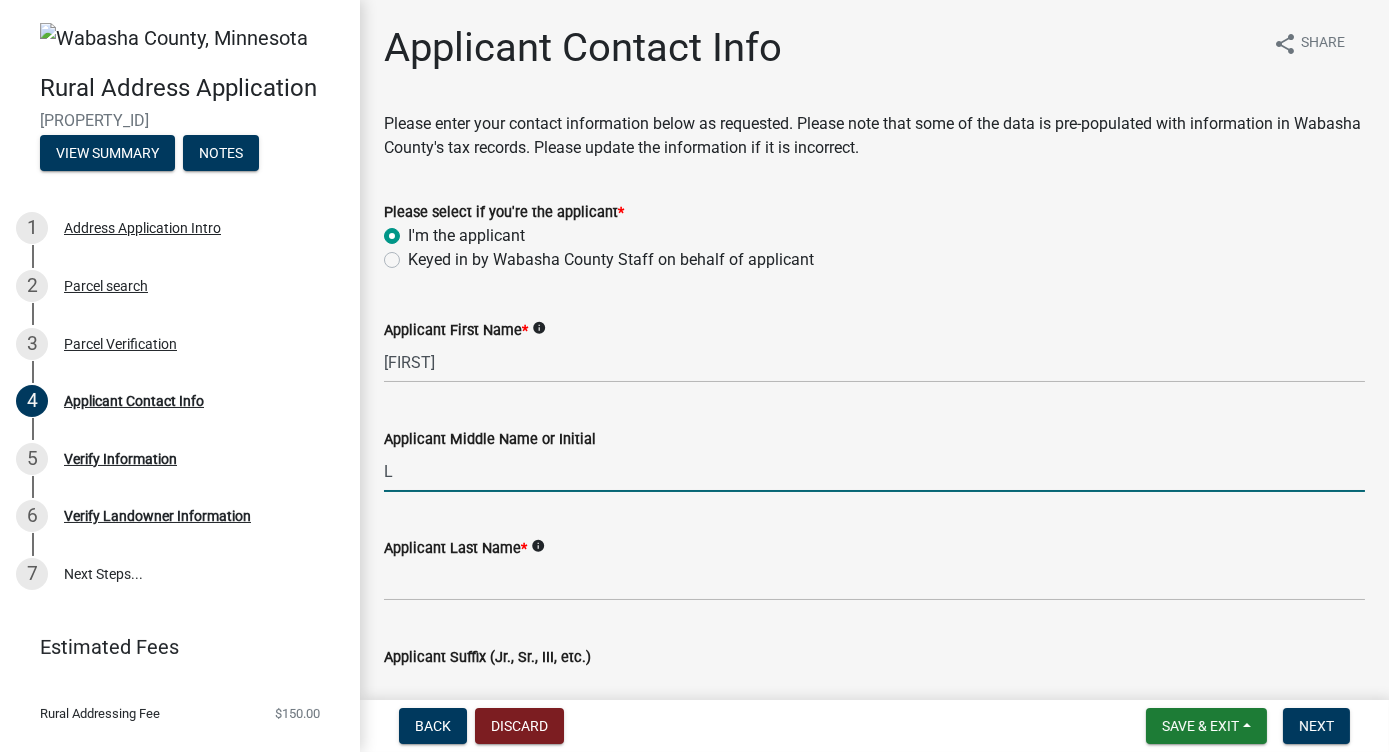type on "L" 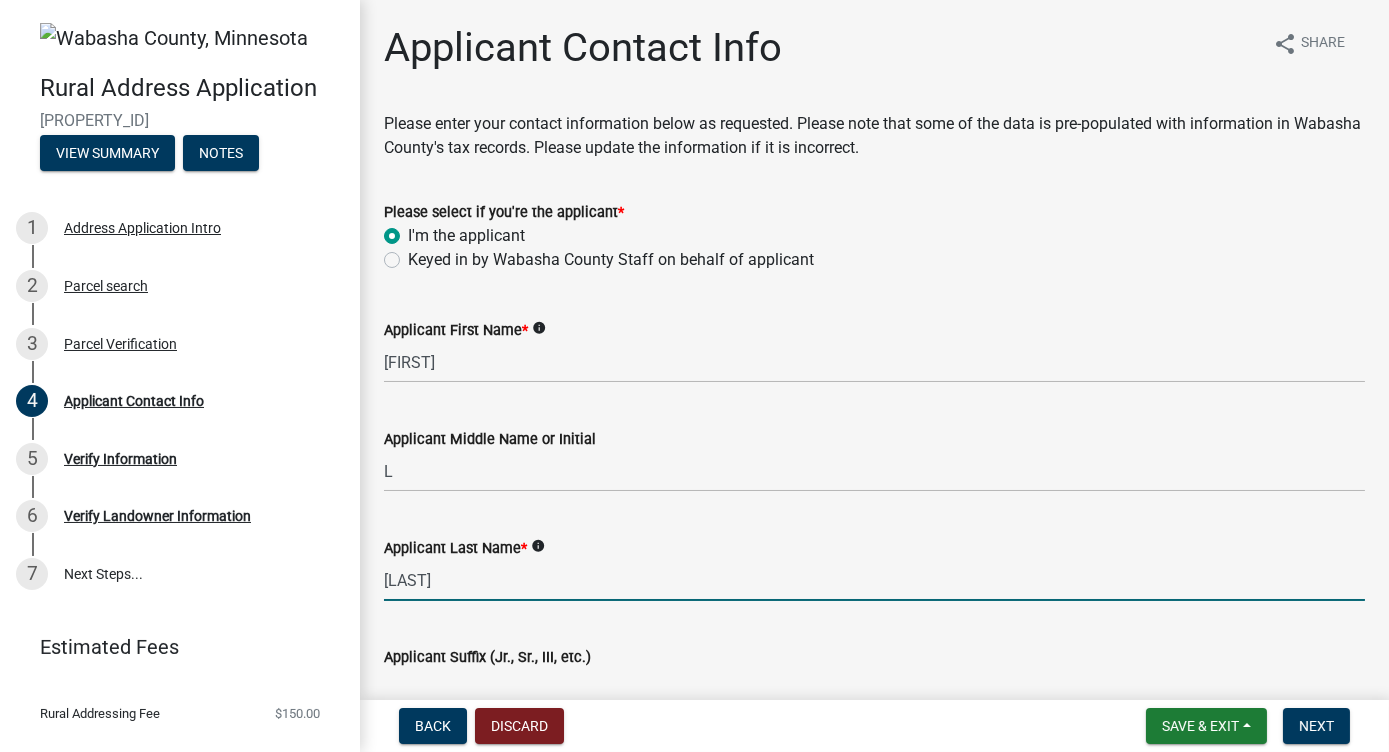 type on "[LAST]" 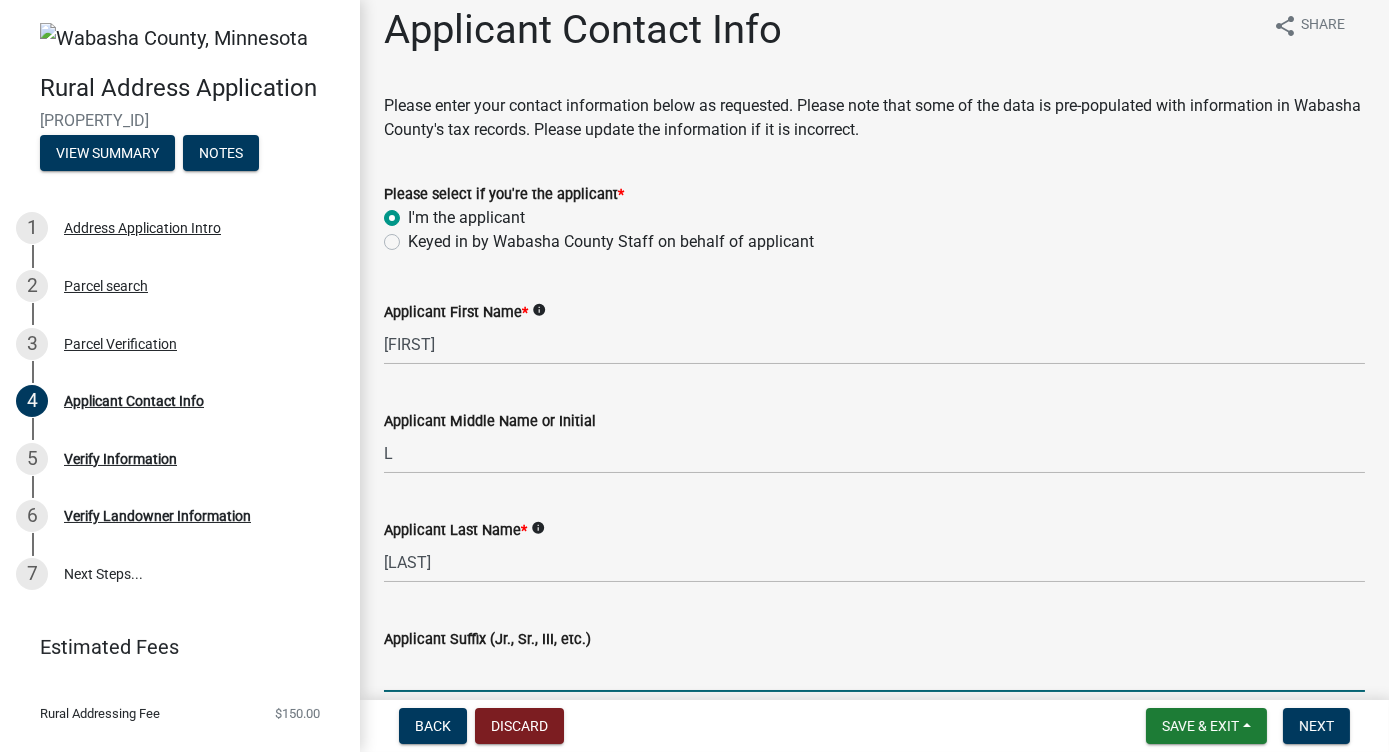 scroll, scrollTop: 452, scrollLeft: 0, axis: vertical 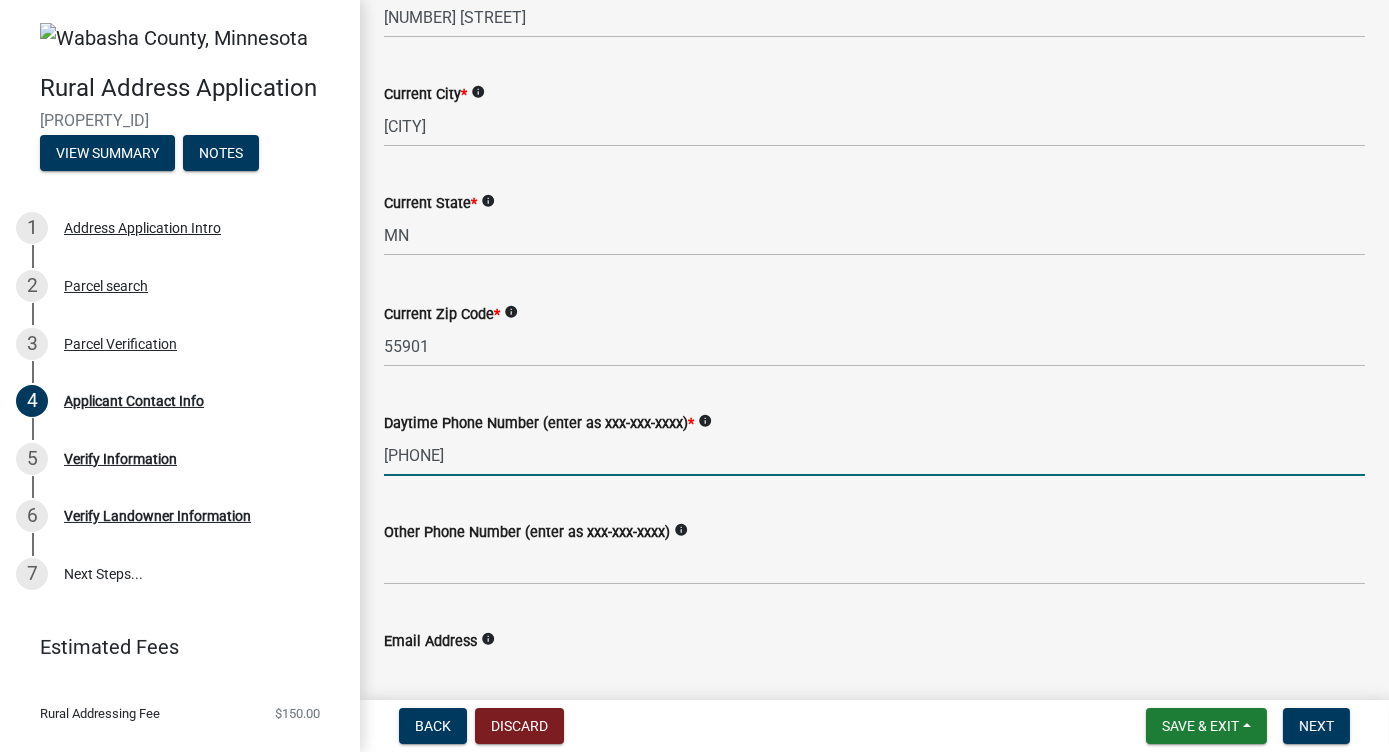 type on "[PHONE]" 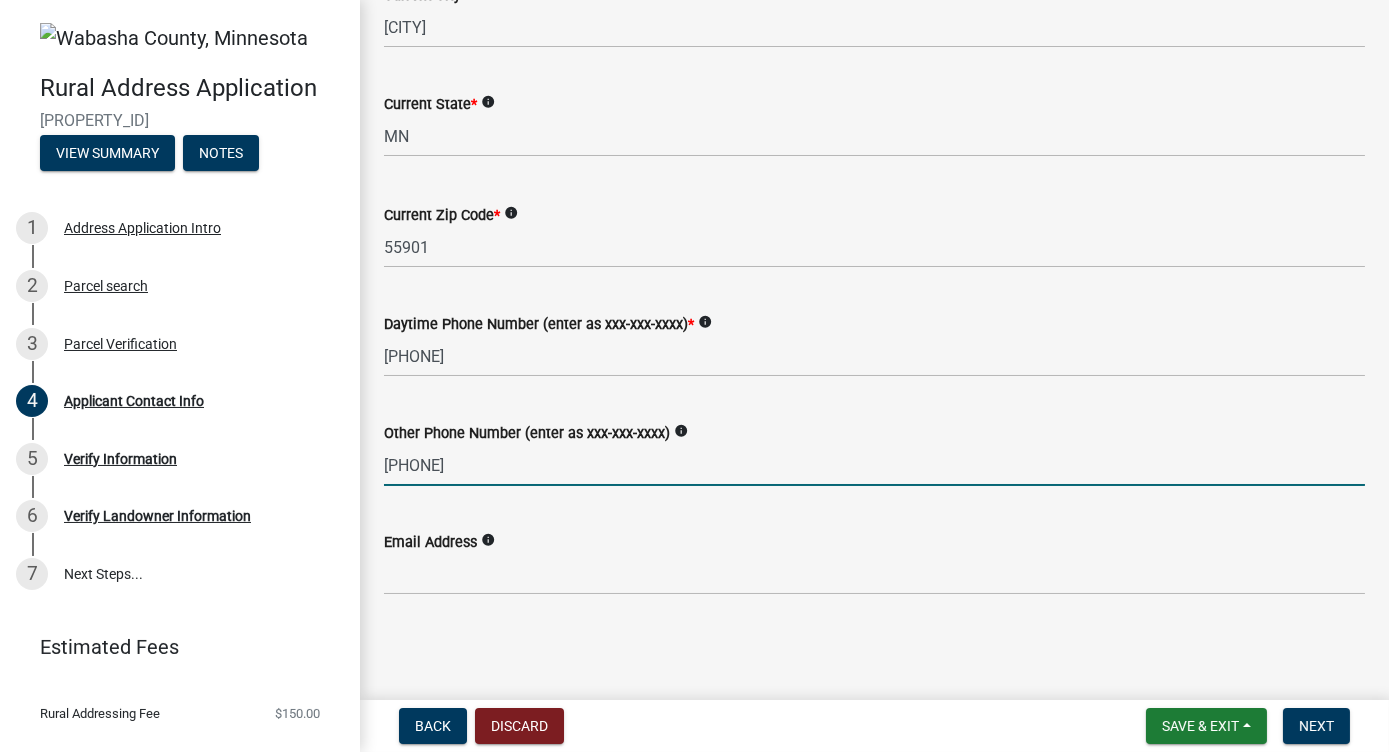 scroll, scrollTop: 1001, scrollLeft: 0, axis: vertical 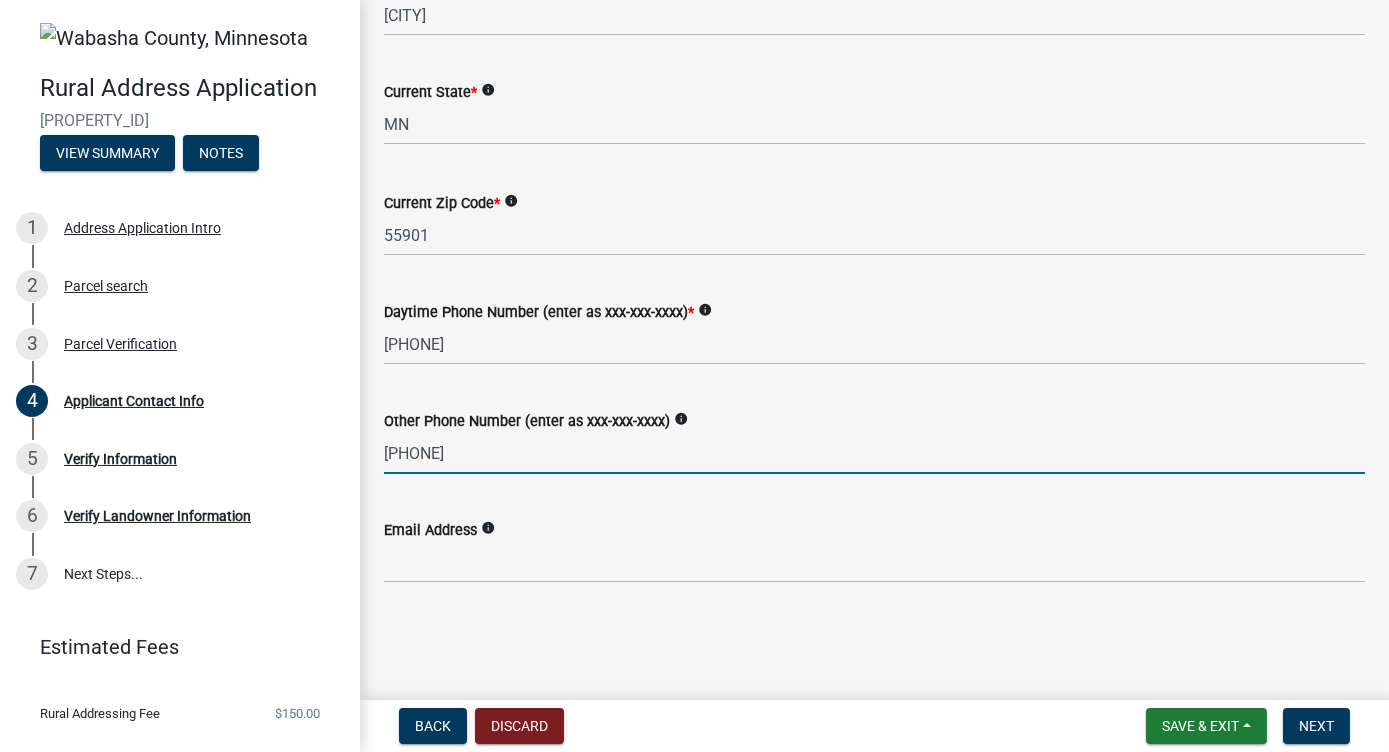 type on "[PHONE]" 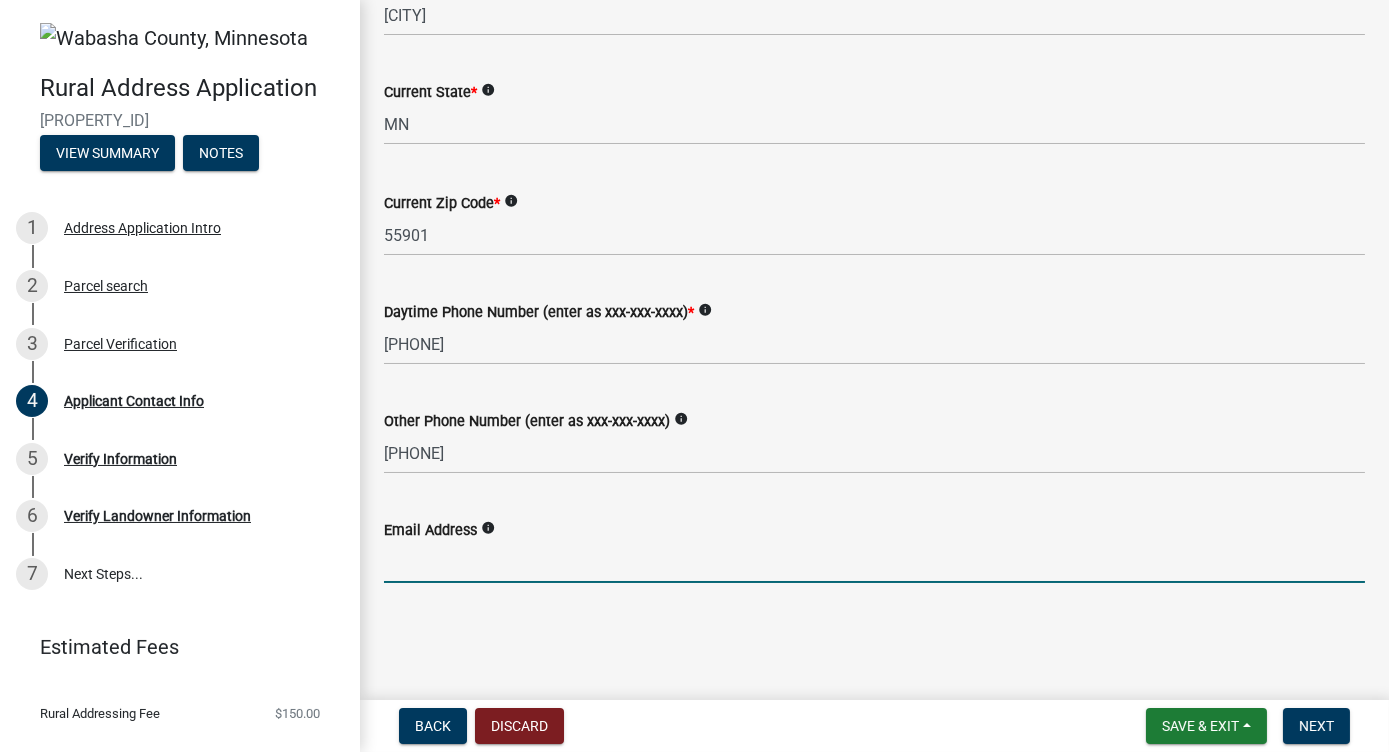 click on "Email Address" at bounding box center [874, 562] 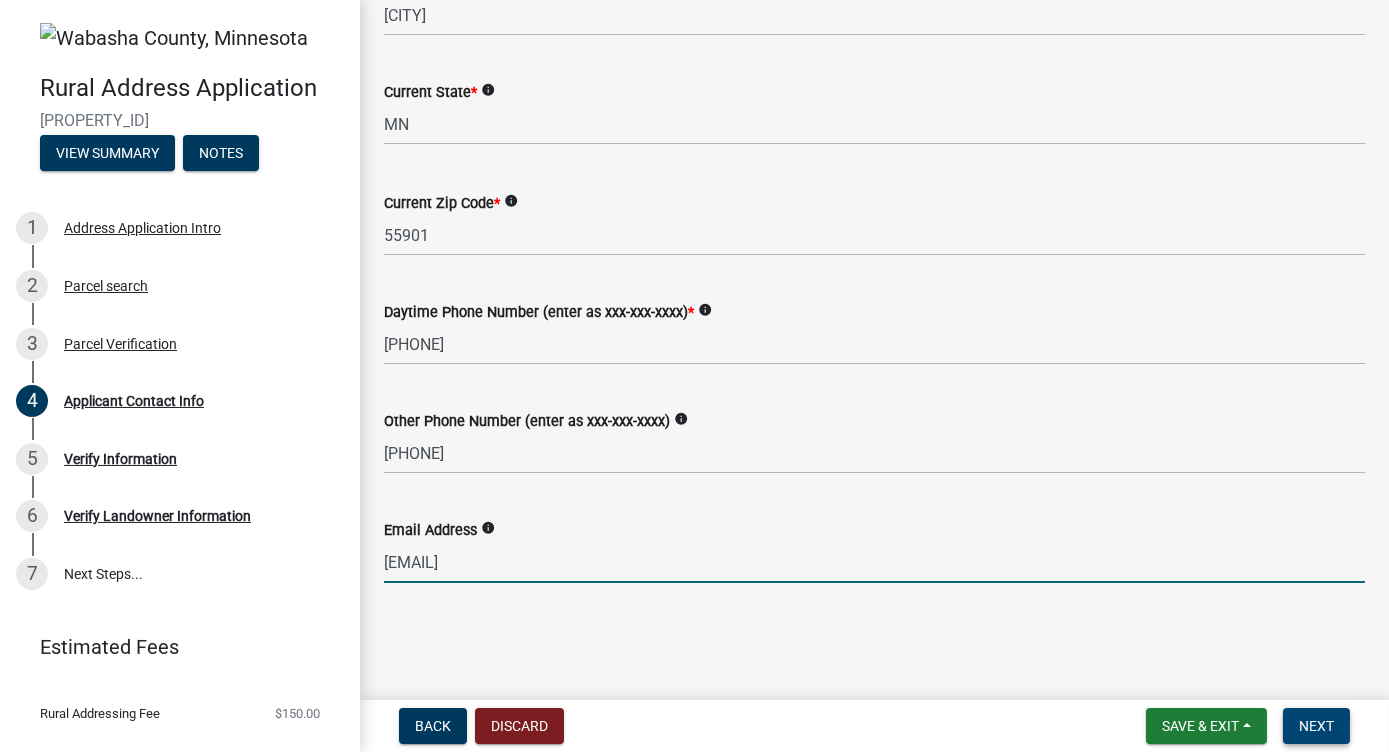 type on "[EMAIL]" 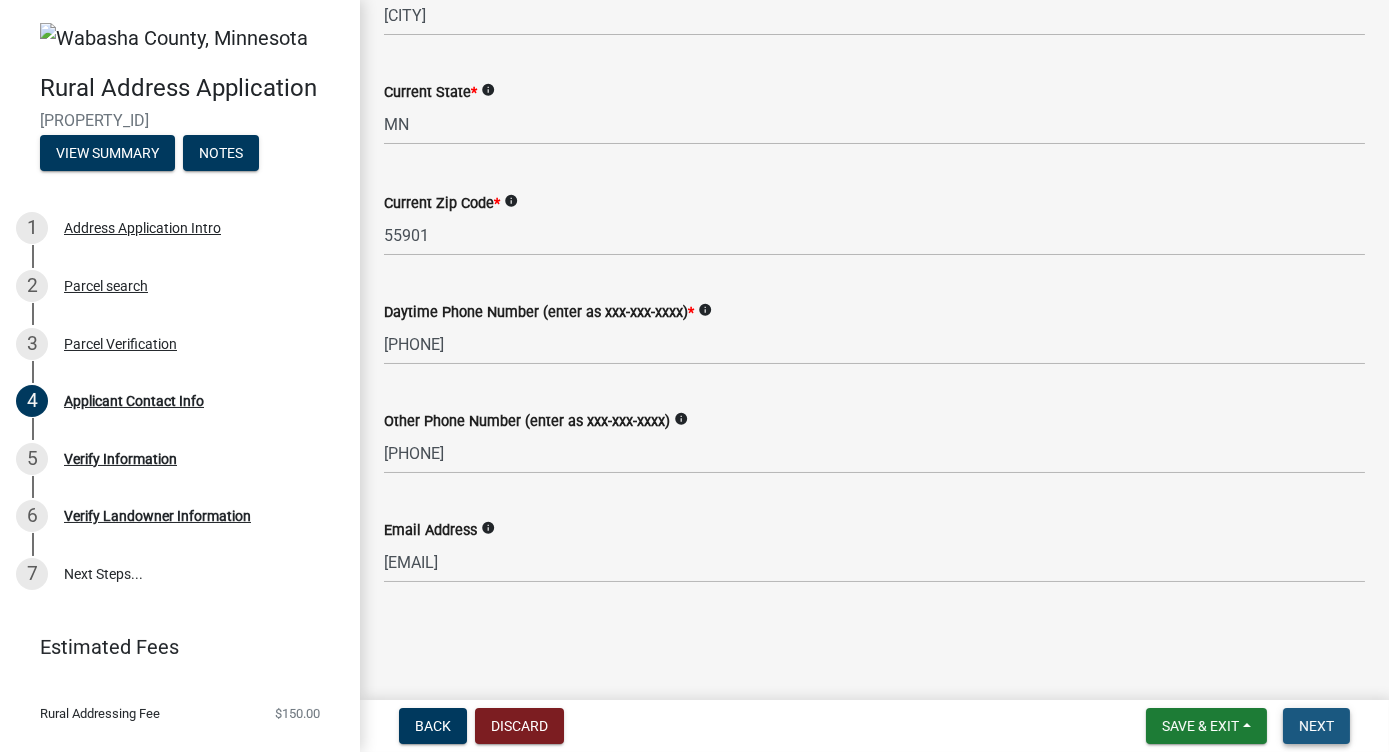 click on "Next" at bounding box center (1316, 726) 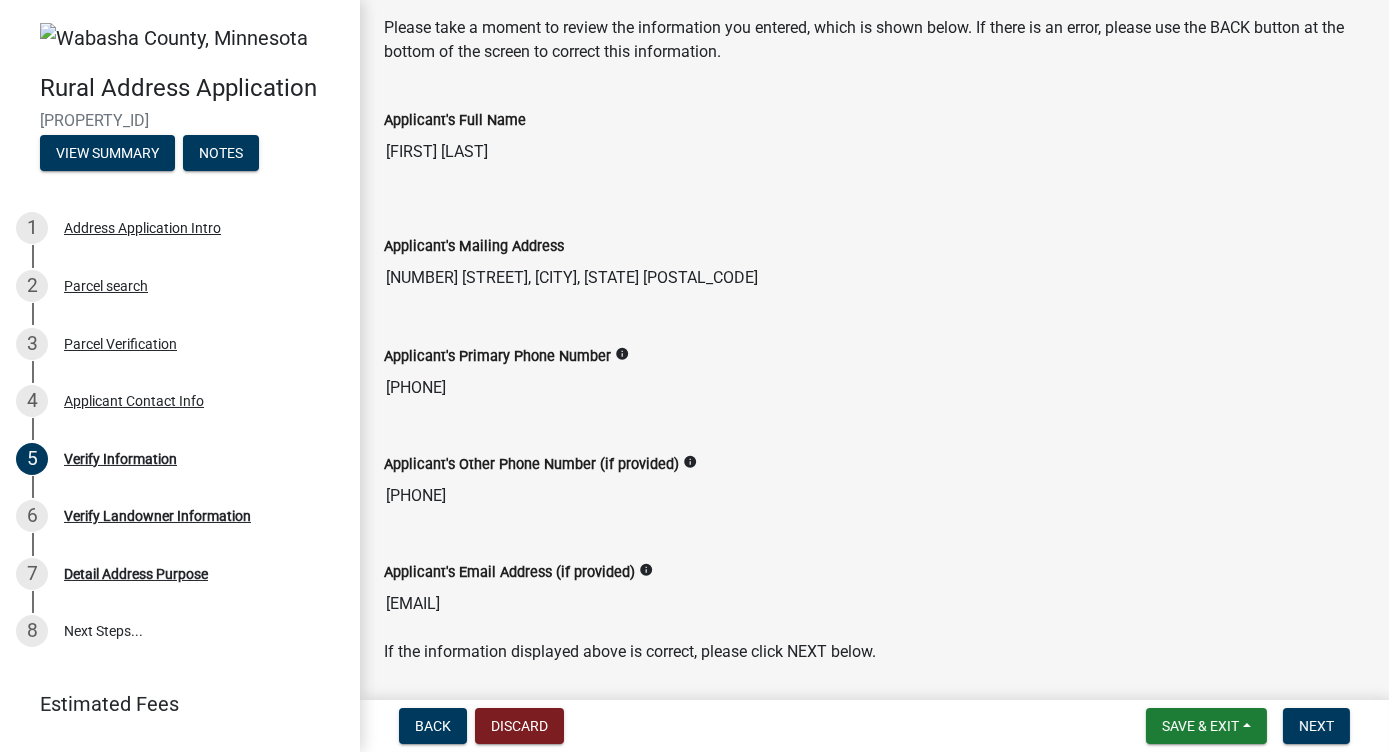 scroll, scrollTop: 159, scrollLeft: 0, axis: vertical 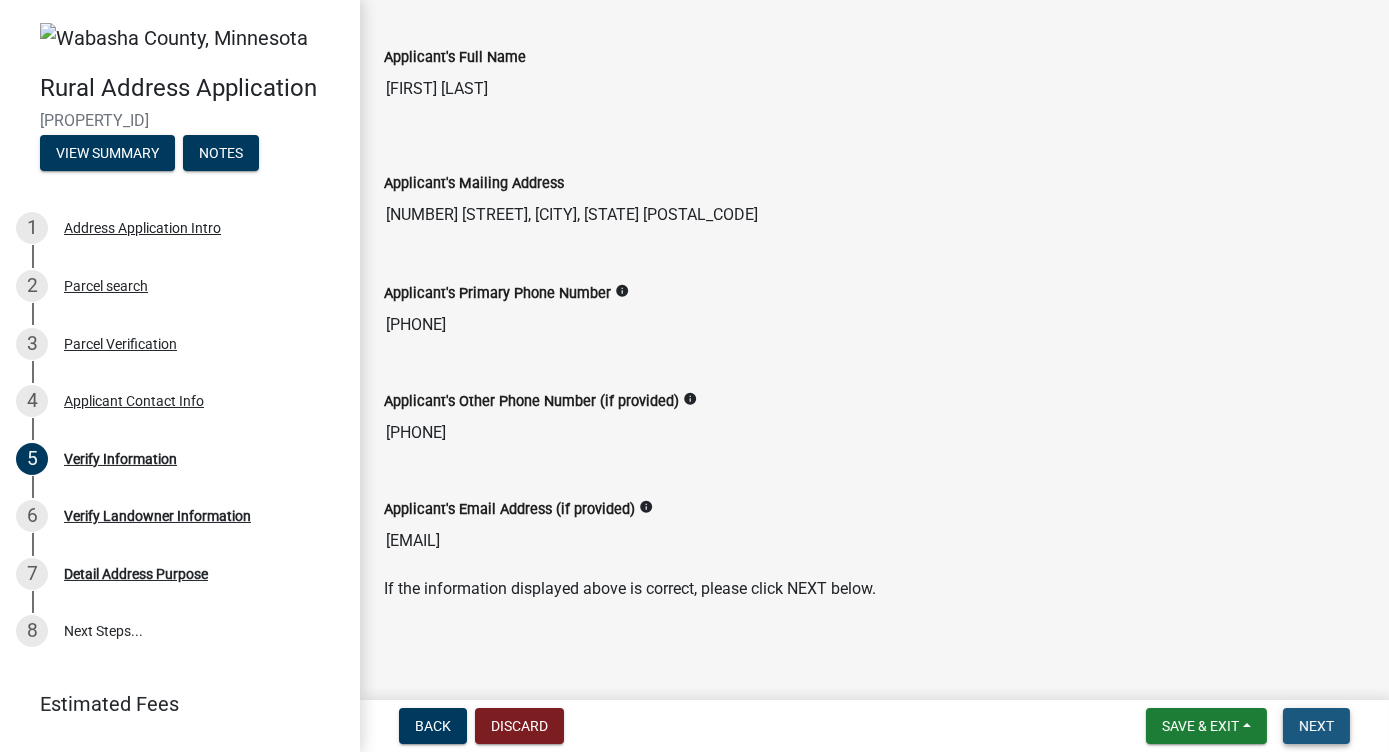 click on "Next" at bounding box center [1316, 726] 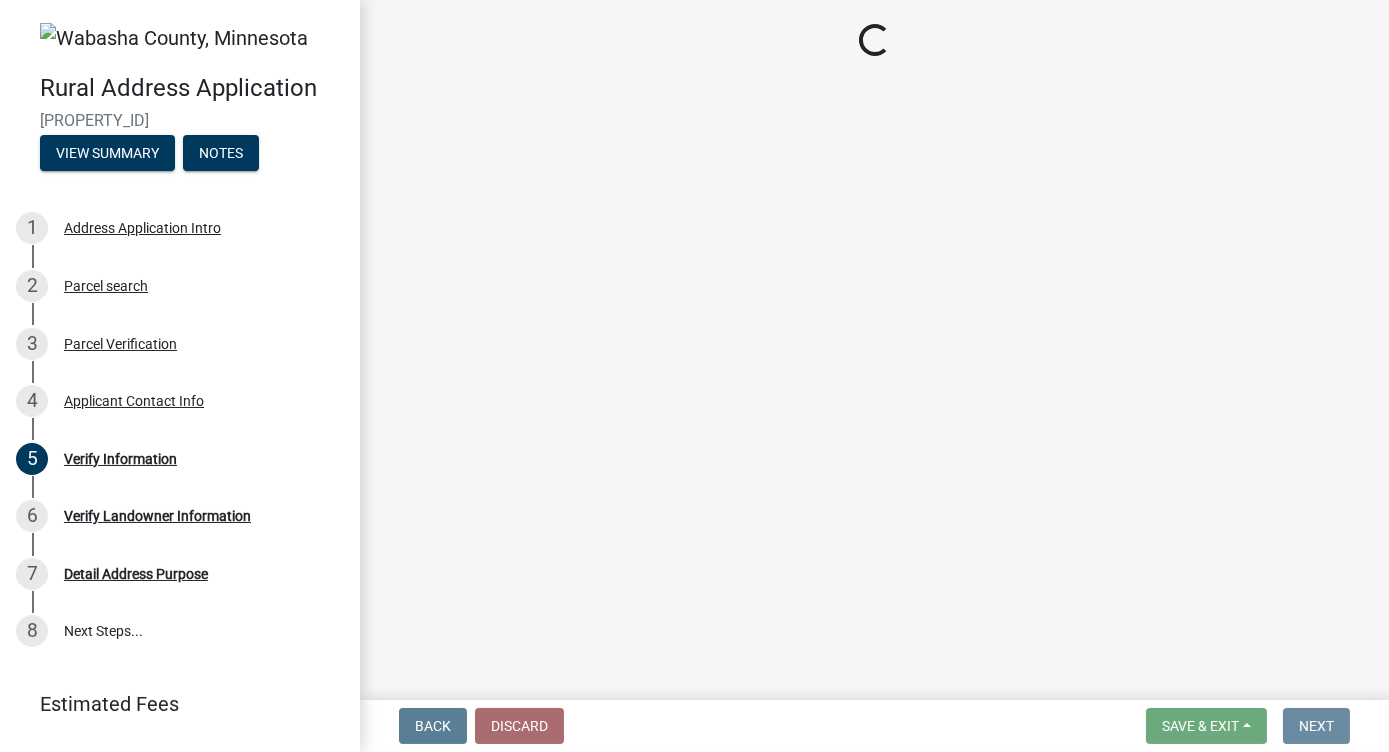 scroll, scrollTop: 0, scrollLeft: 0, axis: both 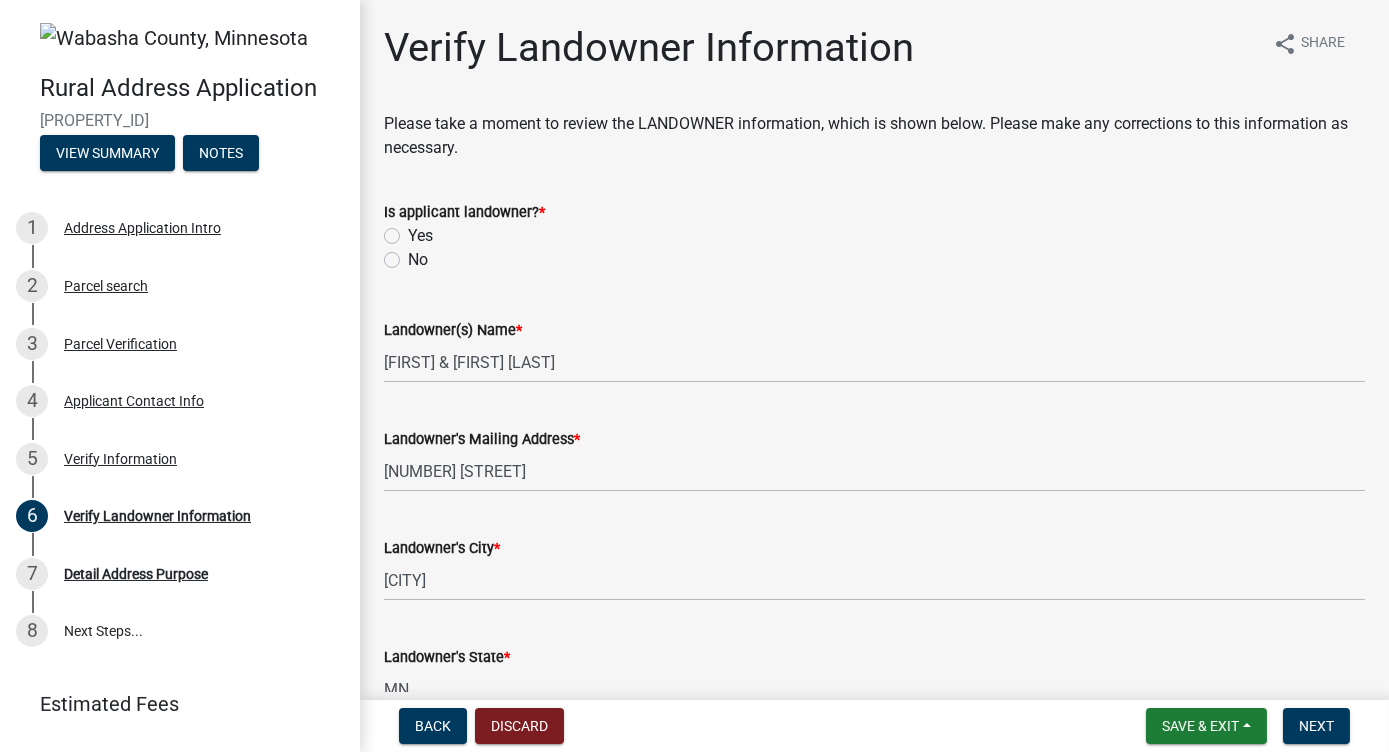 click on "Yes" 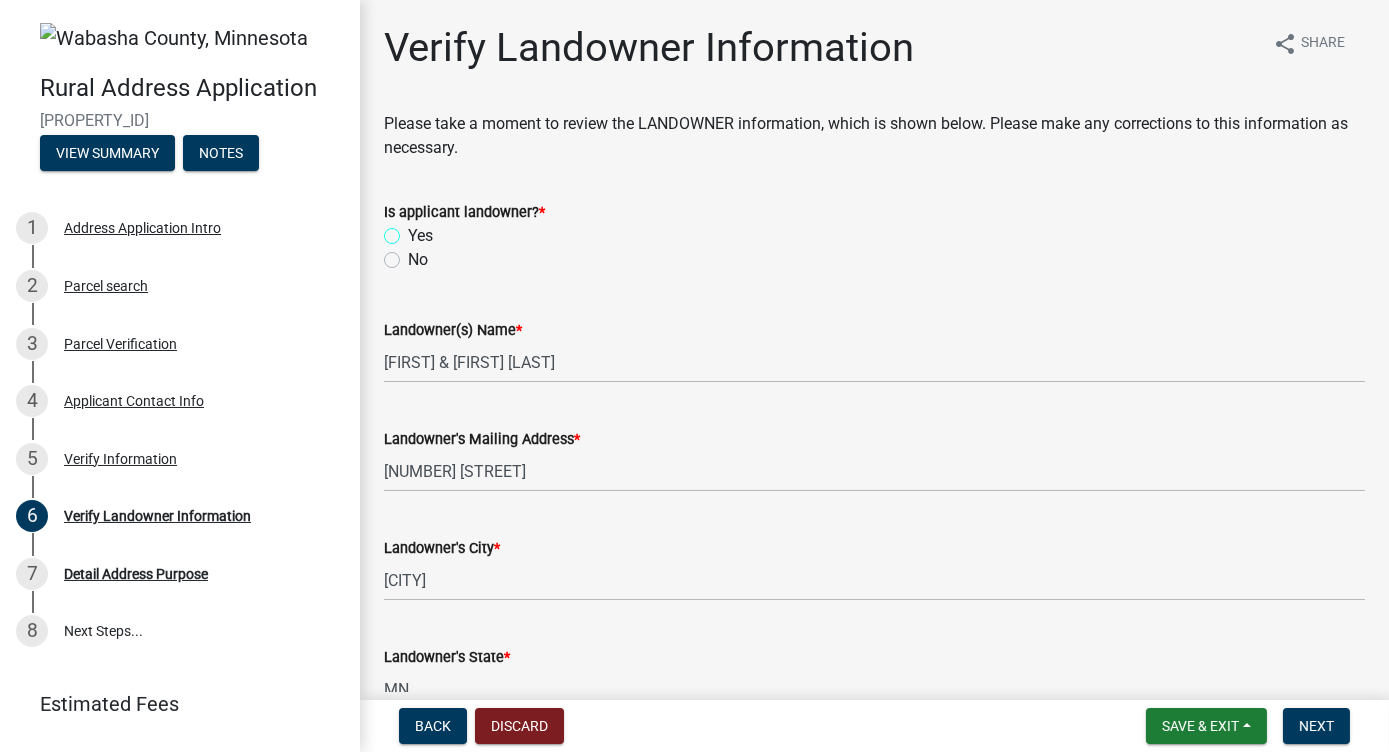 click on "Yes" at bounding box center [414, 230] 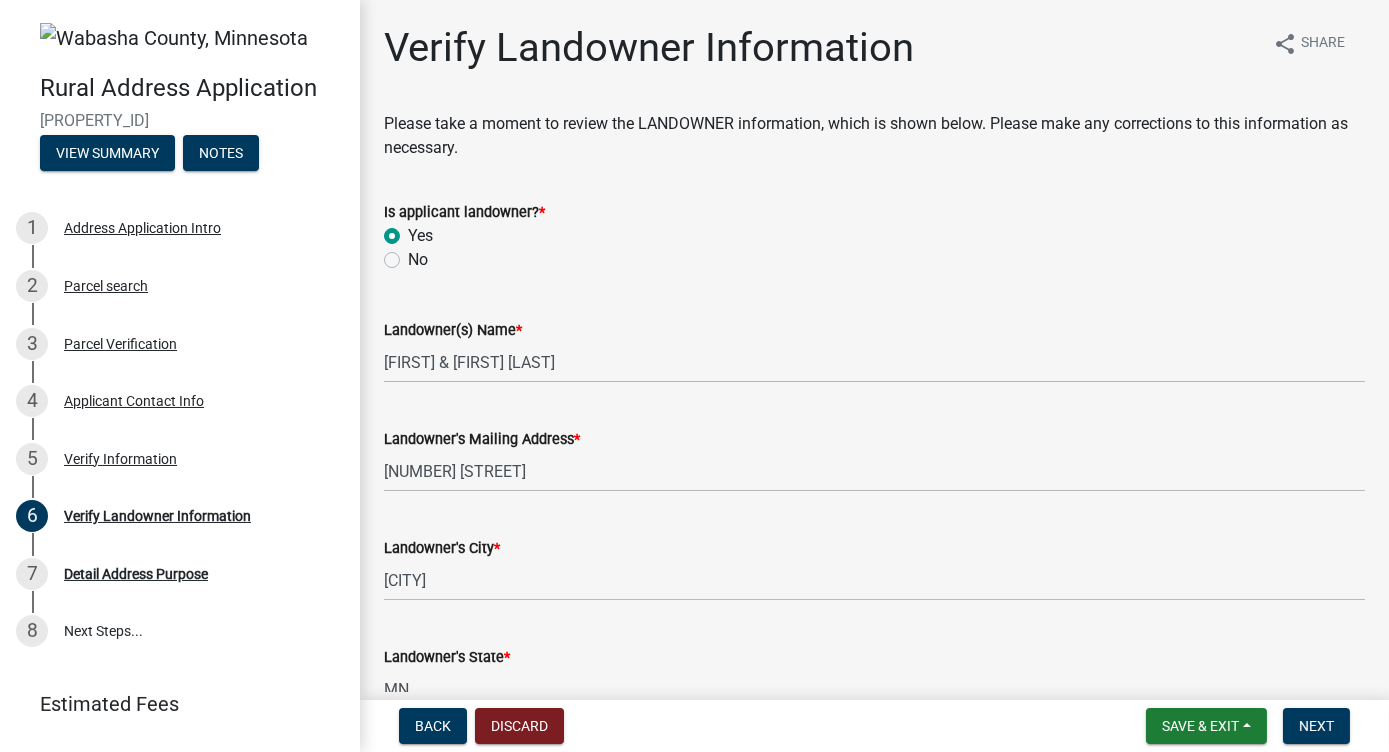 radio on "true" 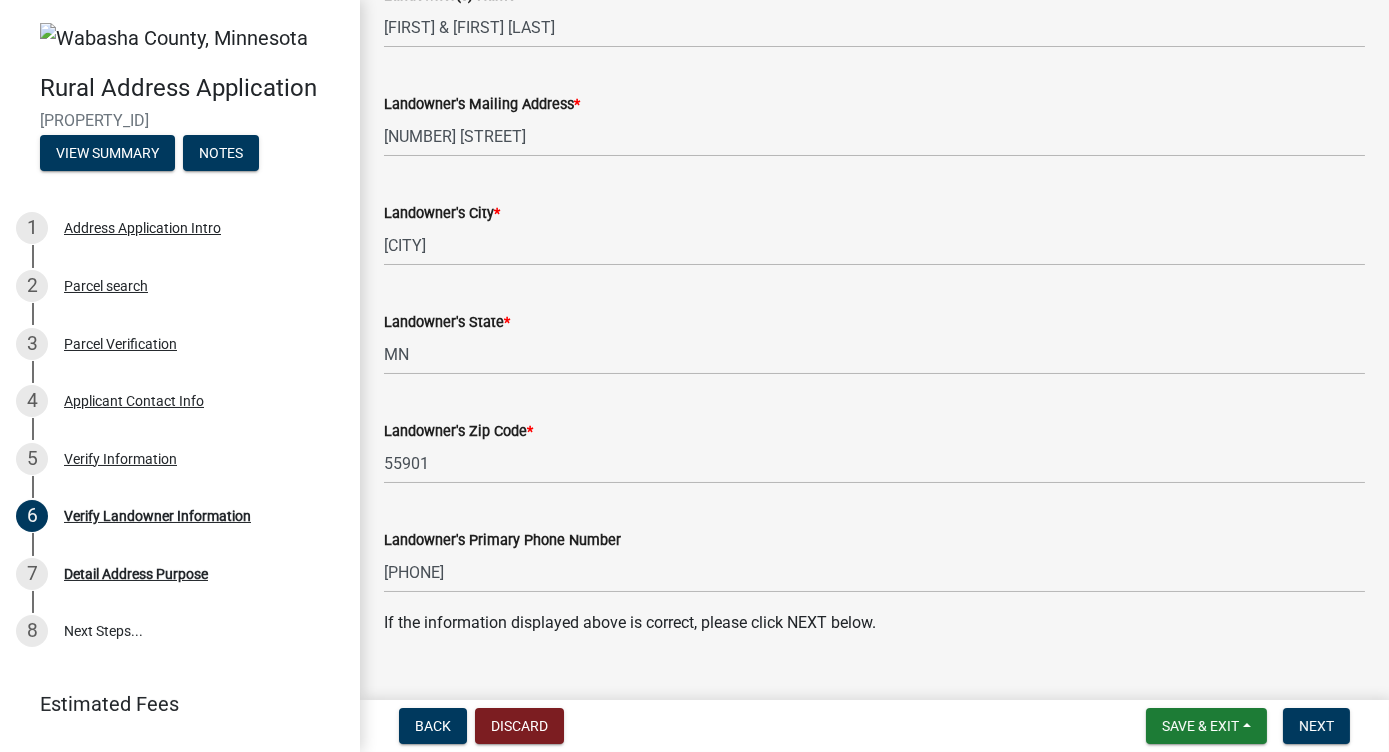 scroll, scrollTop: 371, scrollLeft: 0, axis: vertical 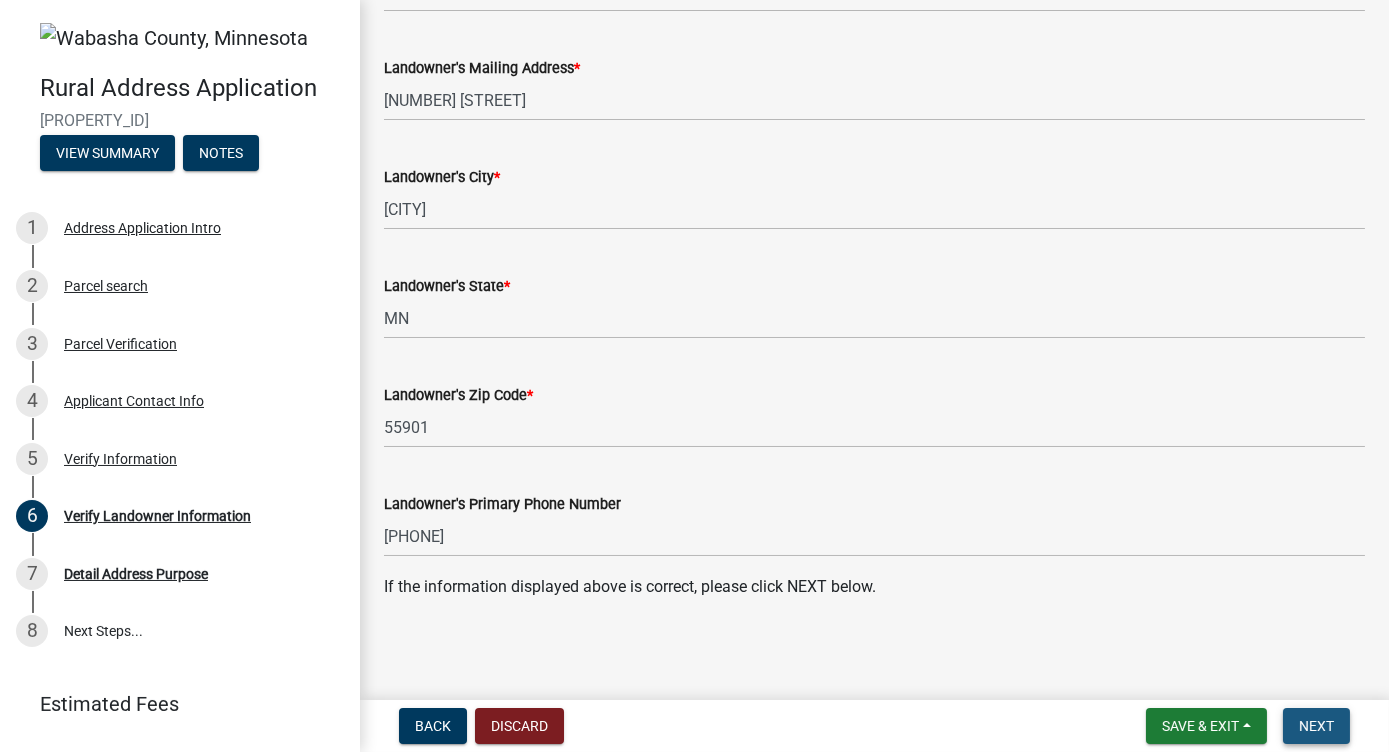 click on "Next" at bounding box center [1316, 726] 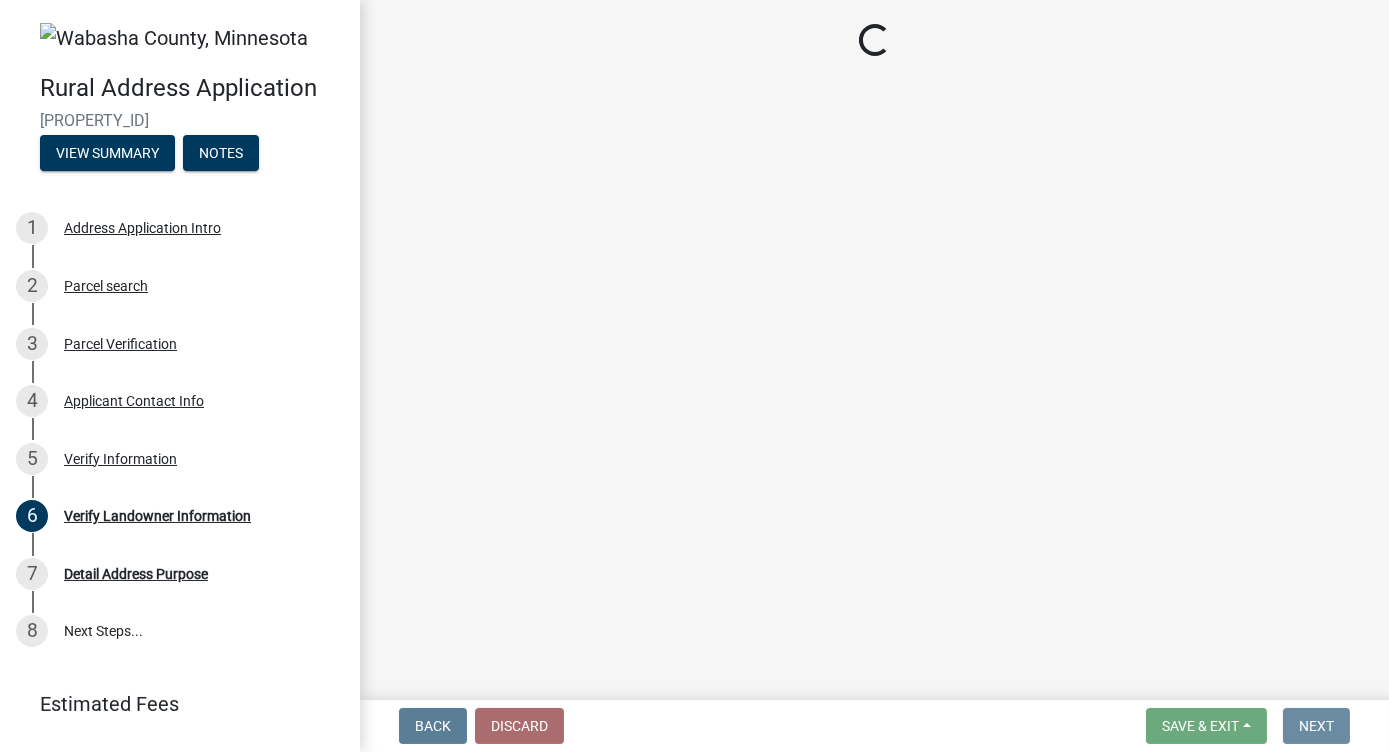 scroll, scrollTop: 0, scrollLeft: 0, axis: both 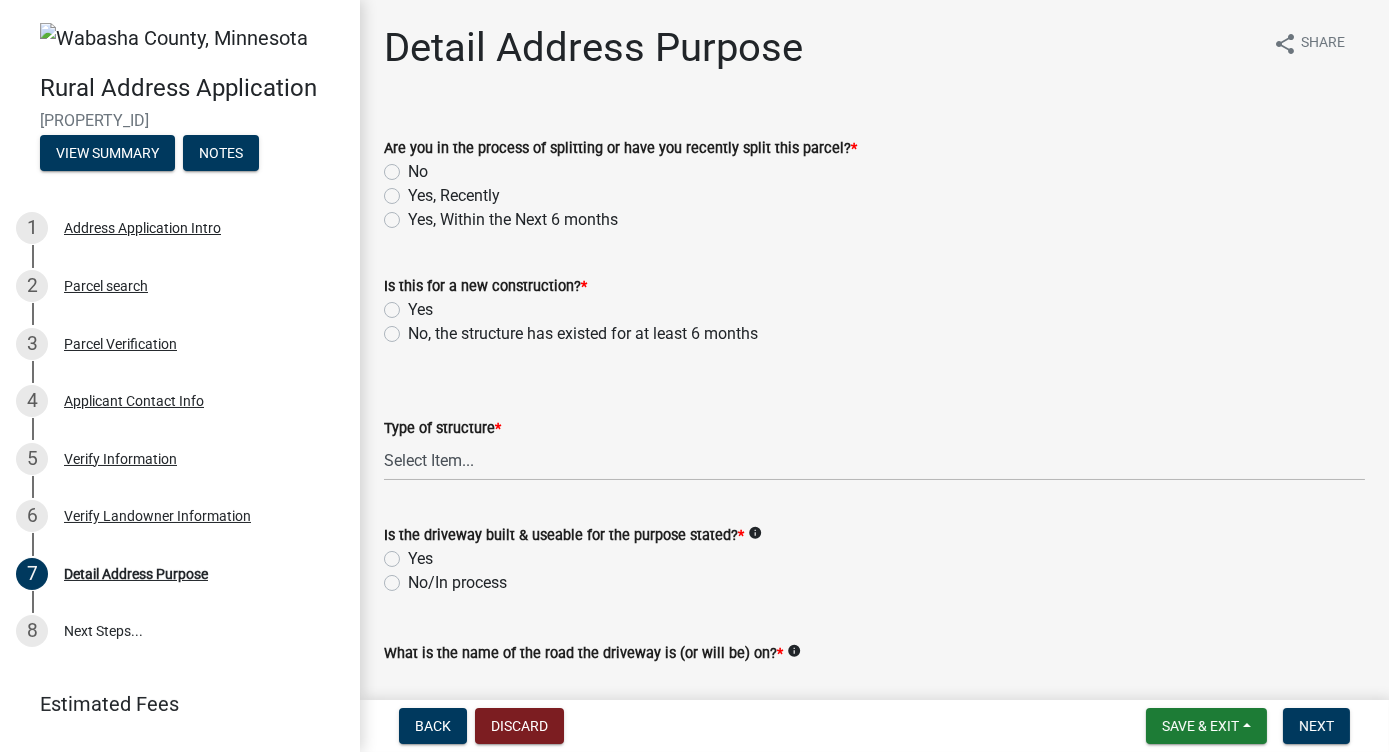 click on "No" 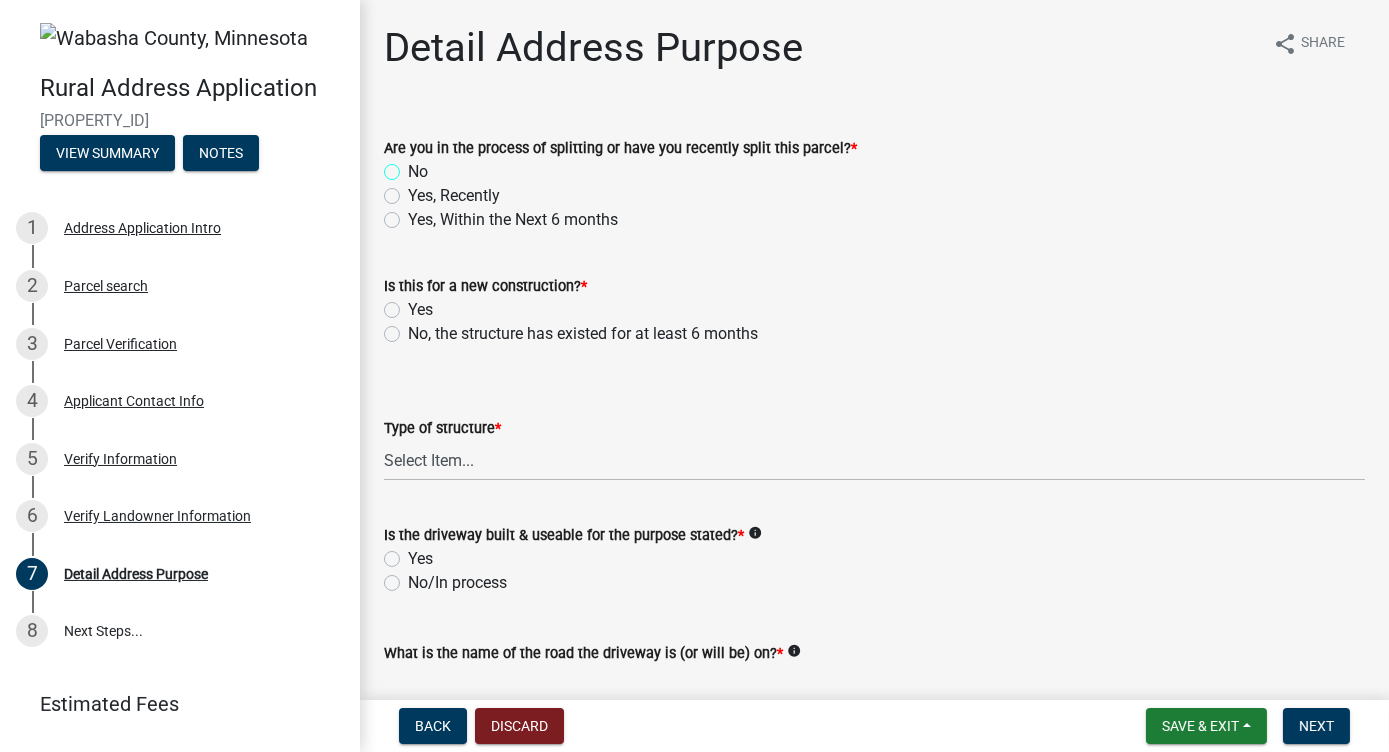 click on "No" at bounding box center (414, 166) 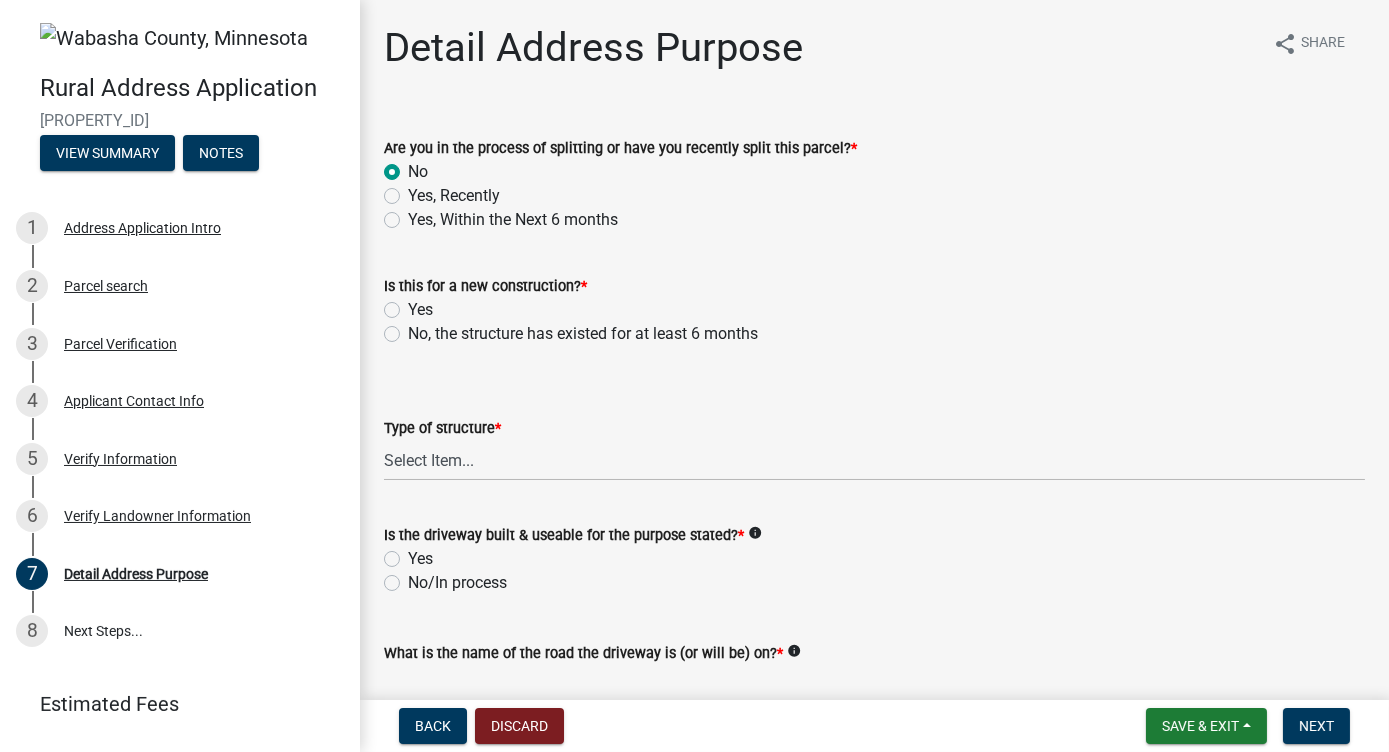 radio on "true" 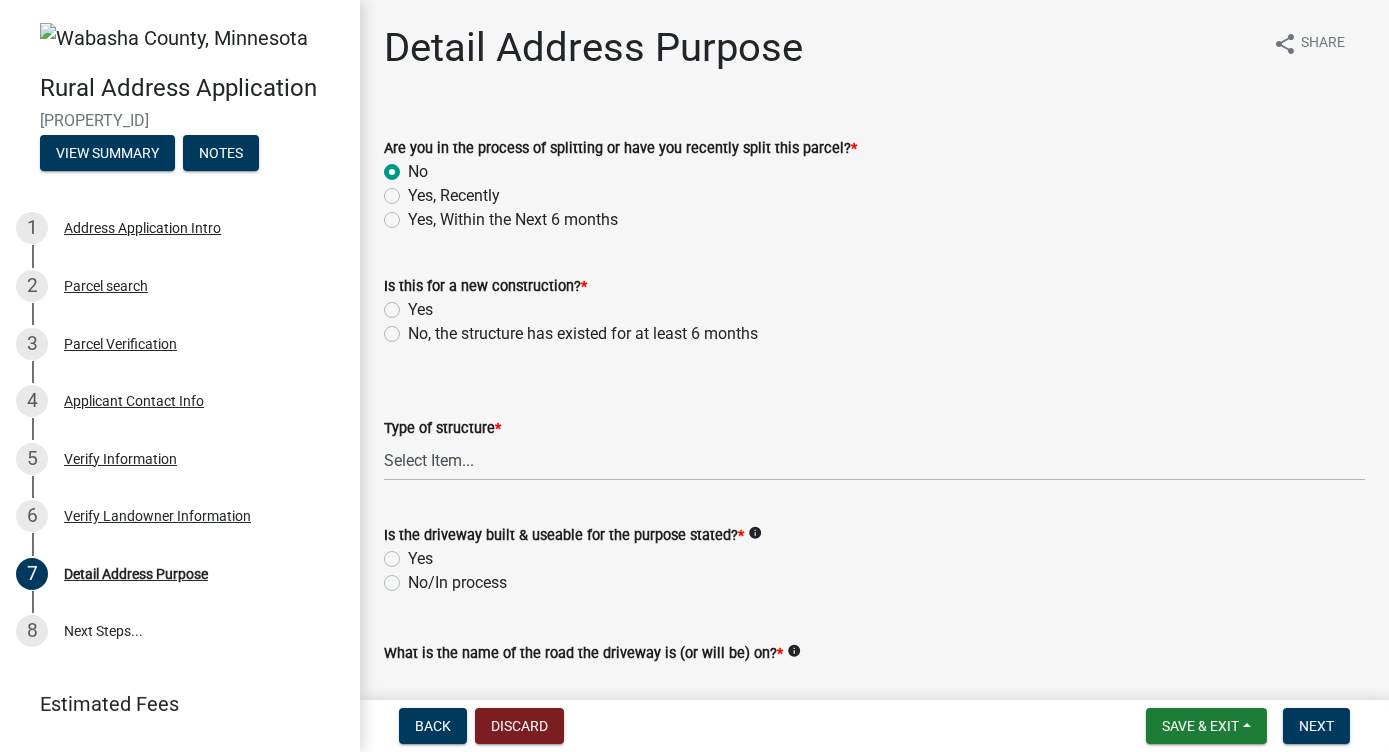 click on "Yes" 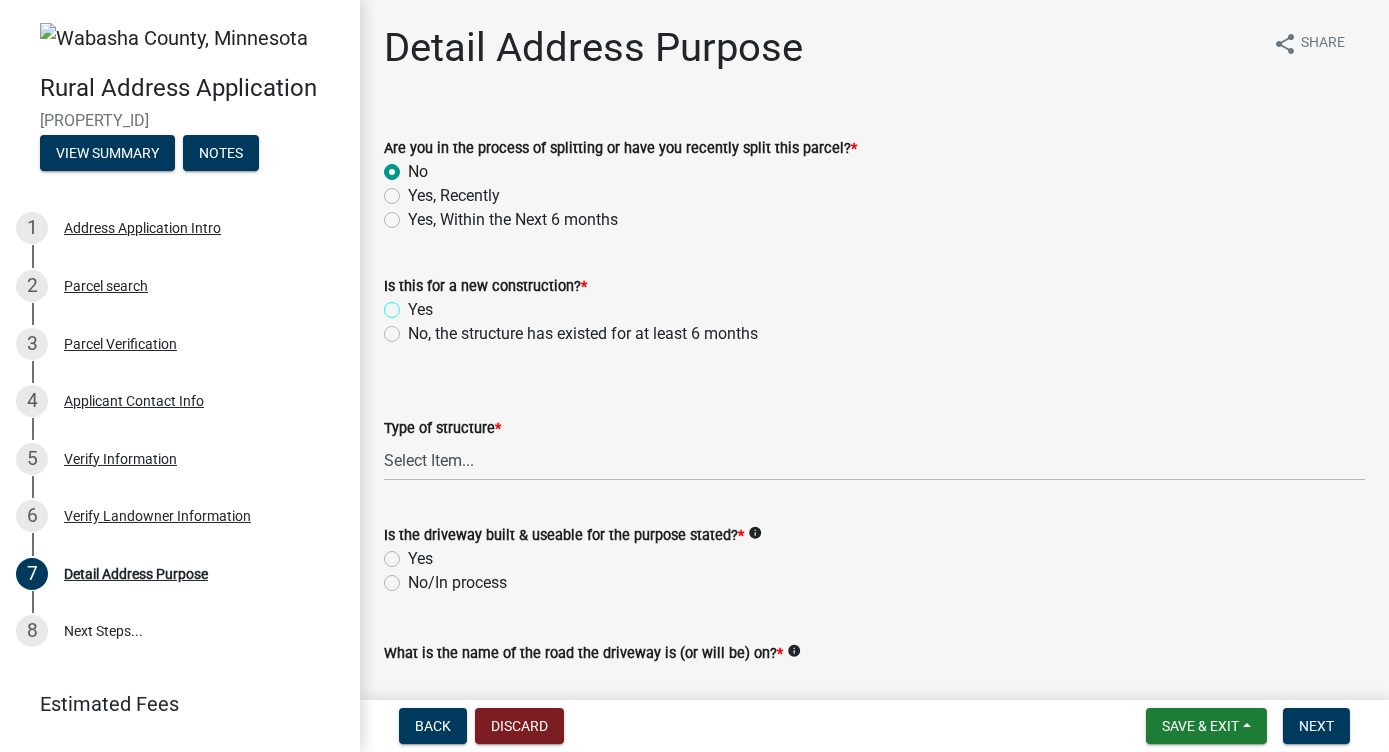 click on "Yes" at bounding box center (414, 304) 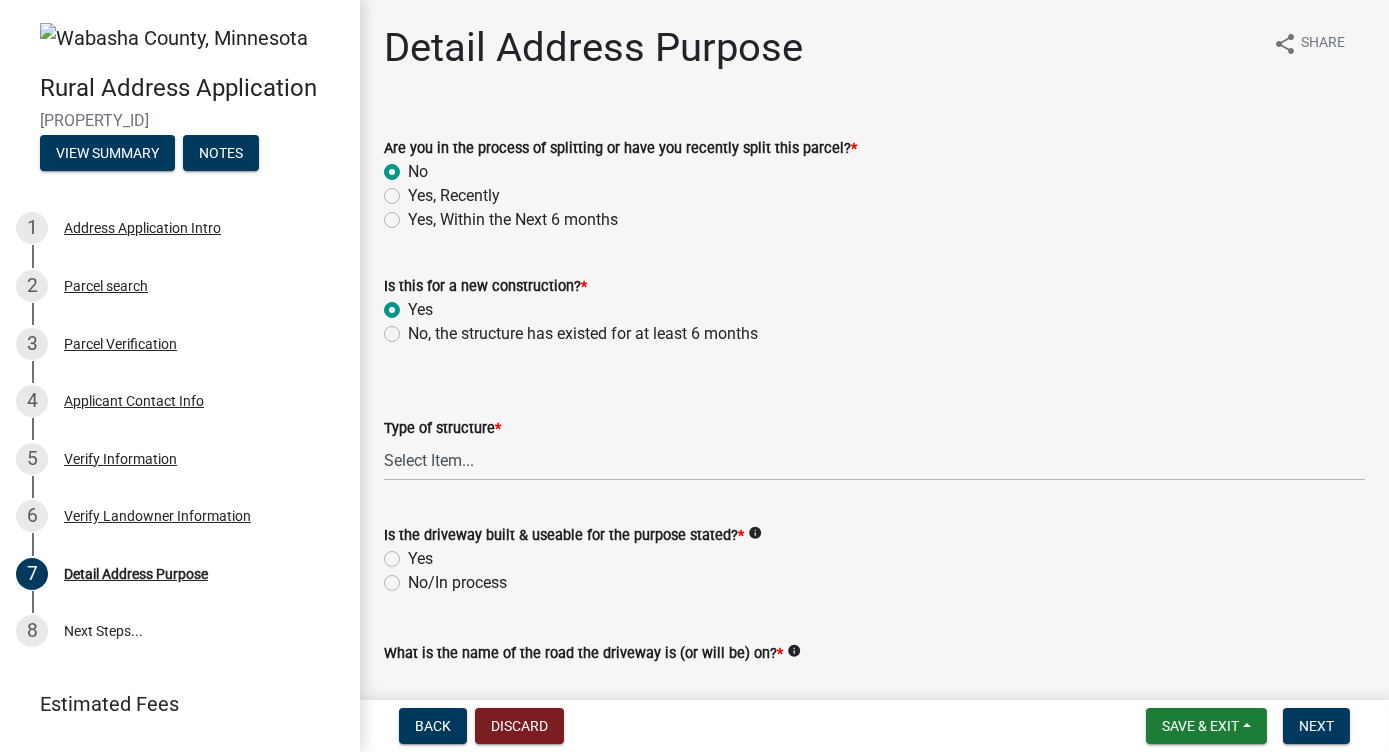 radio on "true" 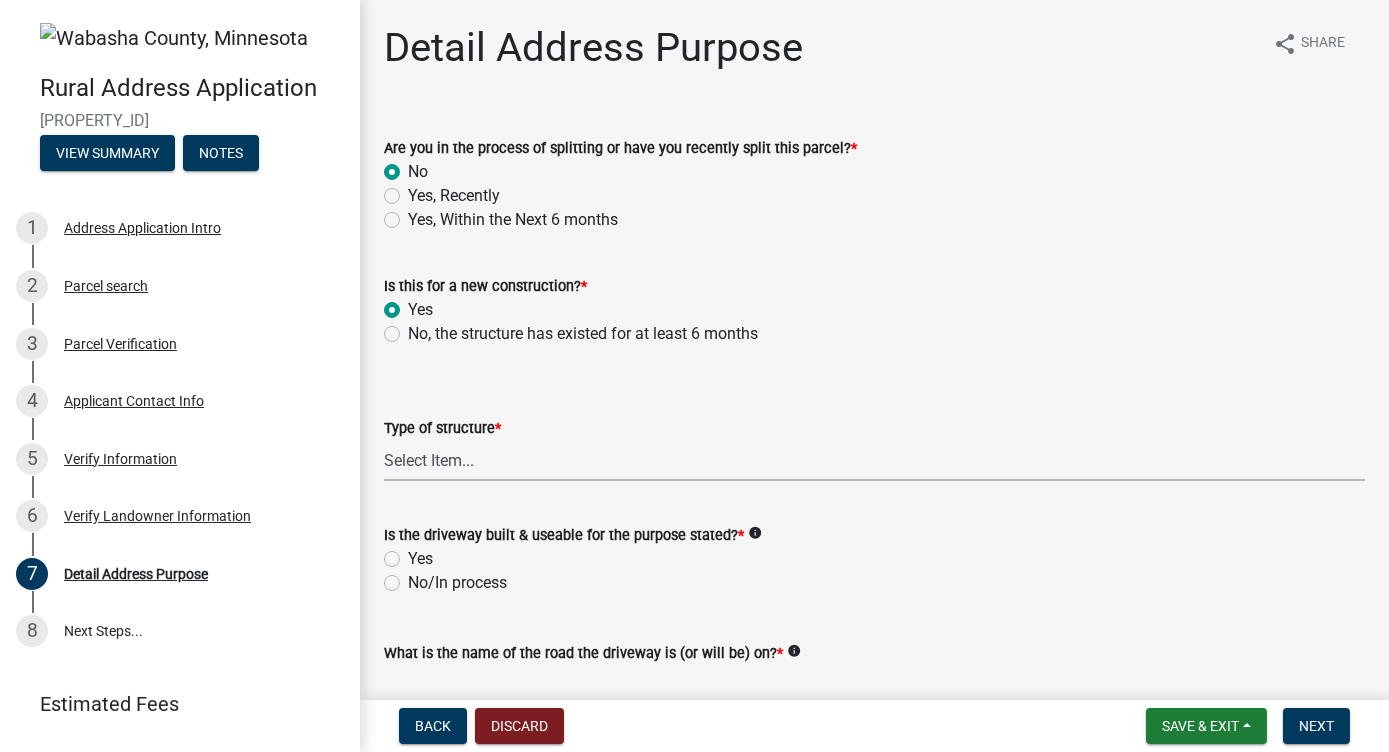 click on "Select Item...   Residence   Shed/Garage   Campsite/RV   Tower   Solar   Ag Equipment" at bounding box center (874, 460) 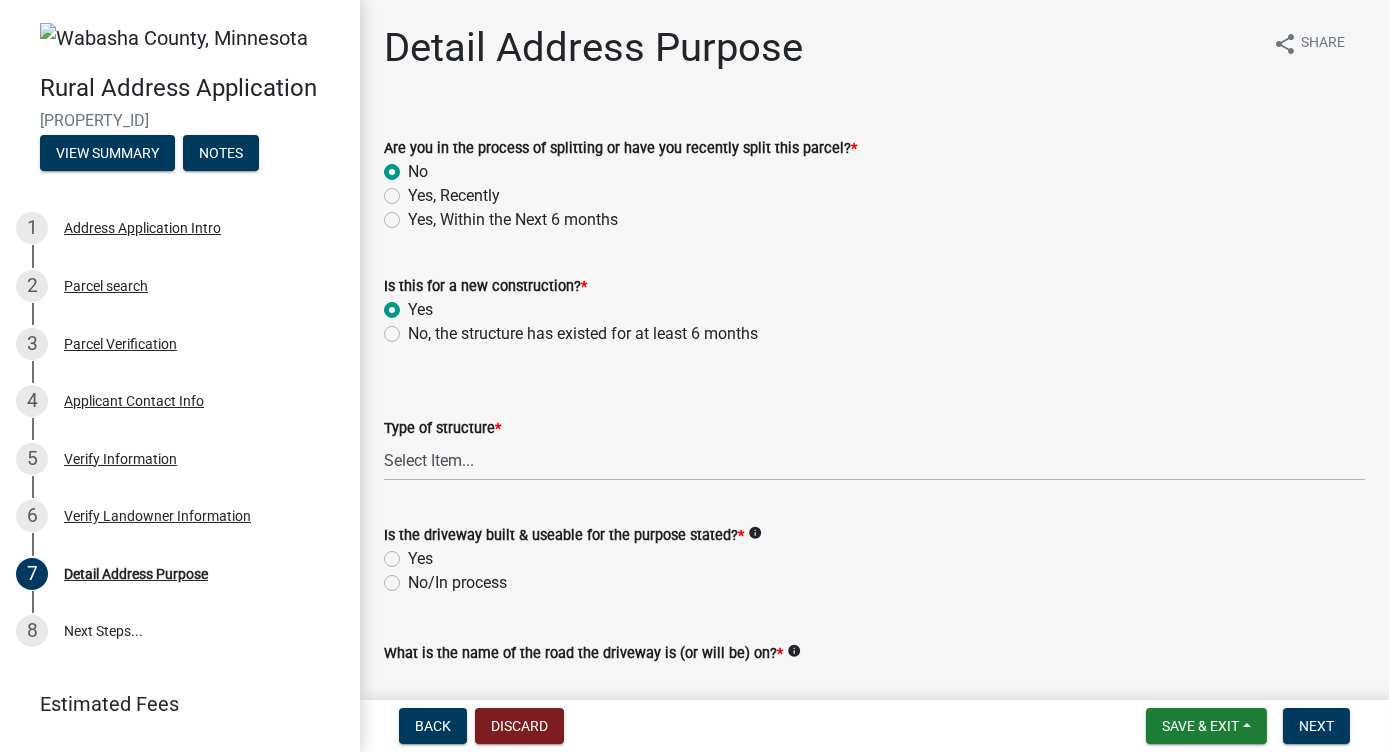 click on "No/In process" 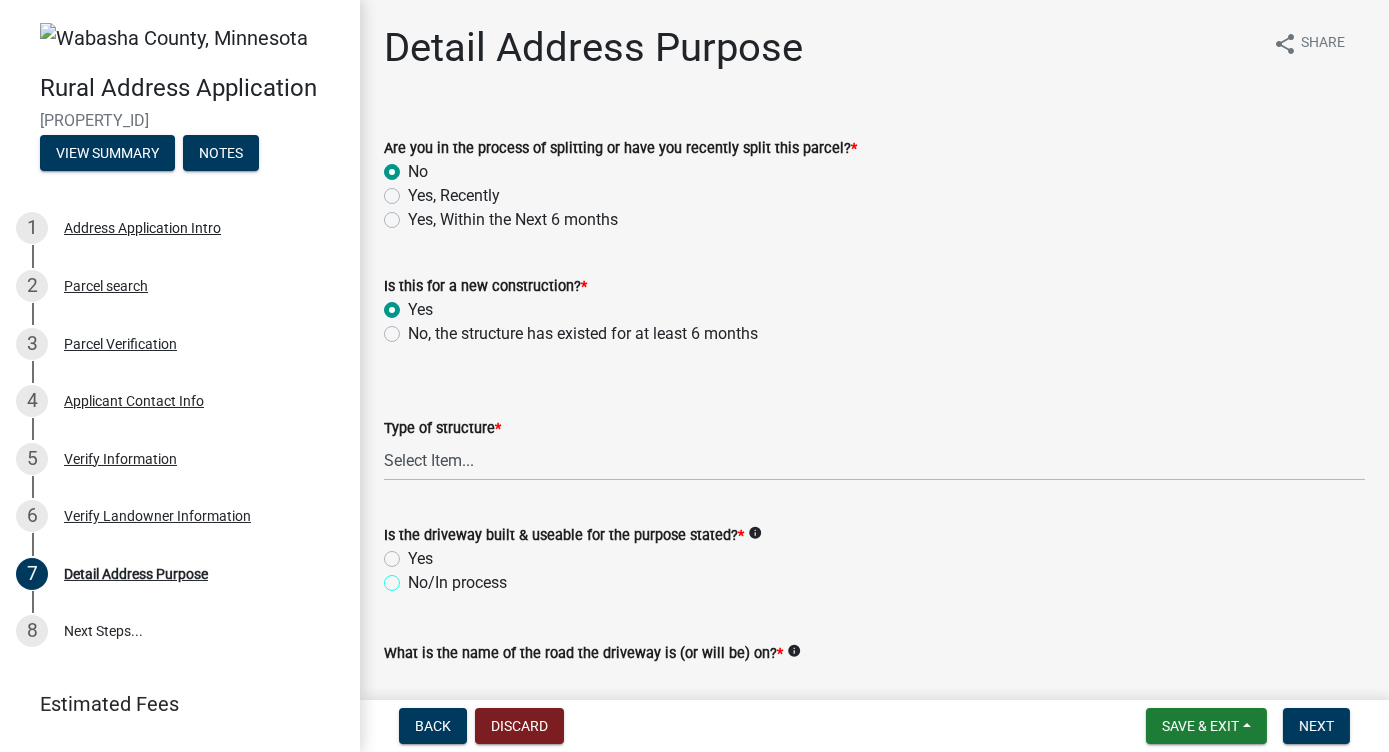 click on "No/In process" at bounding box center [414, 577] 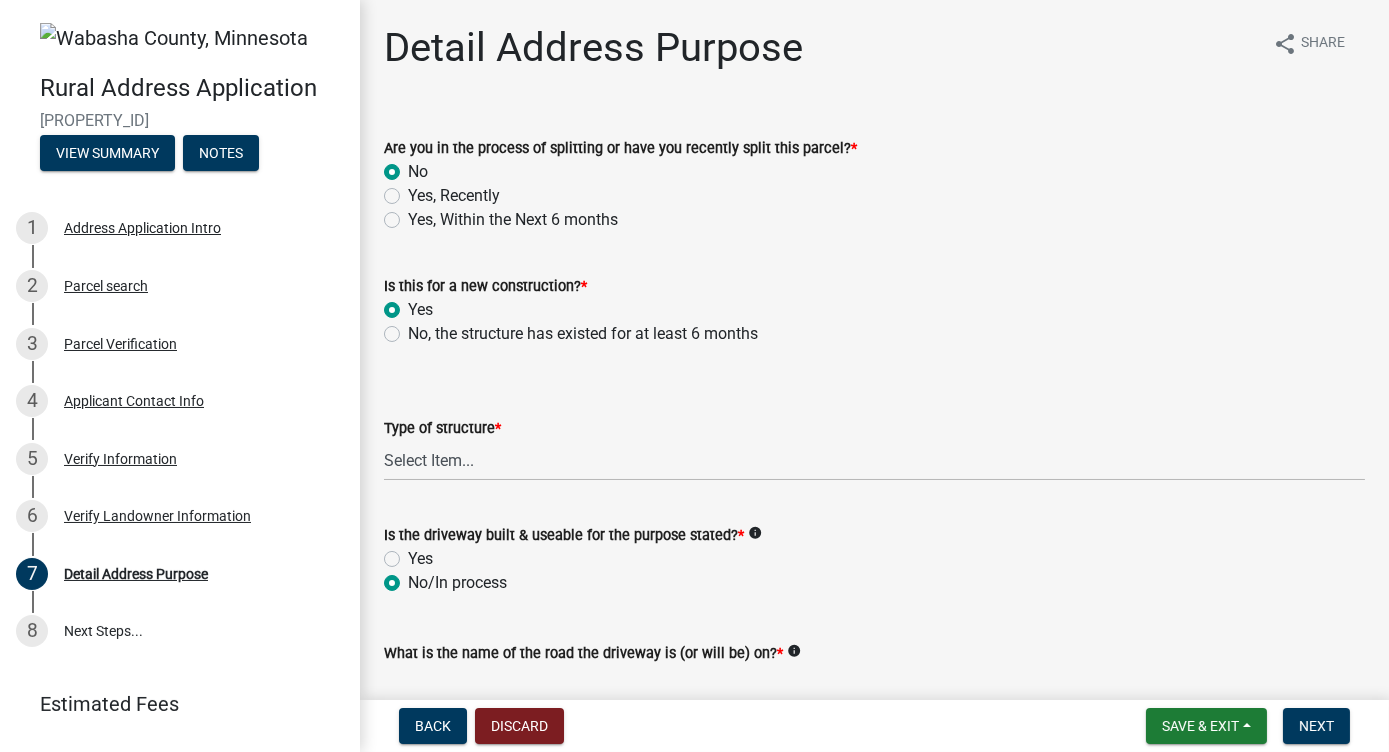 radio on "true" 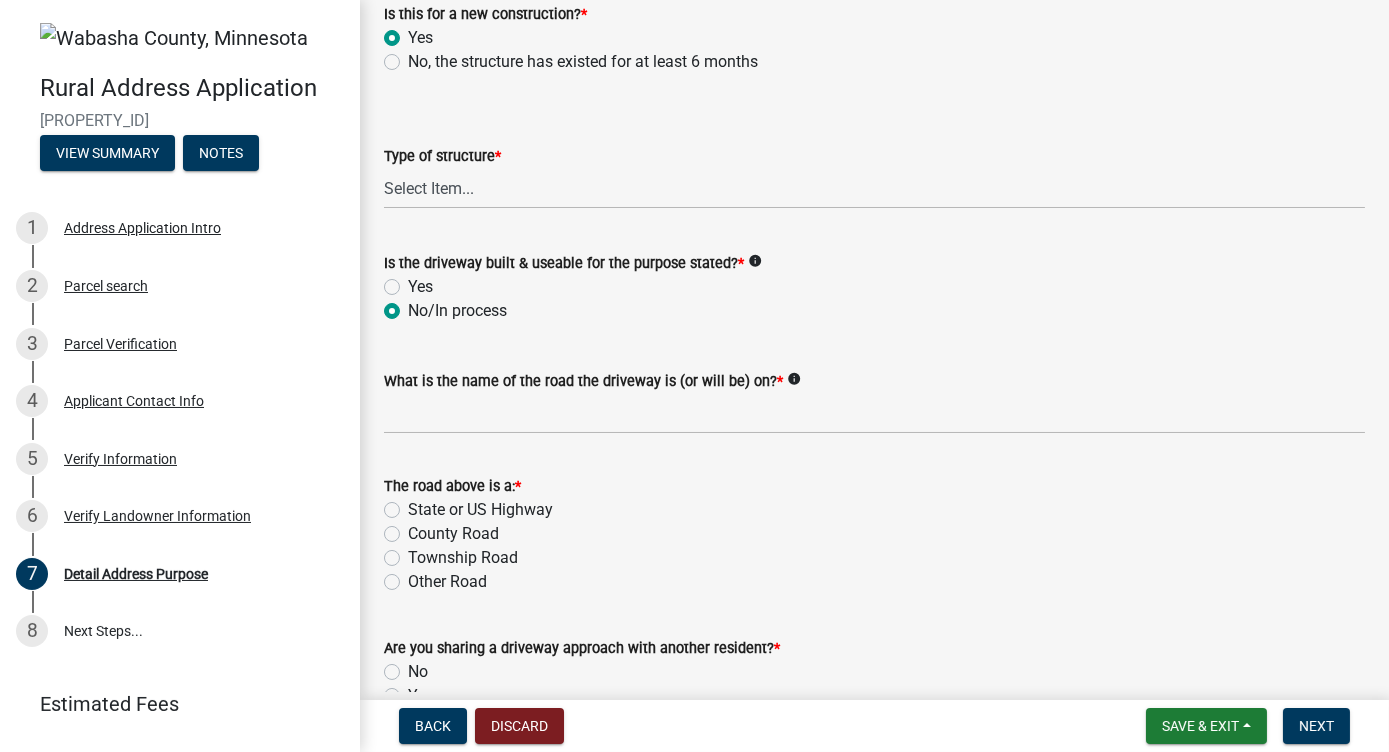 scroll, scrollTop: 331, scrollLeft: 0, axis: vertical 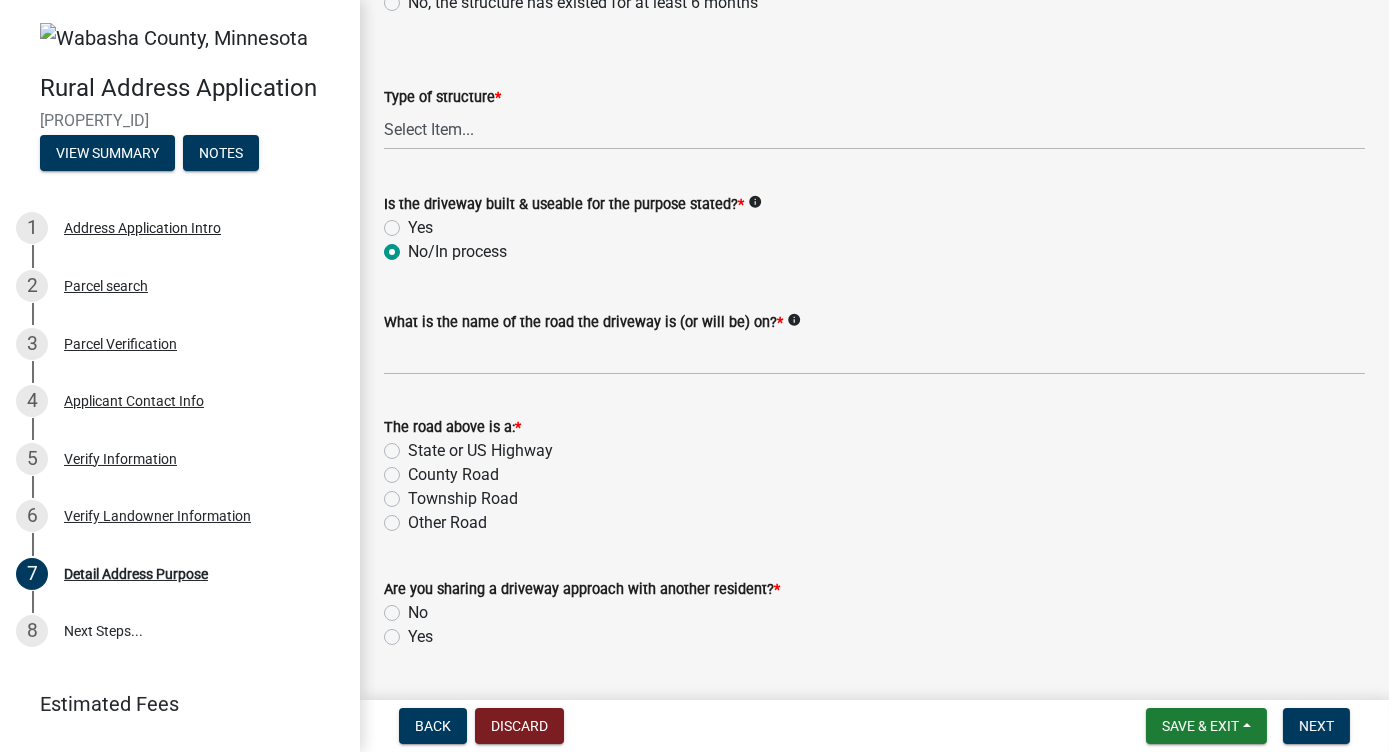click on "info" 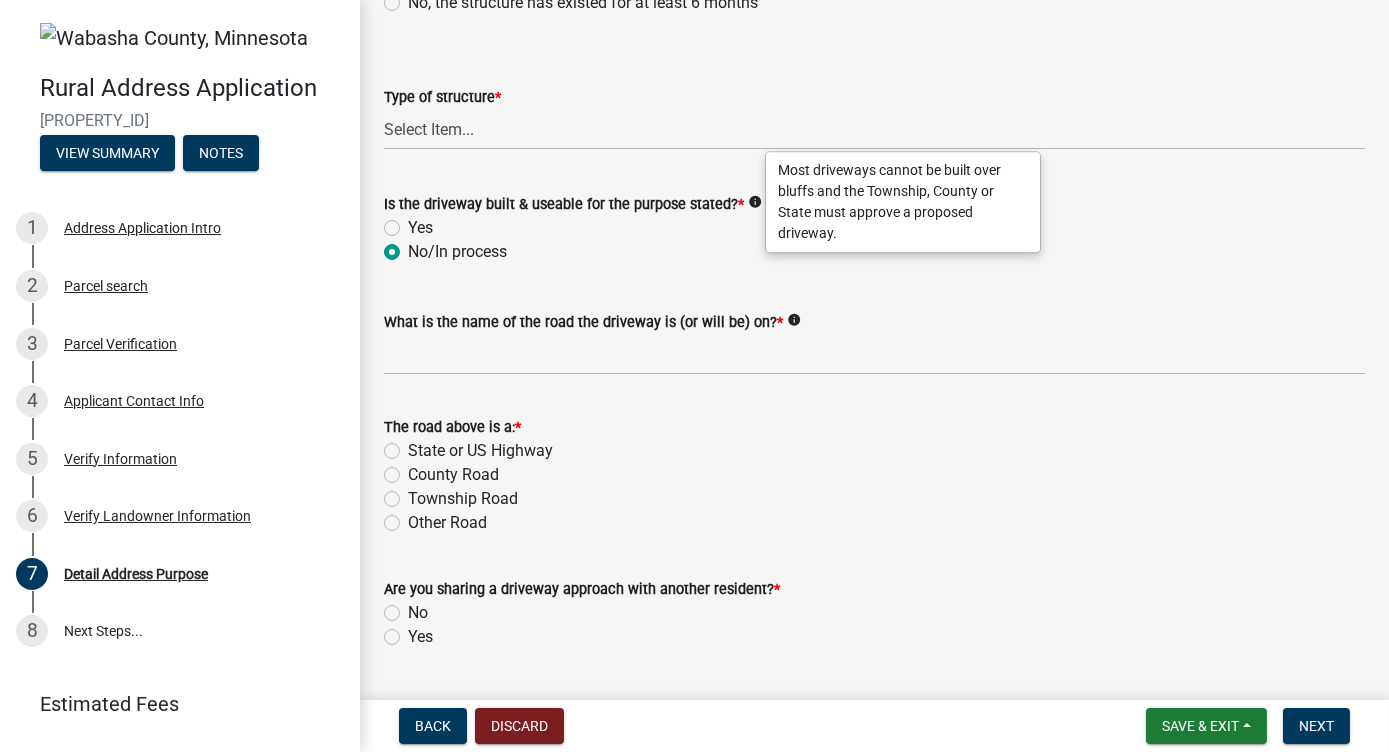 click on "What is the name of the road the driveway is (or will be) on?  *  info" 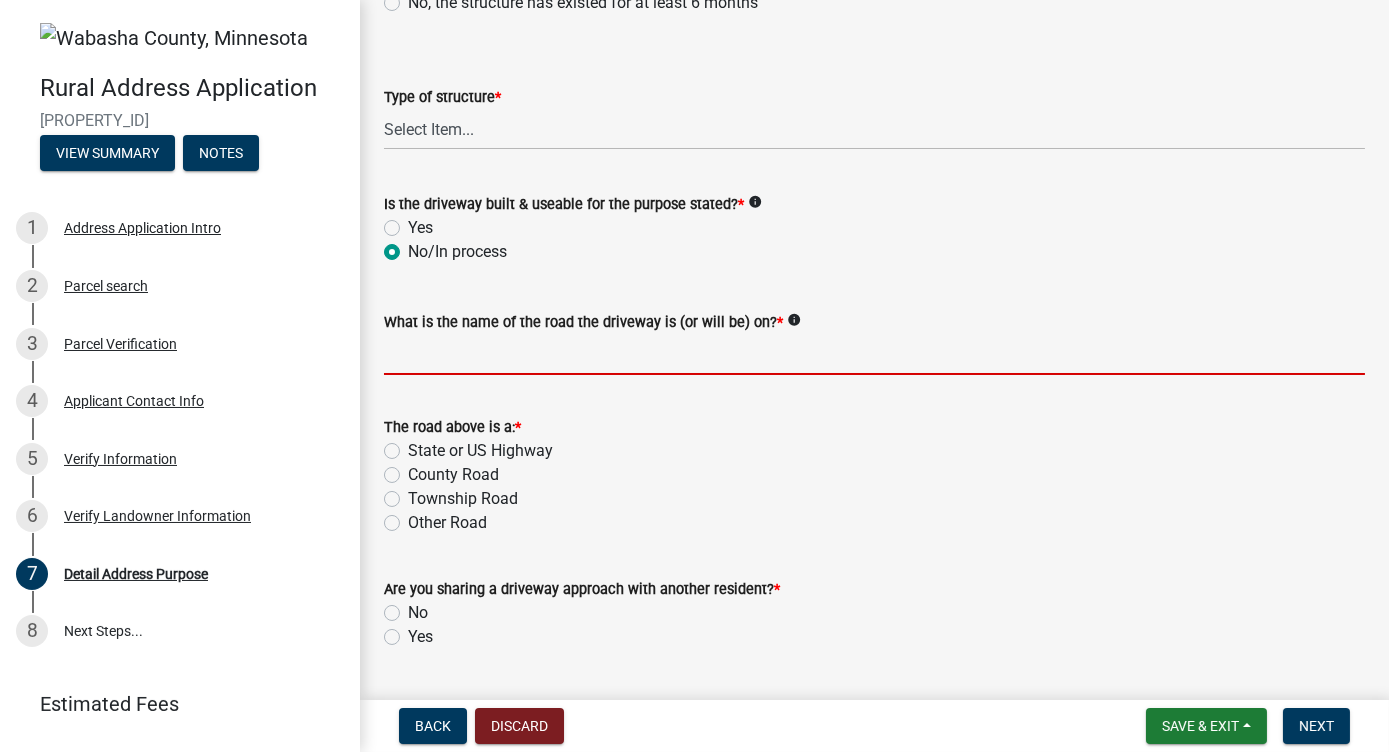 click on "What is the name of the road the driveway is (or will be) on?  *" at bounding box center [874, 354] 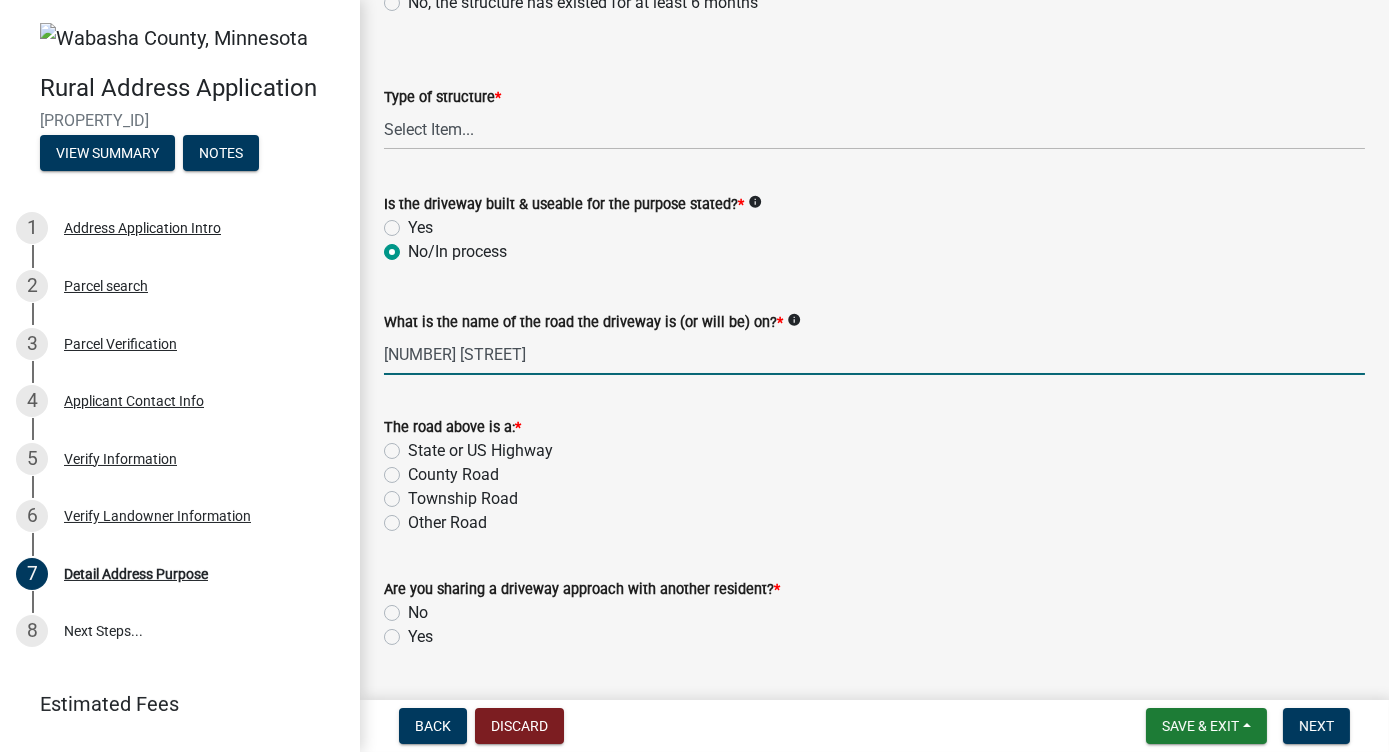 type on "375th Ave" 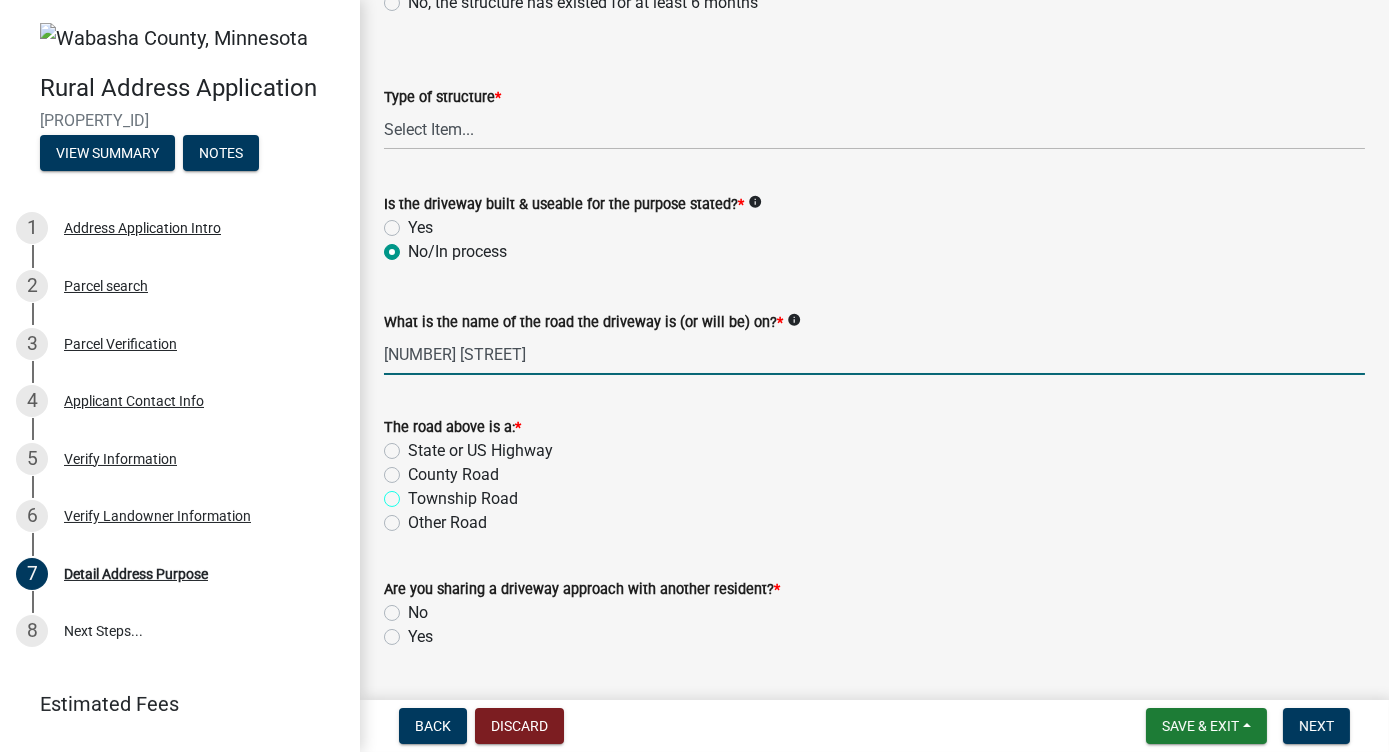 click on "Township Road" at bounding box center [414, 493] 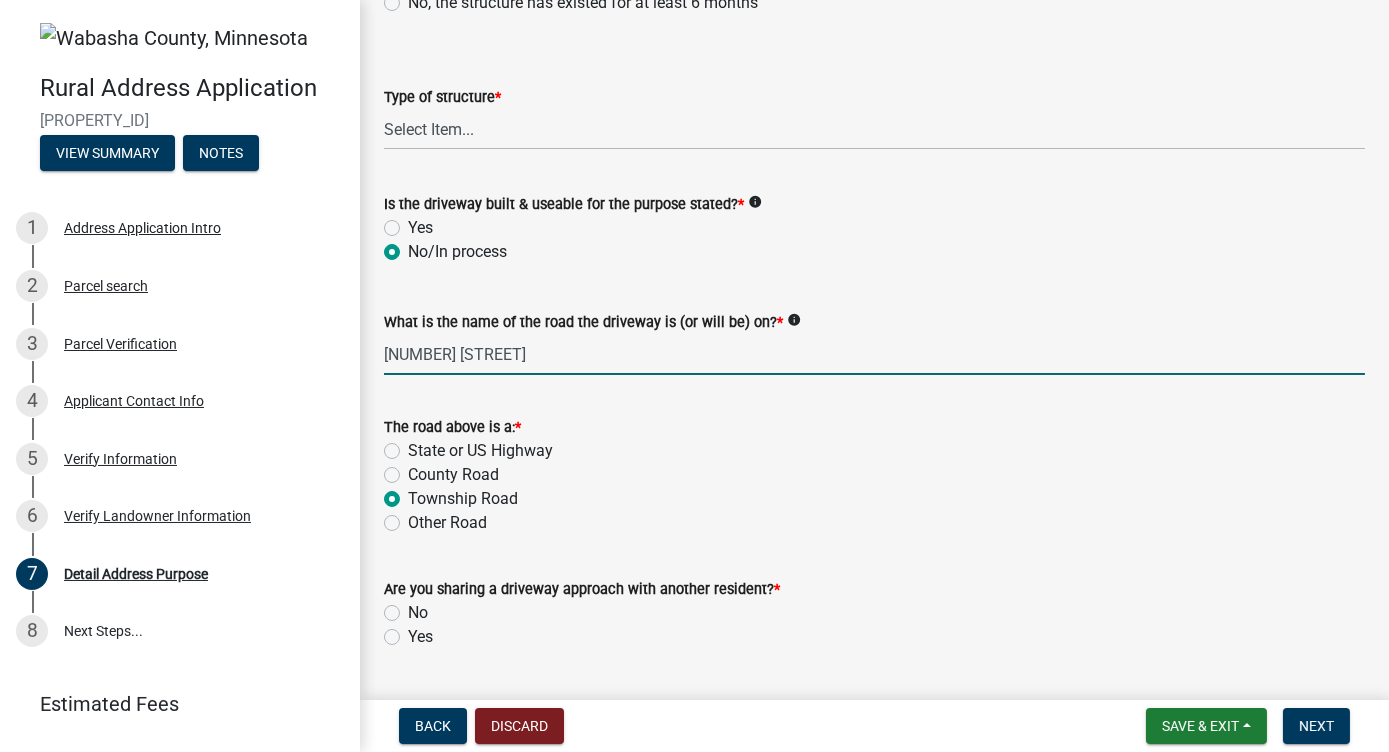 radio on "true" 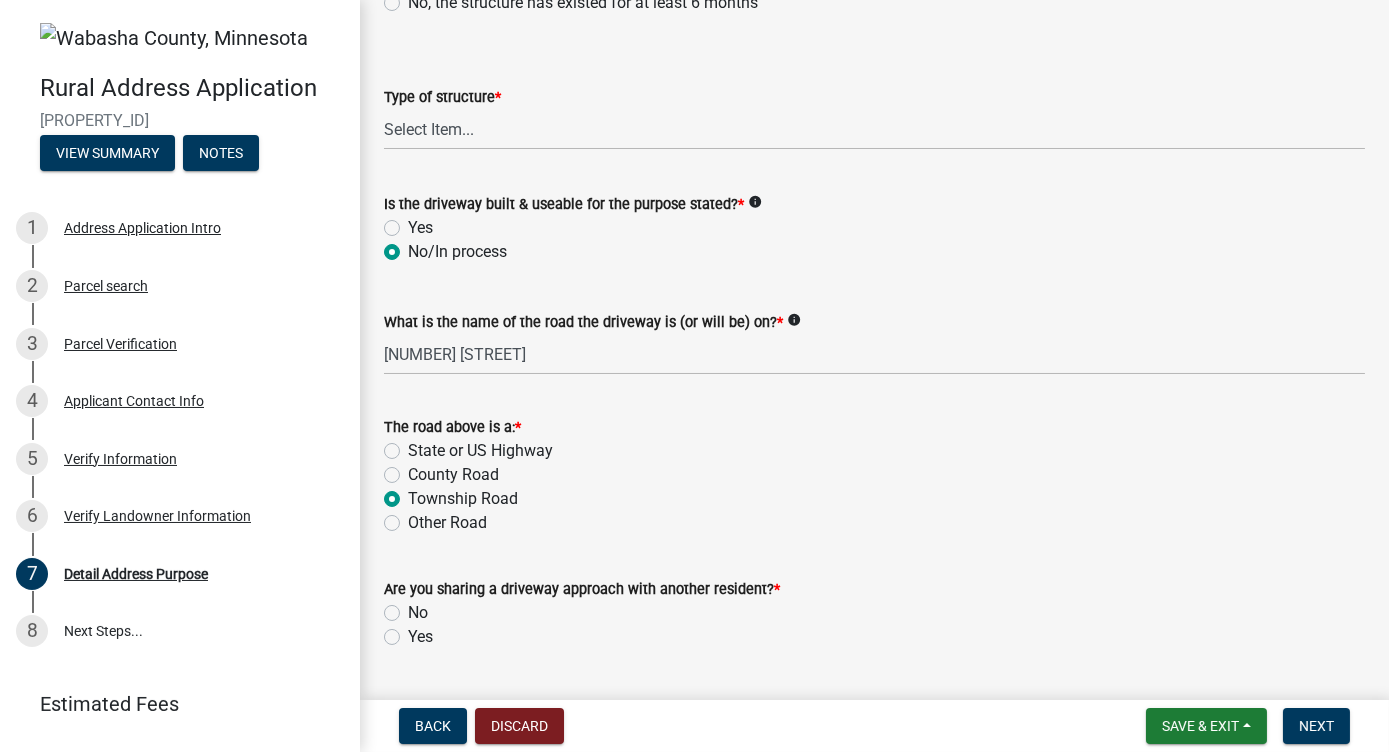 click on "No" 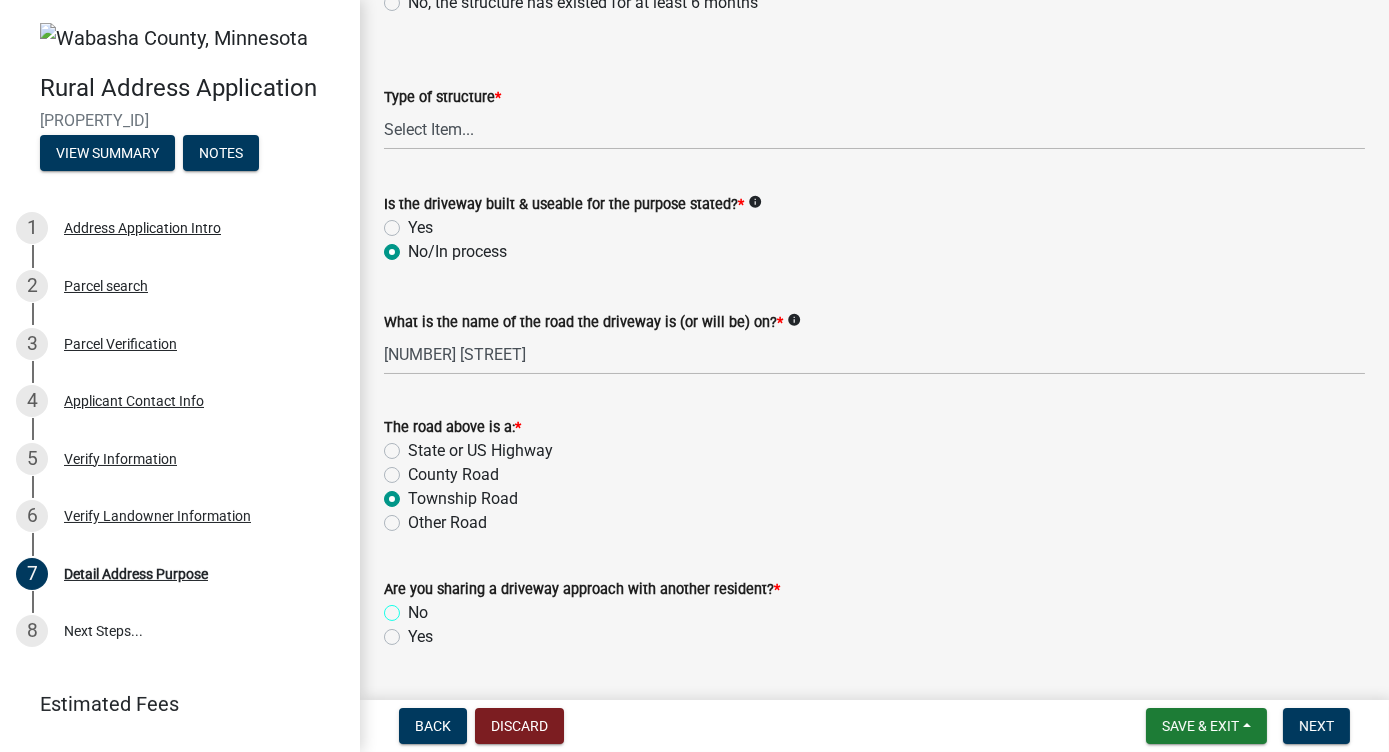 click on "No" at bounding box center (414, 607) 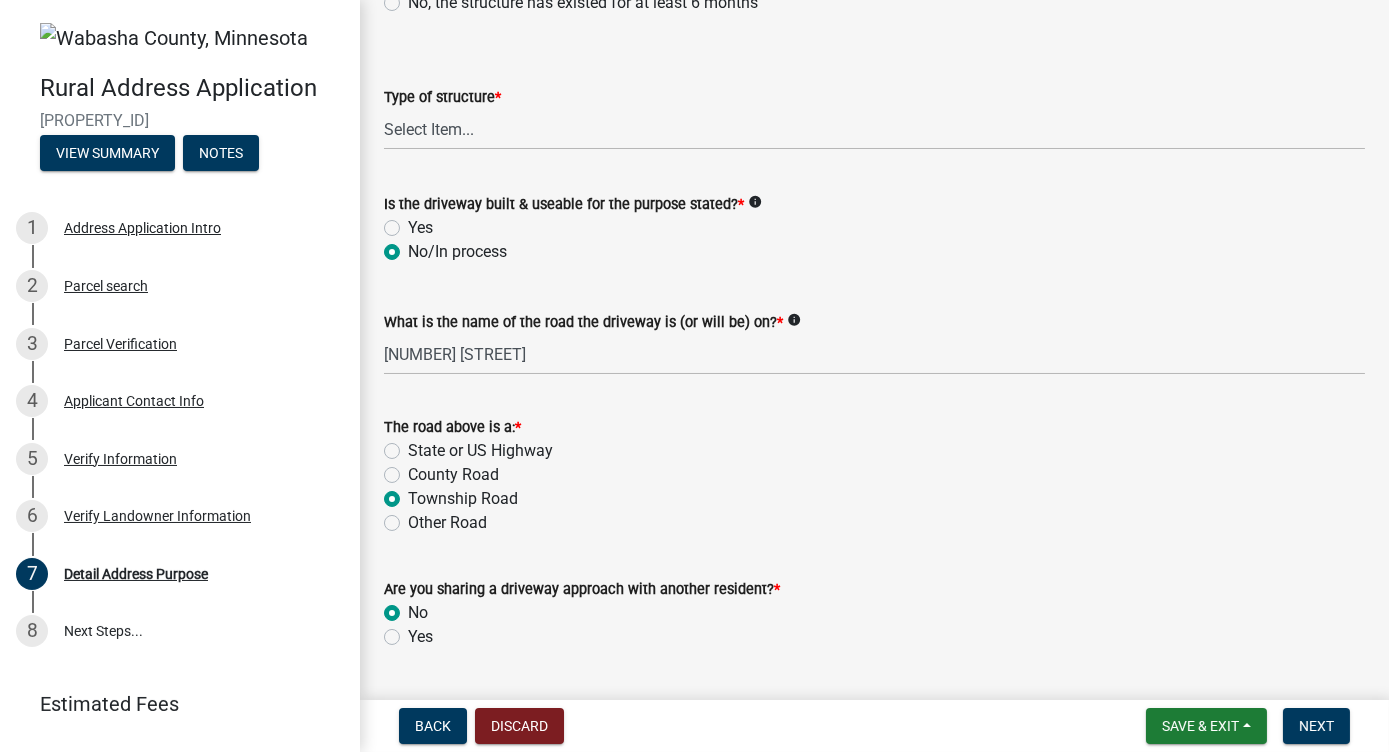 radio on "true" 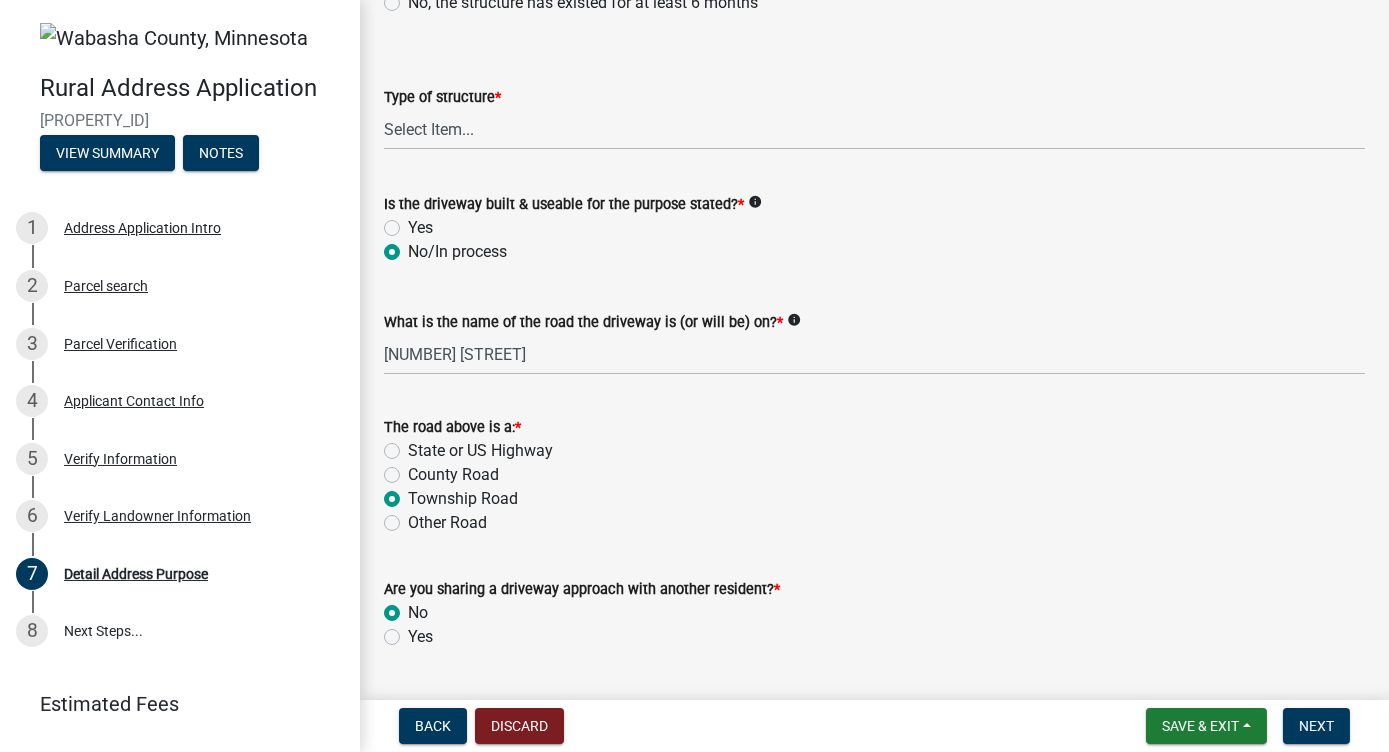 scroll, scrollTop: 384, scrollLeft: 0, axis: vertical 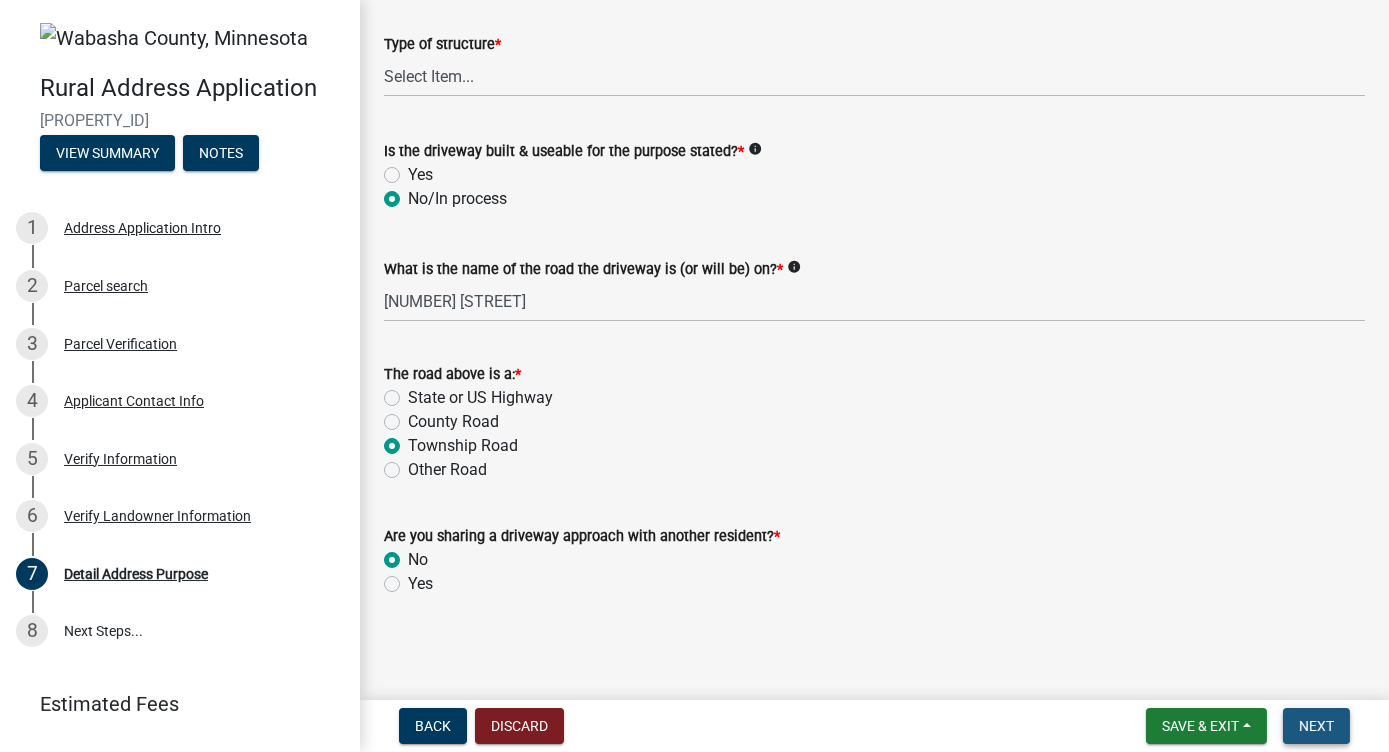 click on "Next" at bounding box center (1316, 726) 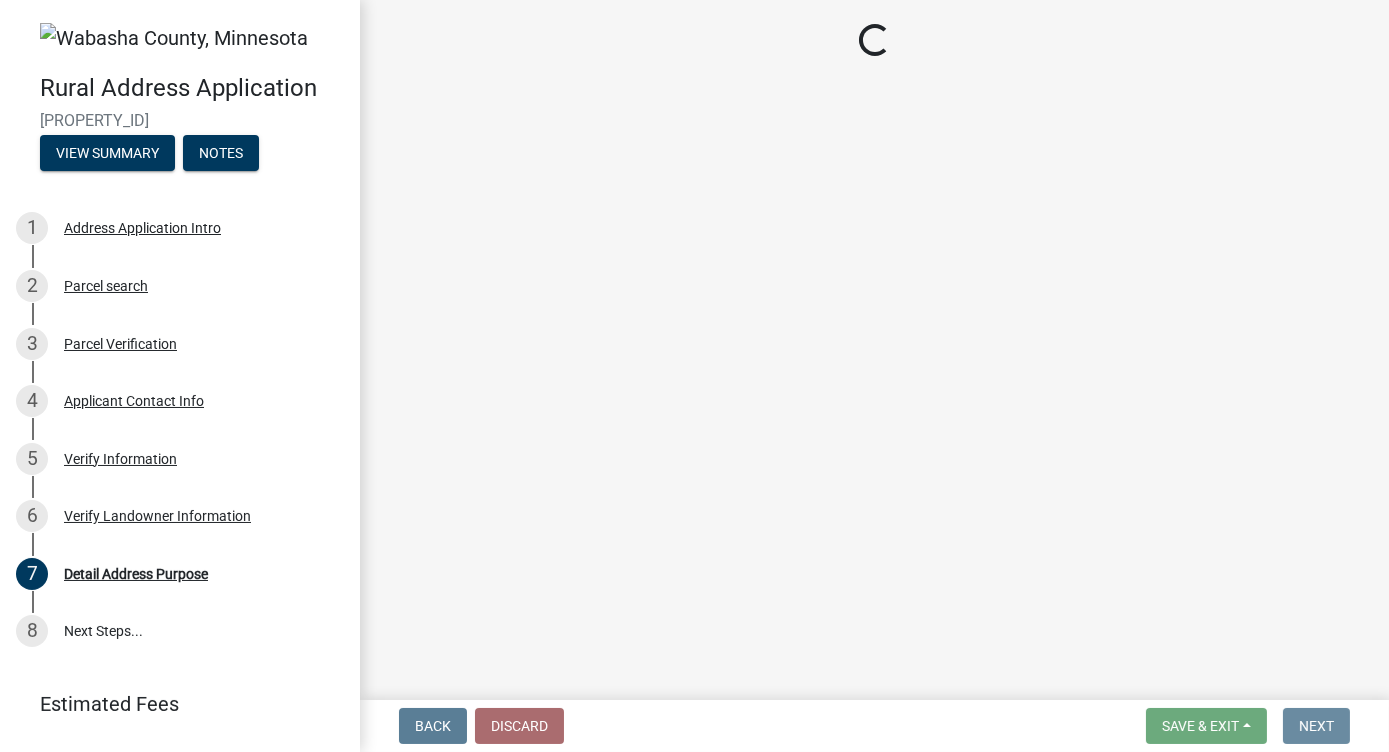 scroll, scrollTop: 0, scrollLeft: 0, axis: both 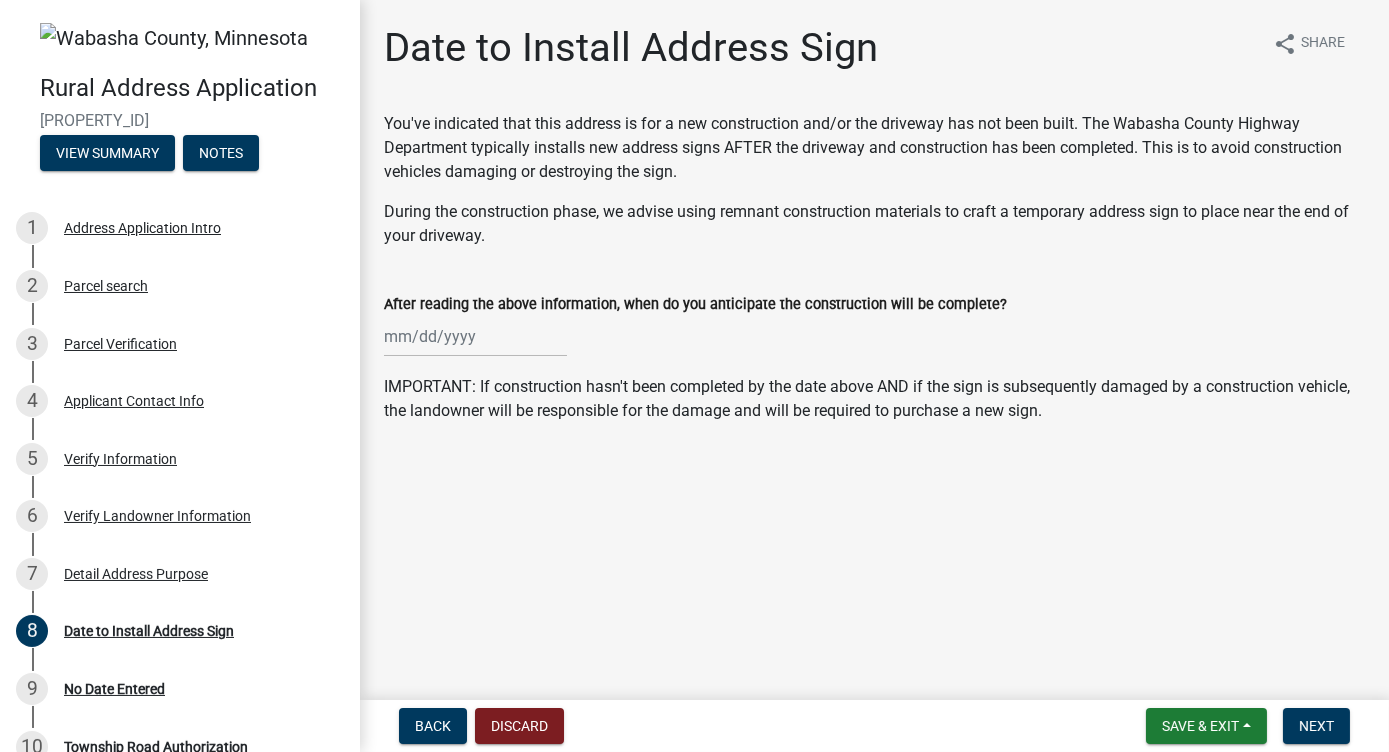 select on "8" 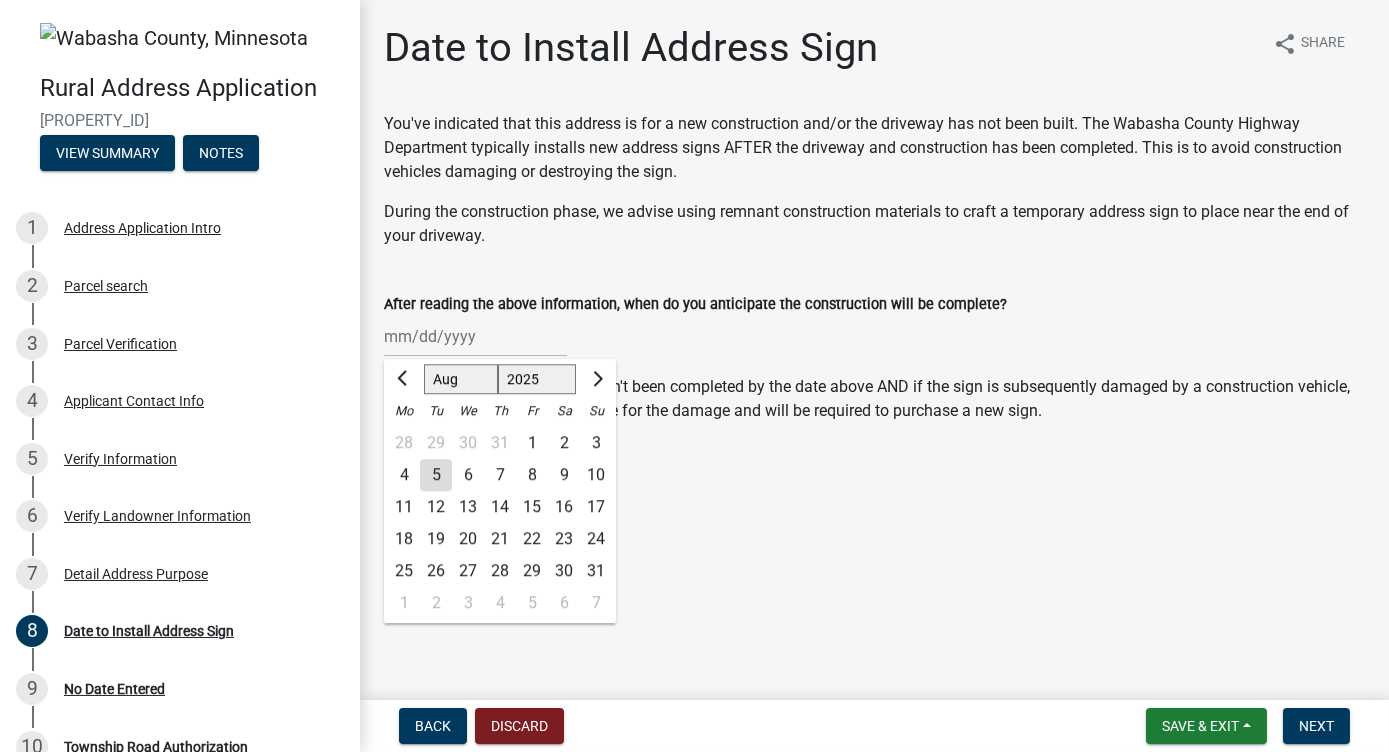 click on "Jan Feb Mar Apr May Jun Jul Aug Sep Oct Nov Dec 1525 1526 1527 1528 1529 1530 1531 1532 1533 1534 1535 1536 1537 1538 1539 1540 1541 1542 1543 1544 1545 1546 1547 1548 1549 1550 1551 1552 1553 1554 1555 1556 1557 1558 1559 1560 1561 1562 1563 1564 1565 1566 1567 1568 1569 1570 1571 1572 1573 1574 1575 1576 1577 1578 1579 1580 1581 1582 1583 1584 1585 1586 1587 1588 1589 1590 1591 1592 1593 1594 1595 1596 1597 1598 1599 1600 1601 1602 1603 1604 1605 1606 1607 1608 1609 1610 1611 1612 1613 1614 1615 1616 1617 1618 1619 1620 1621 1622 1623 1624 1625 1626 1627 1628 1629 1630 1631 1632 1633 1634 1635 1636 1637 1638 1639 1640 1641 1642 1643 1644 1645 1646 1647 1648 1649 1650 1651 1652 1653 1654 1655 1656 1657 1658 1659 1660 1661 1662 1663 1664 1665 1666 1667 1668 1669 1670 1671 1672 1673 1674 1675 1676 1677 1678 1679 1680 1681 1682 1683 1684 1685 1686 1687 1688 1689 1690 1691 1692 1693 1694 1695 1696 1697 1698 1699 1700 1701 1702 1703 1704 1705 1706 1707 1708 1709 1710 1711 1712 1713 1714 1715 1716 1717 1718 1719 1" 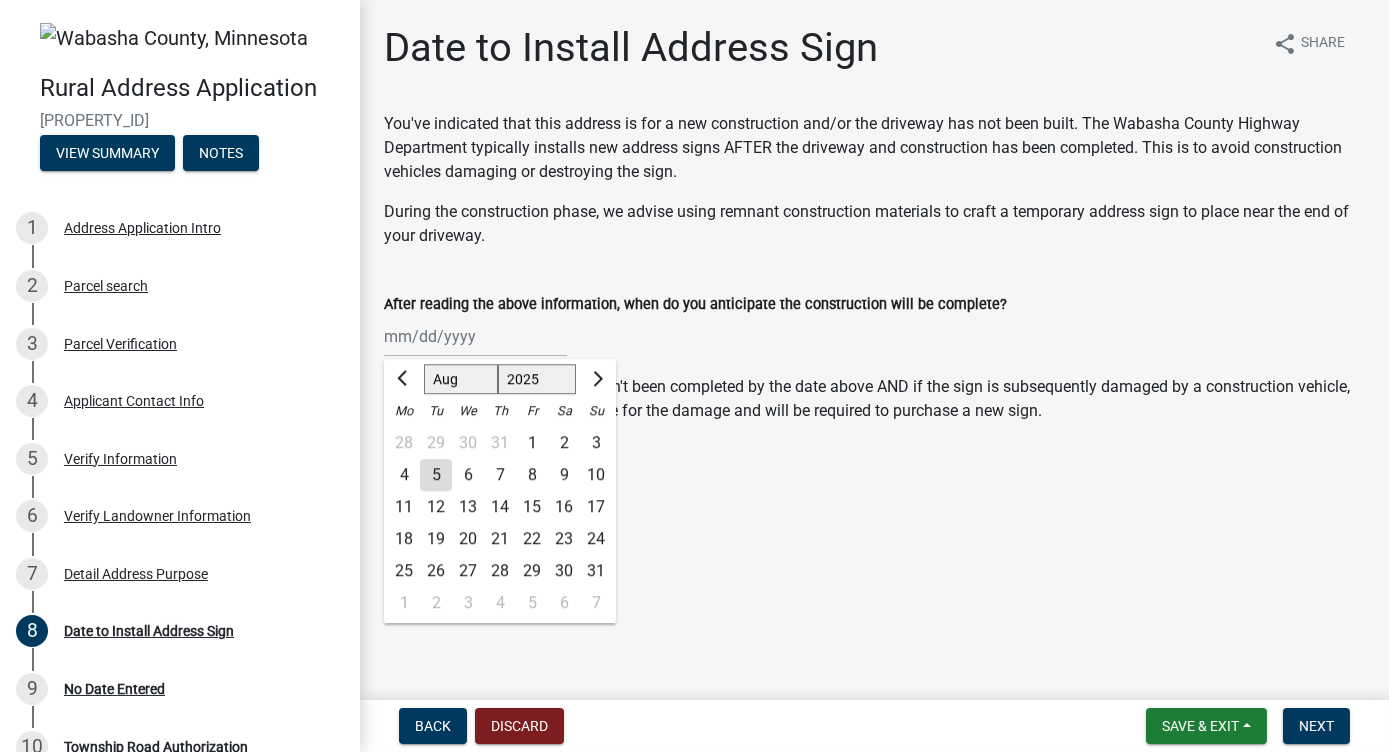 click on "Jan Feb Mar Apr May Jun Jul Aug Sep Oct Nov Dec" 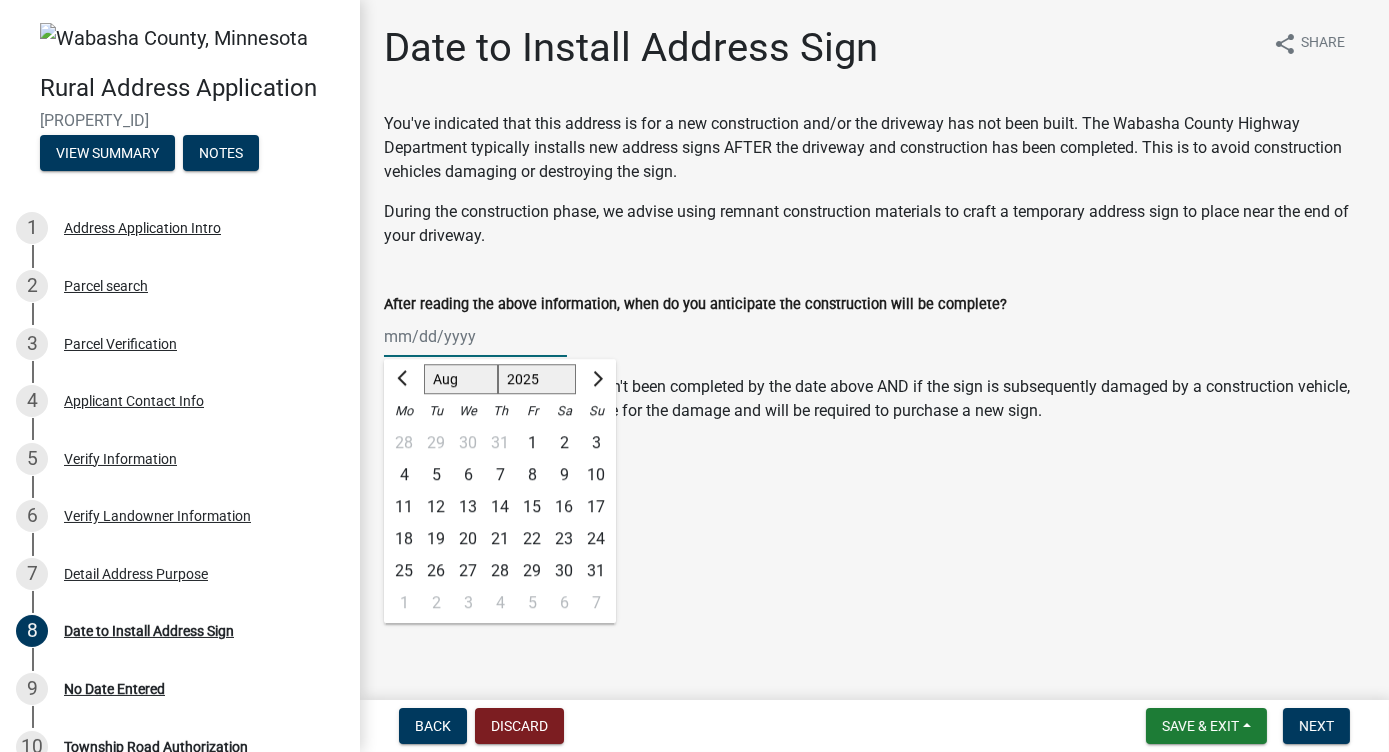 select on "12" 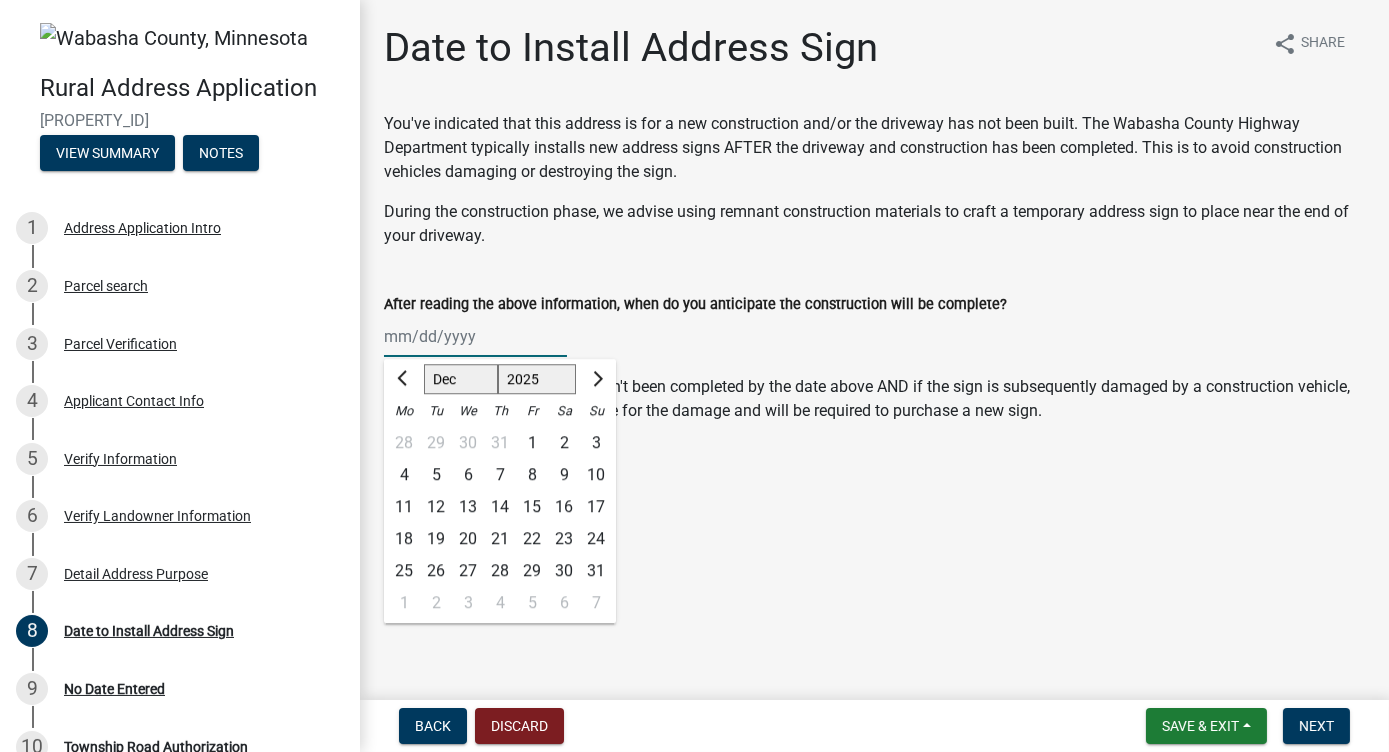 click on "Jan Feb Mar Apr May Jun Jul Aug Sep Oct Nov Dec" 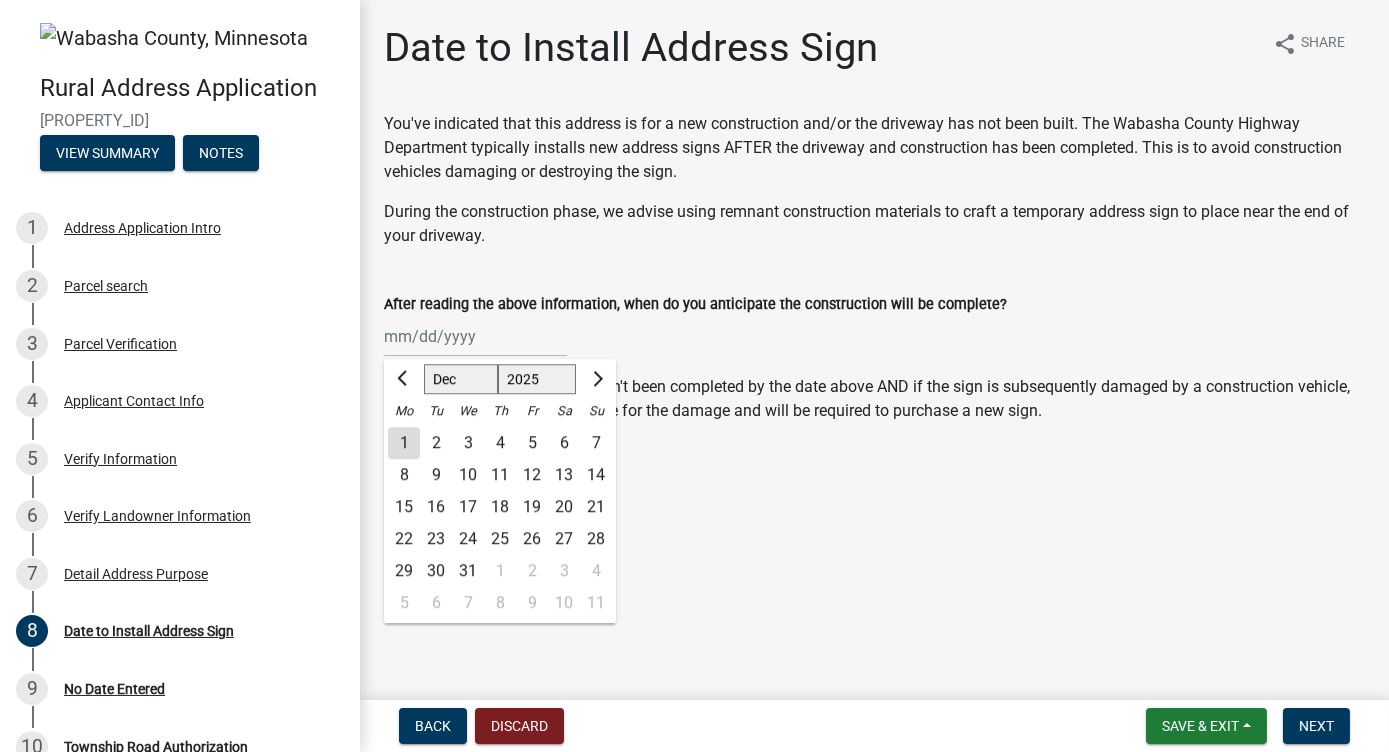 click on "31" 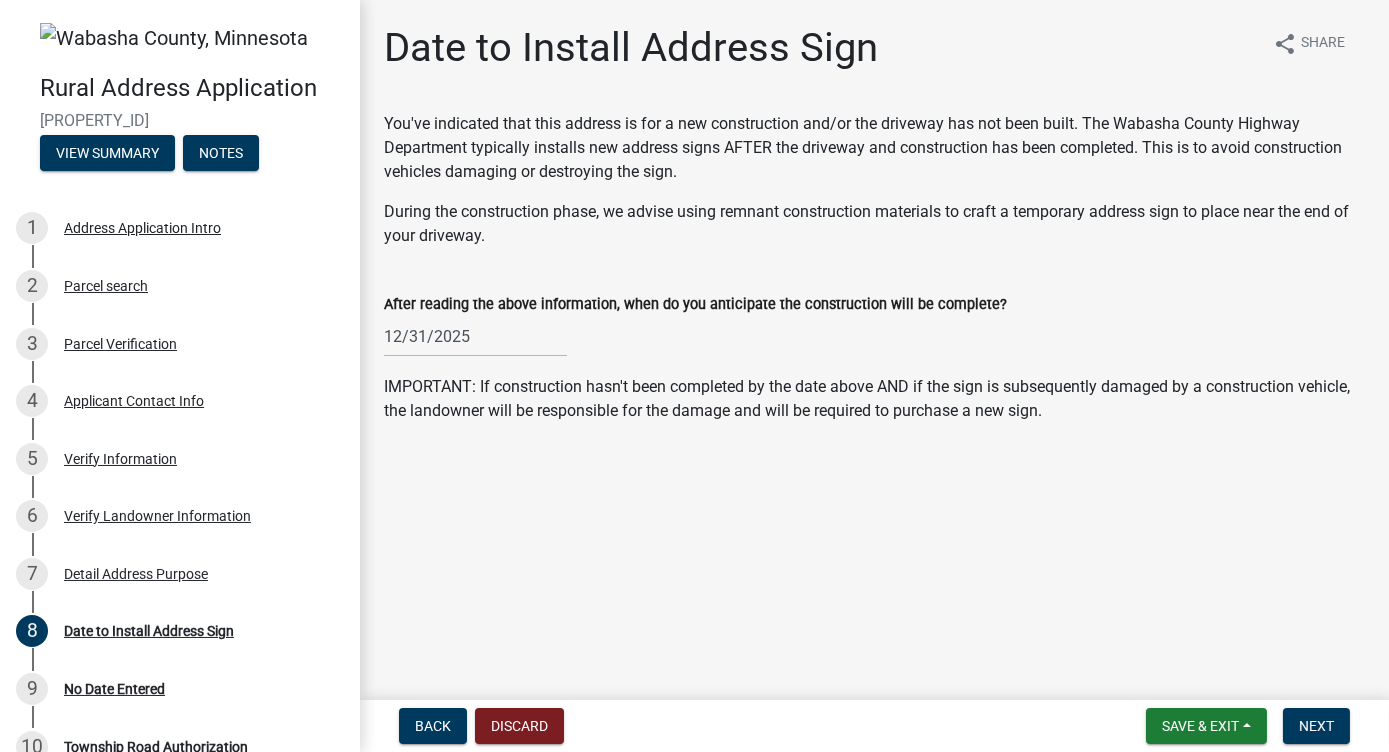click on "Date to Install Address Sign share Share You've indicated that this address is for a new construction and/or the driveway has not been built. The Wabasha County Highway Department typically installs new address signs AFTER the driveway and construction has been completed. This is to avoid construction vehicles damaging or destroying the sign.  During the construction phase, we advise using remnant construction materials to craft a temporary address sign to place near the end of your driveway.  After reading the above information, when do you anticipate the construction will be complete?  12/31/2025 IMPORTANT: If construction hasn't been completed by the date above AND if the sign is subsequently damaged by a construction vehicle, the landowner will be responsible for the damage and will be required to purchase a new sign." 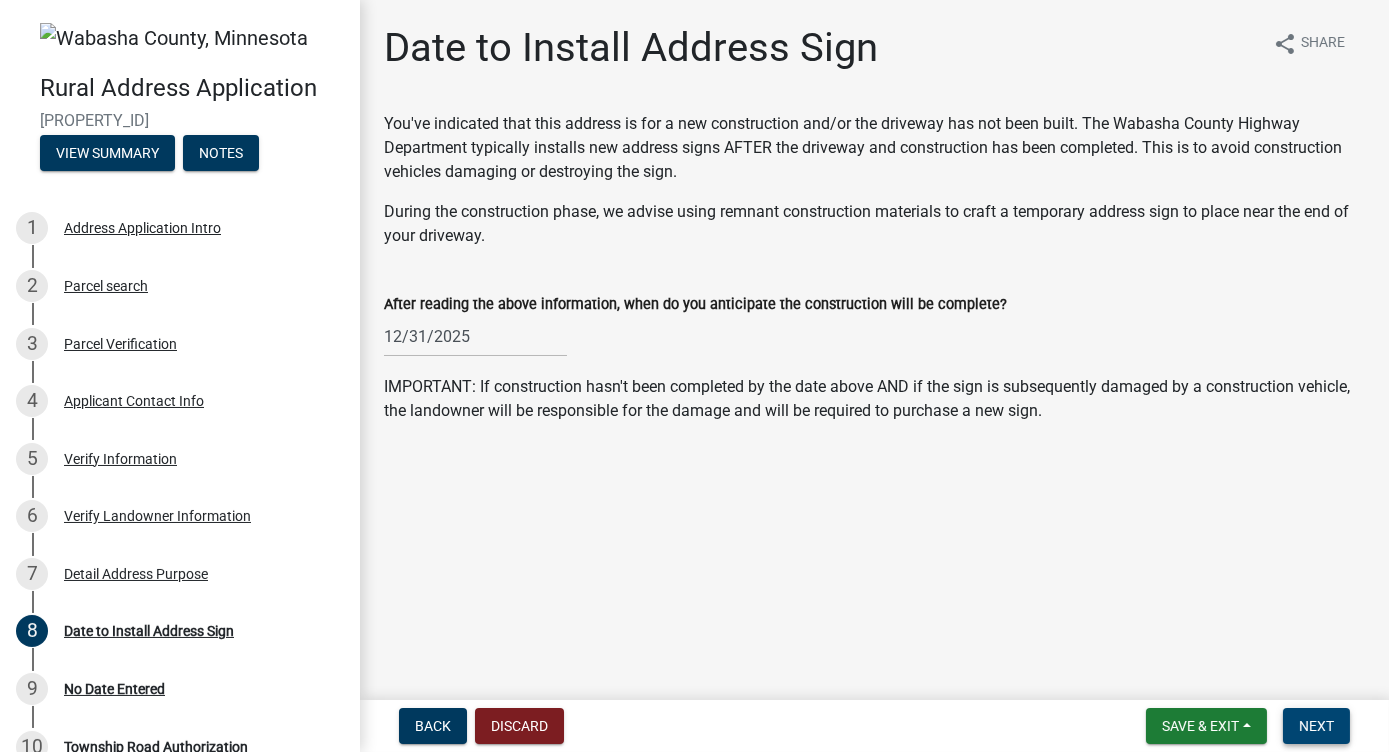 click on "Next" at bounding box center (1316, 726) 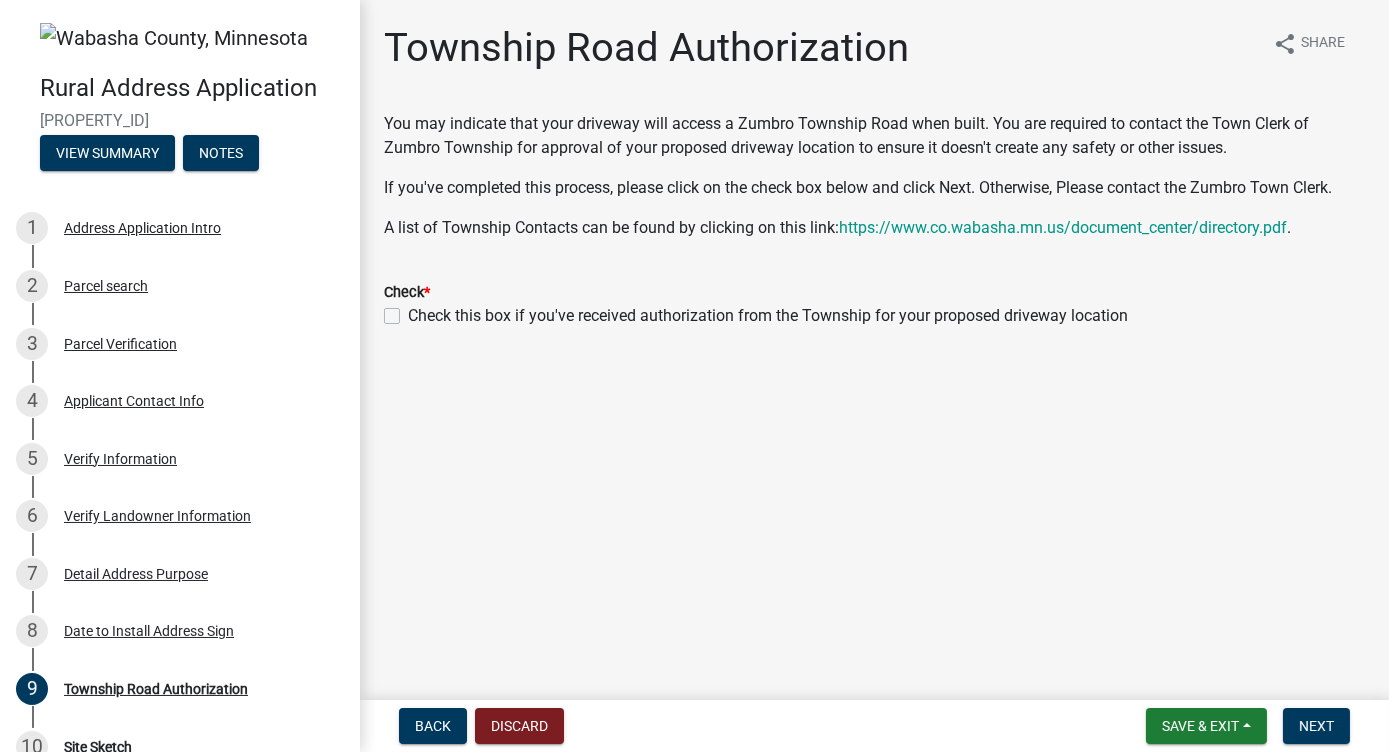 click on "Check this box if you've received authorization from the Township for your proposed driveway location" 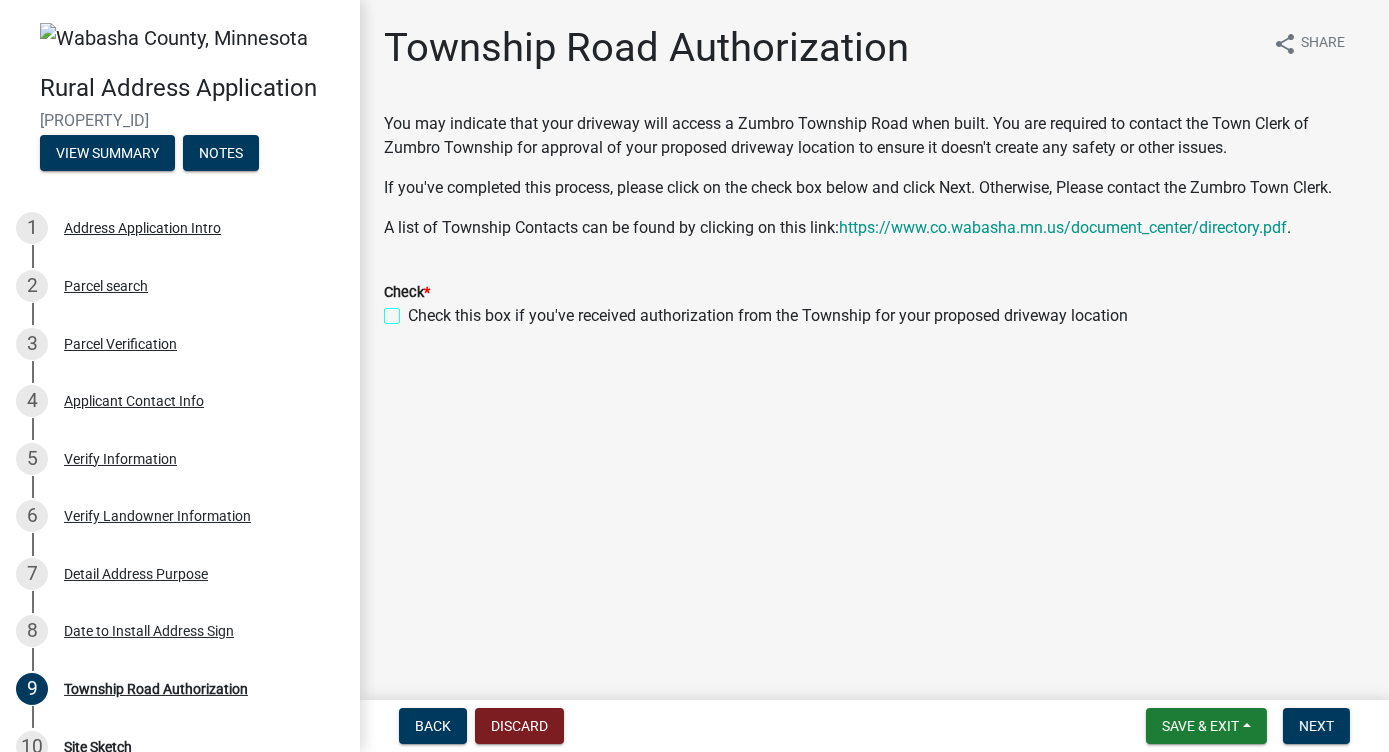 click on "Check this box if you've received authorization from the Township for your proposed driveway location" at bounding box center [414, 310] 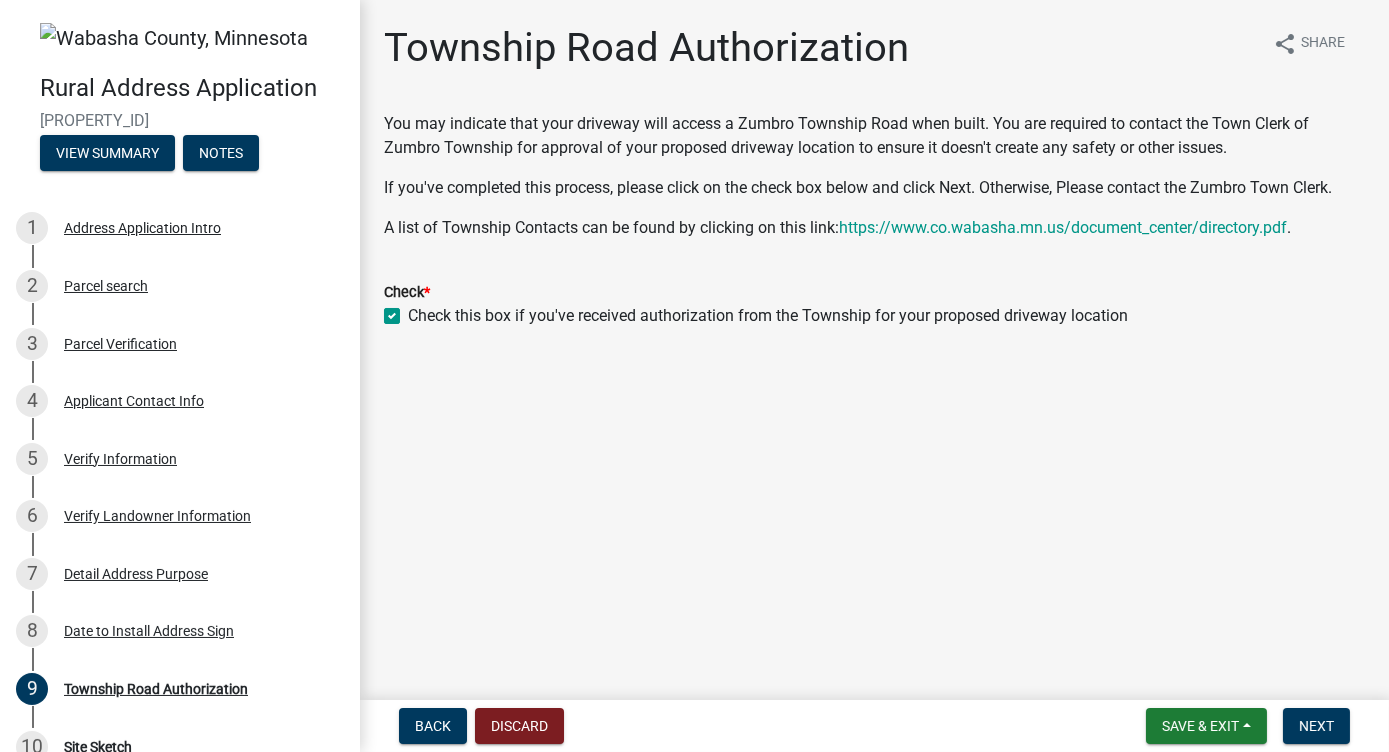 checkbox on "true" 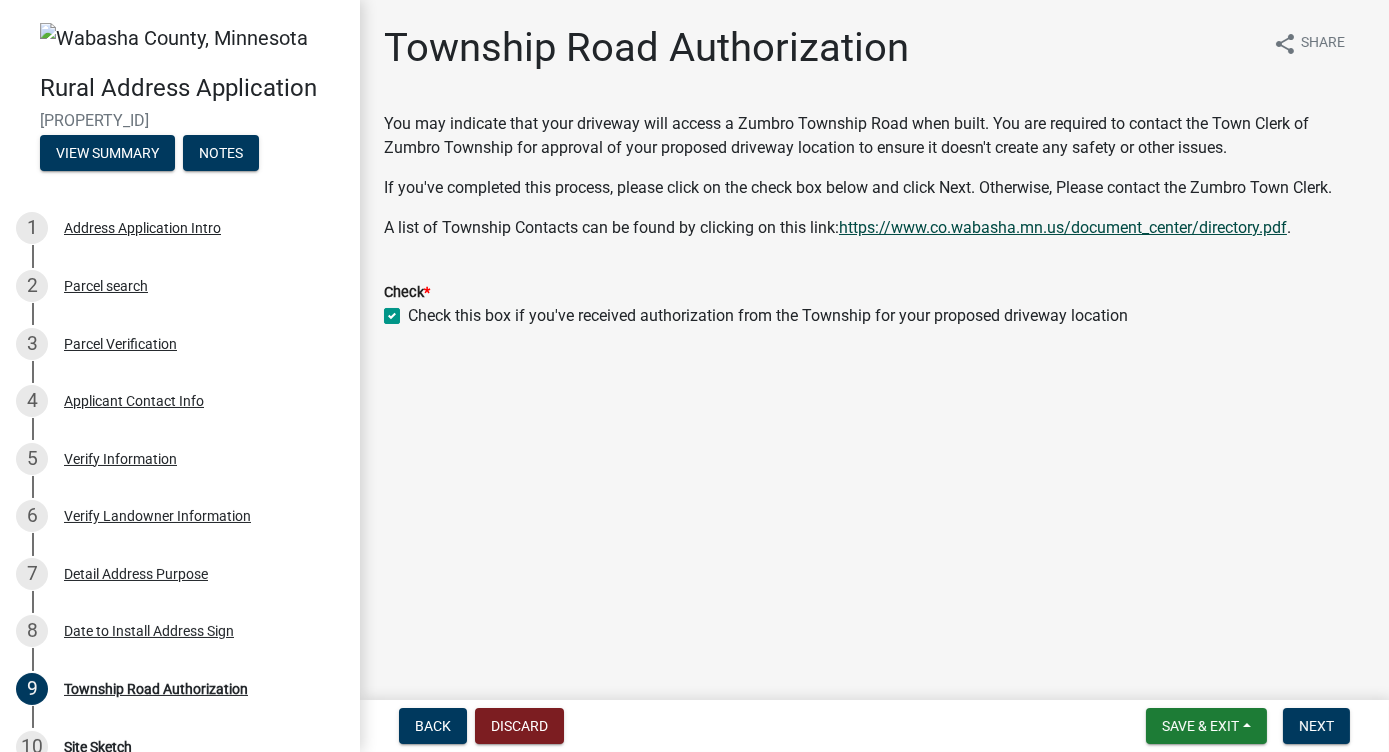 click on "https://www.co.wabasha.mn.us/document_center/directory.pdf" 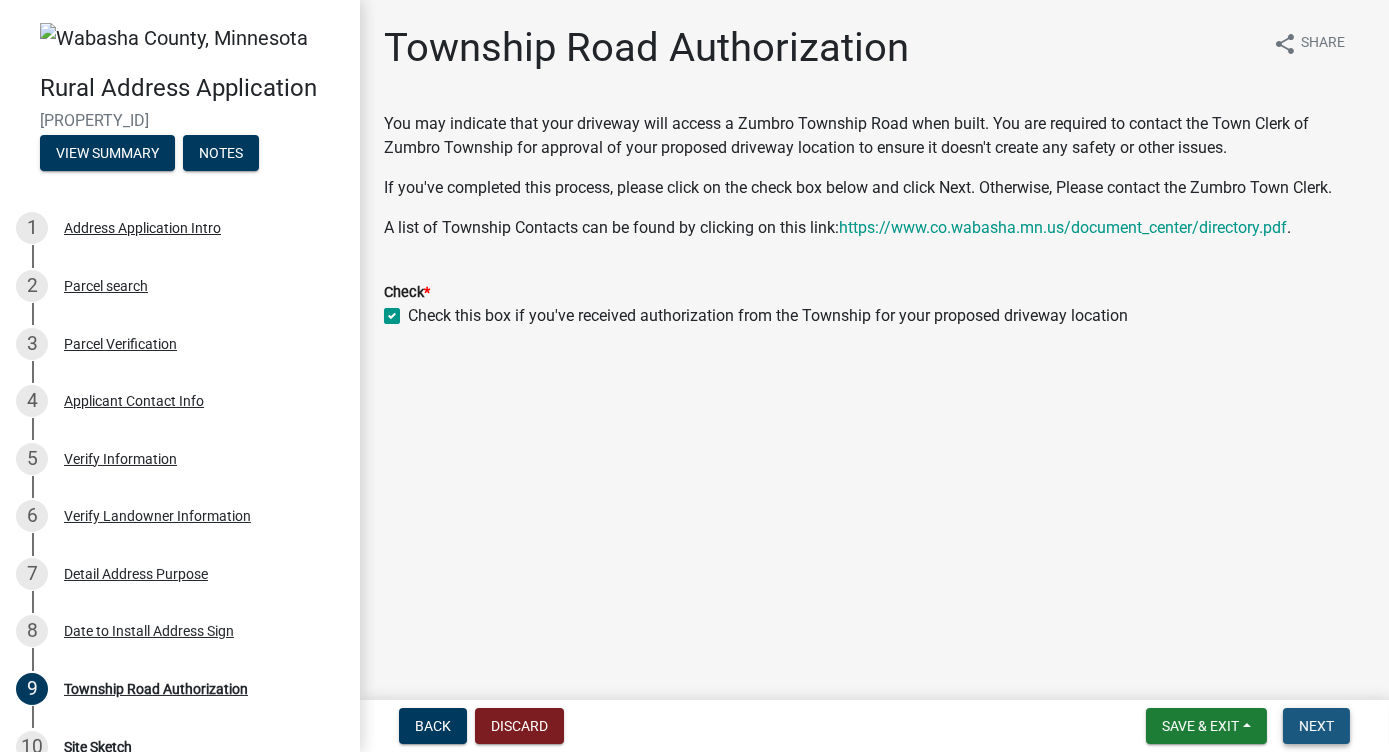 click on "Next" at bounding box center (1316, 726) 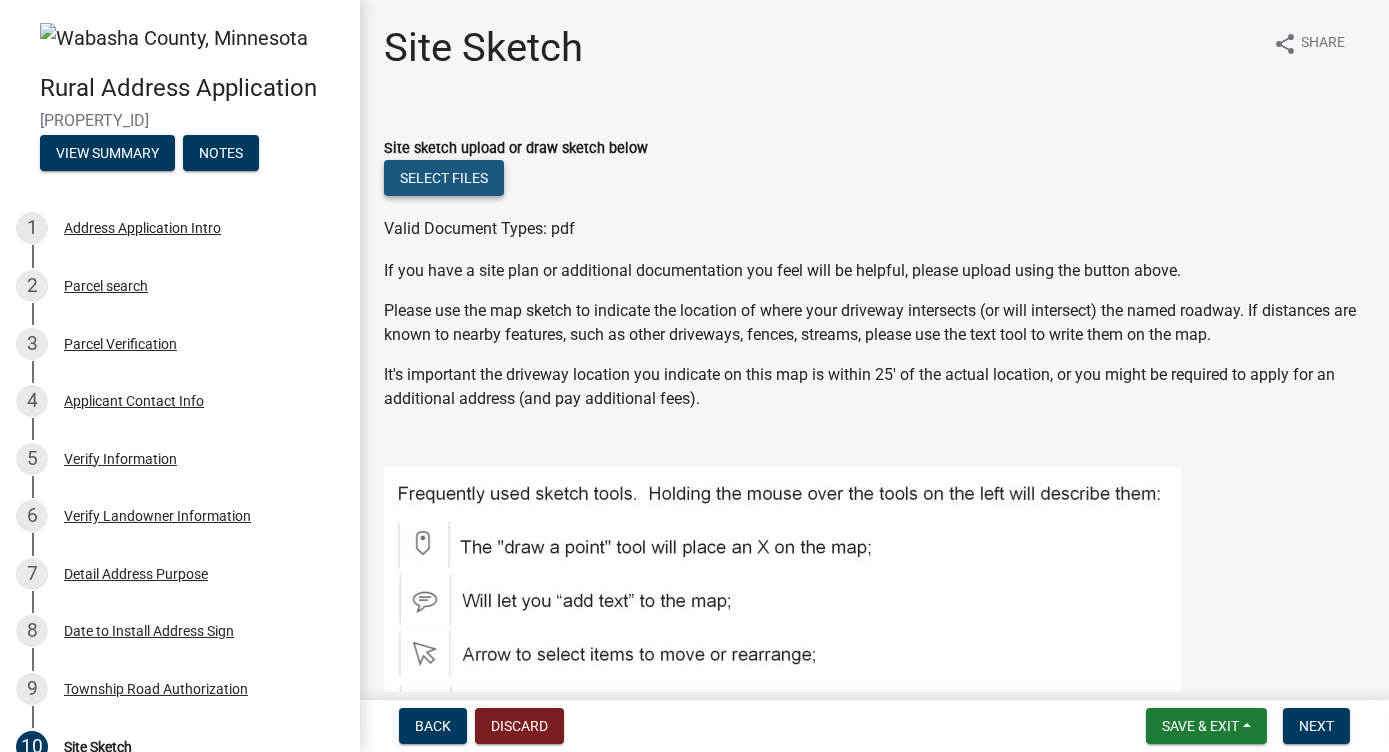 click on "Select files" 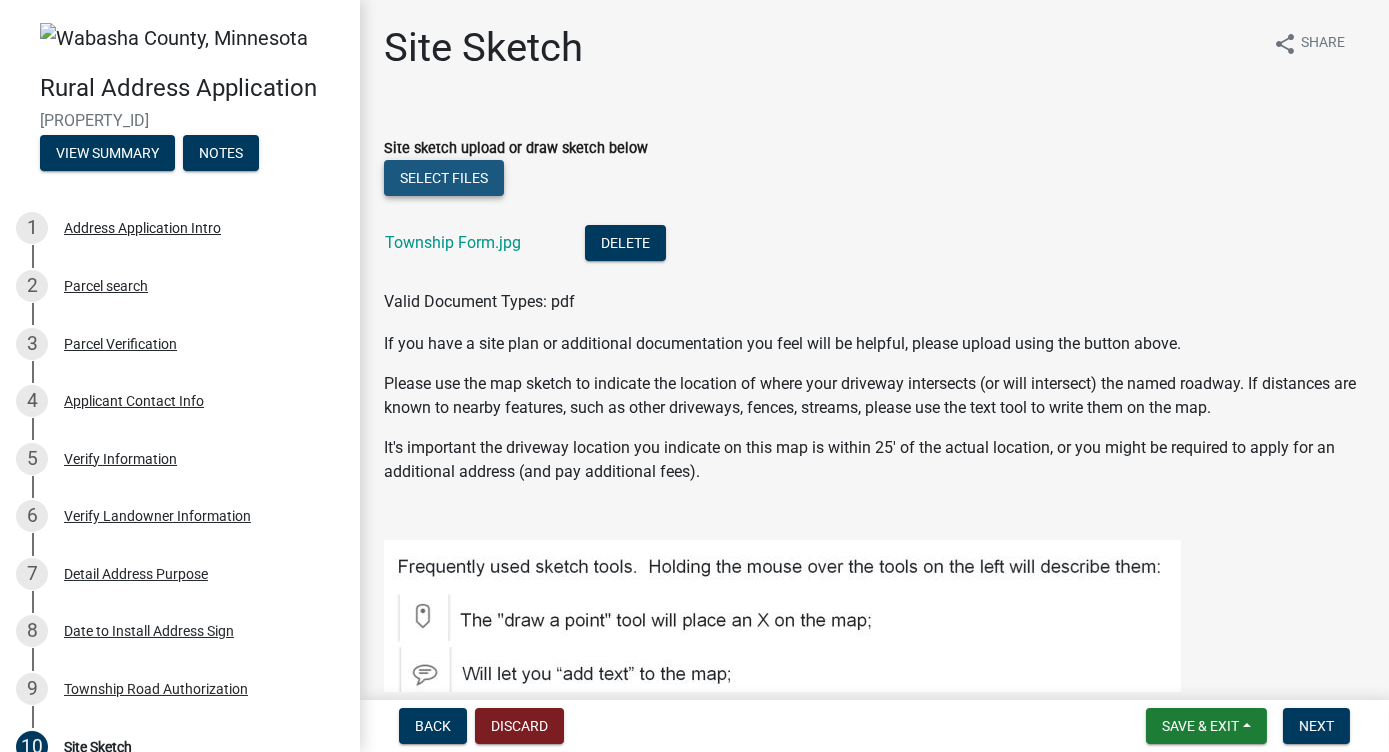 click on "Select files" 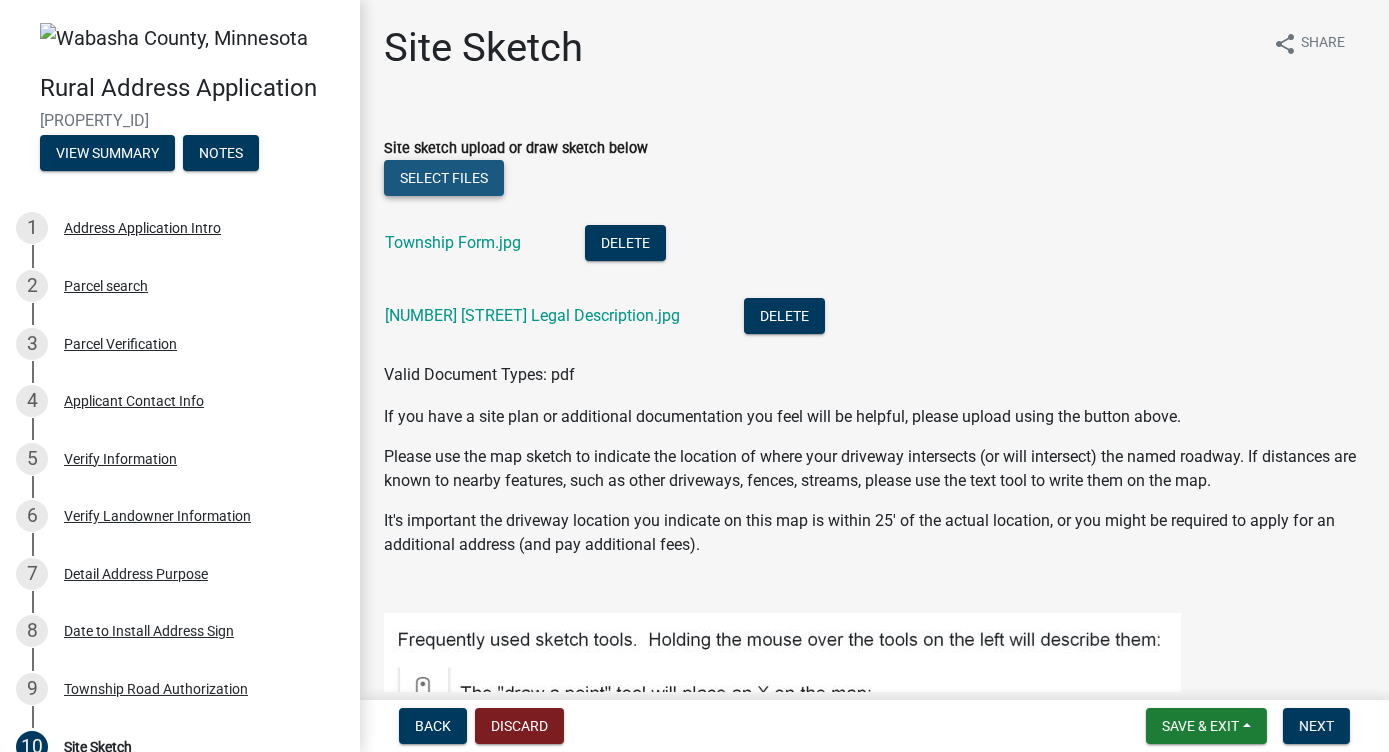 click on "Select files" 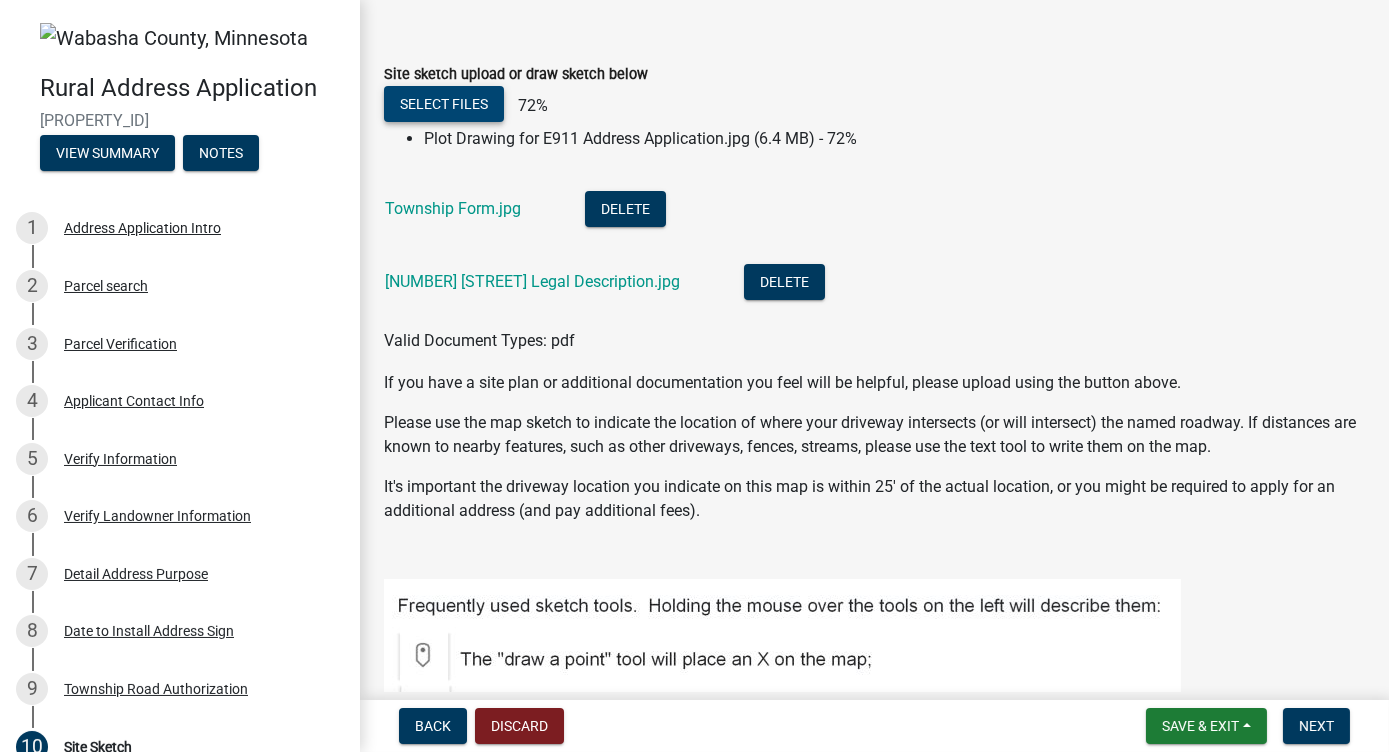 scroll, scrollTop: 0, scrollLeft: 0, axis: both 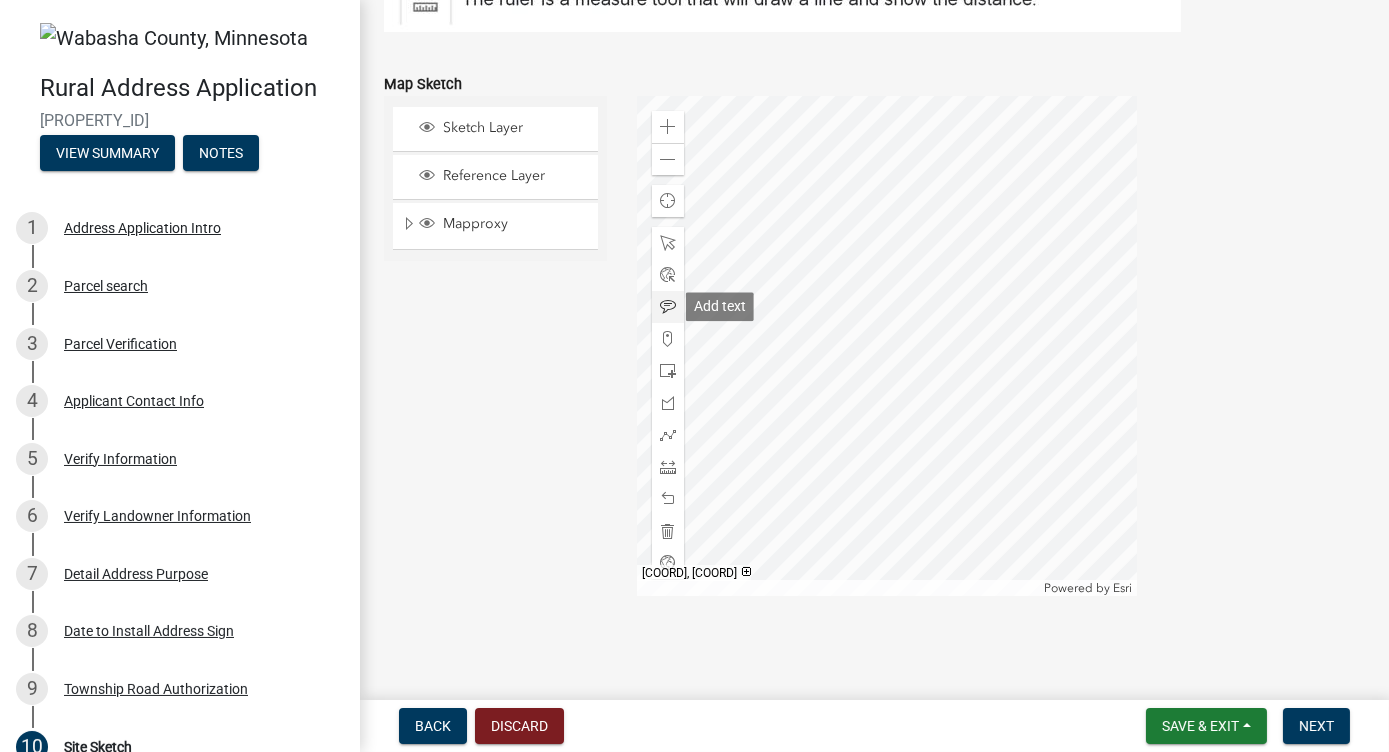 click 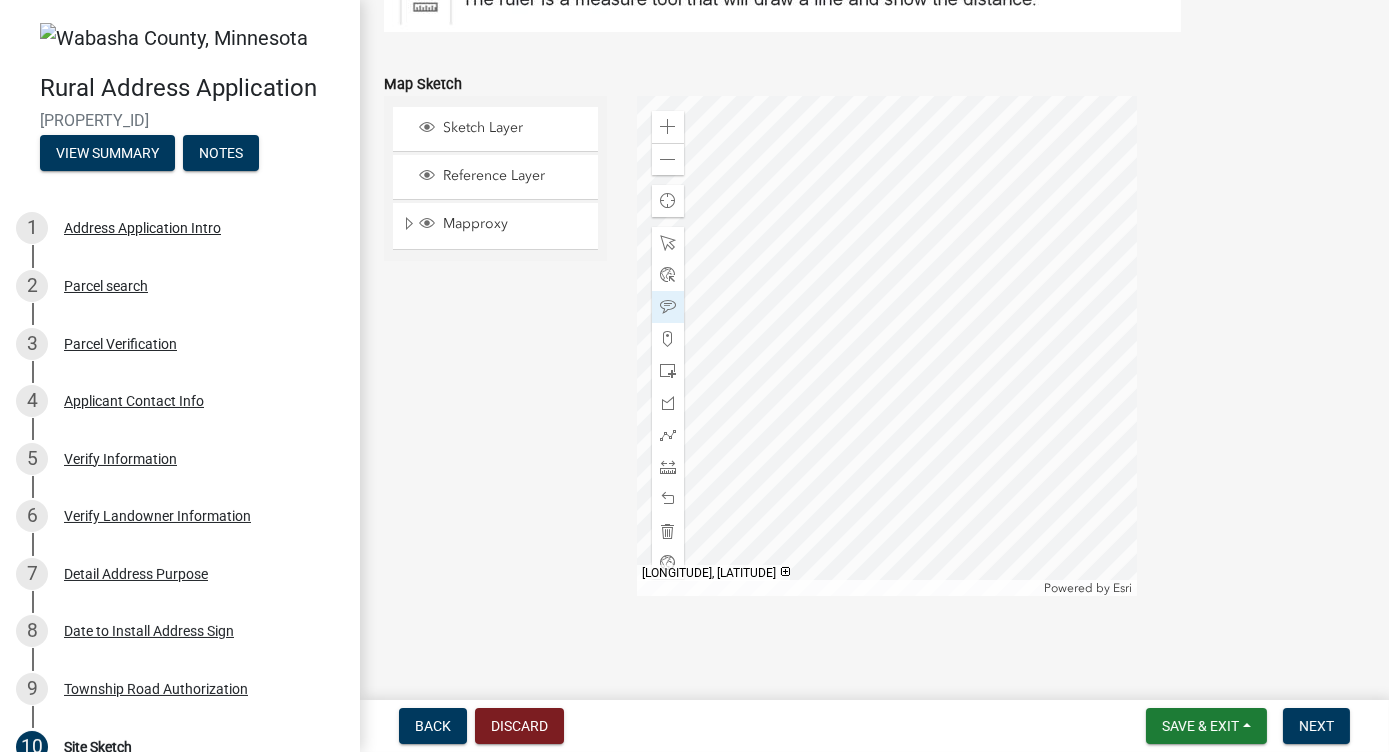 click 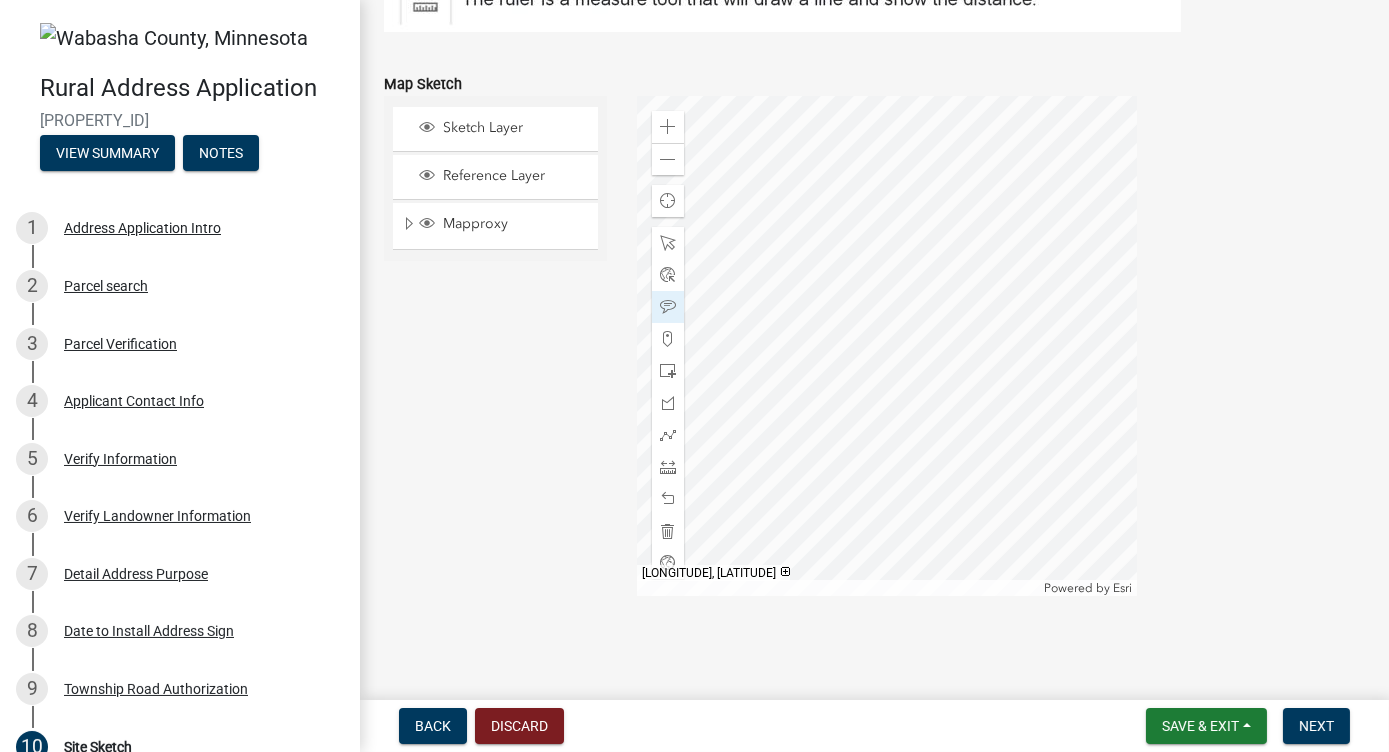 click 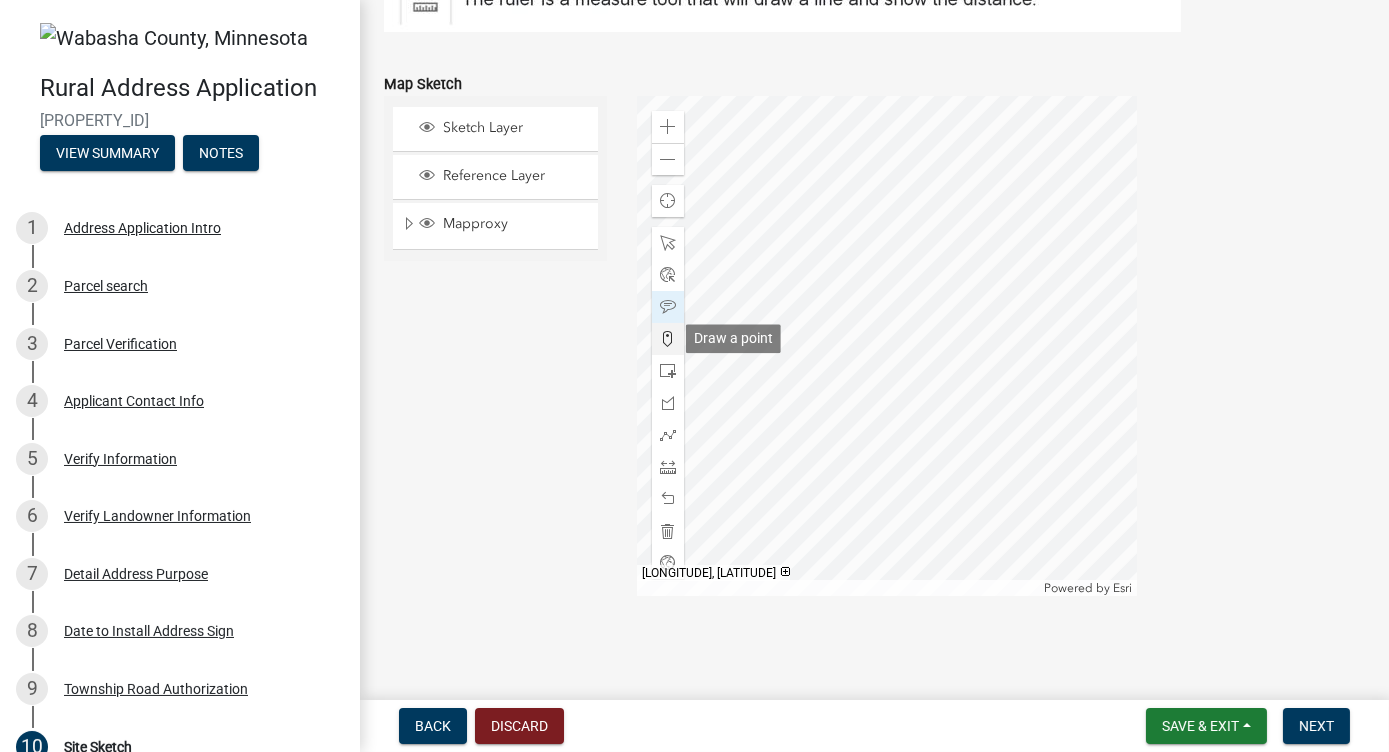 click 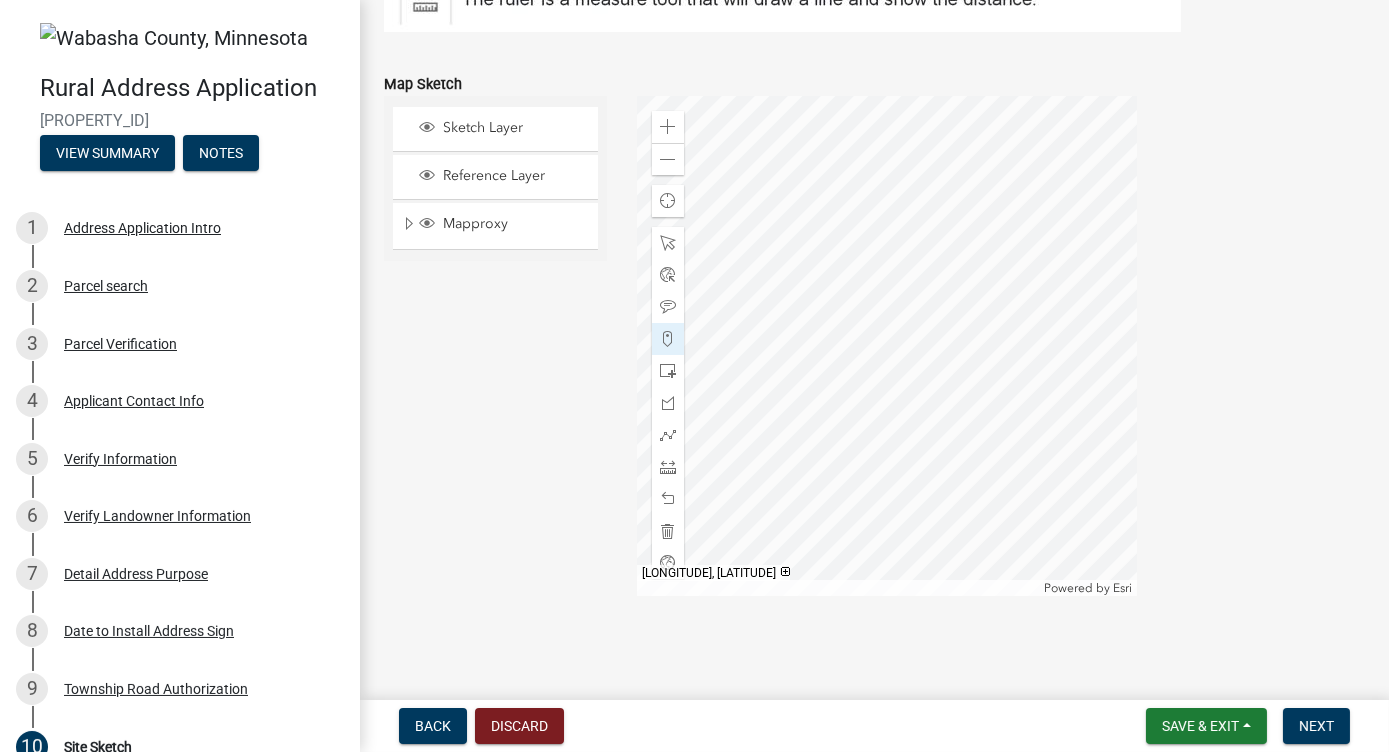 click 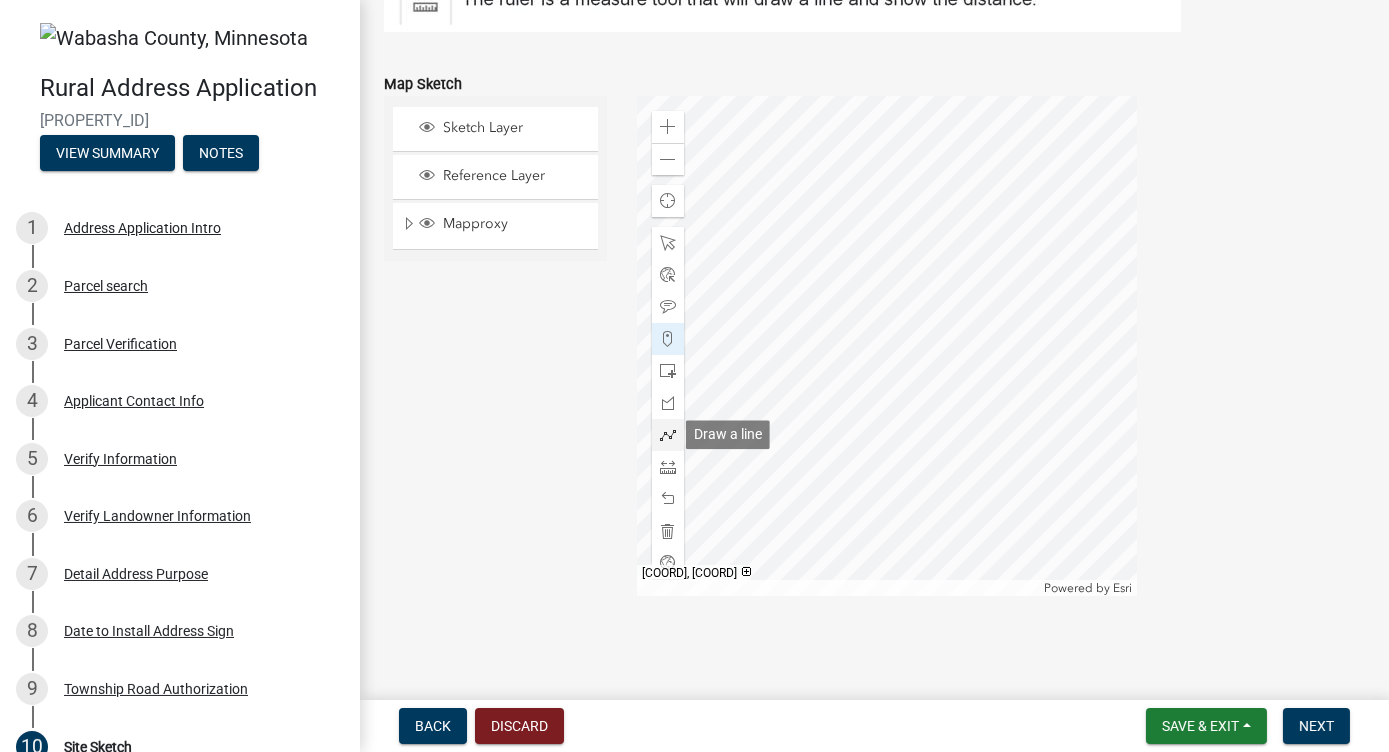 click 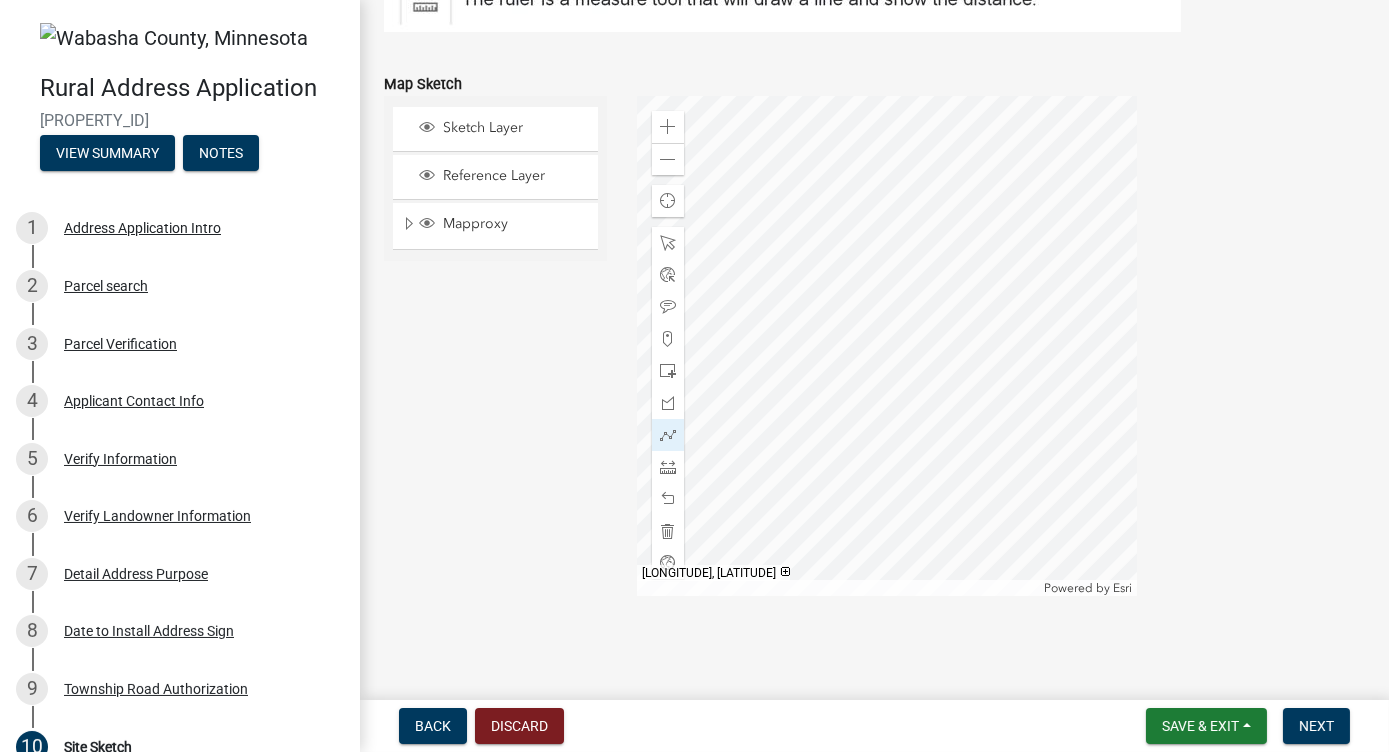 click 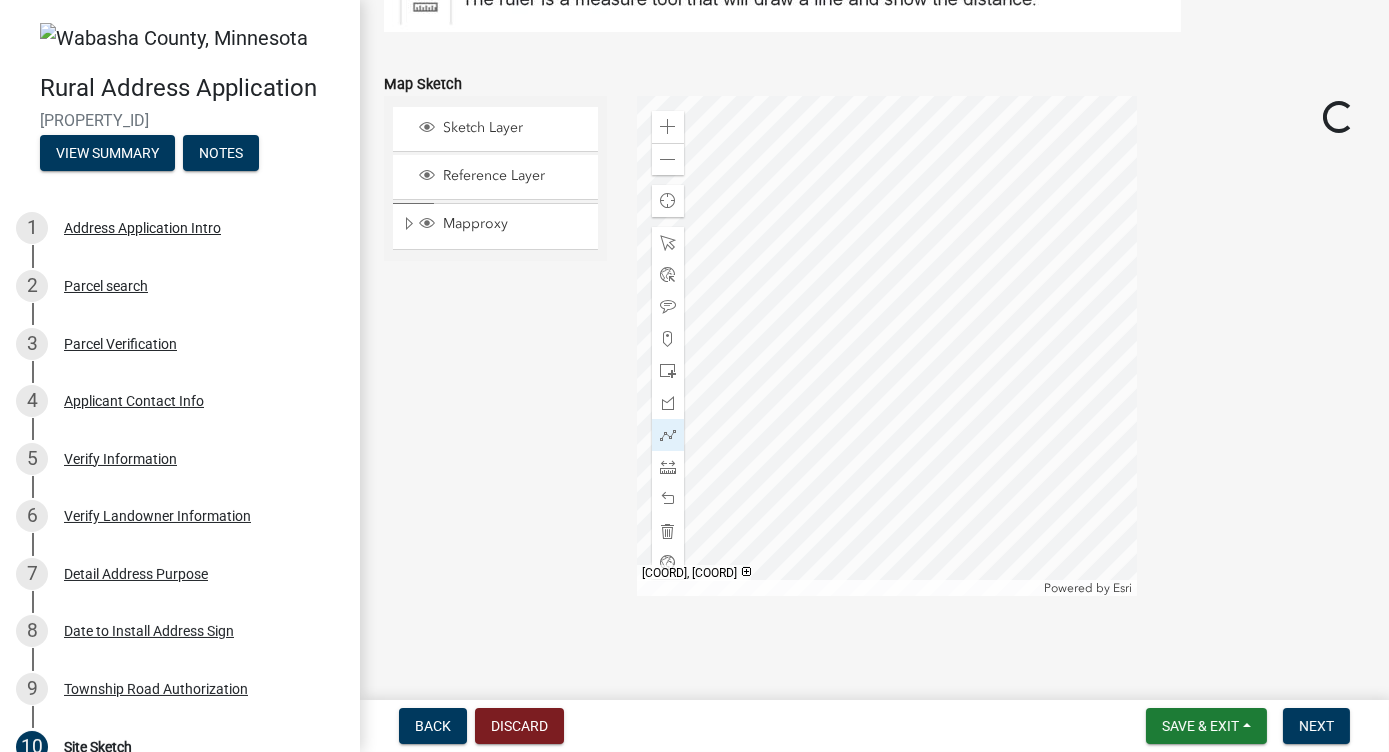 click 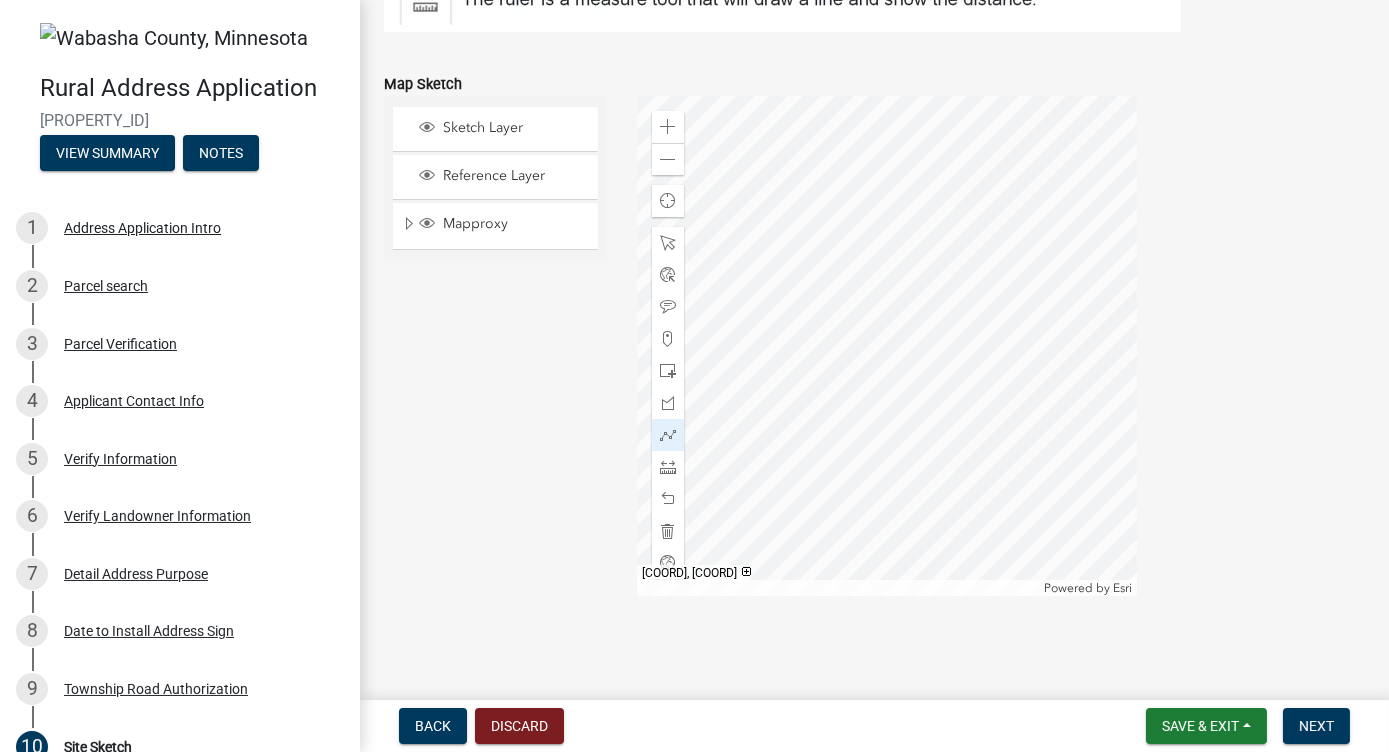 click 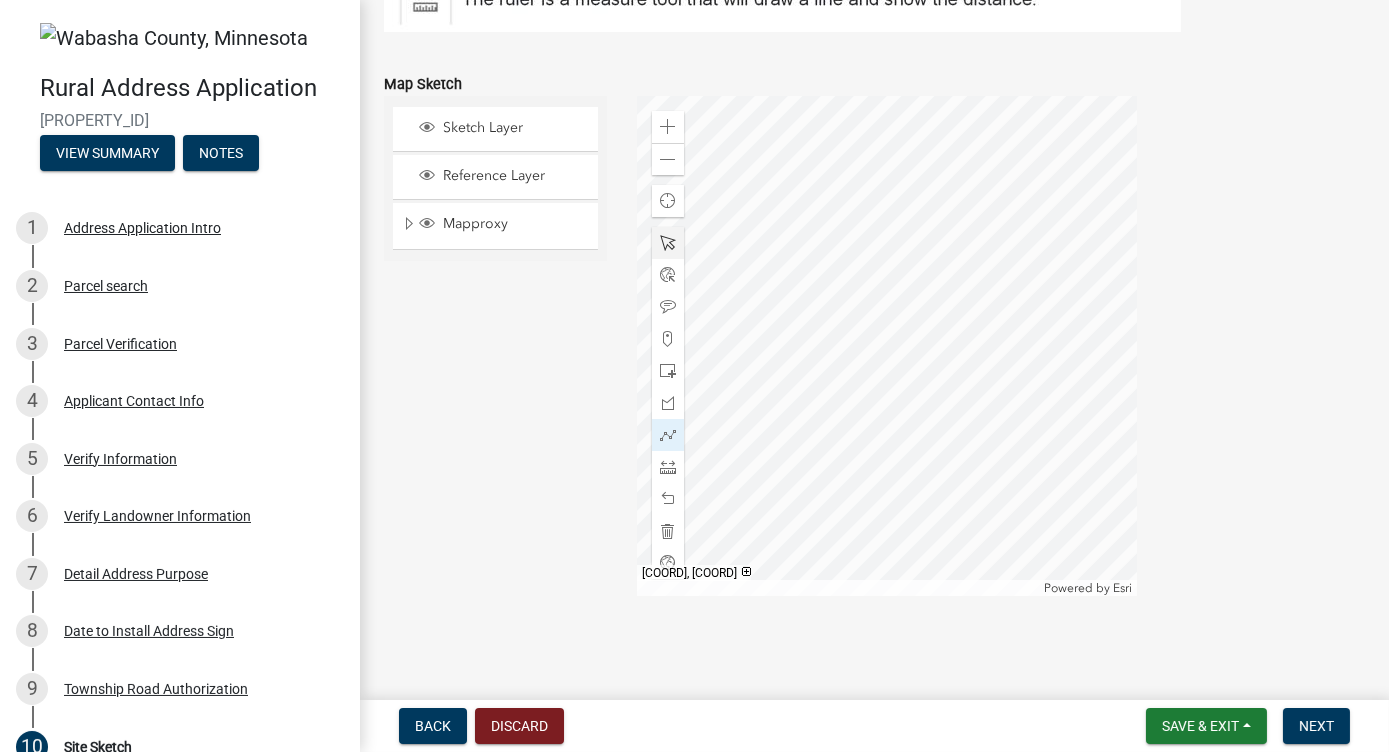 click 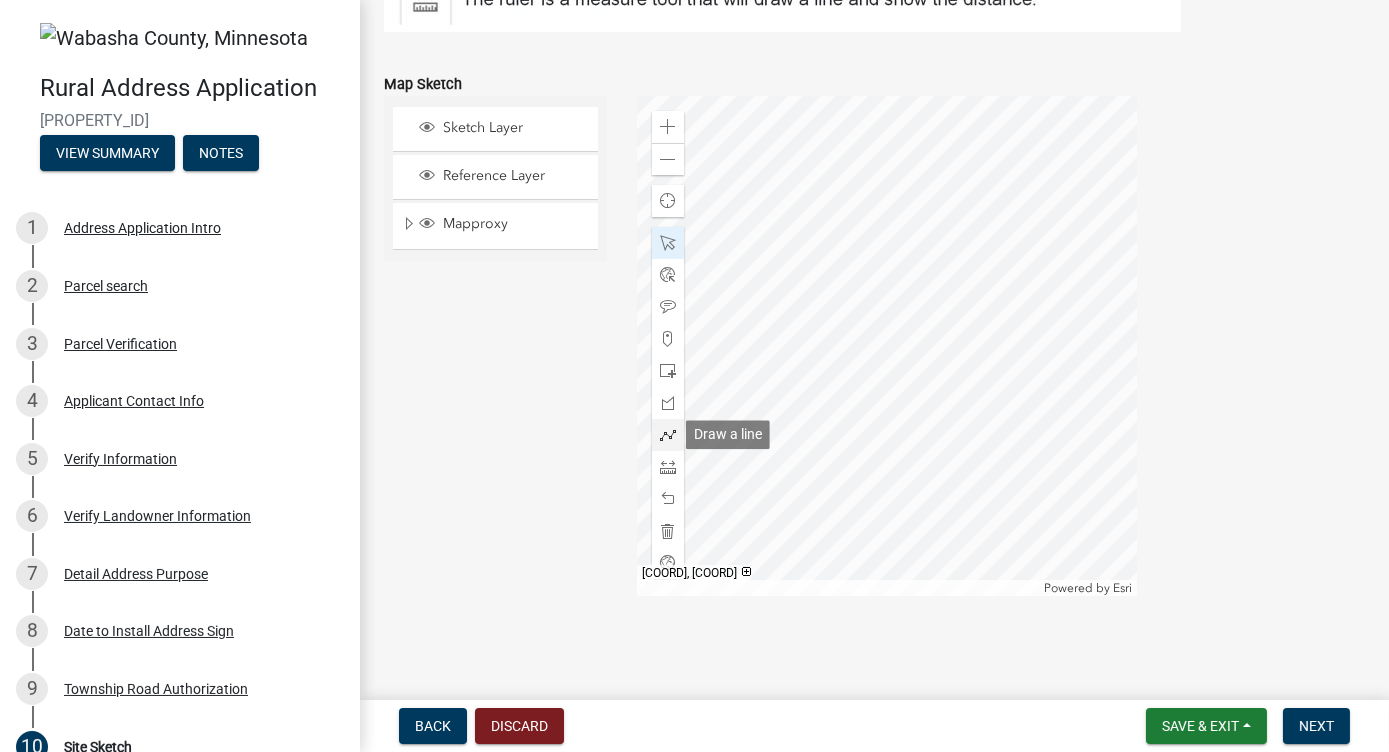 click 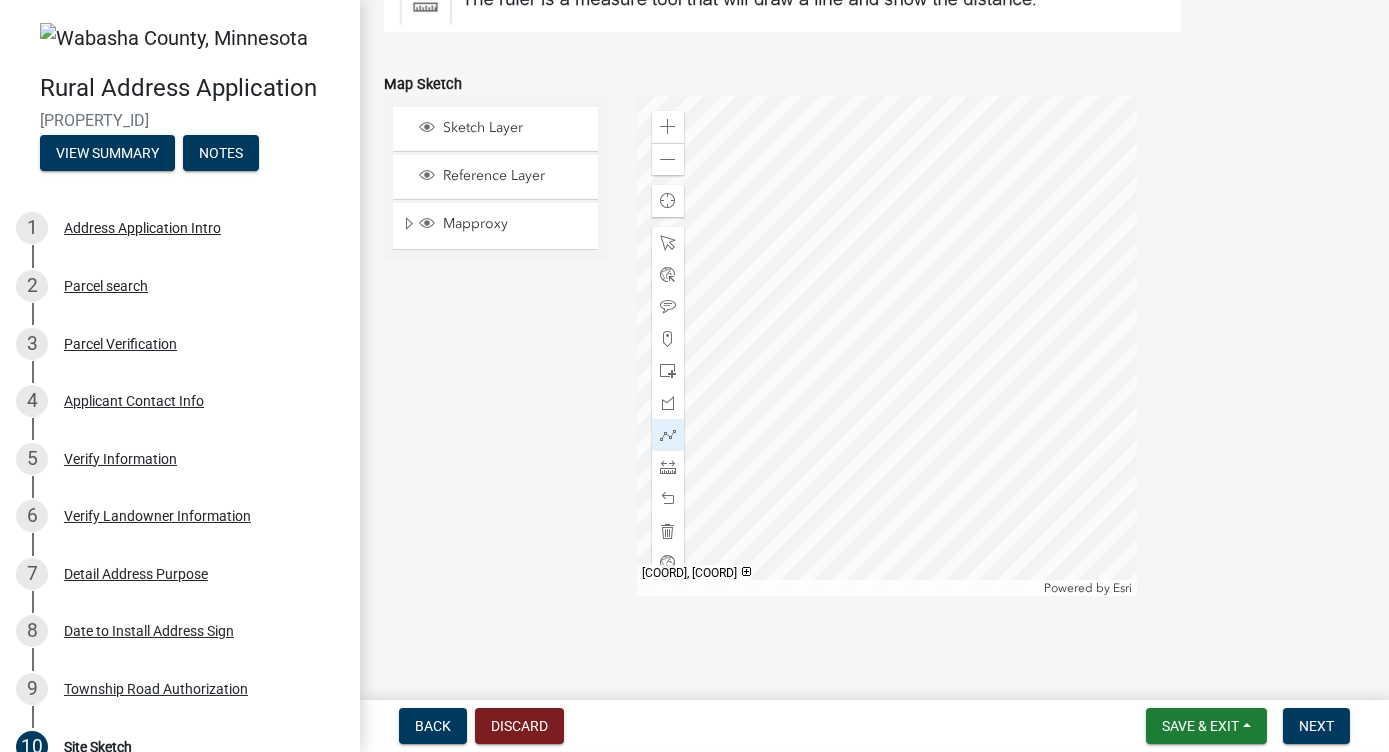 click 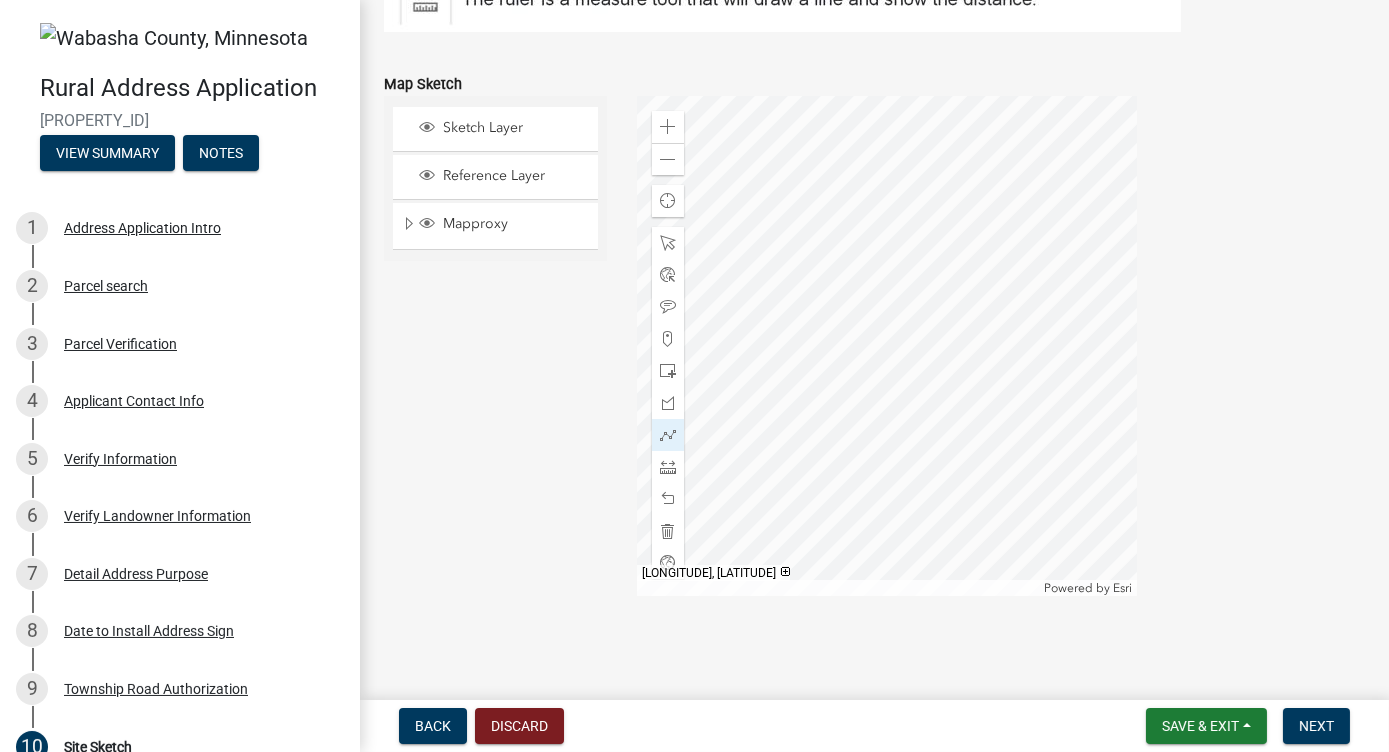 click 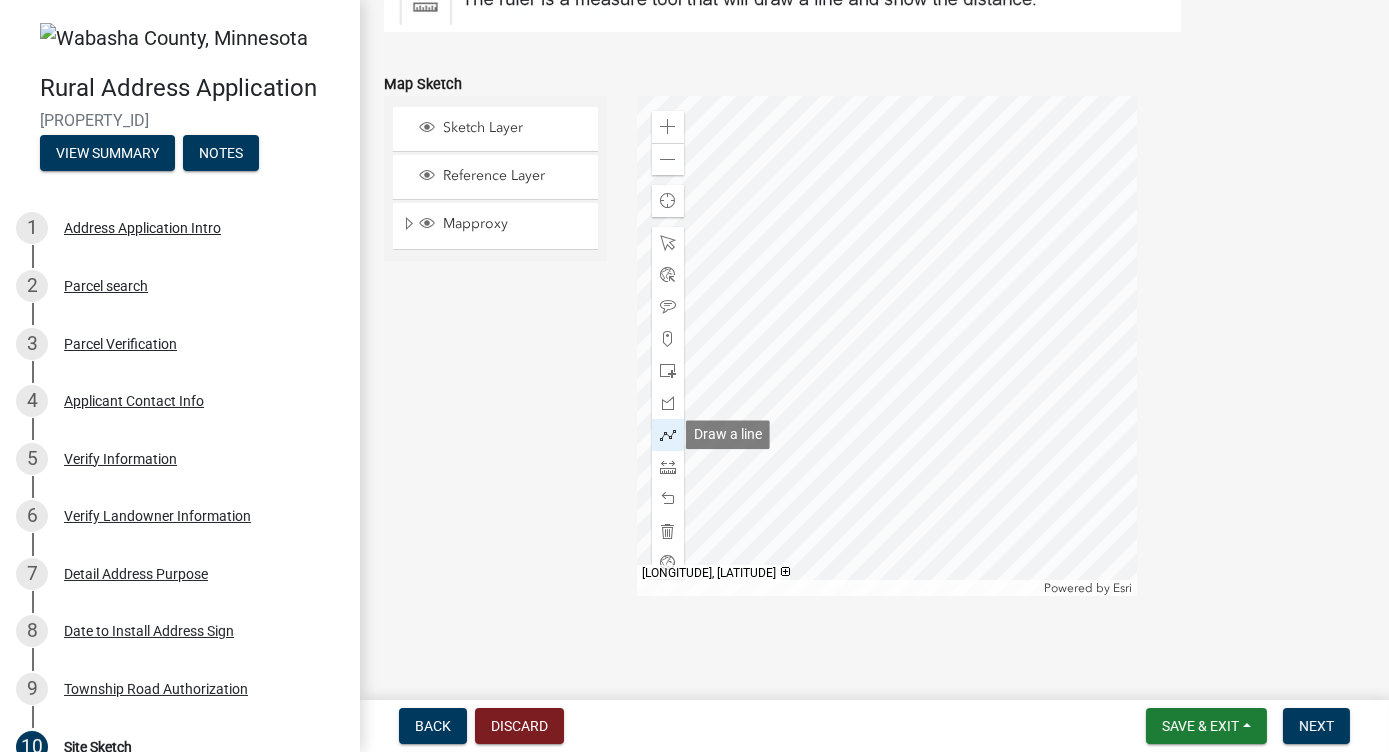 click 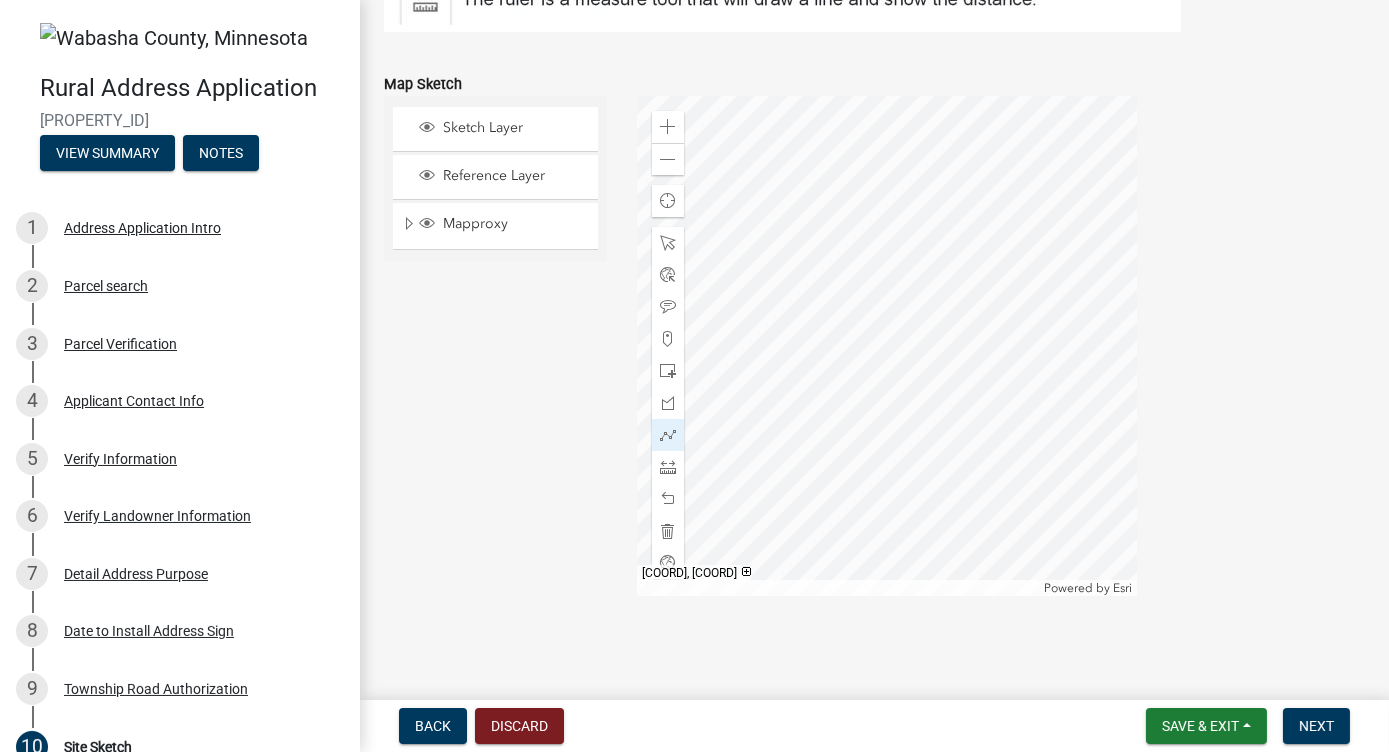 click 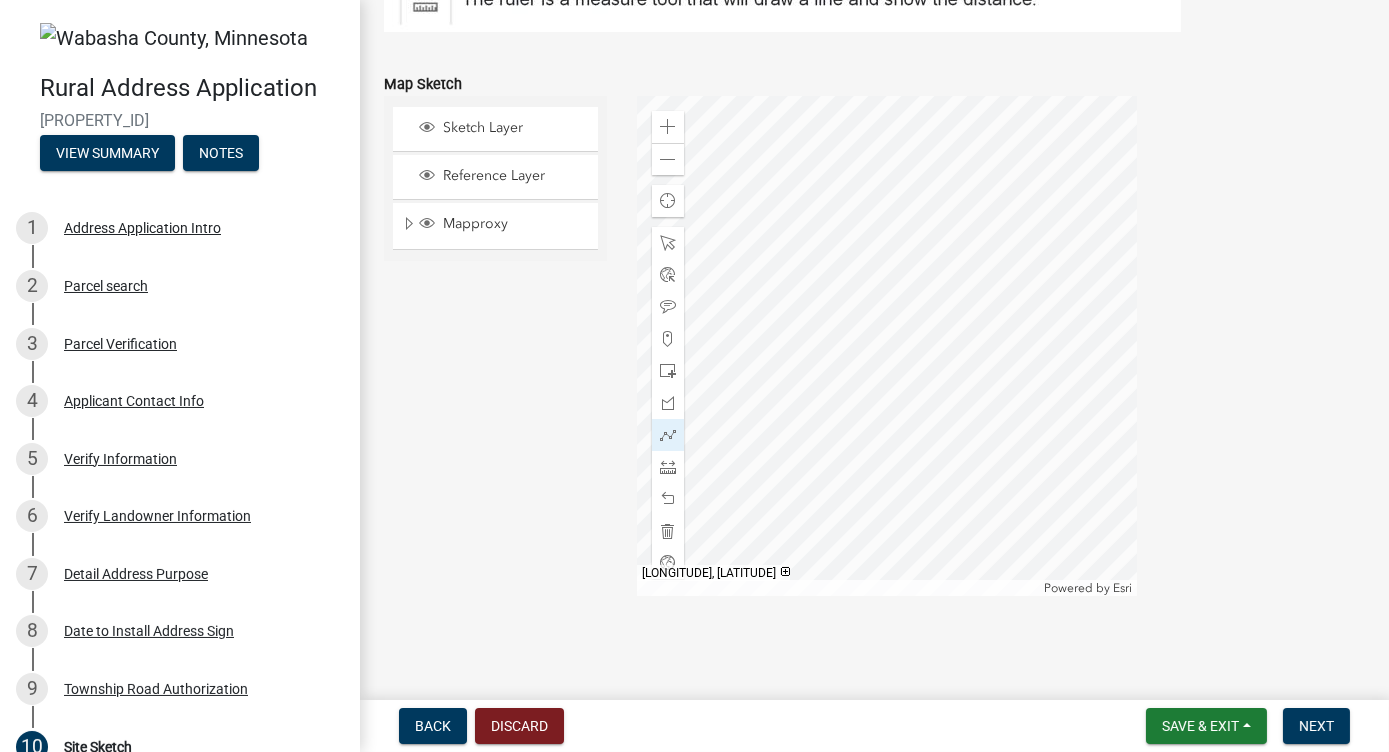 click 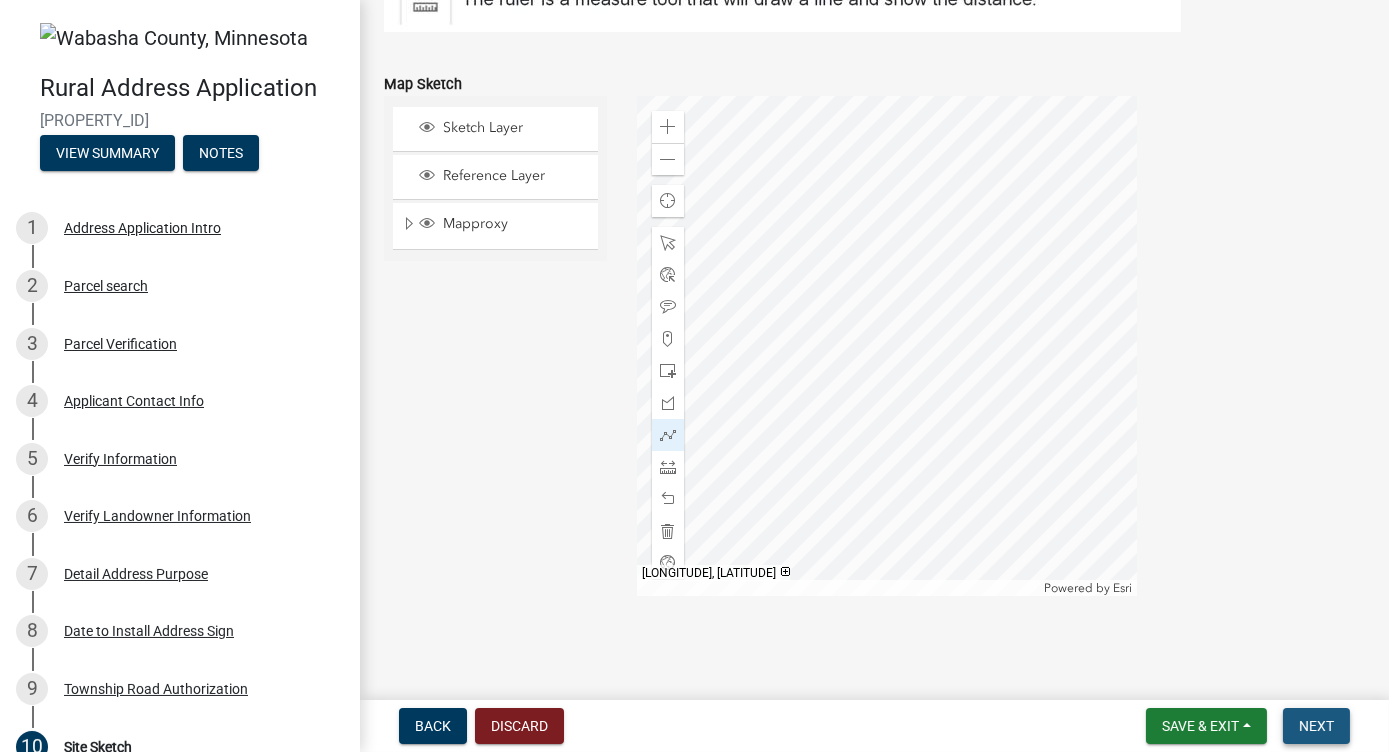click on "Next" at bounding box center [1316, 726] 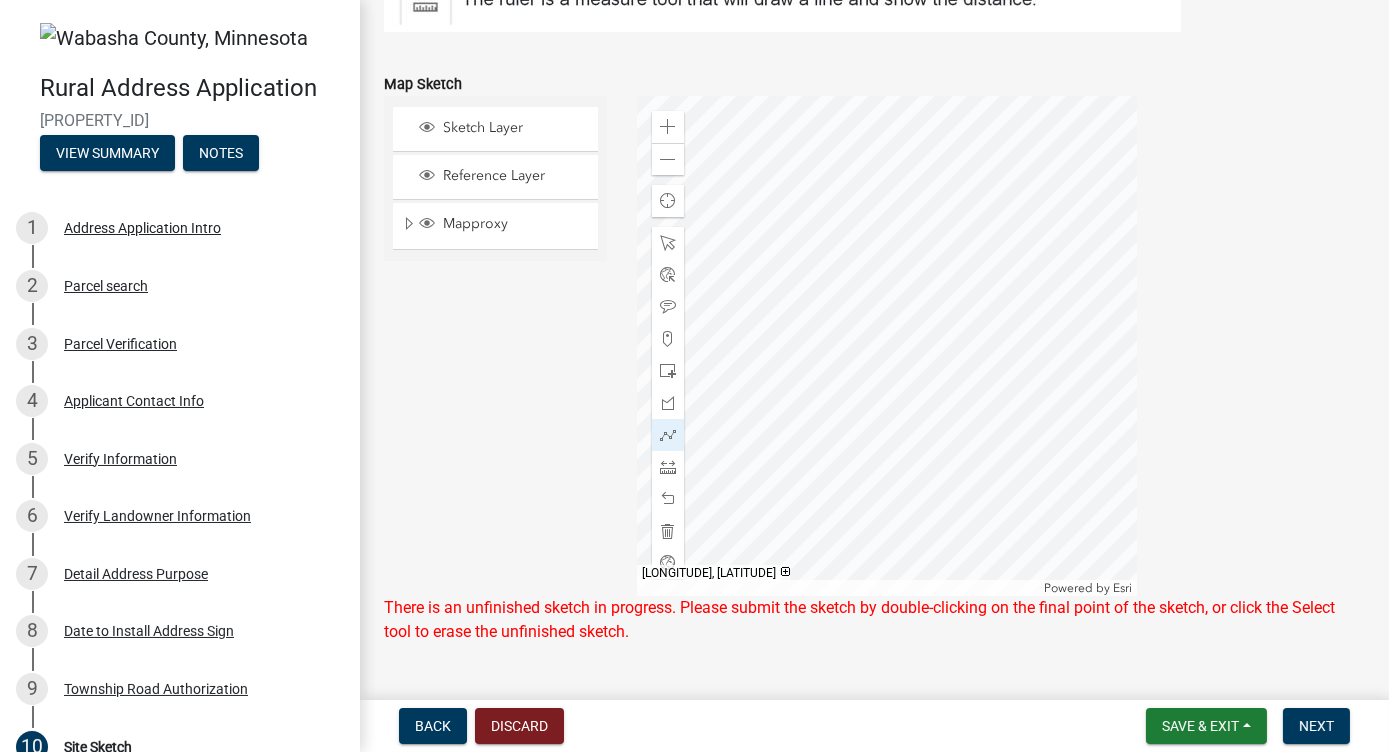 click 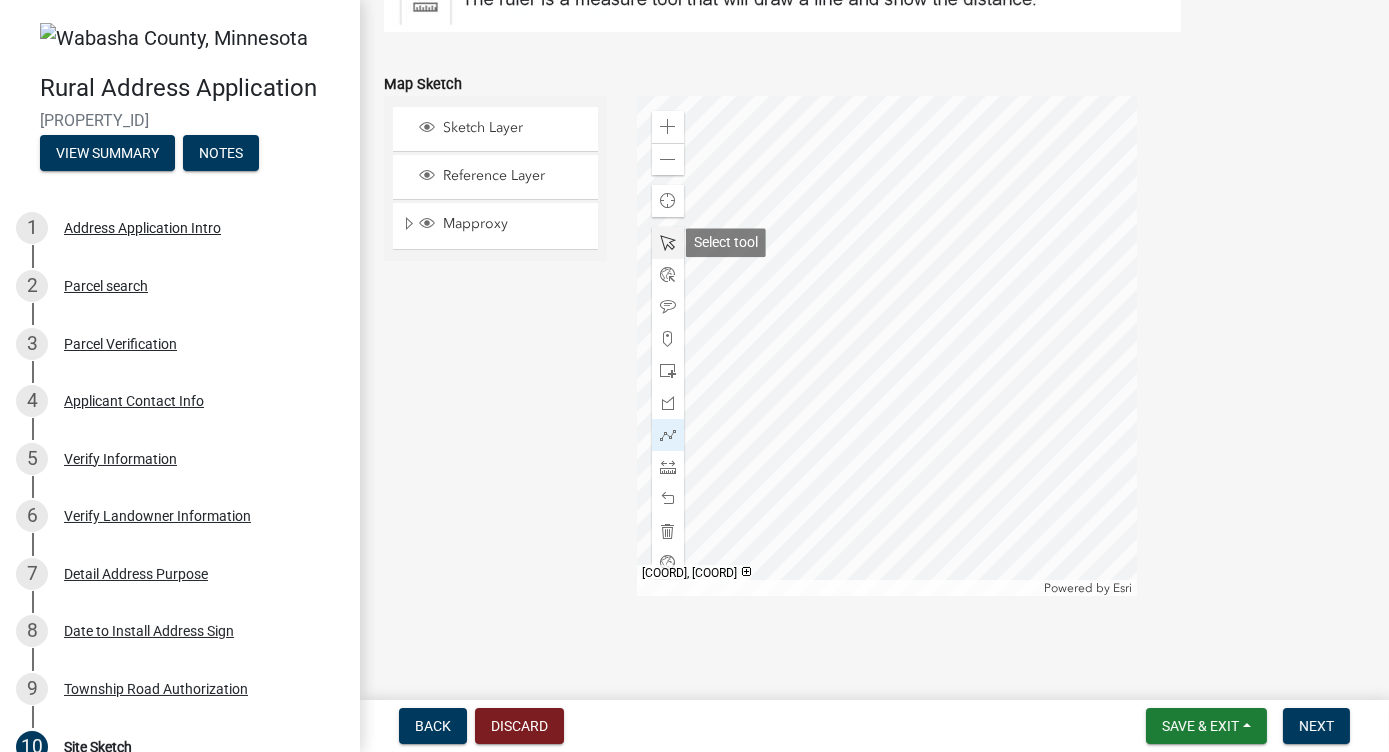 click 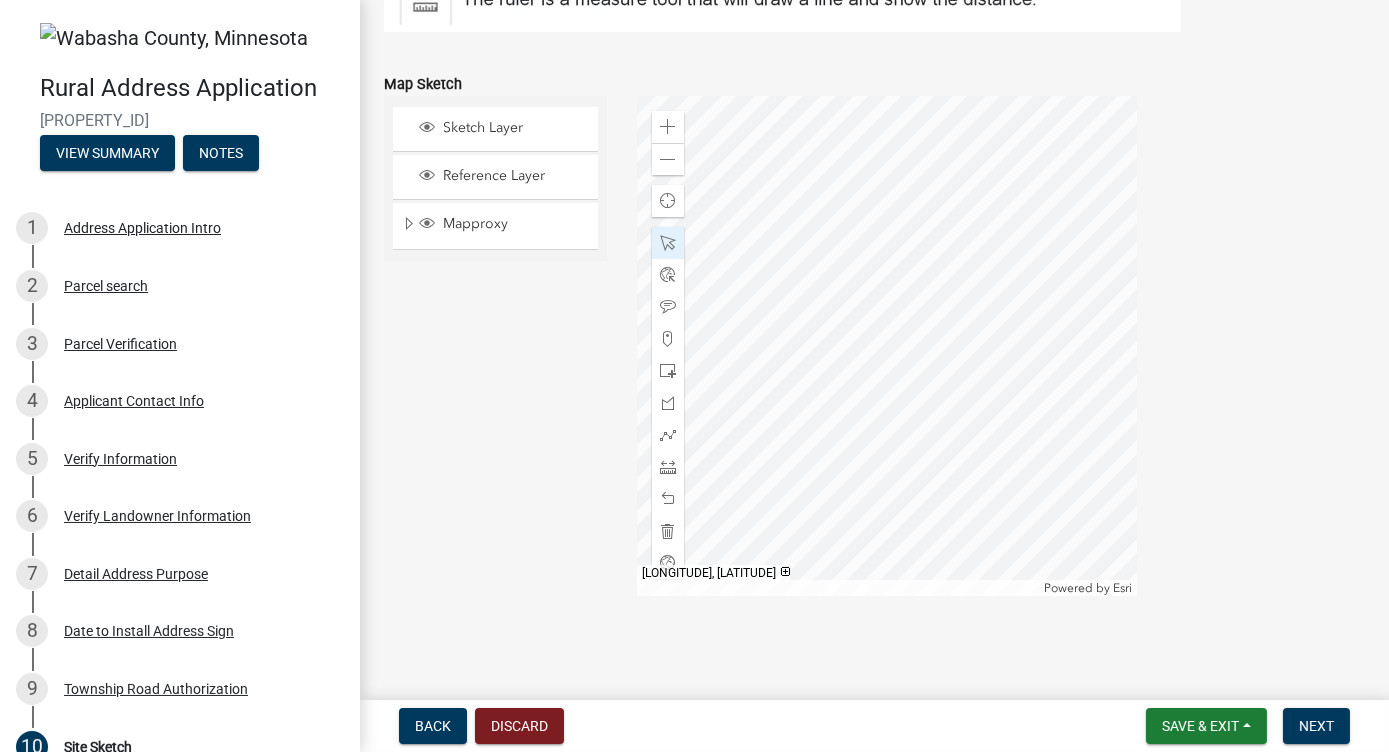 click 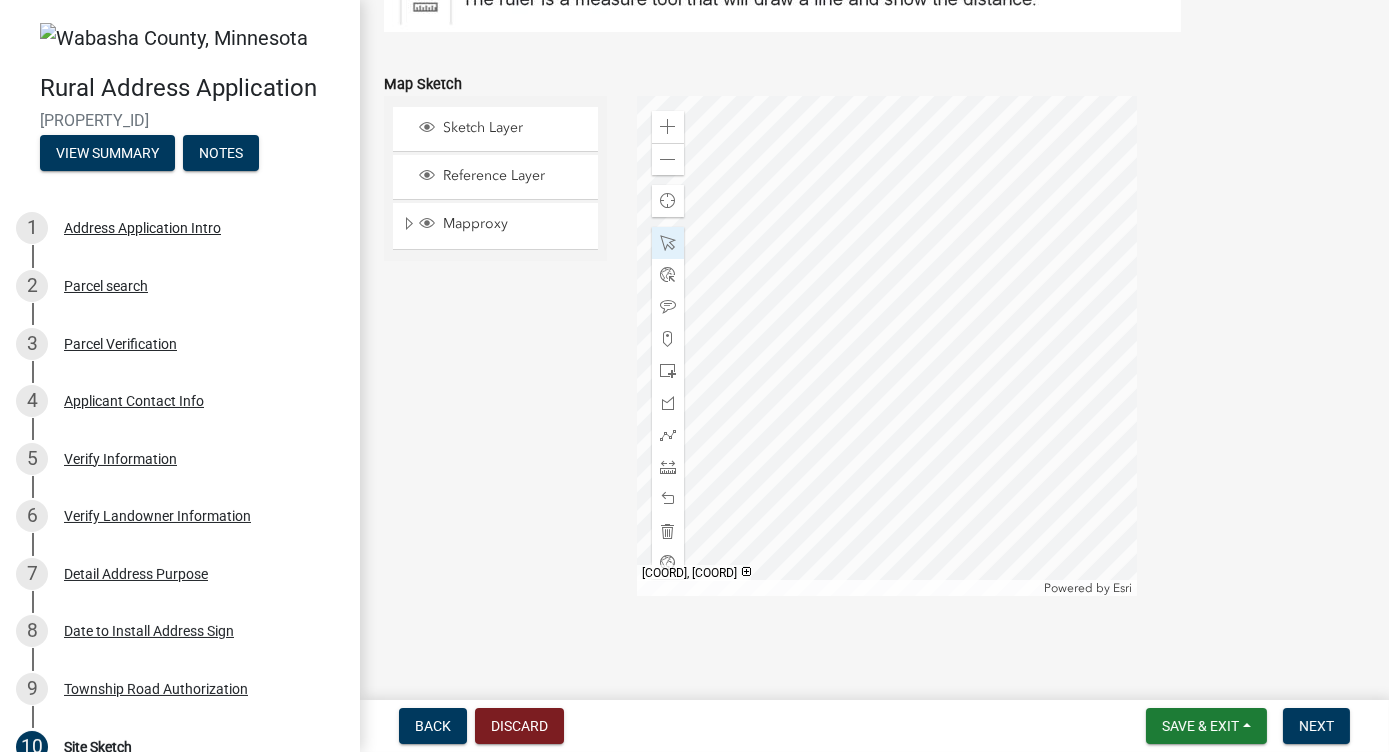 click 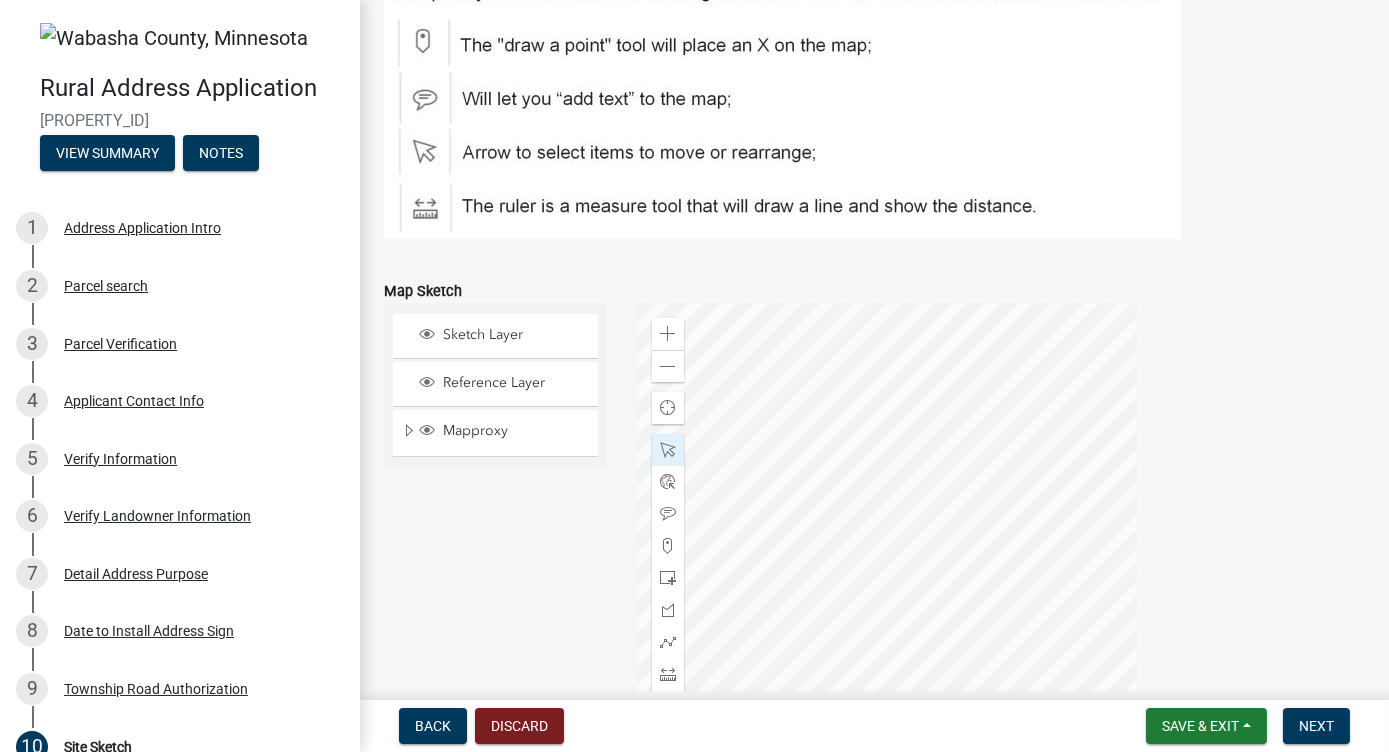 scroll, scrollTop: 928, scrollLeft: 0, axis: vertical 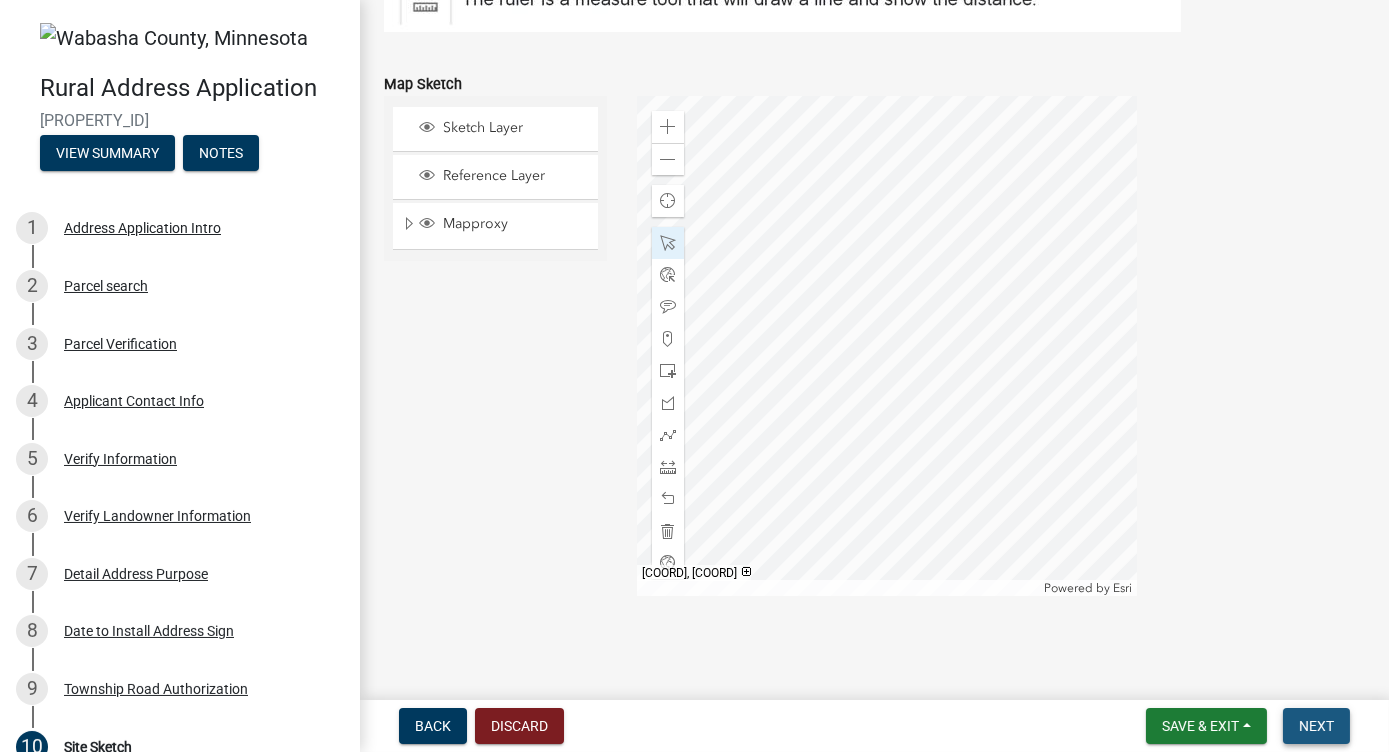 click on "Next" at bounding box center (1316, 726) 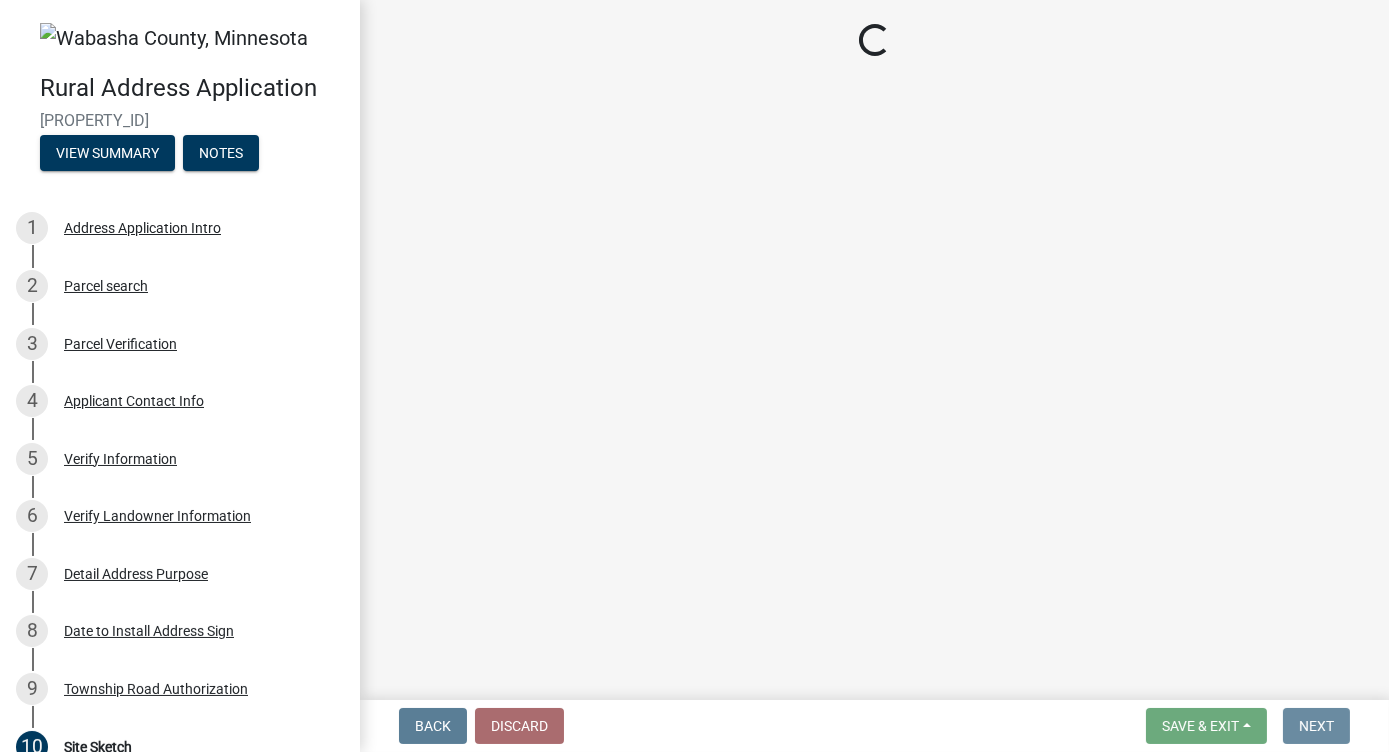 scroll, scrollTop: 0, scrollLeft: 0, axis: both 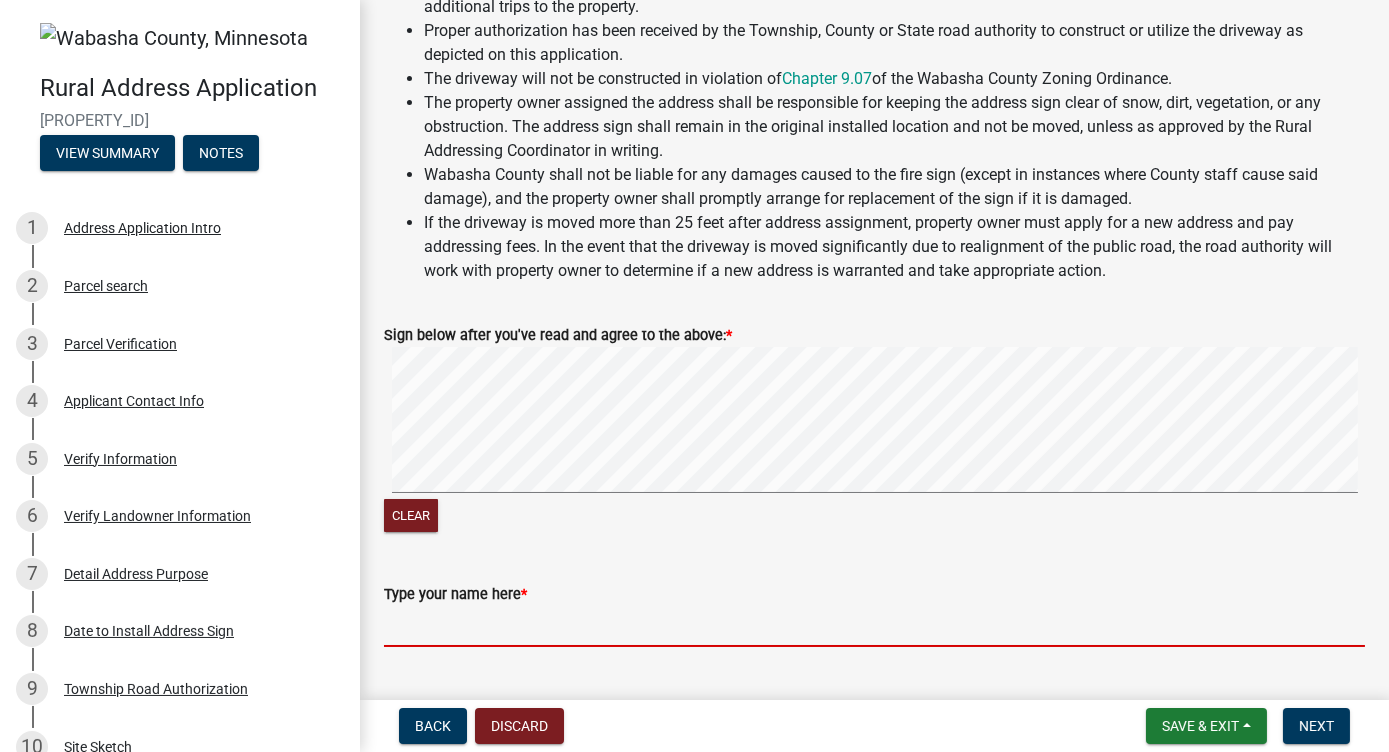 click on "Type your name here  *" at bounding box center (874, 626) 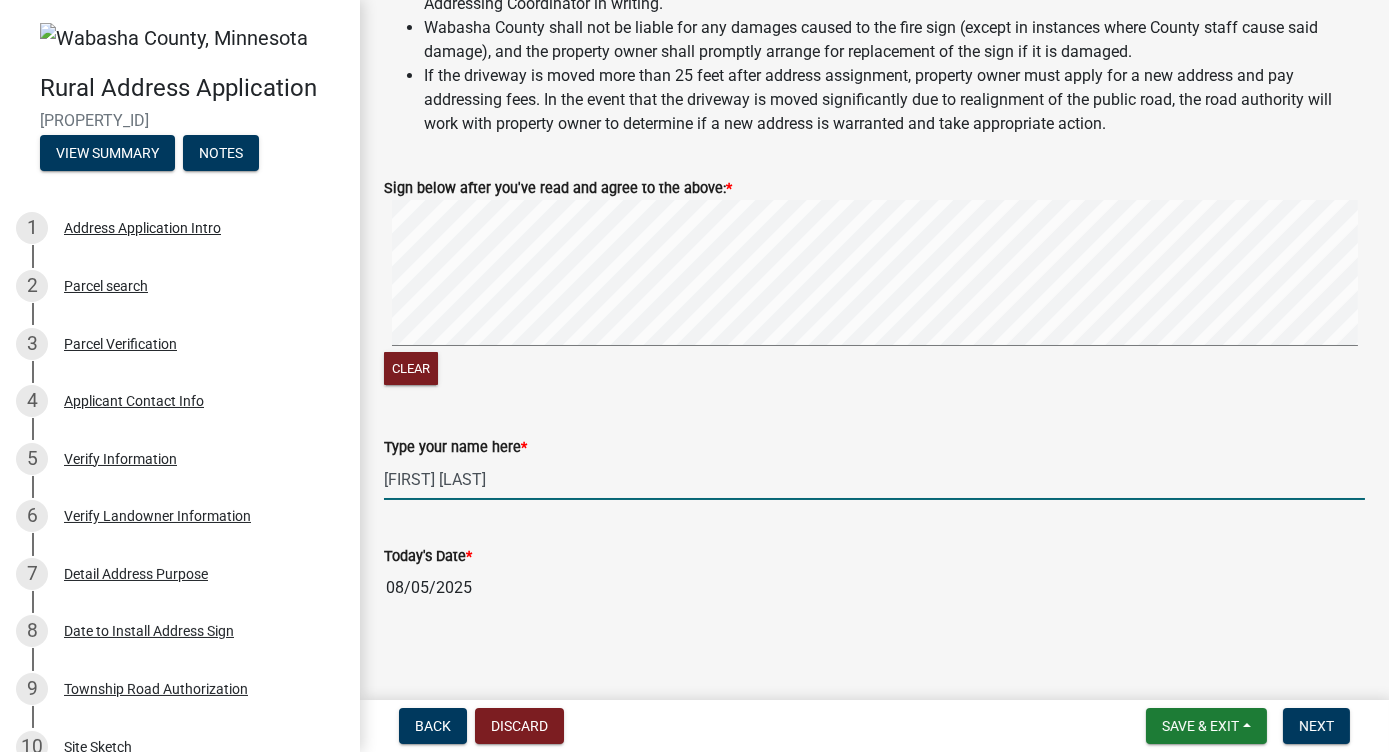 scroll, scrollTop: 481, scrollLeft: 0, axis: vertical 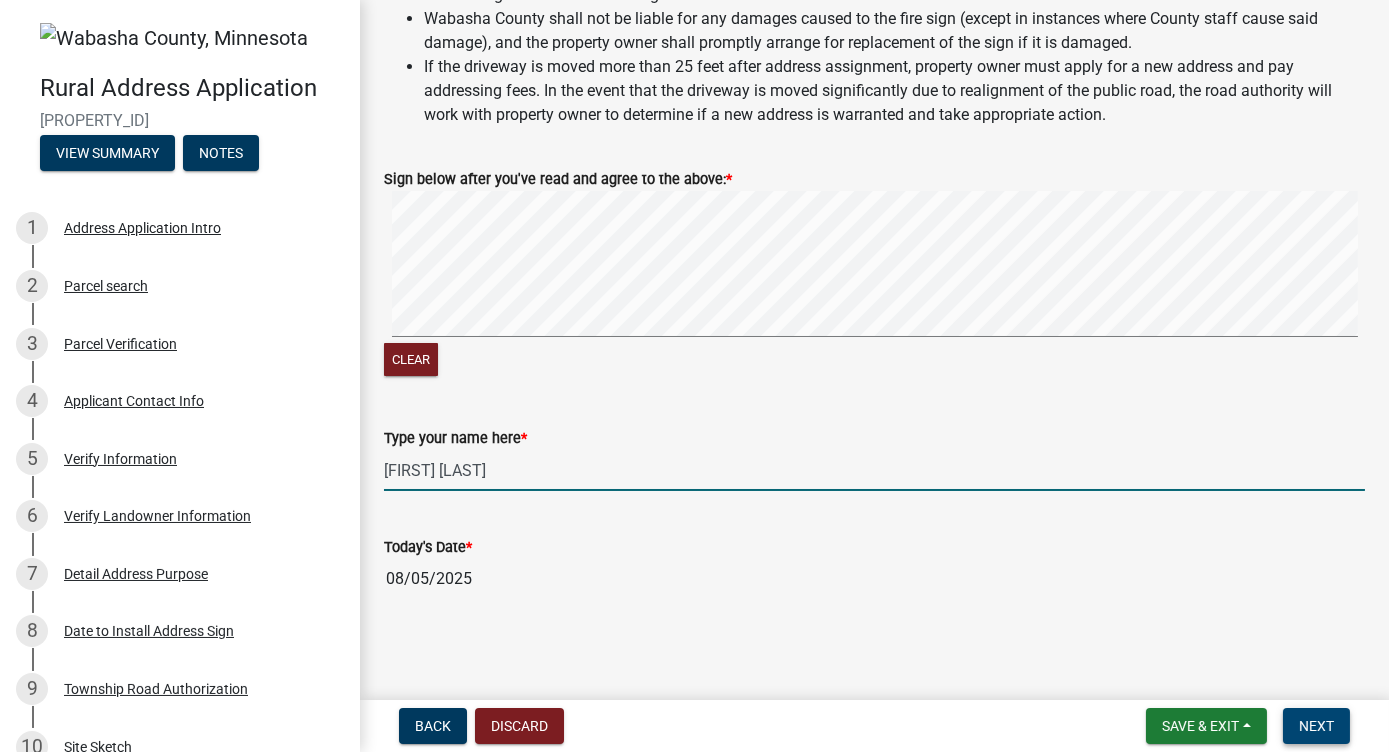 type on "Ashley L Riley" 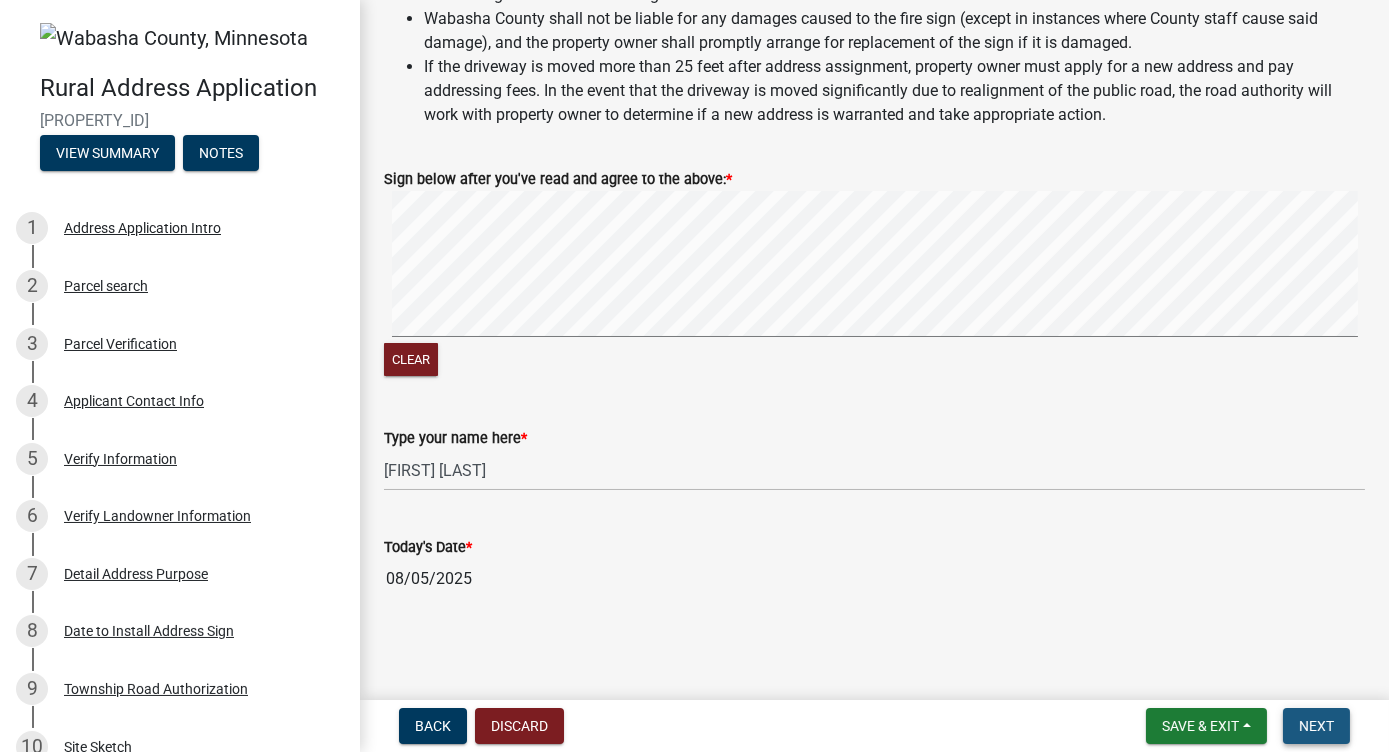 click on "Next" at bounding box center [1316, 726] 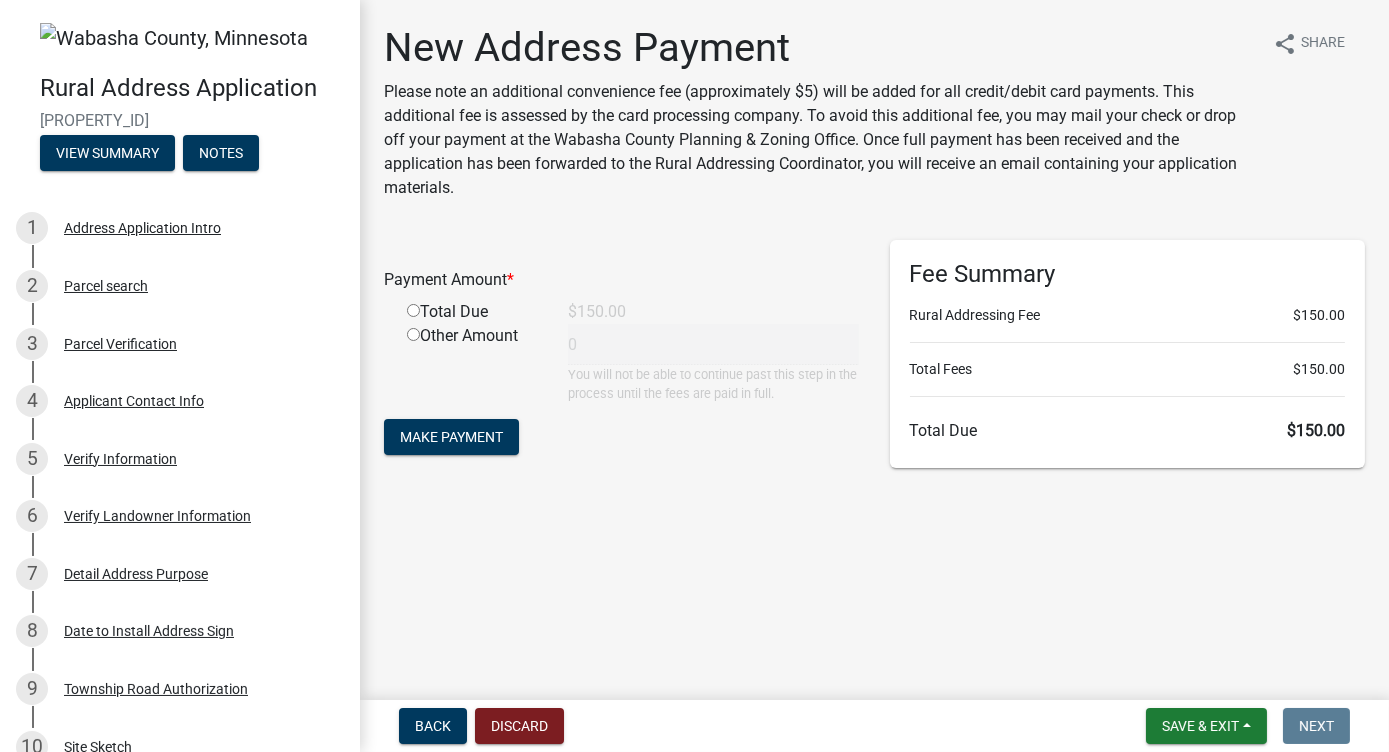 click 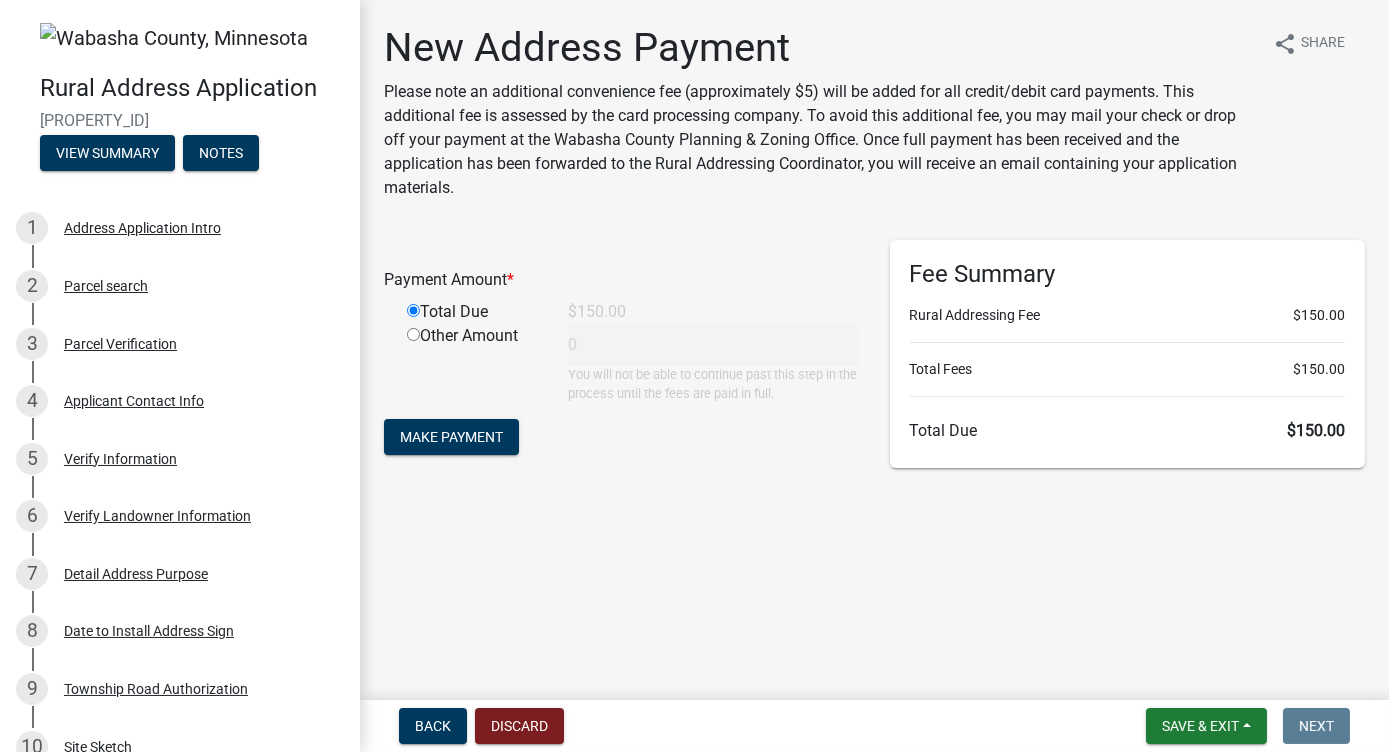 type on "150" 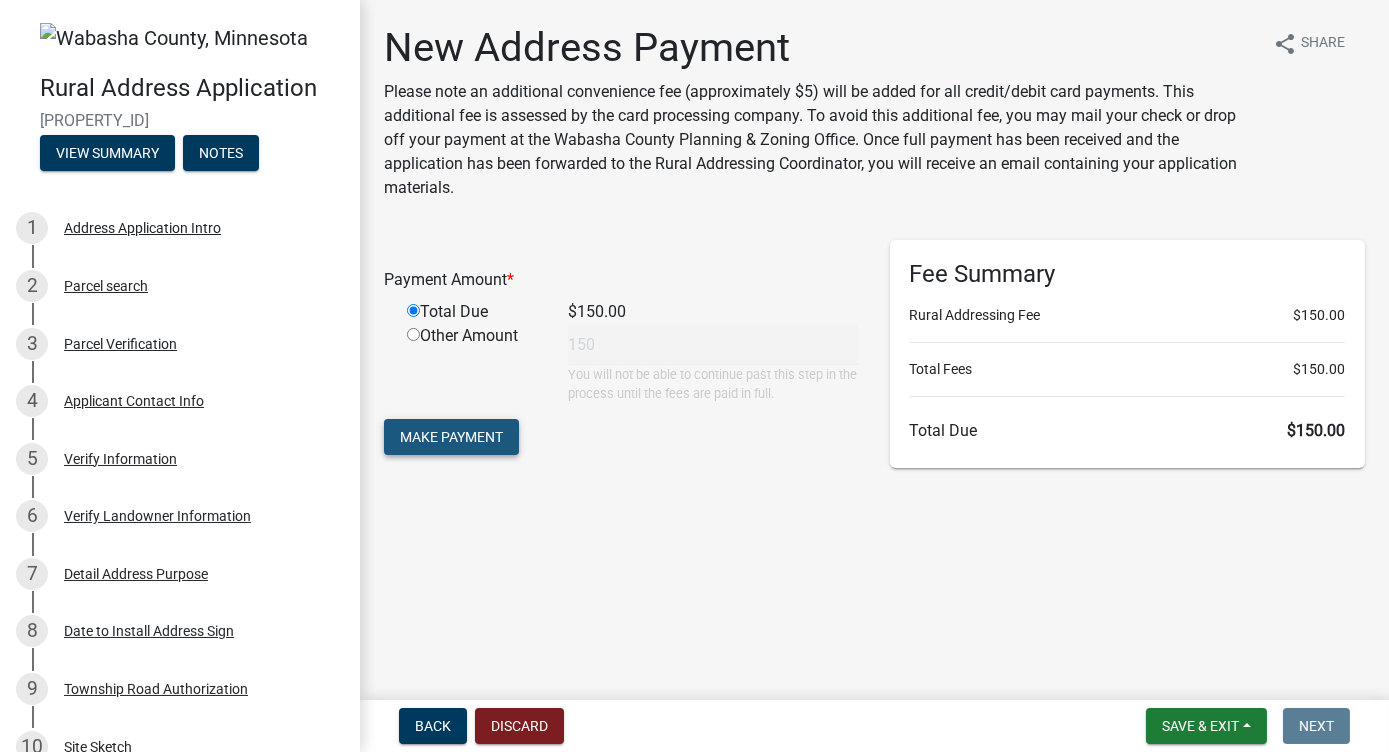 click on "Make Payment" 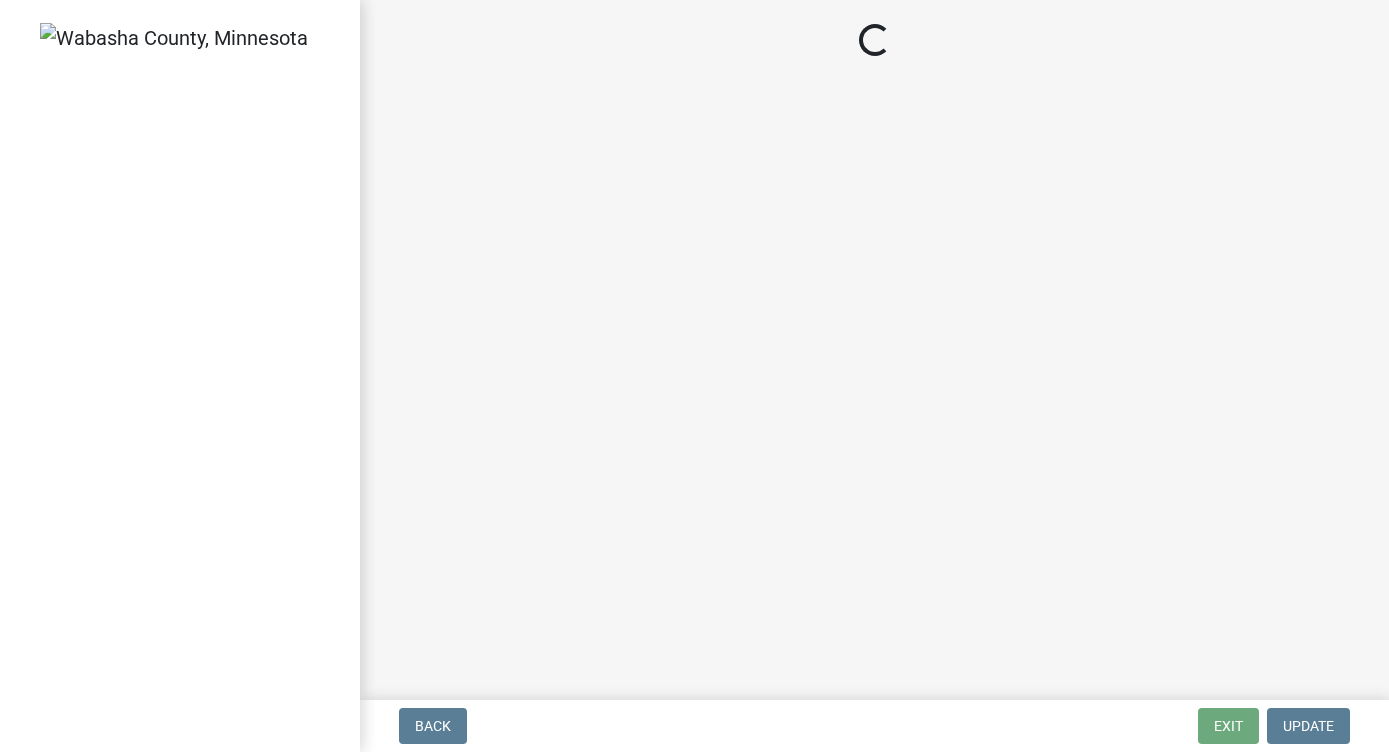 scroll, scrollTop: 0, scrollLeft: 0, axis: both 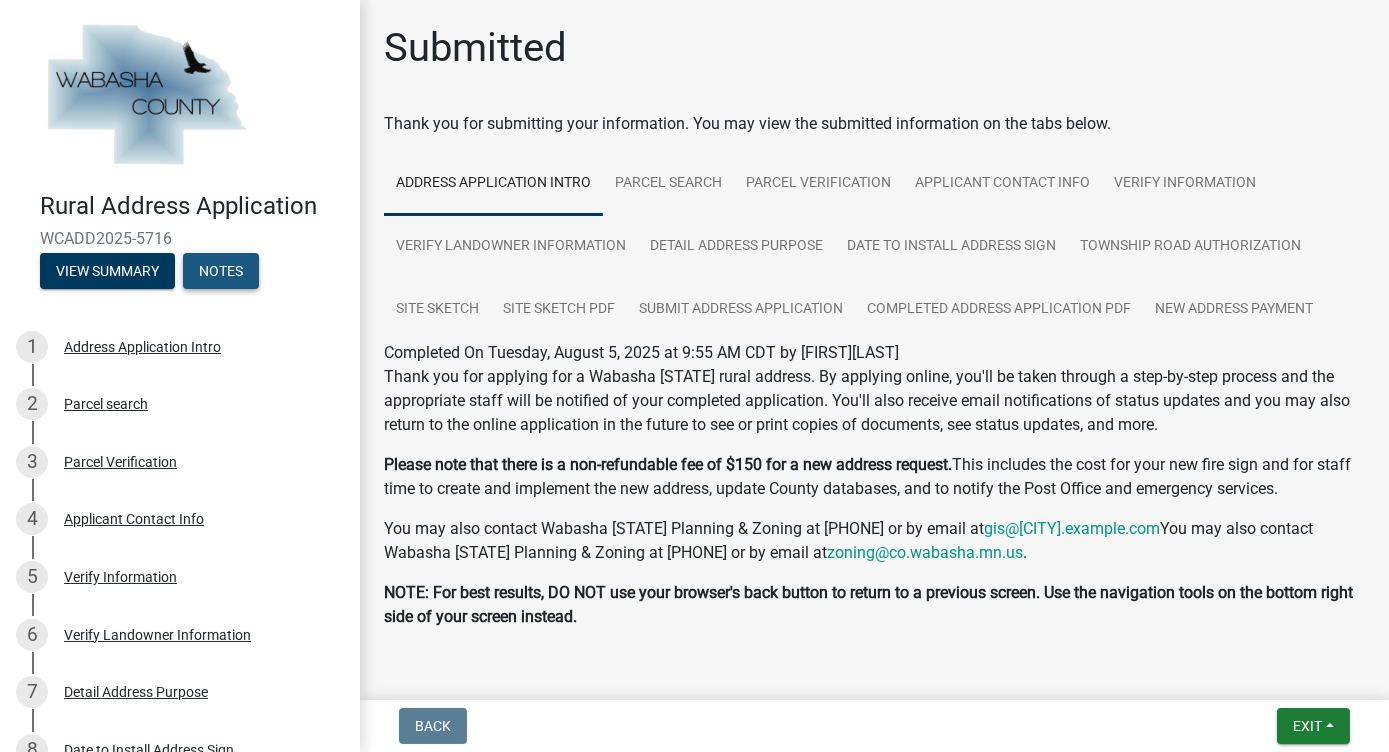 click on "Notes" at bounding box center [221, 271] 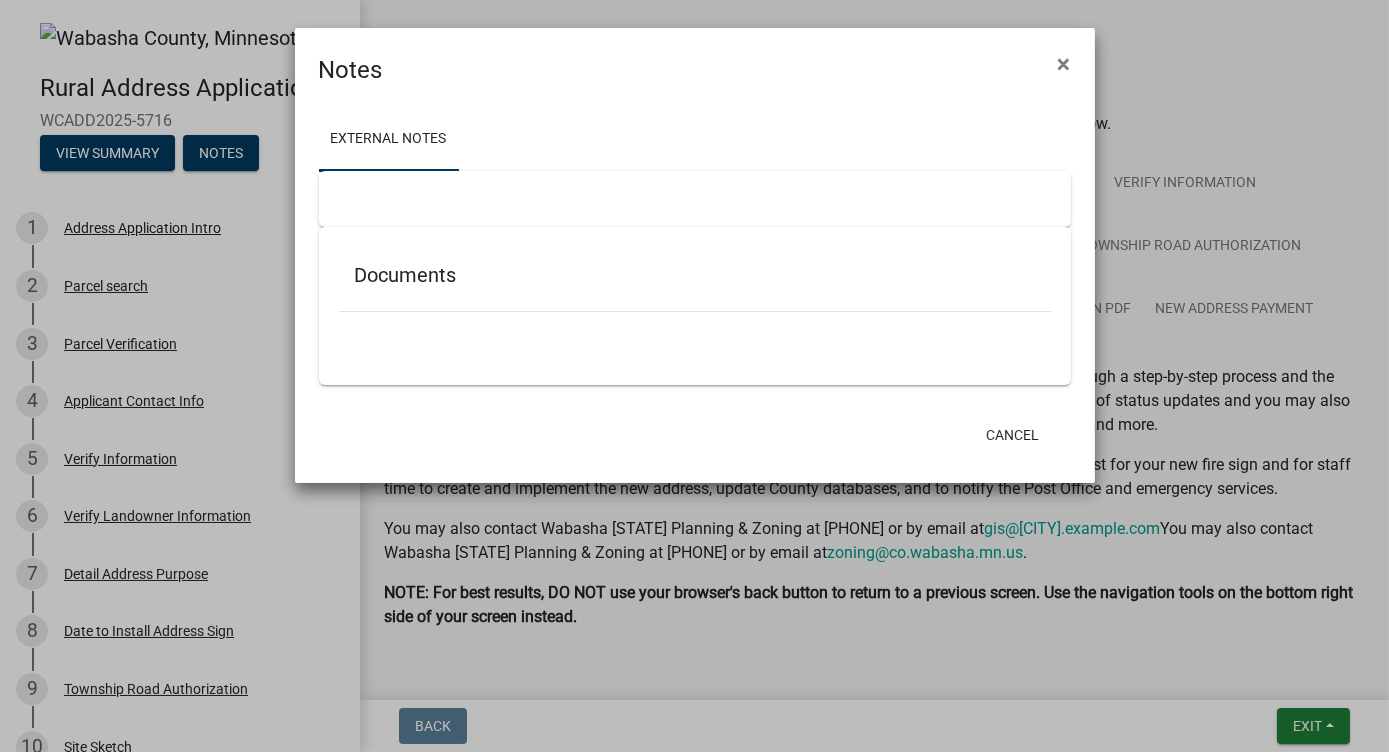 click on "Documents" at bounding box center (695, 275) 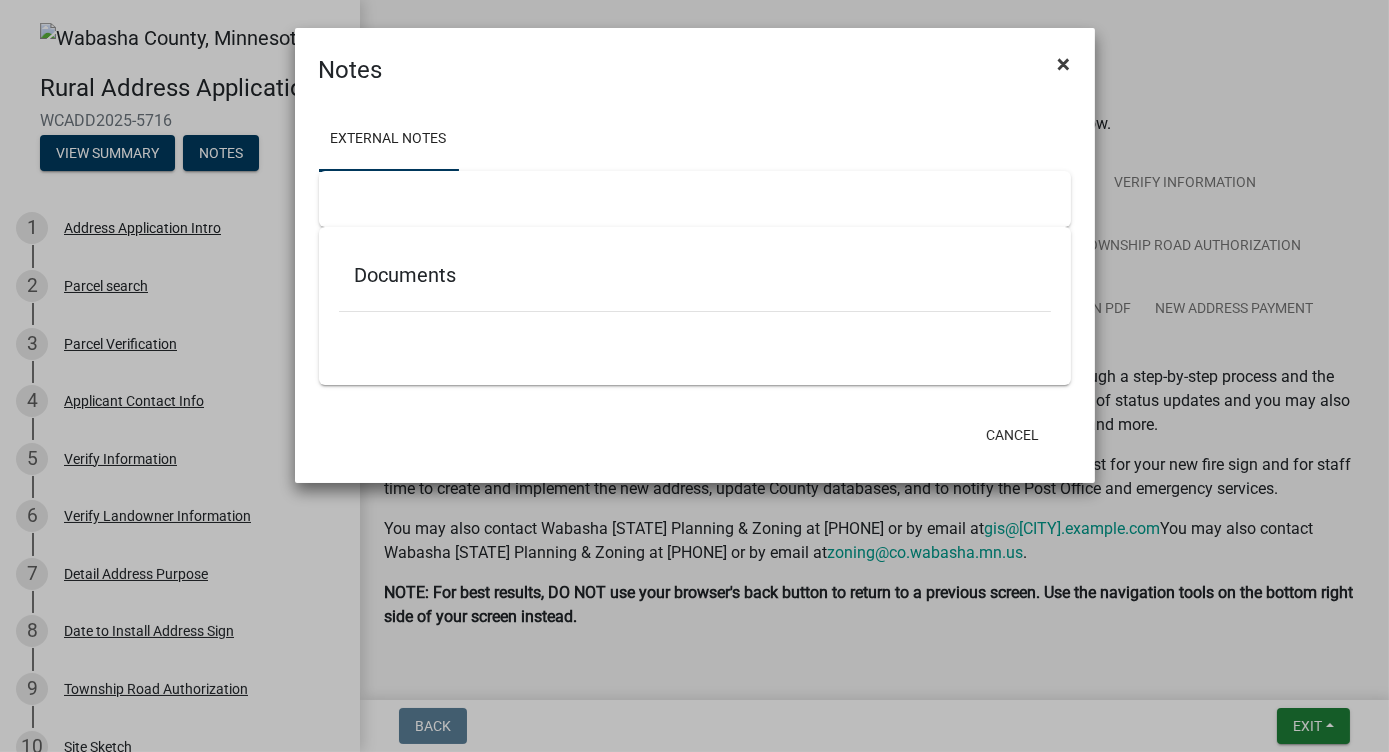 click on "×" 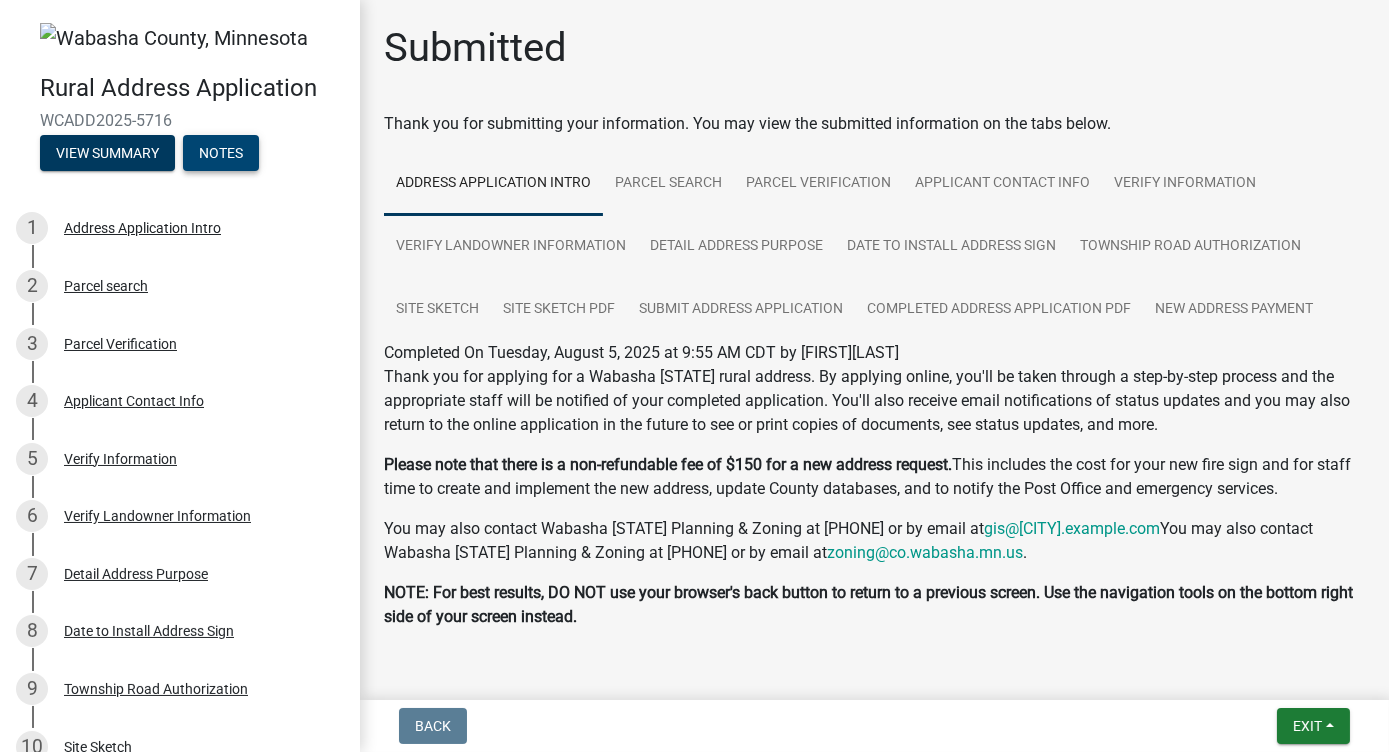 scroll, scrollTop: 78, scrollLeft: 0, axis: vertical 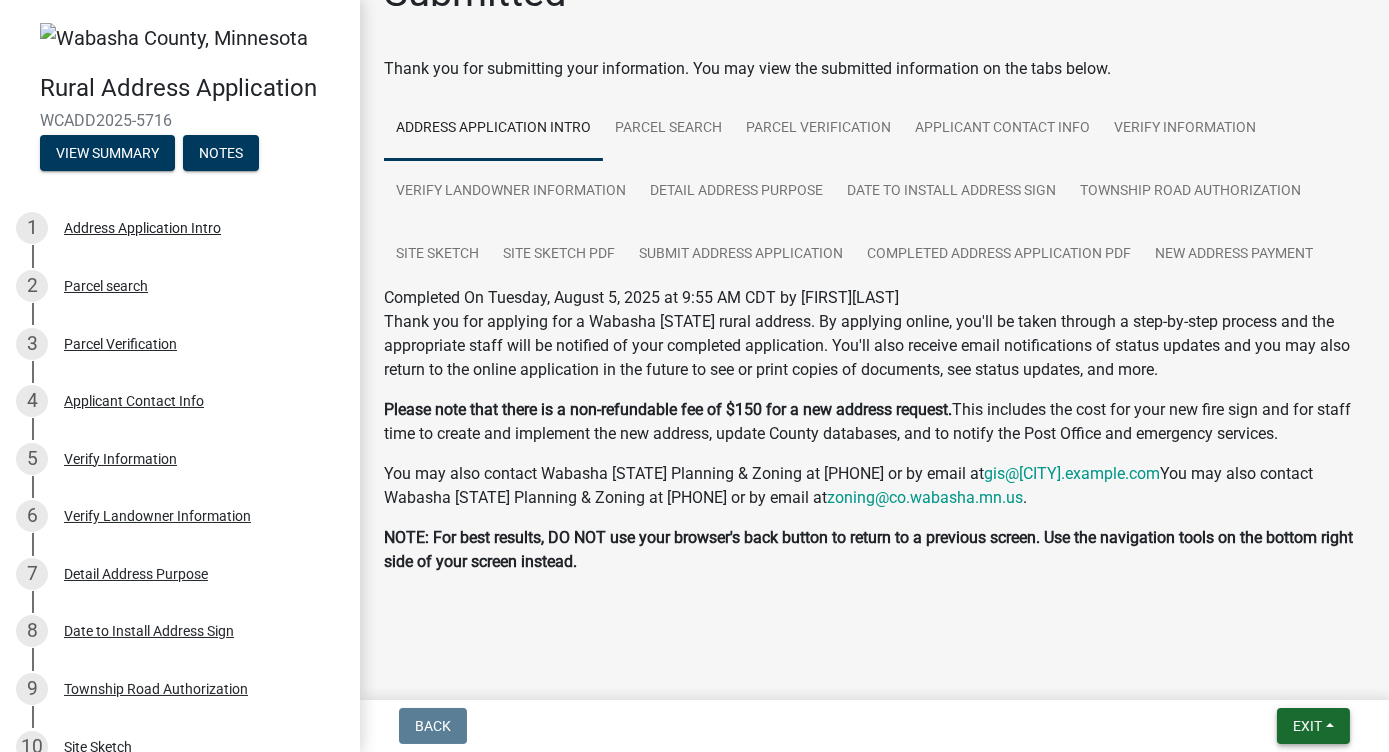click on "Exit" at bounding box center [1307, 726] 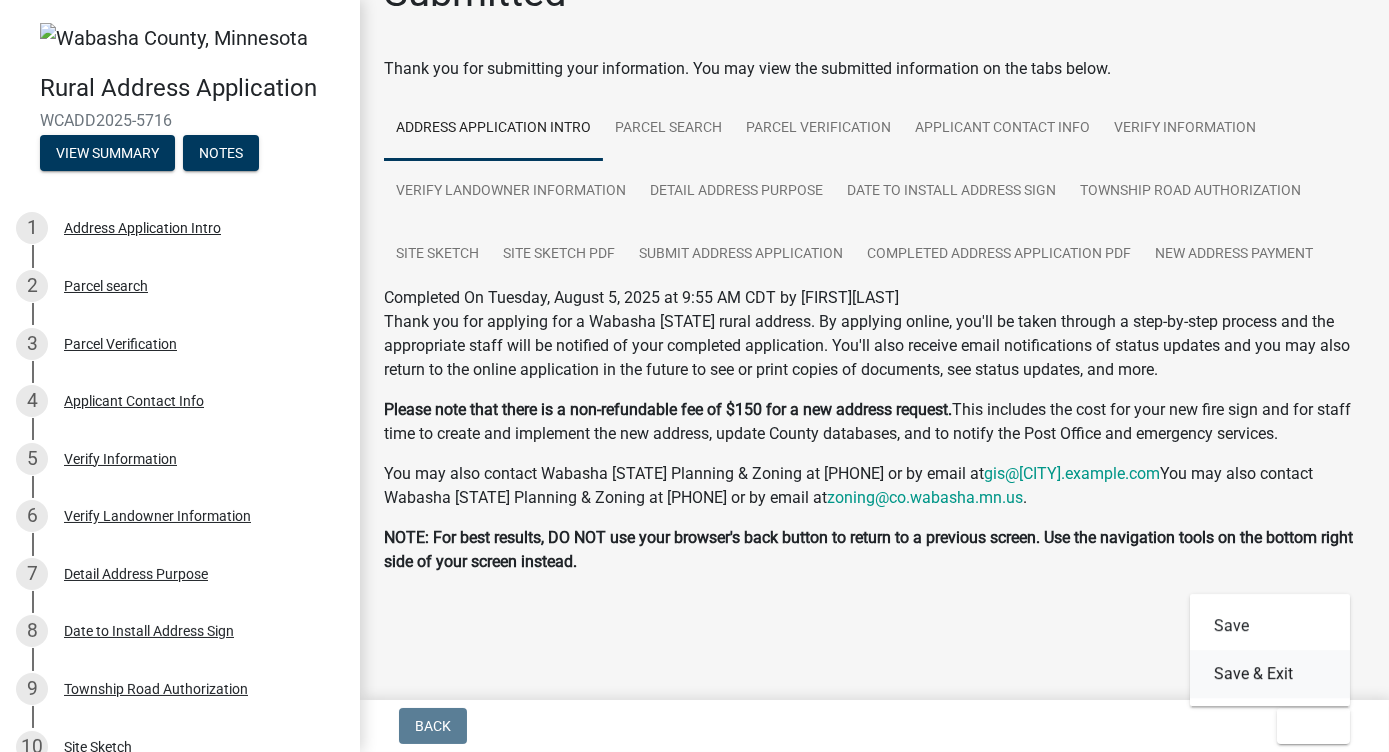 click on "Save & Exit" at bounding box center (1270, 674) 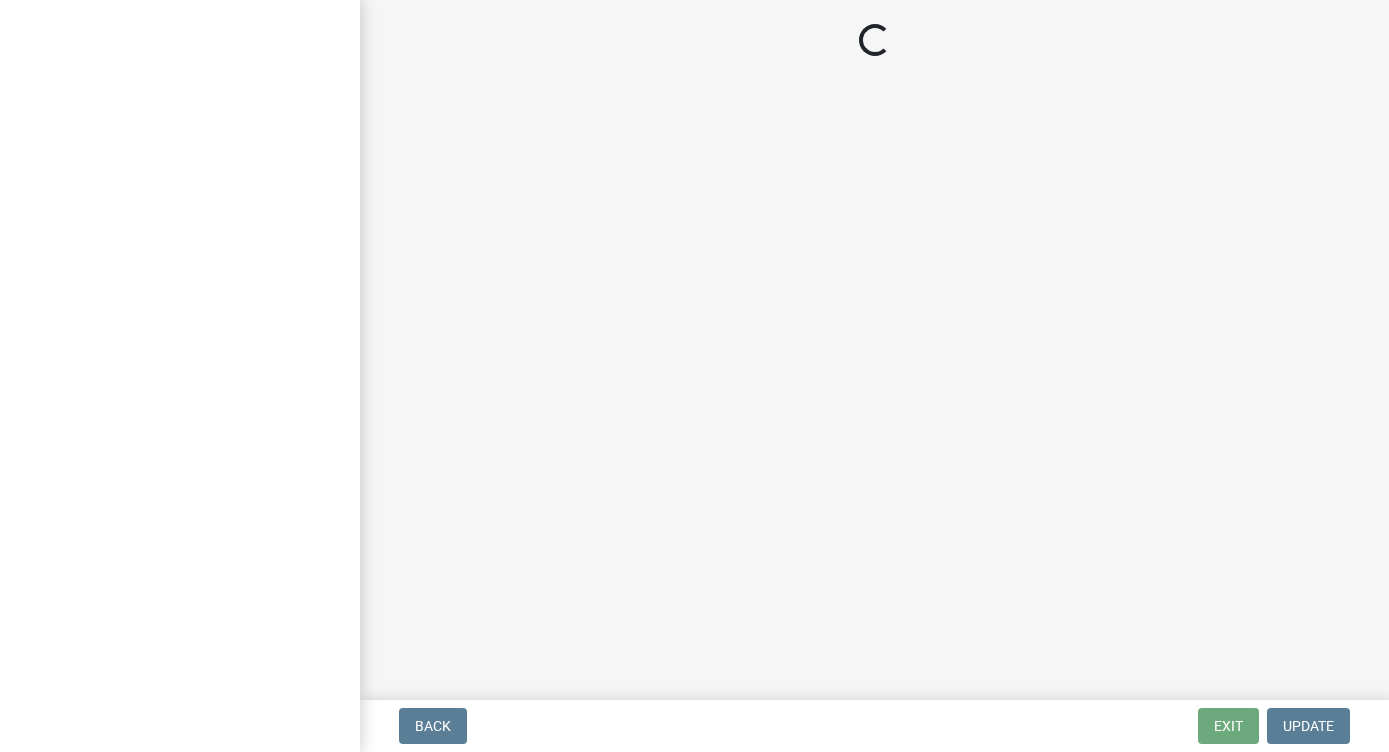 scroll, scrollTop: 0, scrollLeft: 0, axis: both 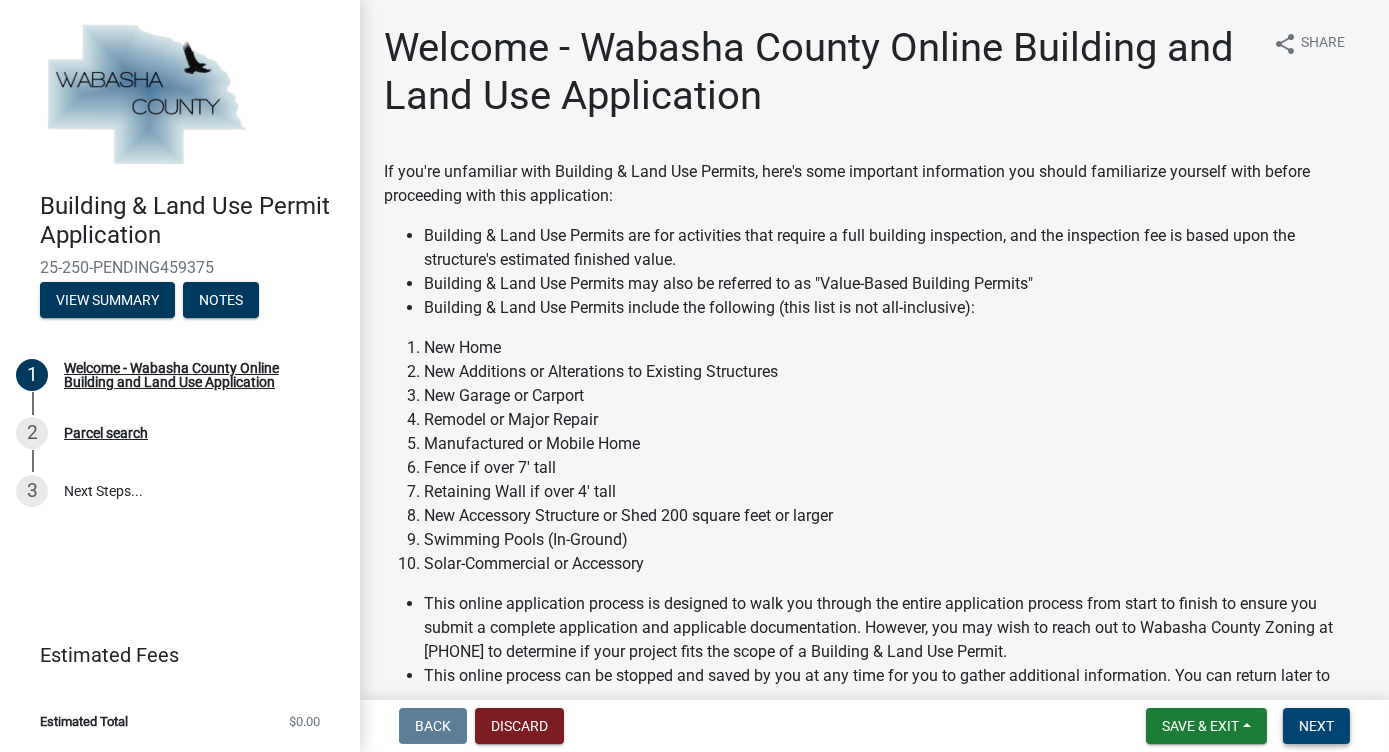 click on "Next" at bounding box center [1316, 726] 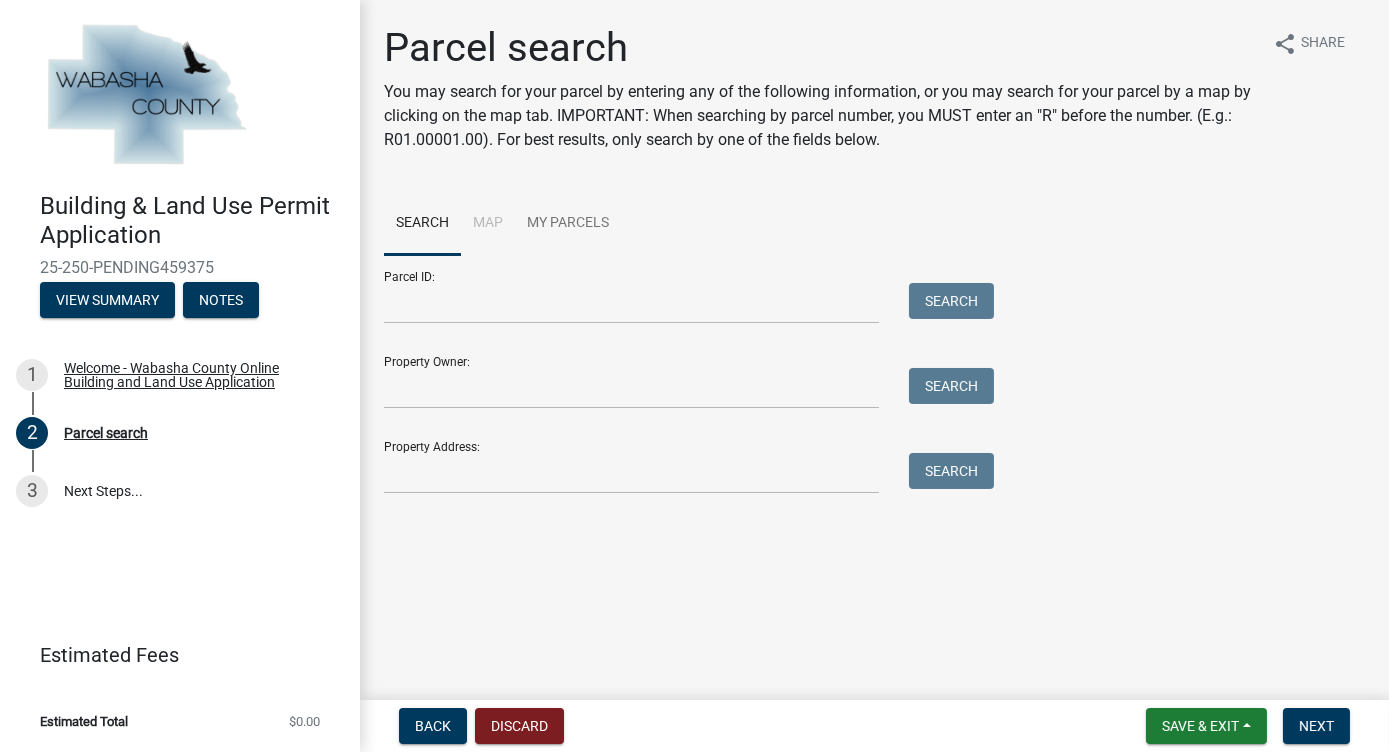 click on "Property Owner:   Search" at bounding box center [684, 374] 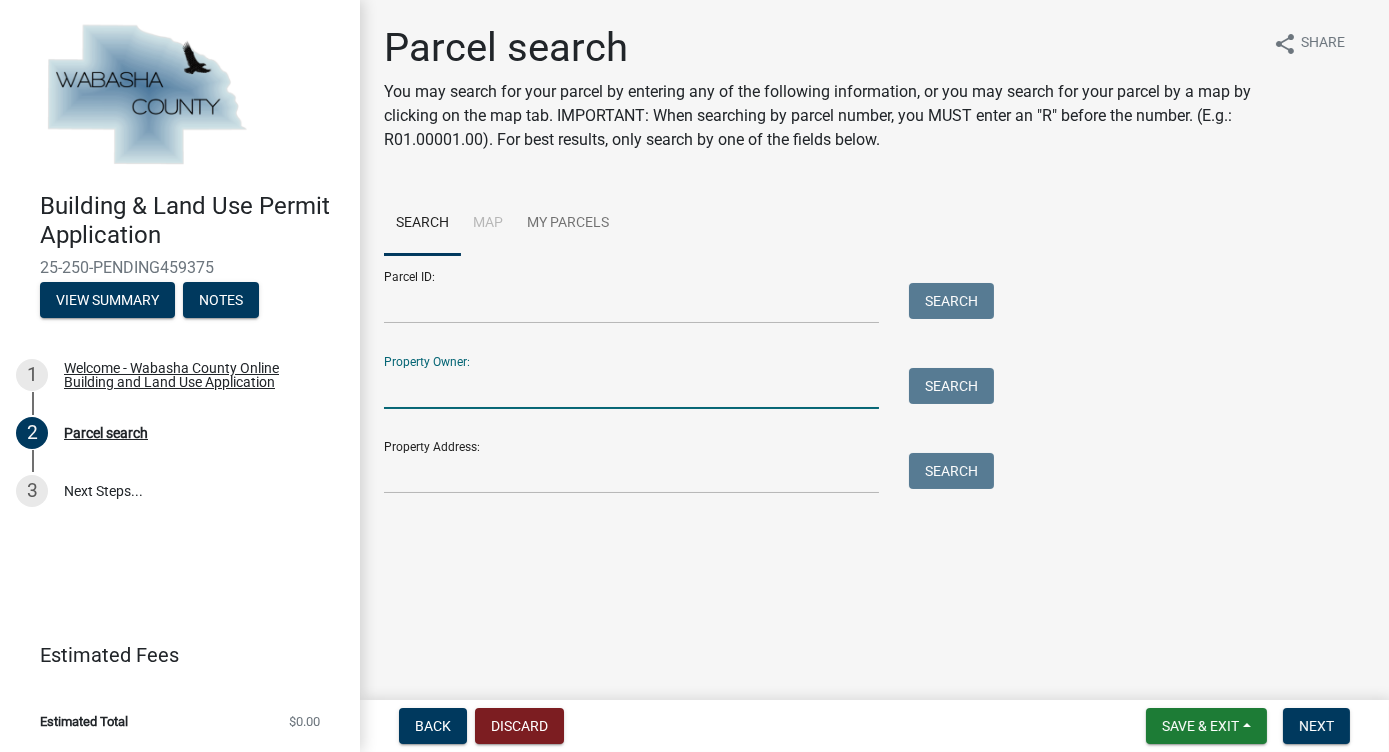 click on "Property Owner:" at bounding box center (631, 388) 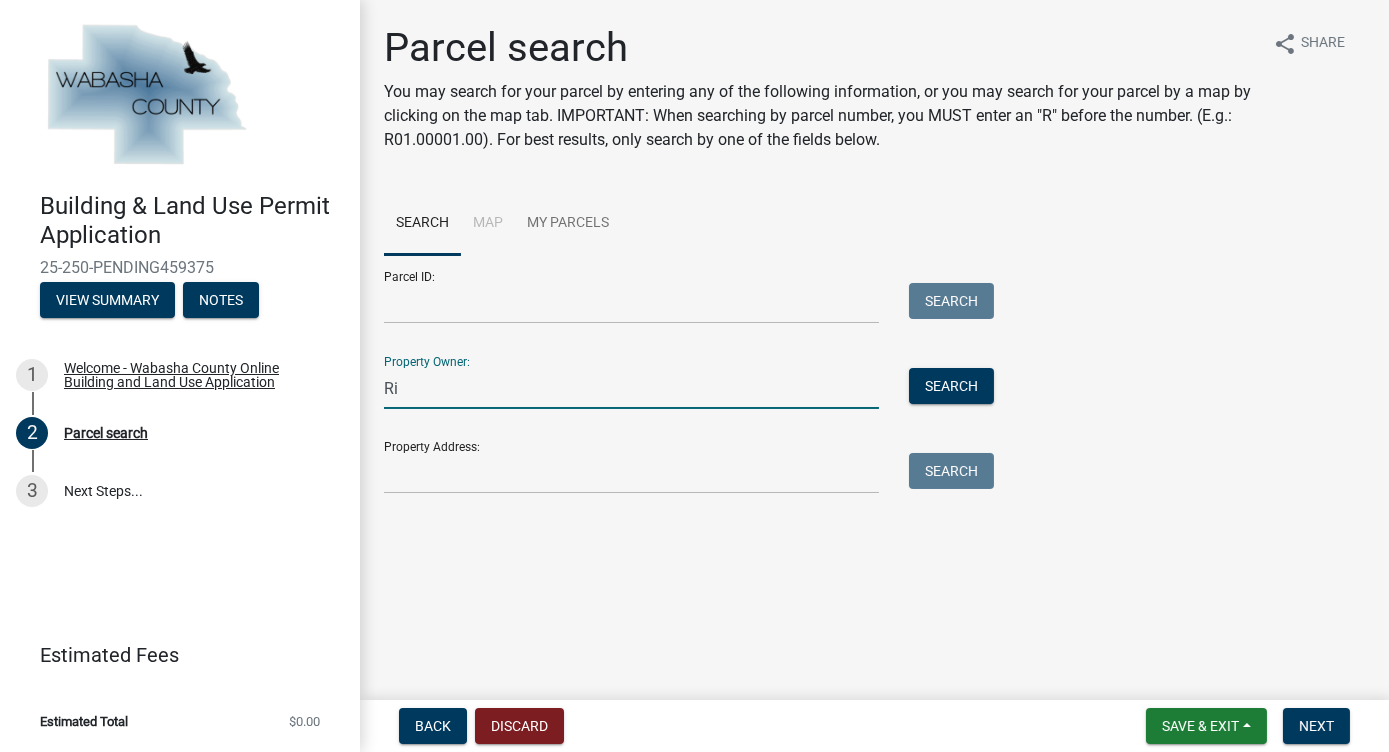 type on "R" 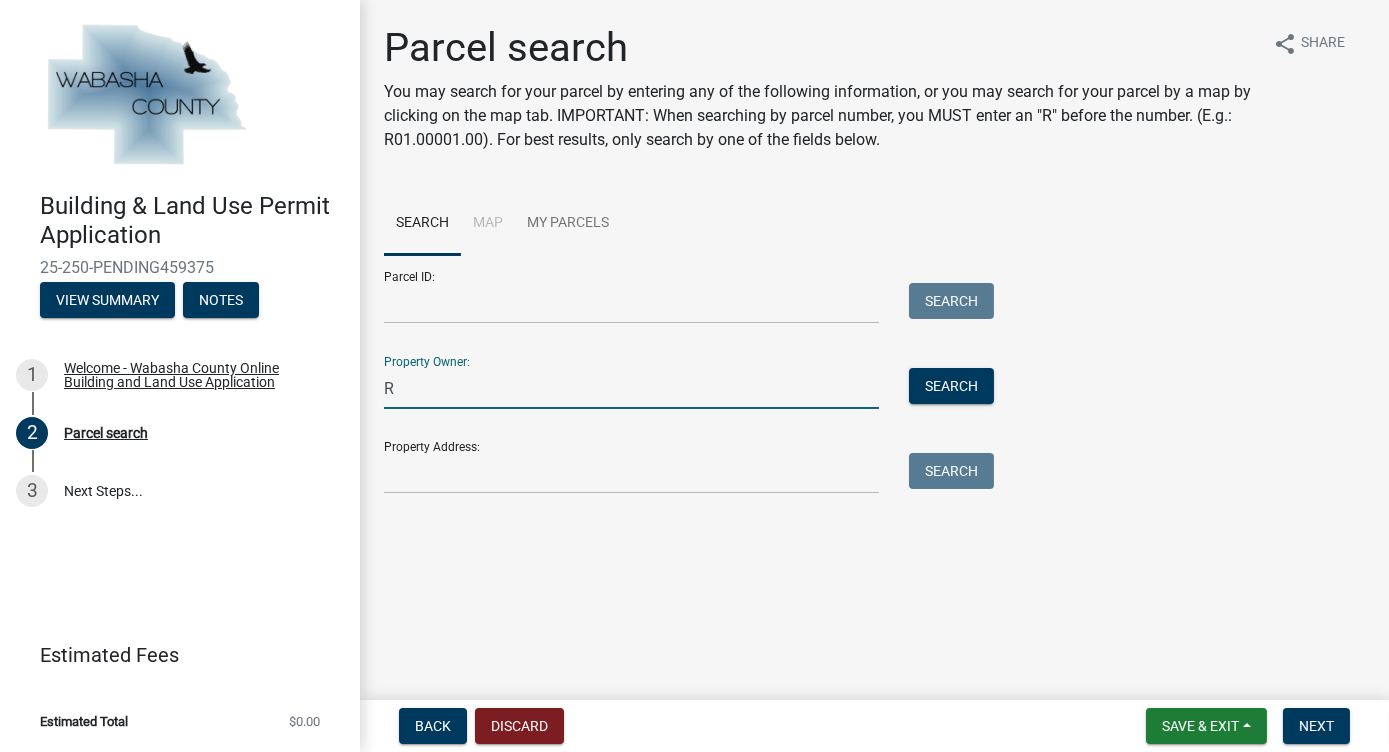 type 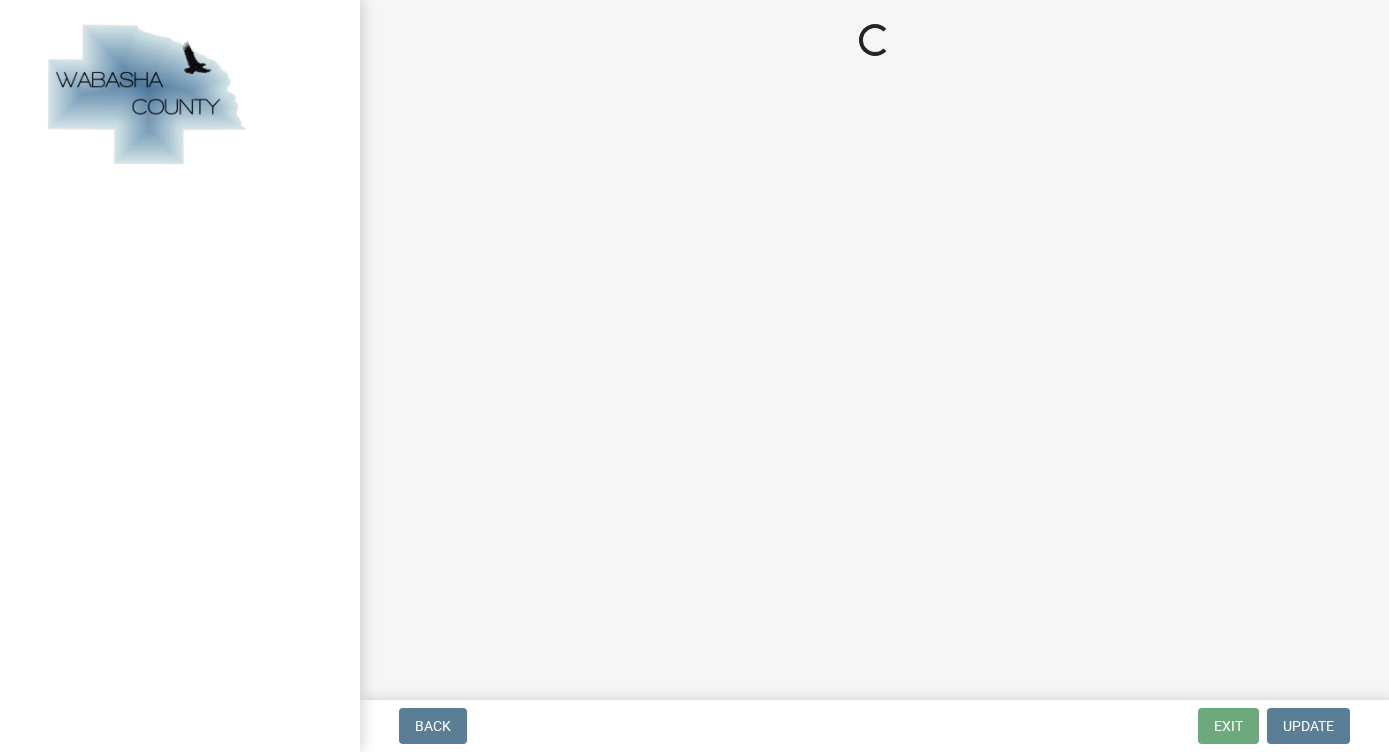 scroll, scrollTop: 0, scrollLeft: 0, axis: both 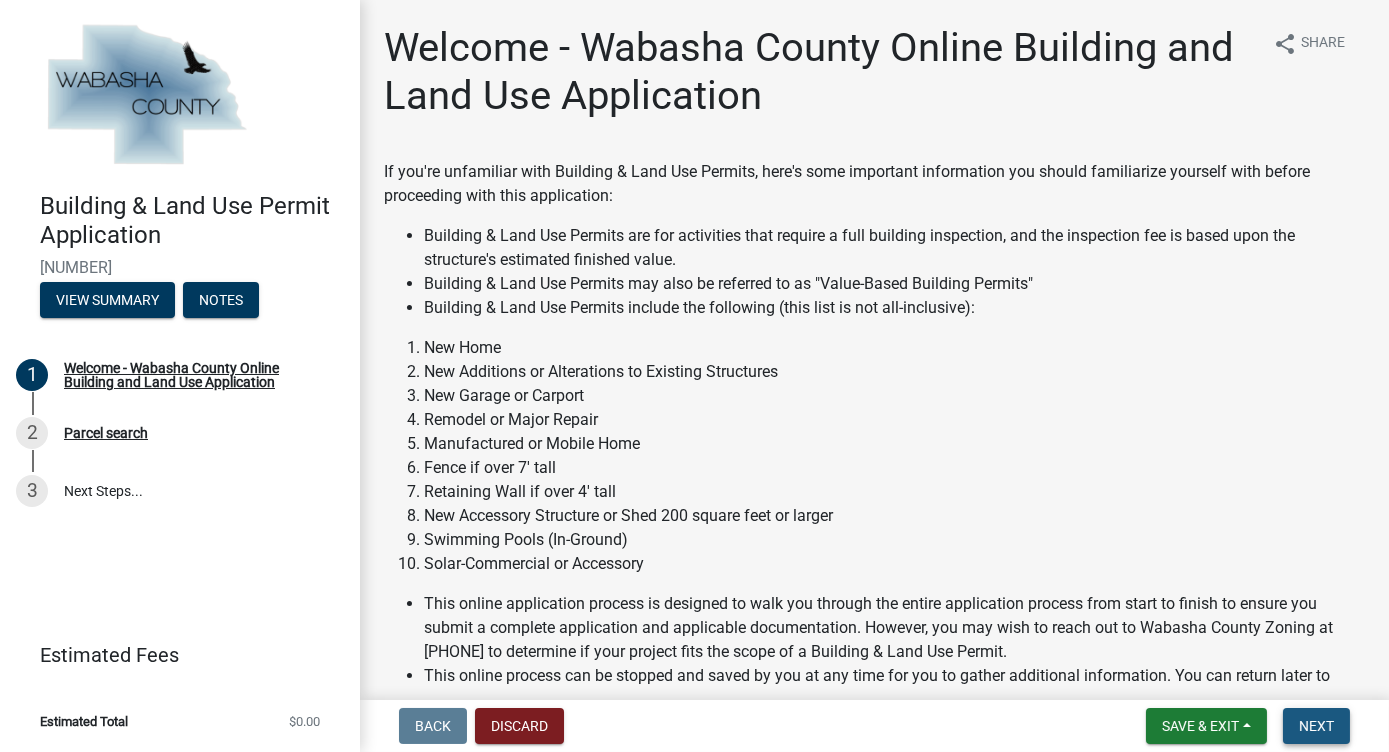 click on "Next" at bounding box center [1316, 726] 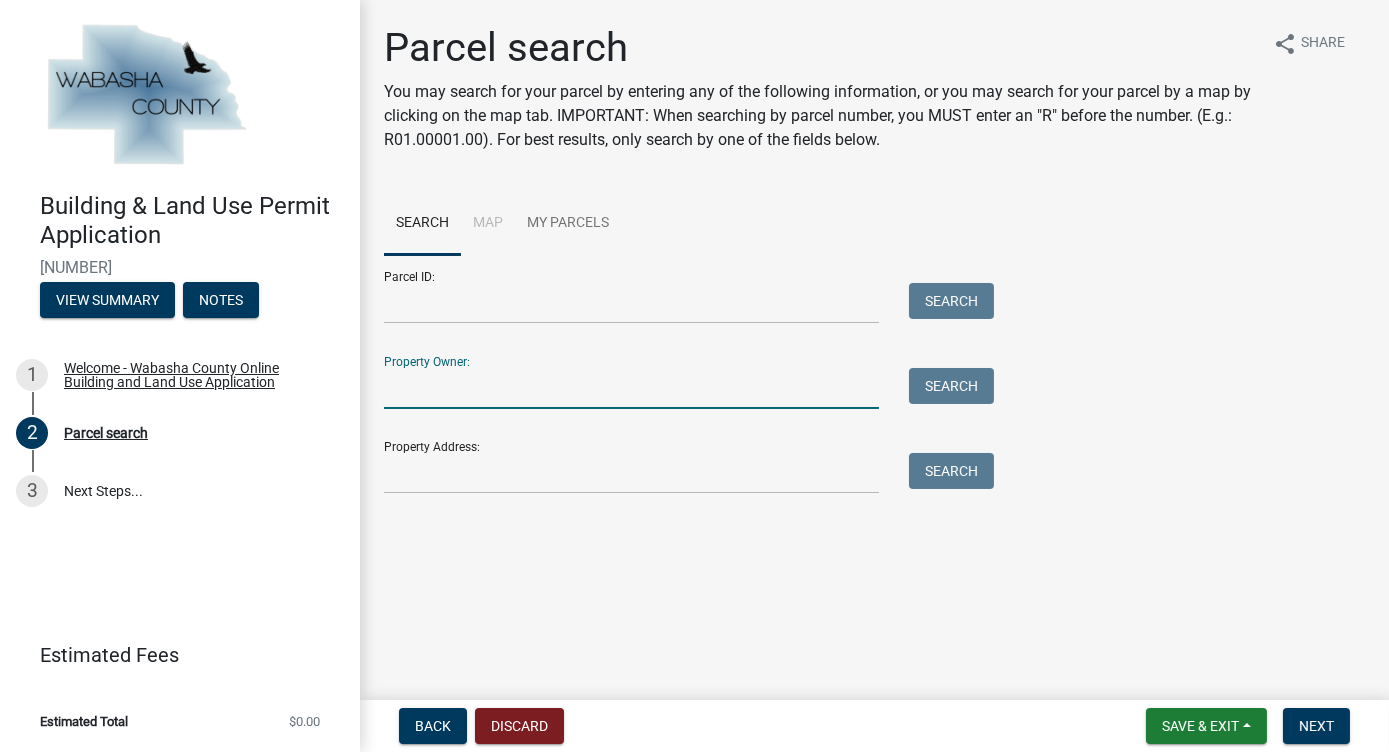 click on "Property Owner:" at bounding box center [631, 388] 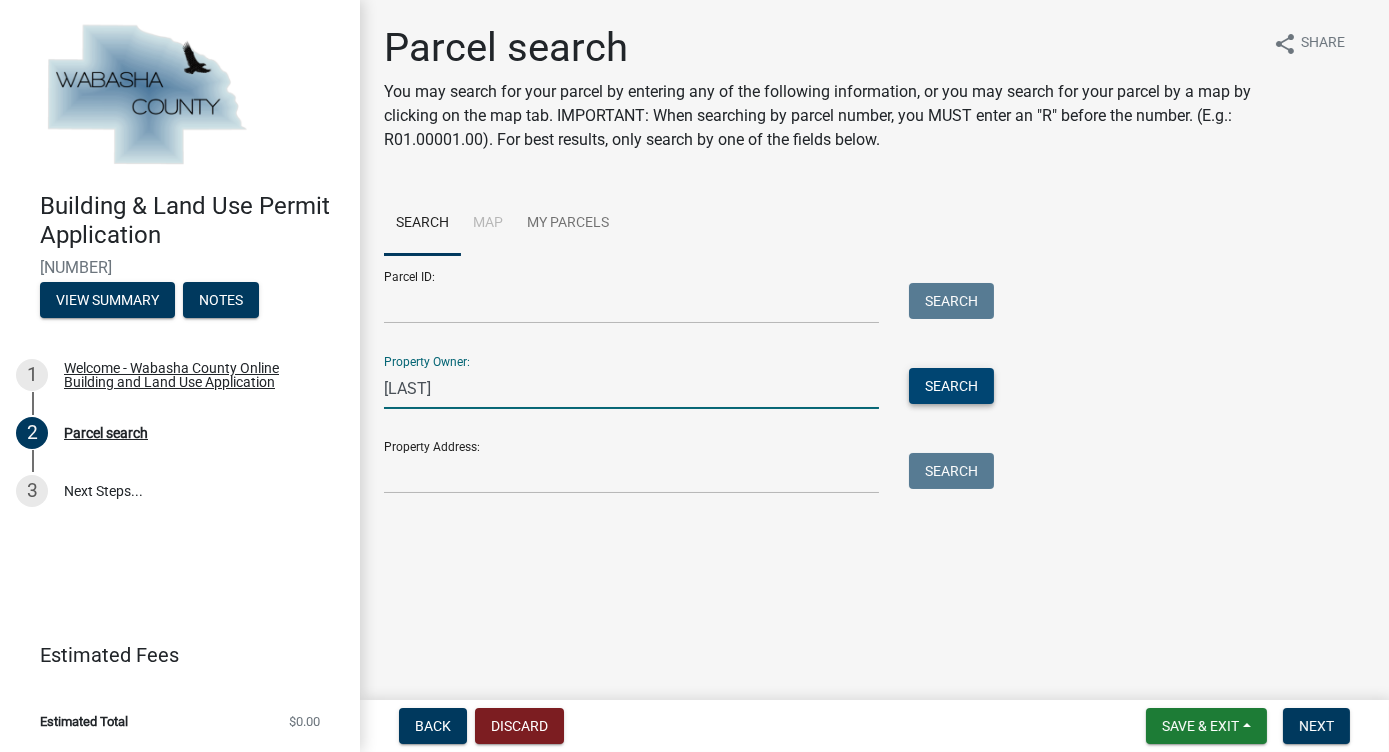 type on "[LAST]" 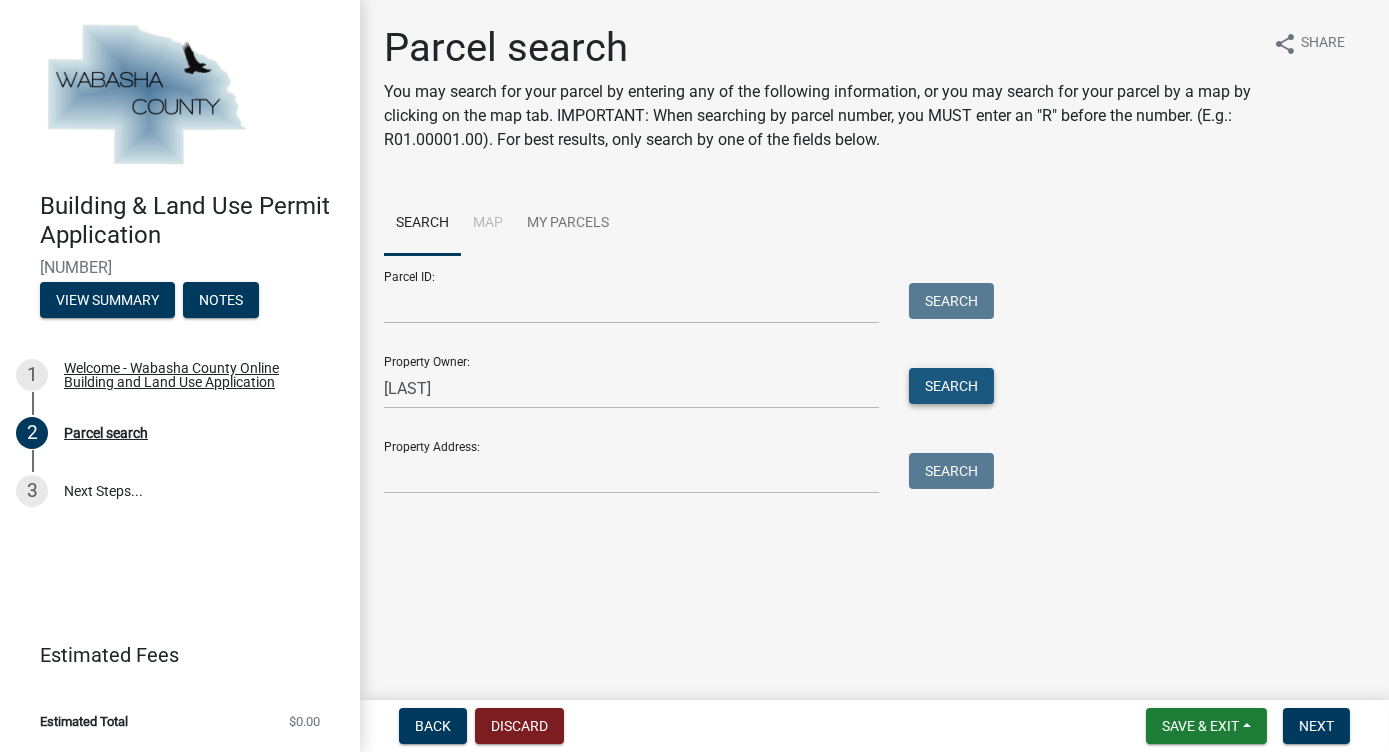 click on "Search" at bounding box center [951, 386] 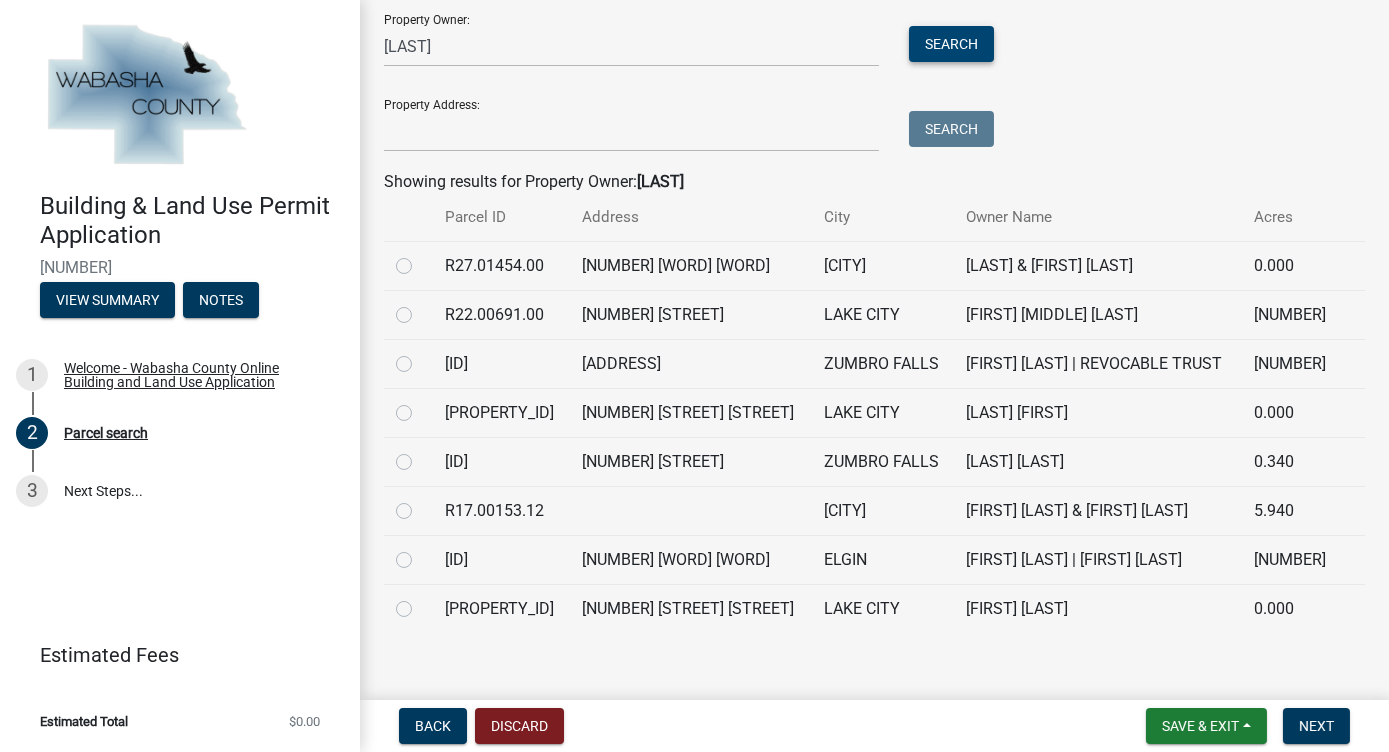 scroll, scrollTop: 405, scrollLeft: 0, axis: vertical 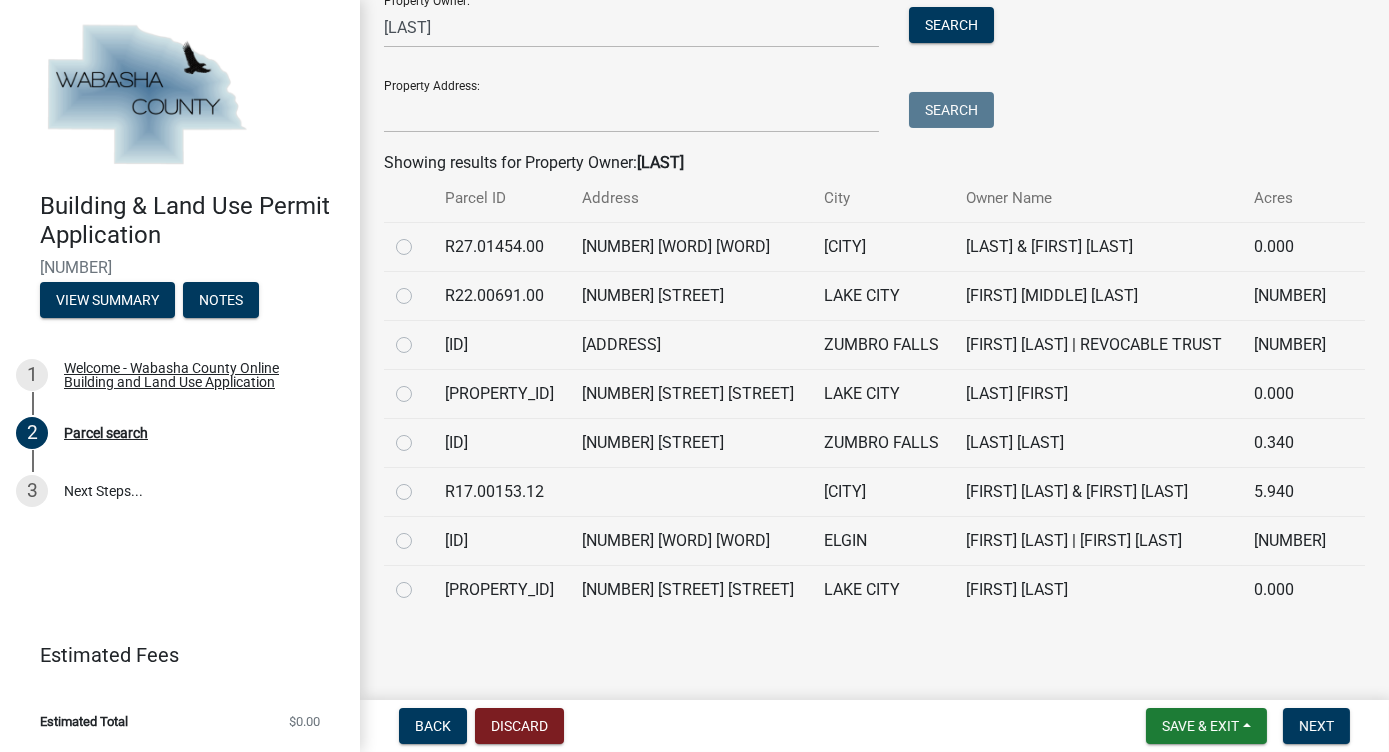click 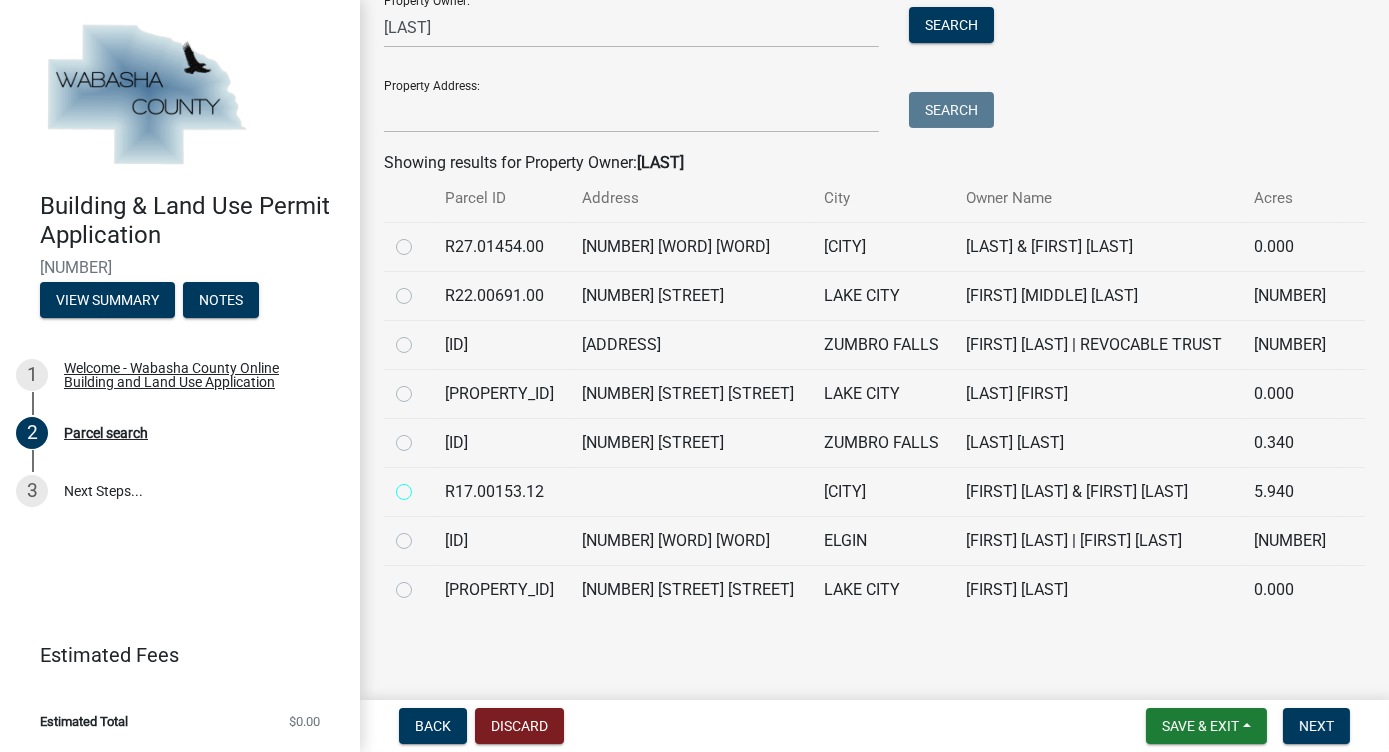 click at bounding box center (426, 486) 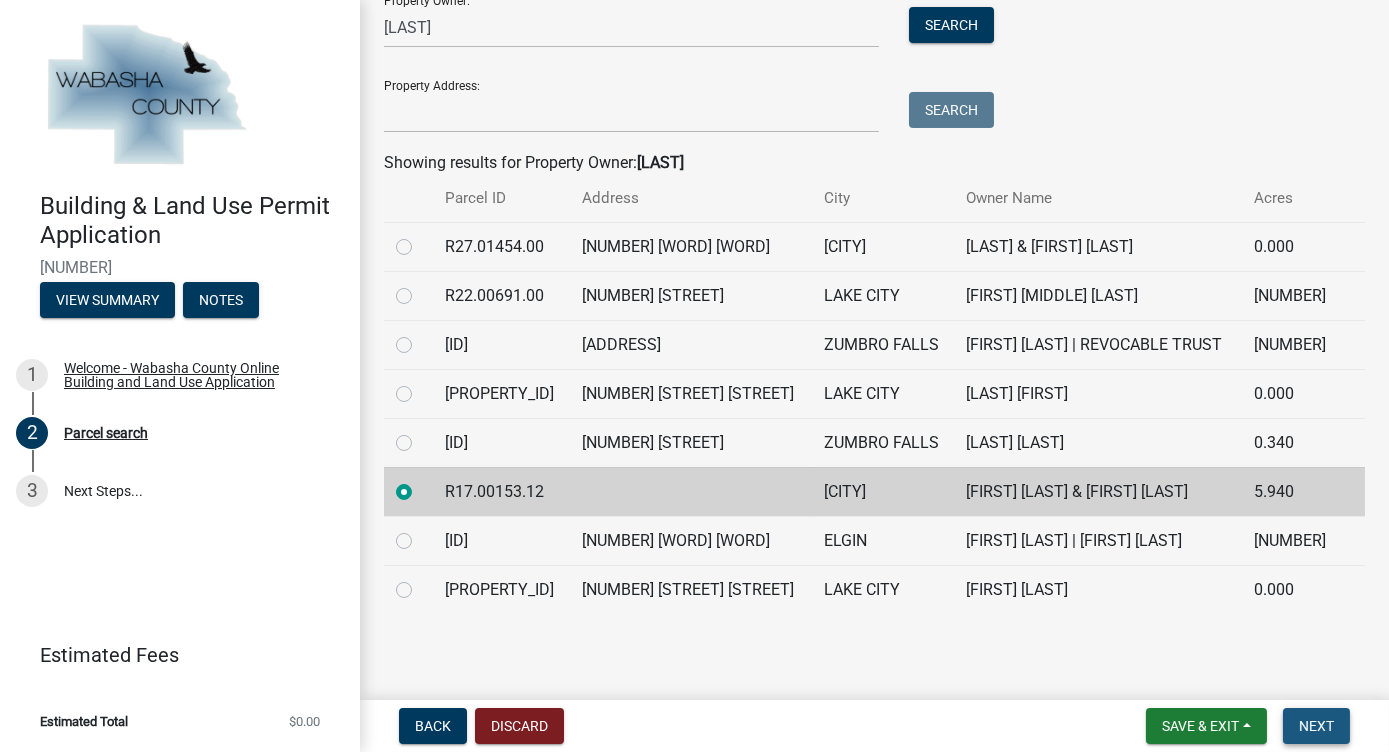 click on "Next" at bounding box center [1316, 726] 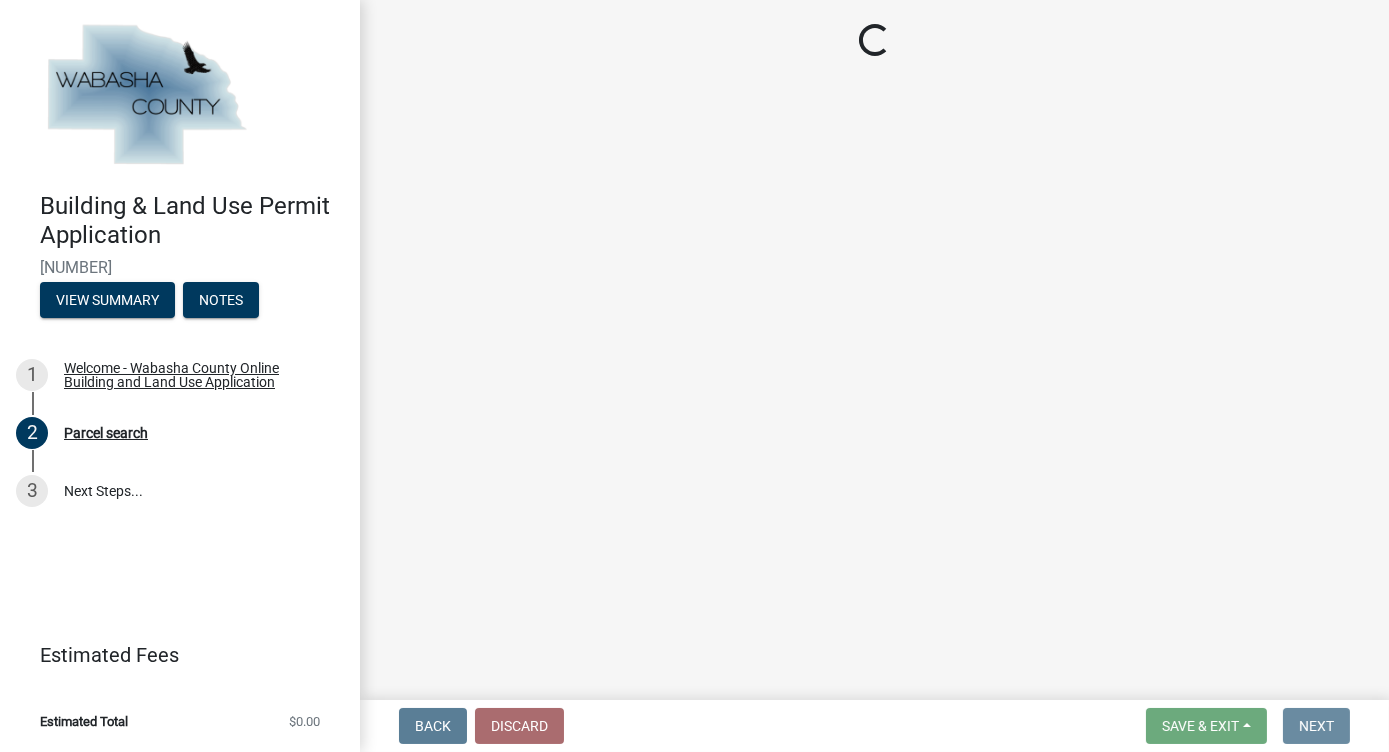scroll, scrollTop: 0, scrollLeft: 0, axis: both 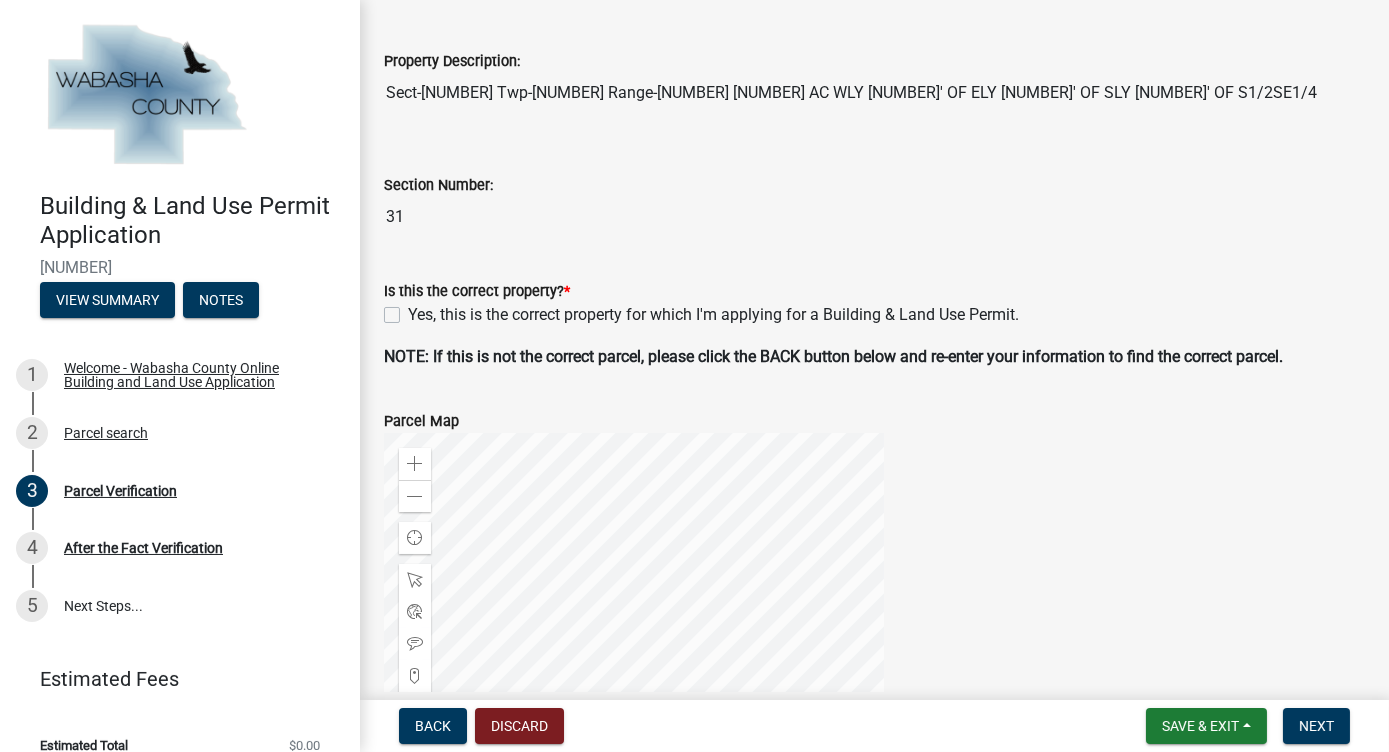 click on "Yes, this is the correct property for which I'm applying for a Building & Land Use Permit." 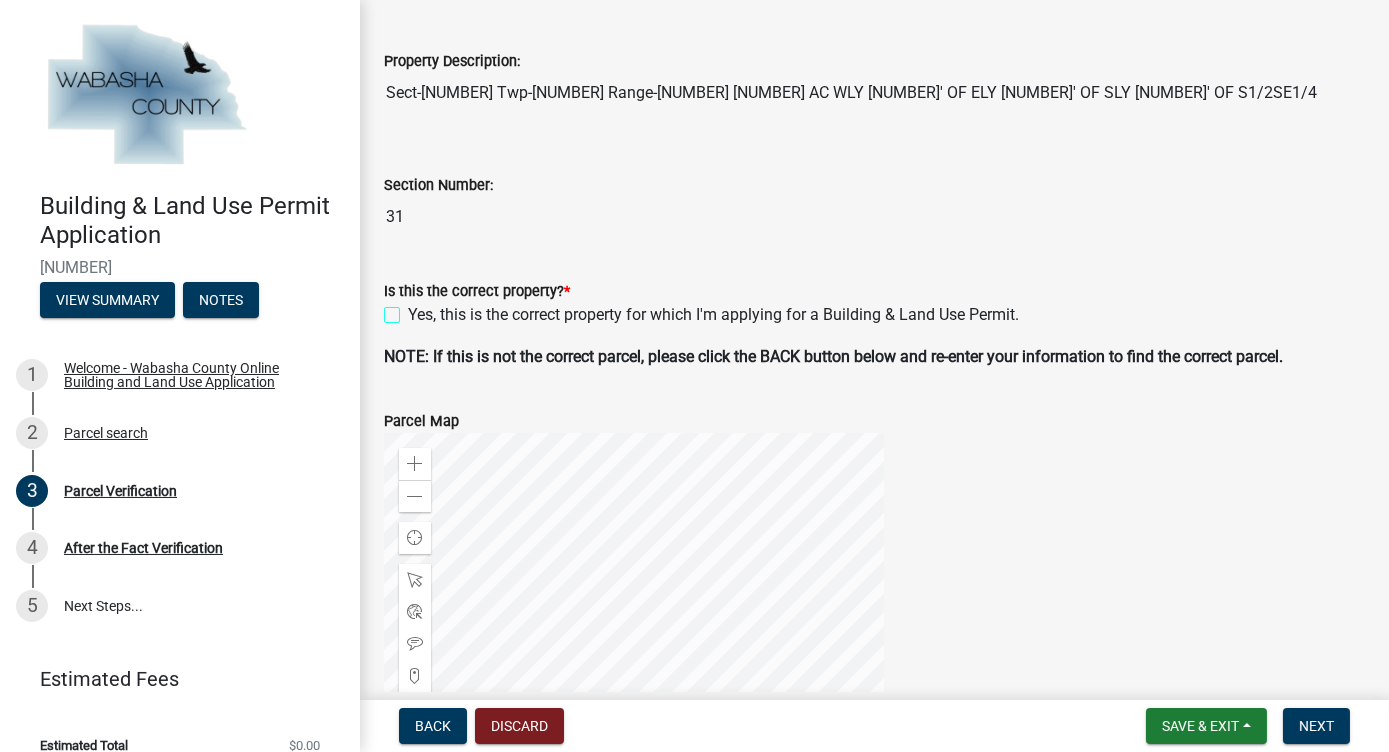 click on "Yes, this is the correct property for which I'm applying for a Building & Land Use Permit." at bounding box center [414, 309] 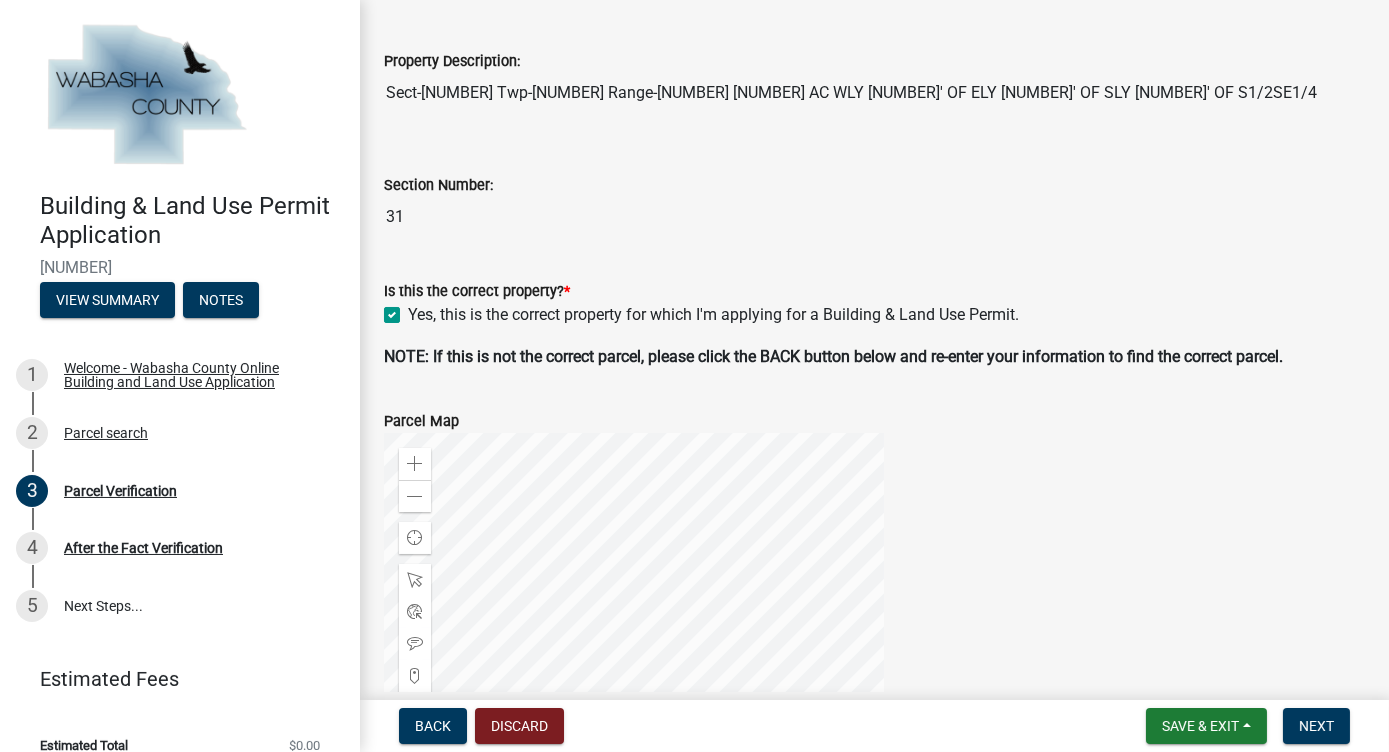 checkbox on "true" 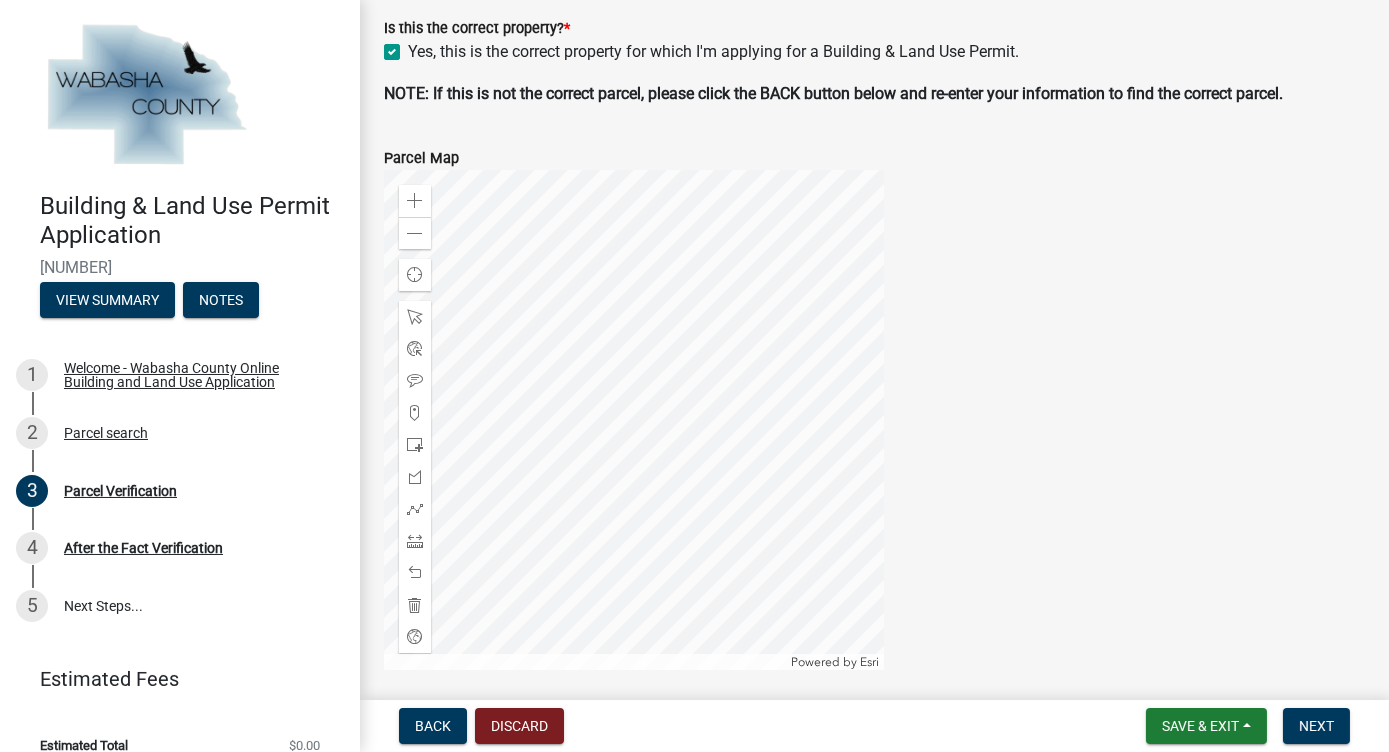 scroll, scrollTop: 661, scrollLeft: 0, axis: vertical 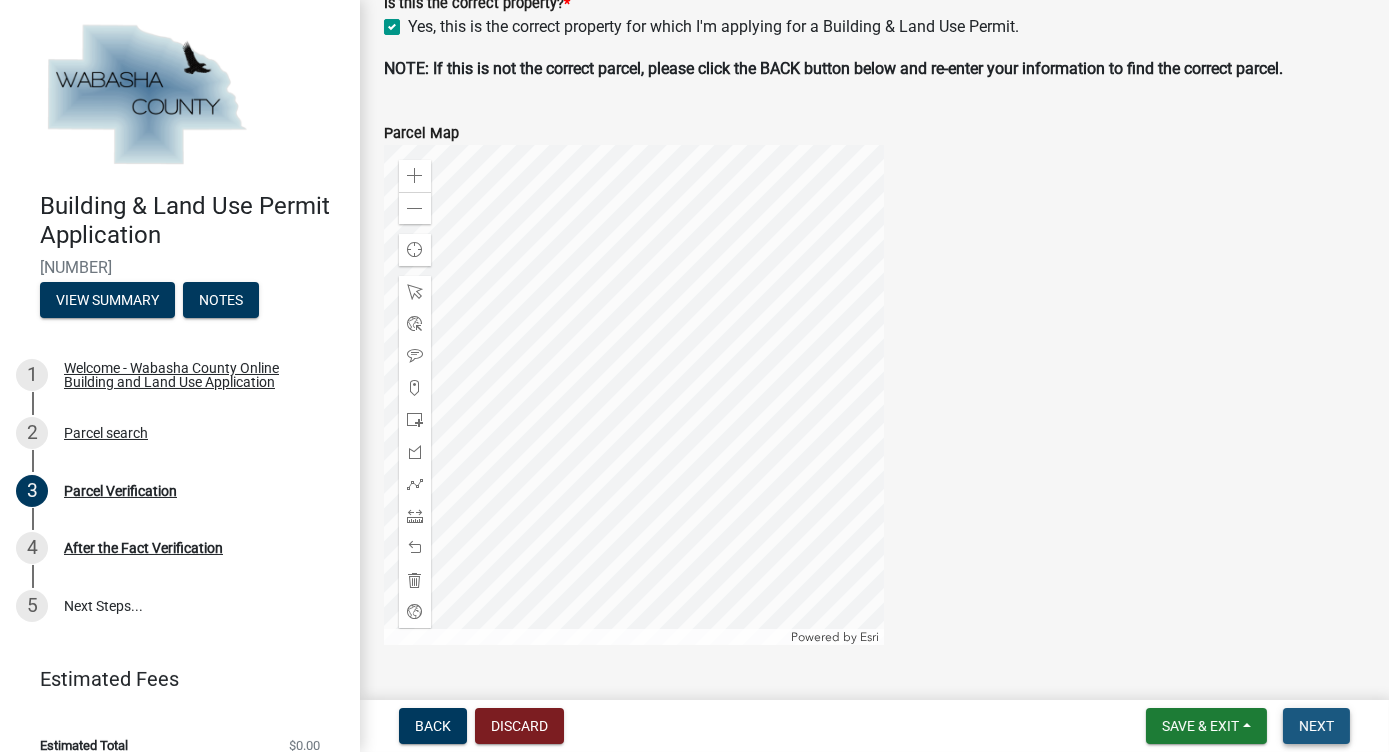 click on "Next" at bounding box center (1316, 726) 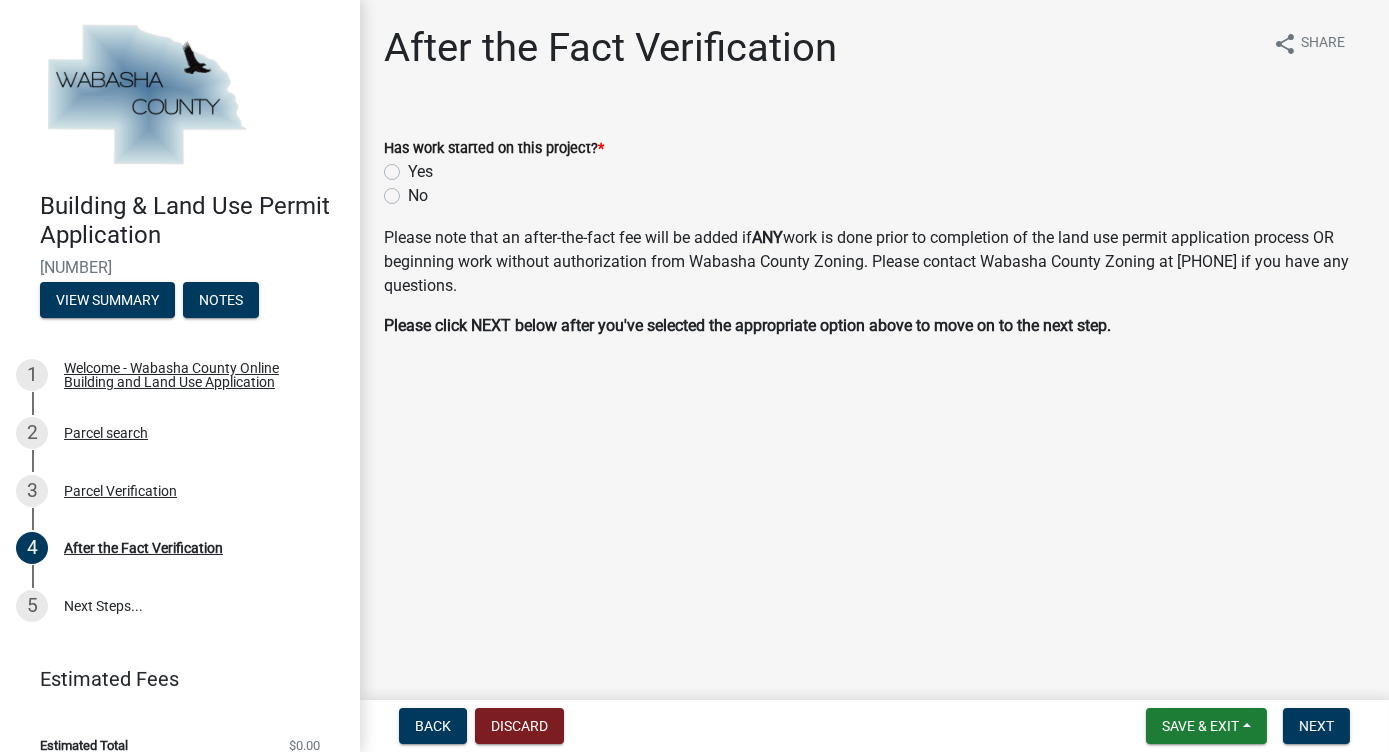 click on "No" 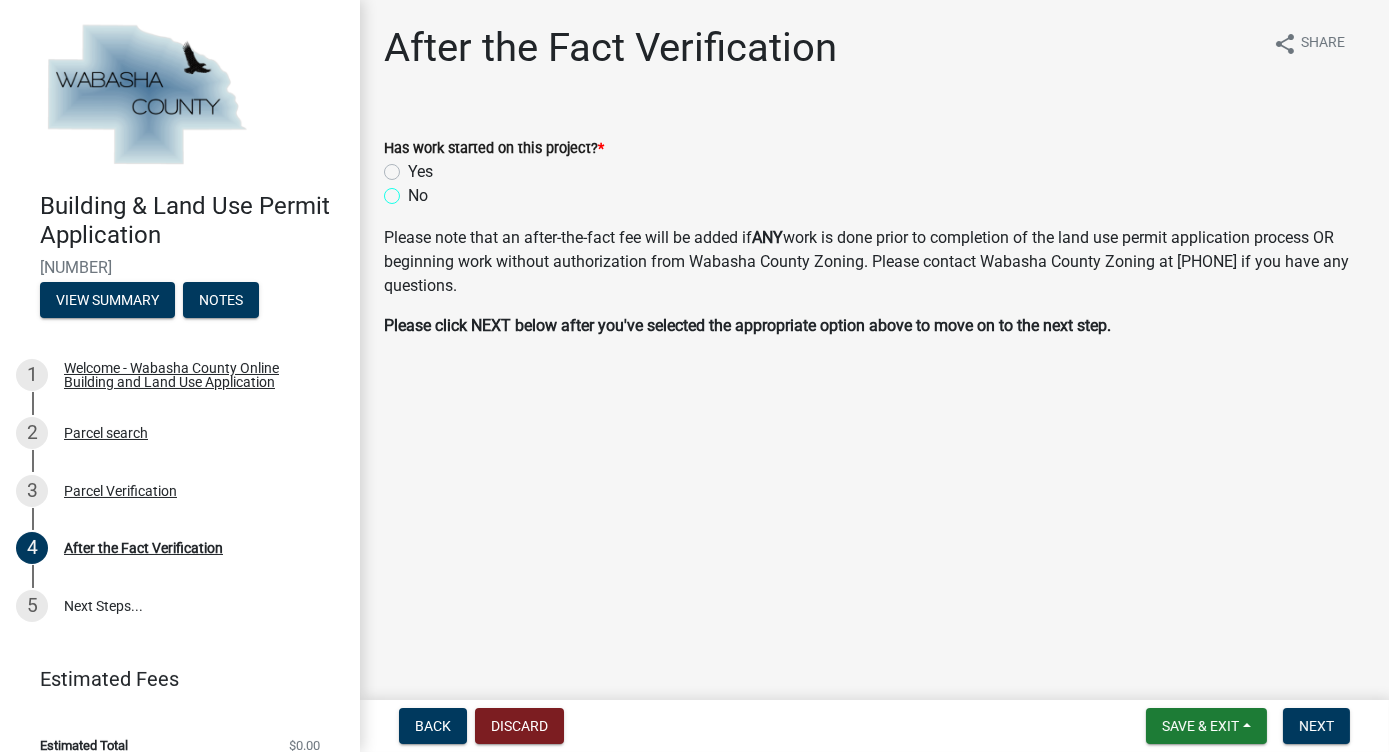 click on "No" at bounding box center (414, 190) 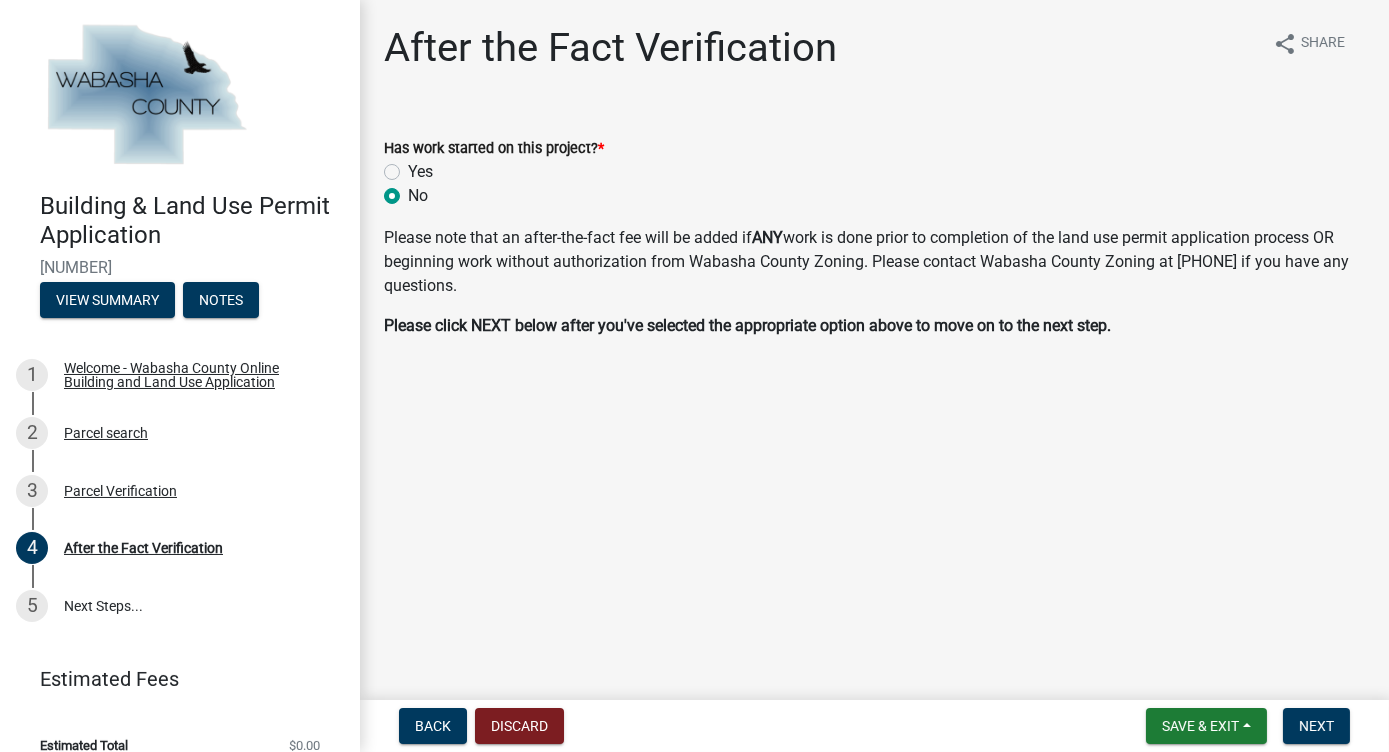 radio on "true" 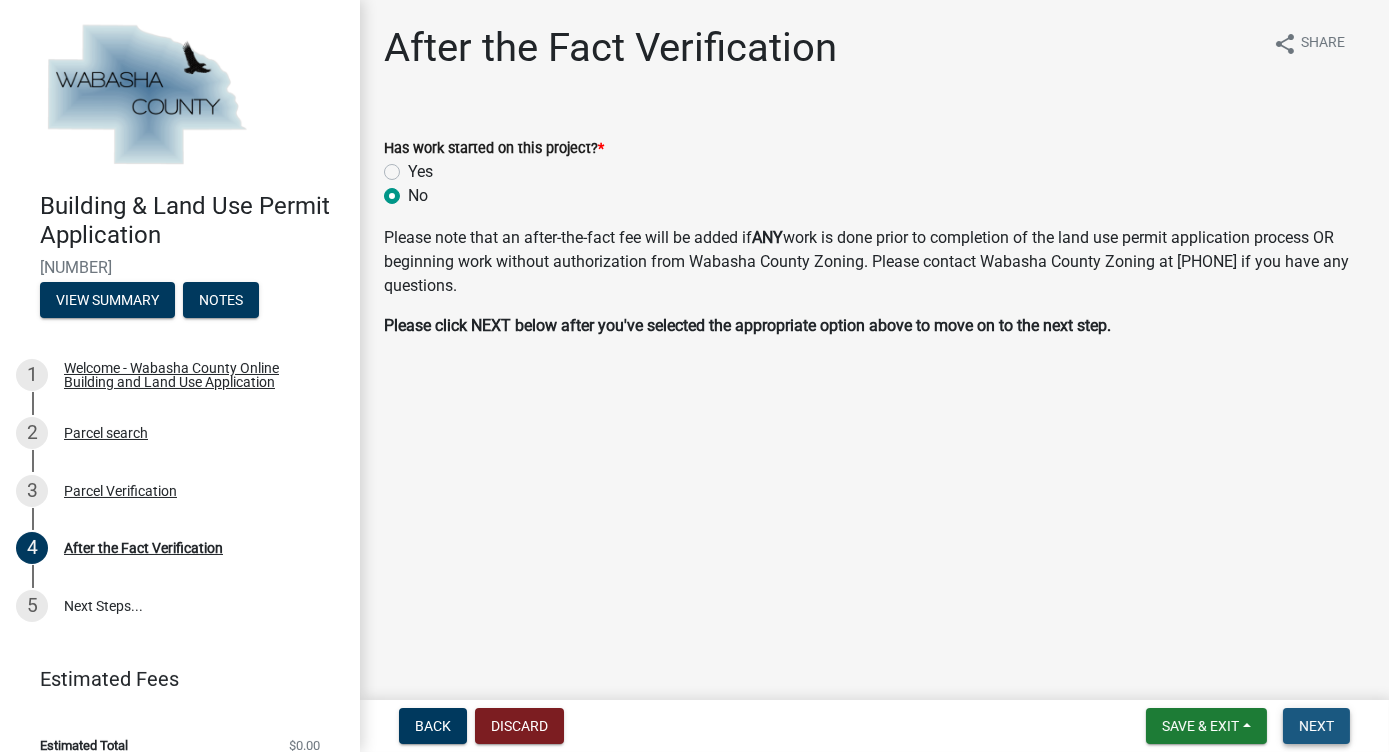 click on "Next" at bounding box center (1316, 726) 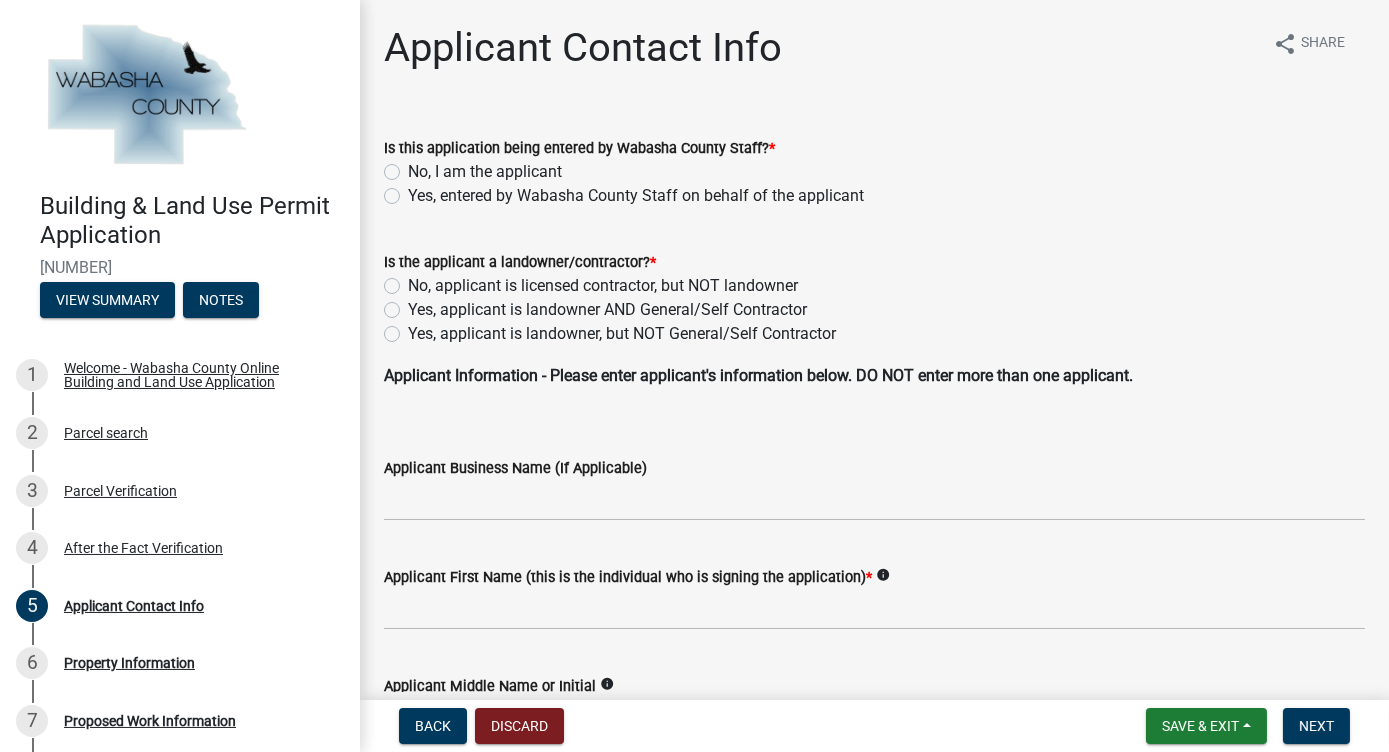 click on "No, I am the applicant" 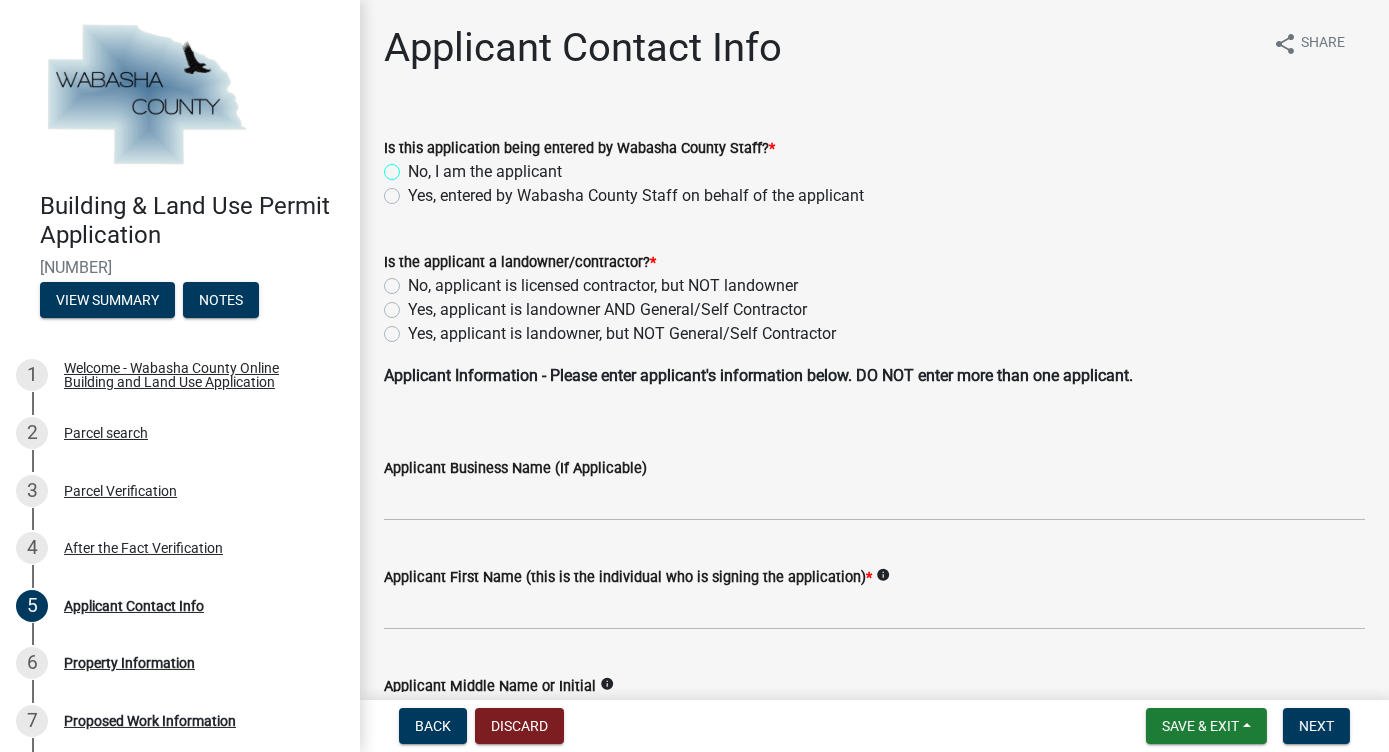 click on "No, I am the applicant" at bounding box center [414, 166] 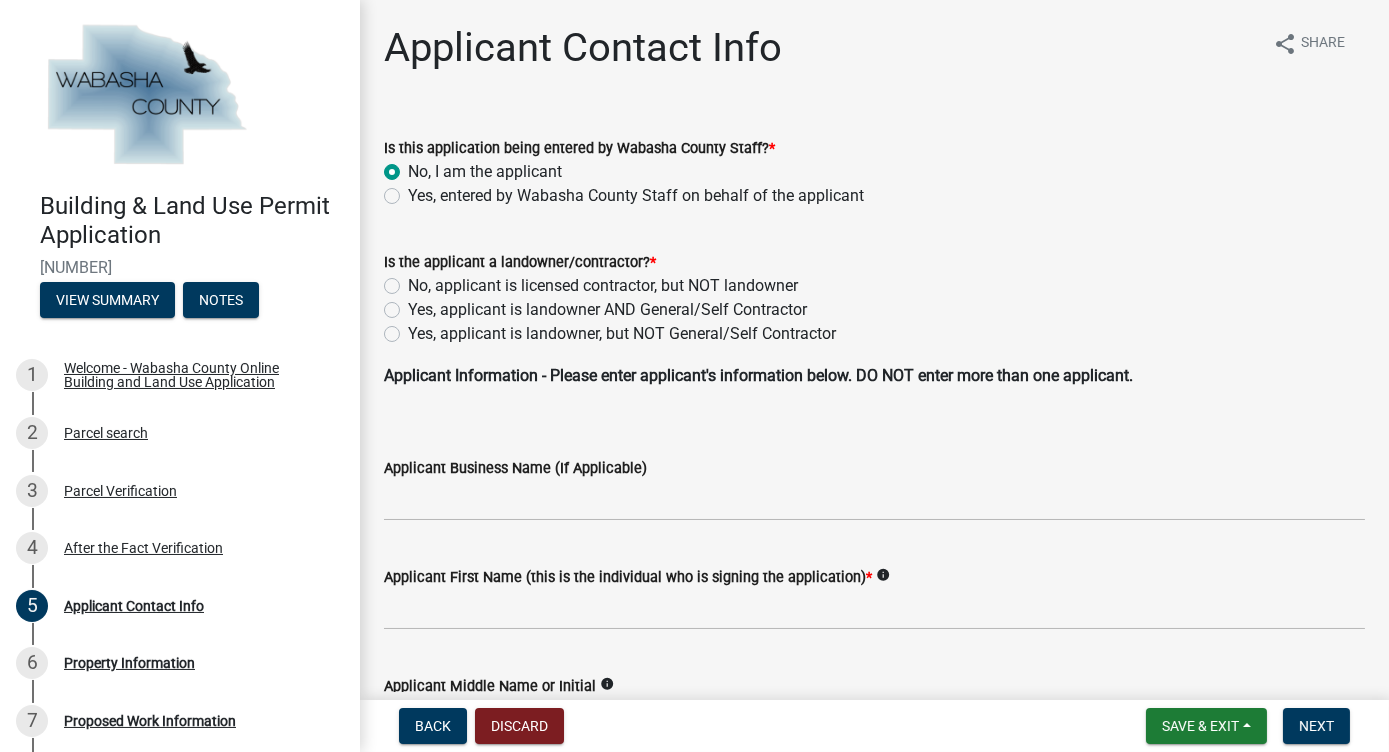 radio on "true" 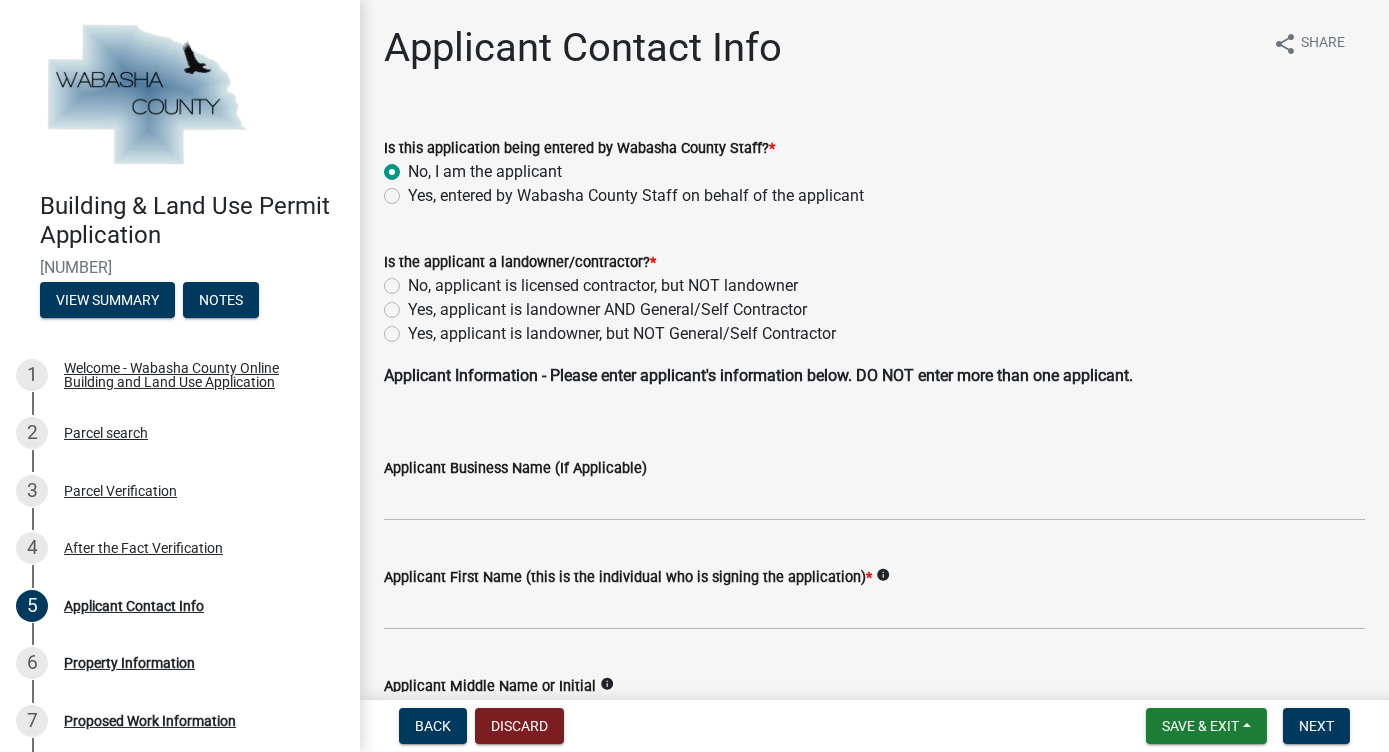 click on "Yes, applicant is landowner, but NOT General/Self Contractor" 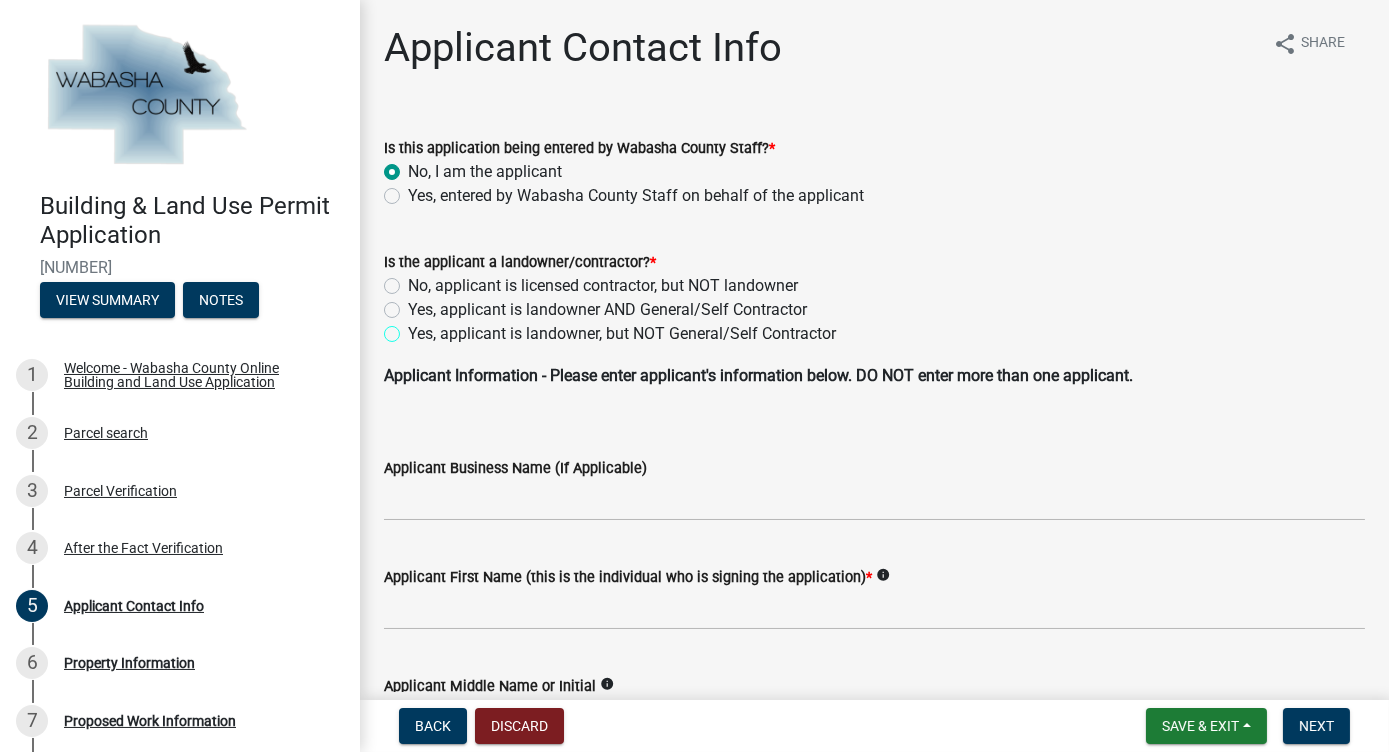 click on "Yes, applicant is landowner, but NOT General/Self Contractor" at bounding box center (414, 328) 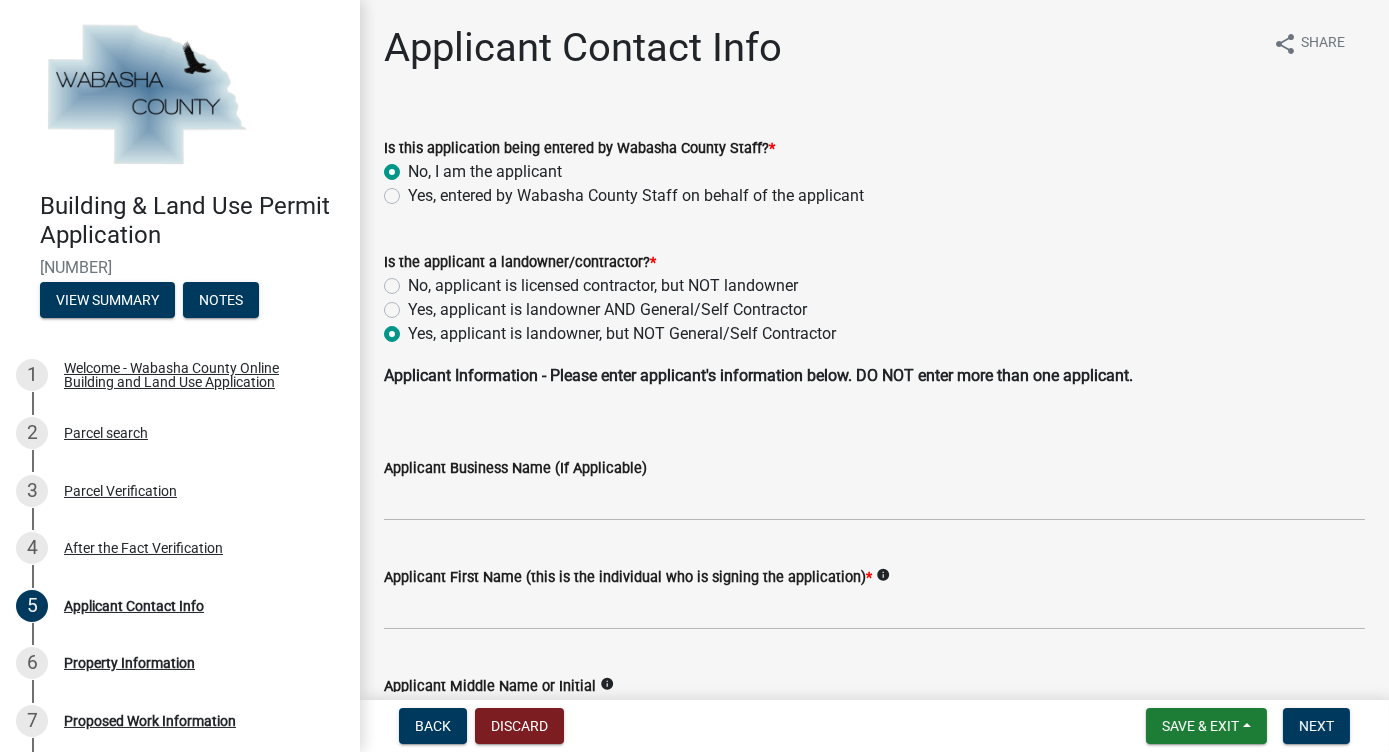 radio on "true" 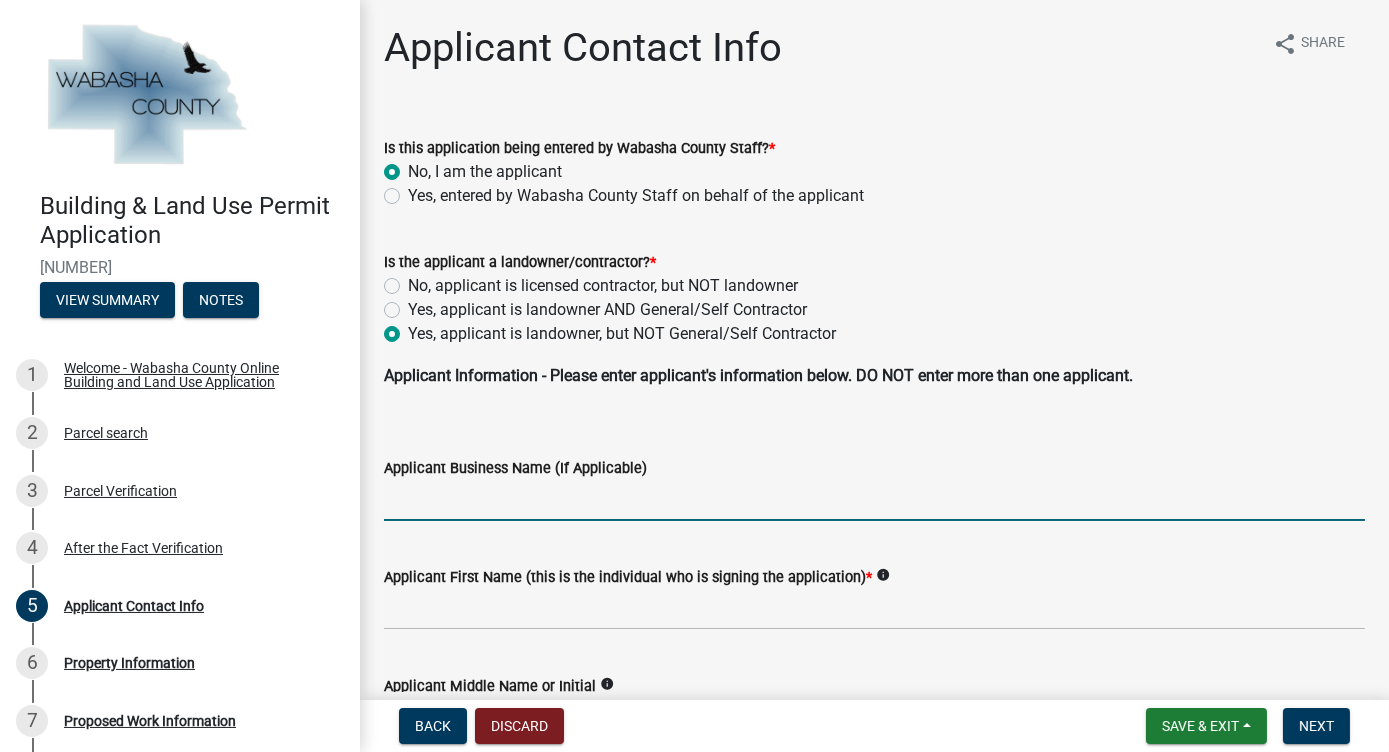 click on "Applicant Business Name (If Applicable)" at bounding box center [874, 500] 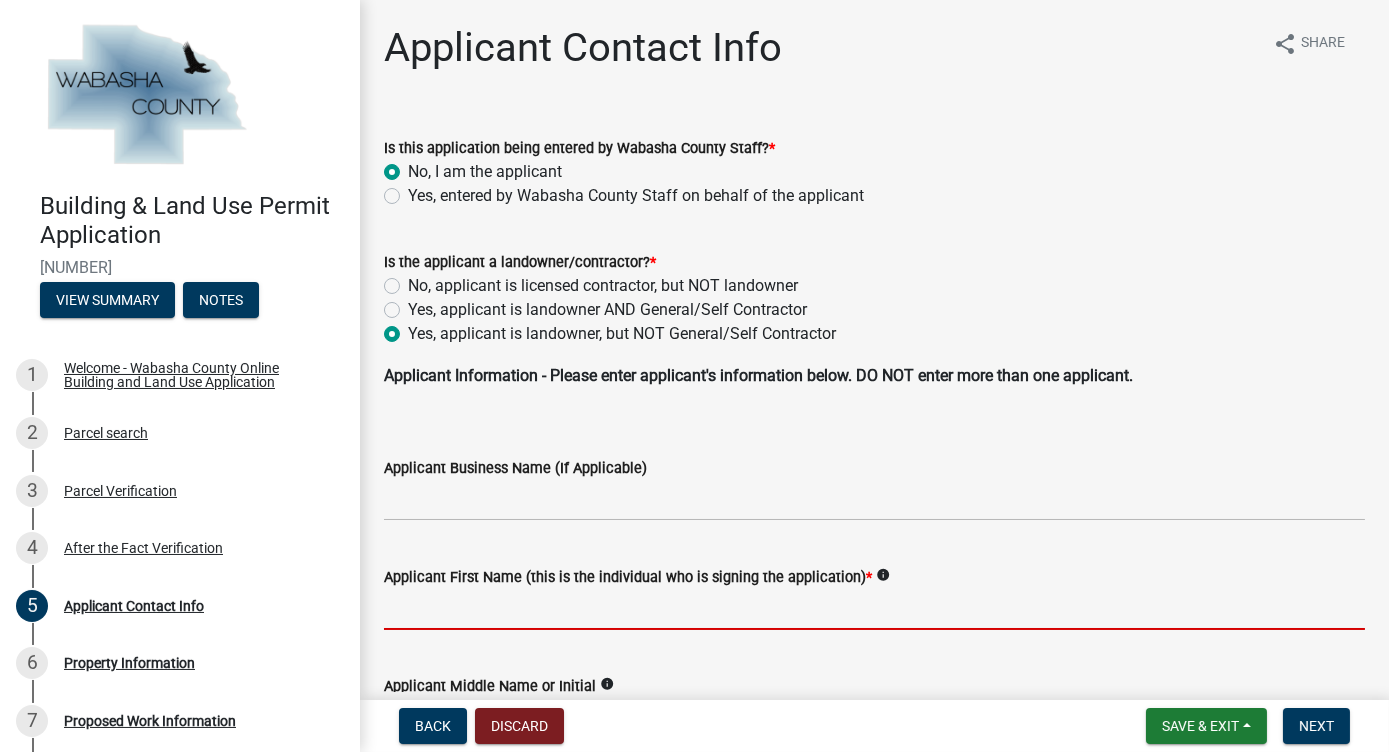 click on "[WORD] [WORD] [WORD] (this is the [WORD] who is signing the [WORD])  *" at bounding box center (874, 609) 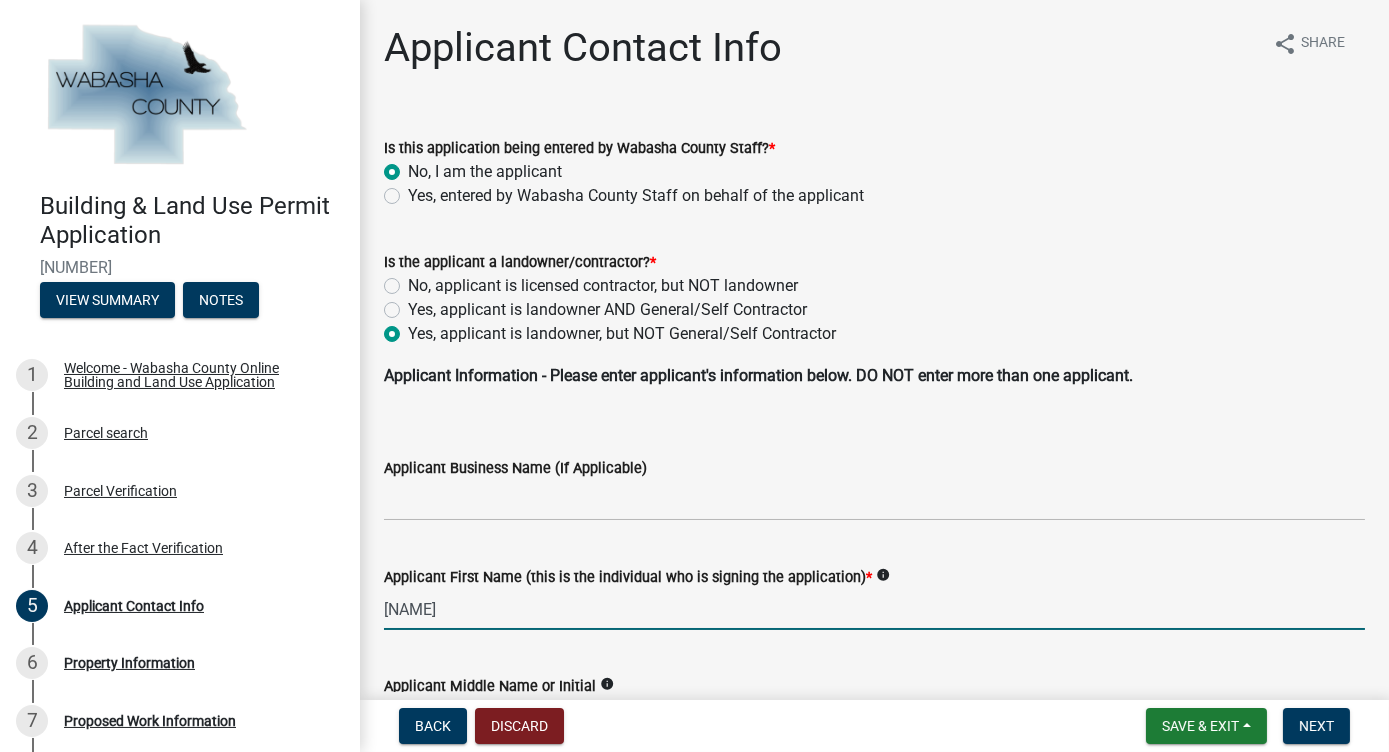 type on "[NAME]" 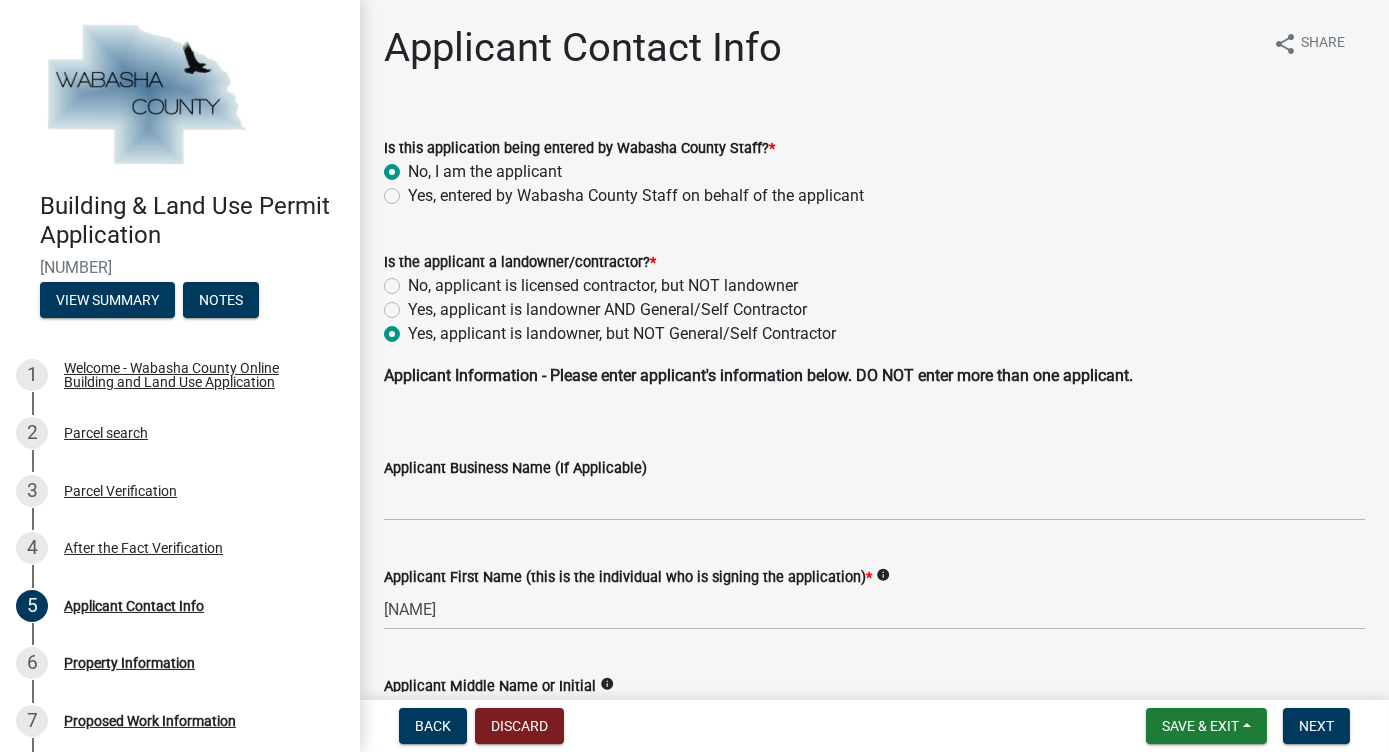 scroll, scrollTop: 372, scrollLeft: 0, axis: vertical 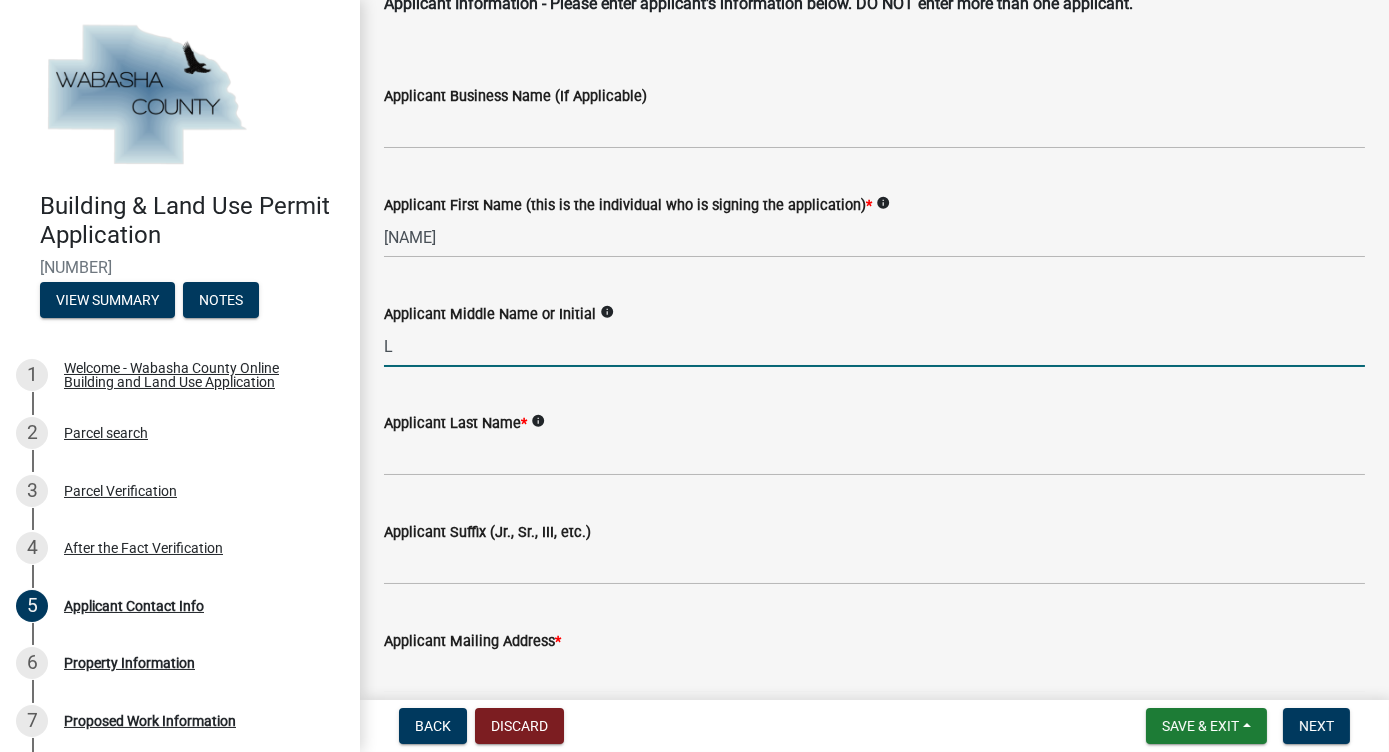 type on "L" 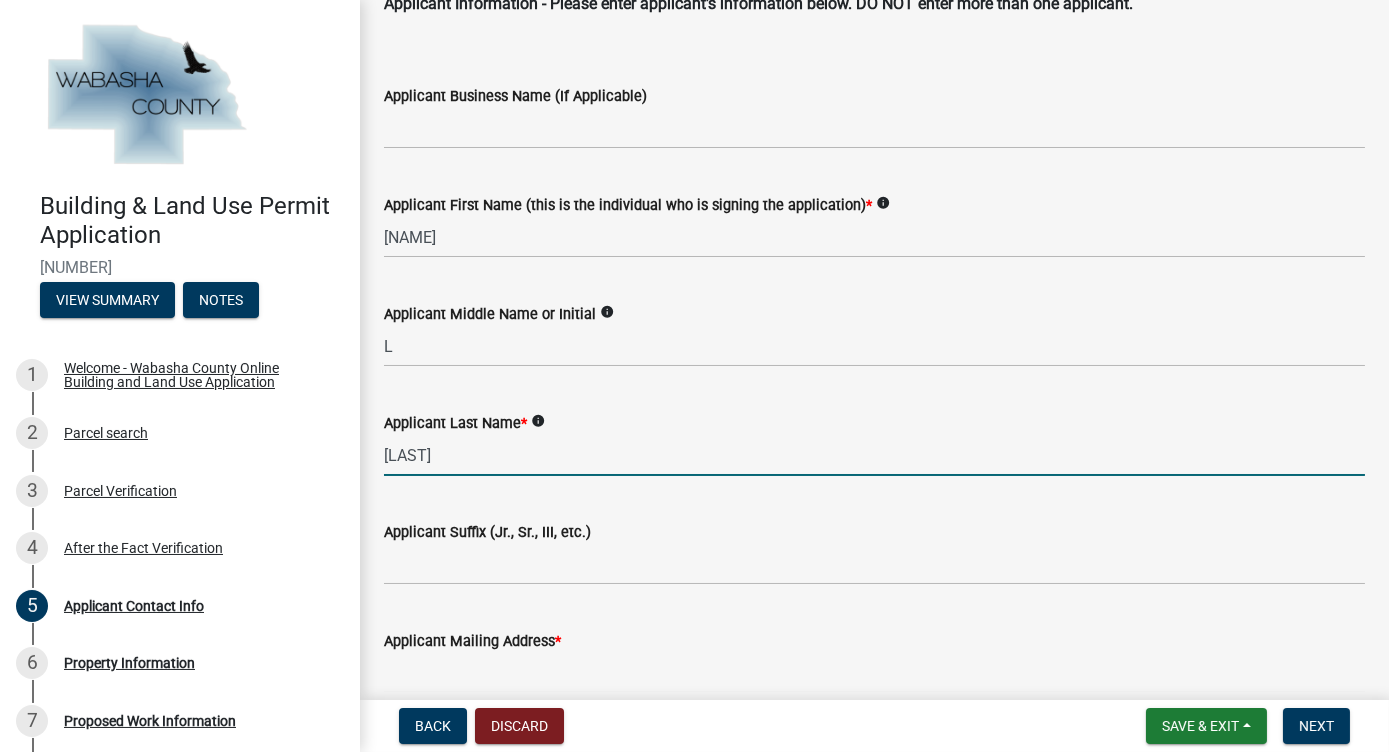 type on "[LAST]" 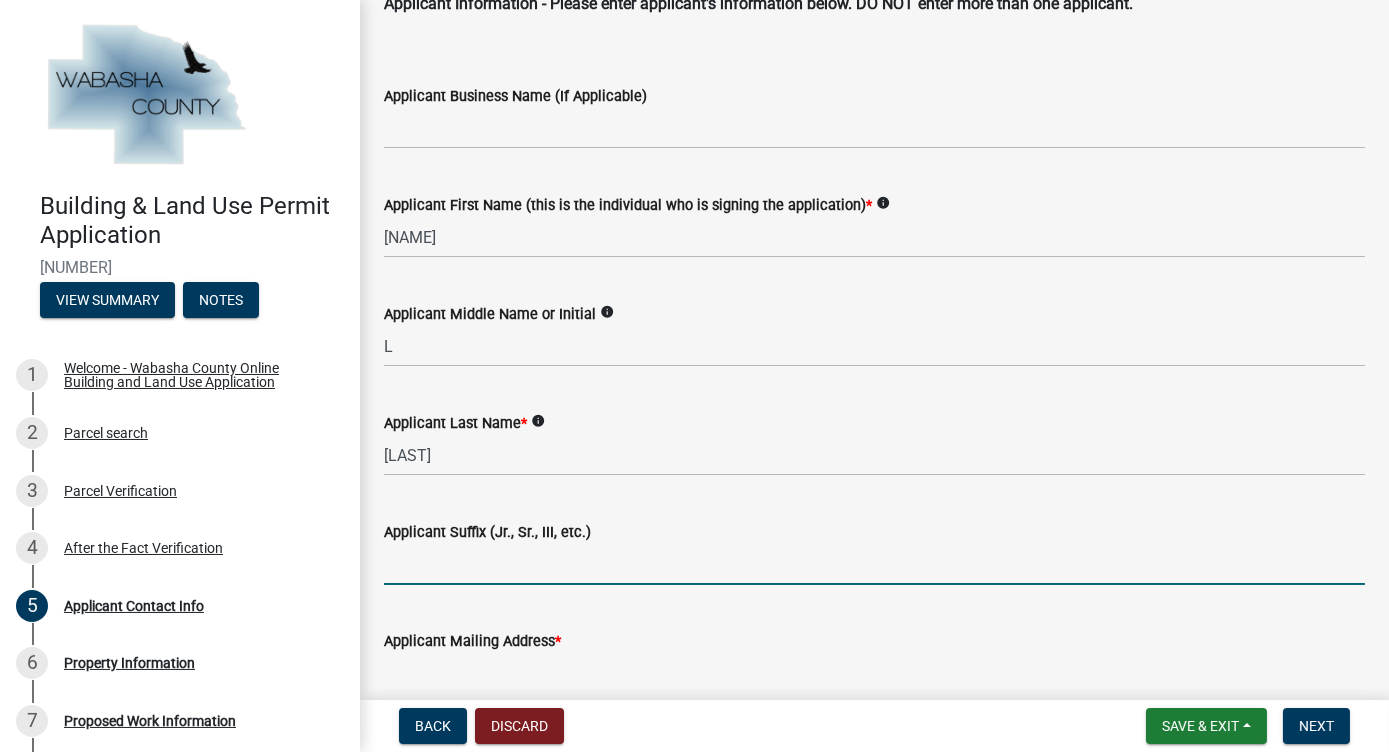 scroll, scrollTop: 373, scrollLeft: 0, axis: vertical 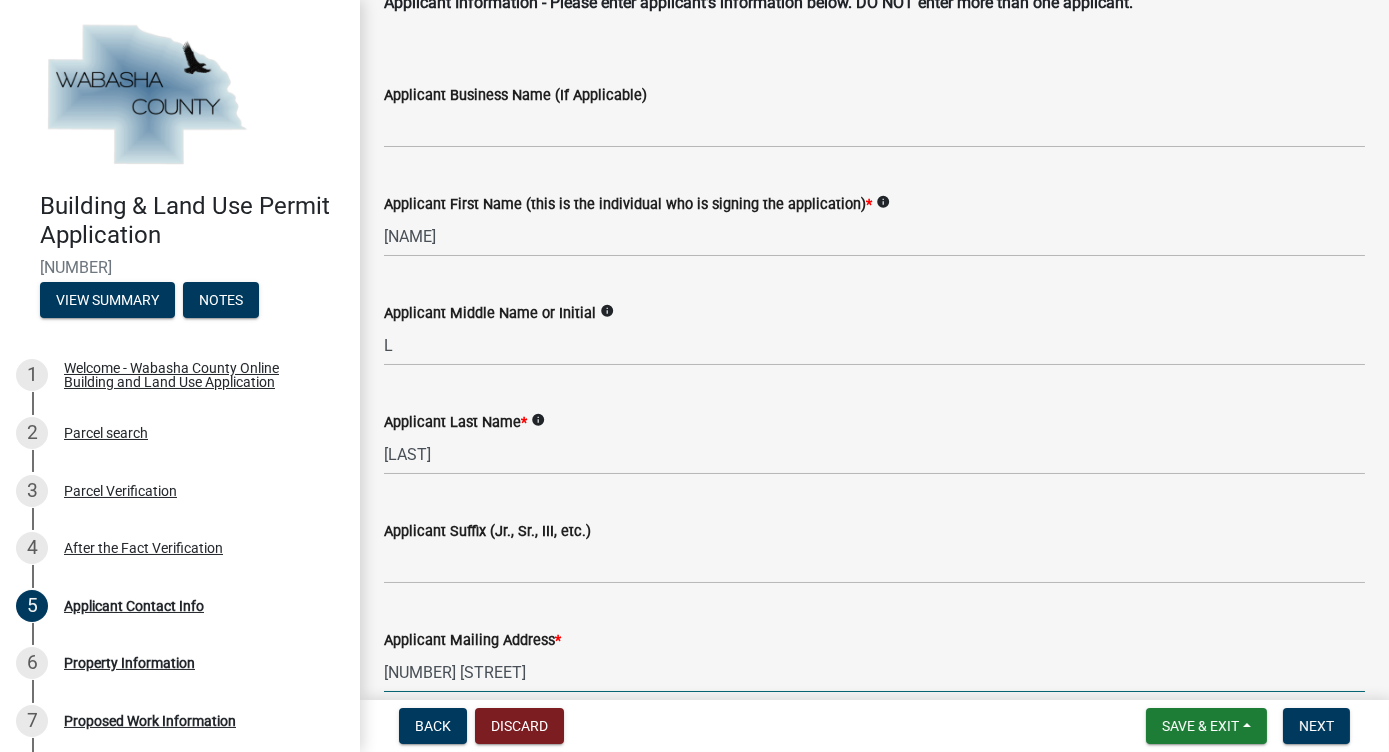 type on "[NUMBER] [STREET]" 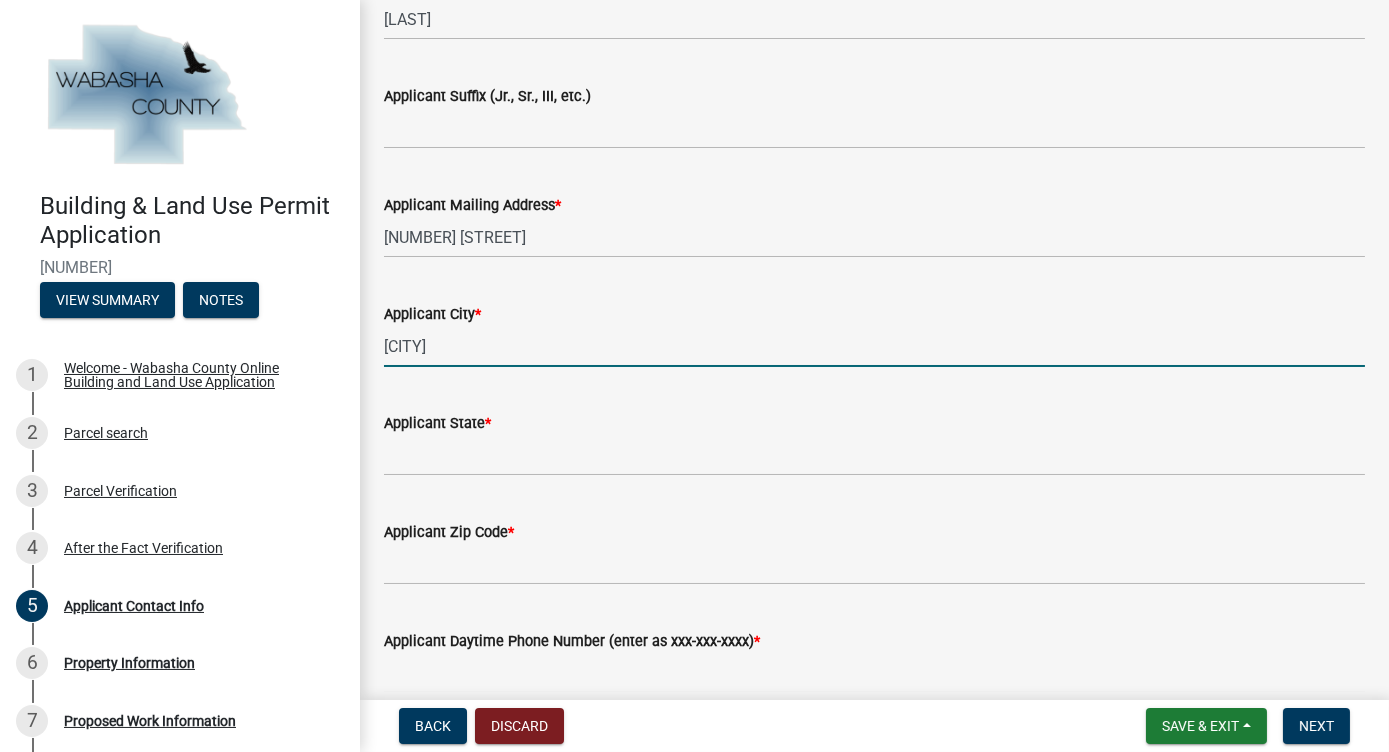 type on "[CITY]" 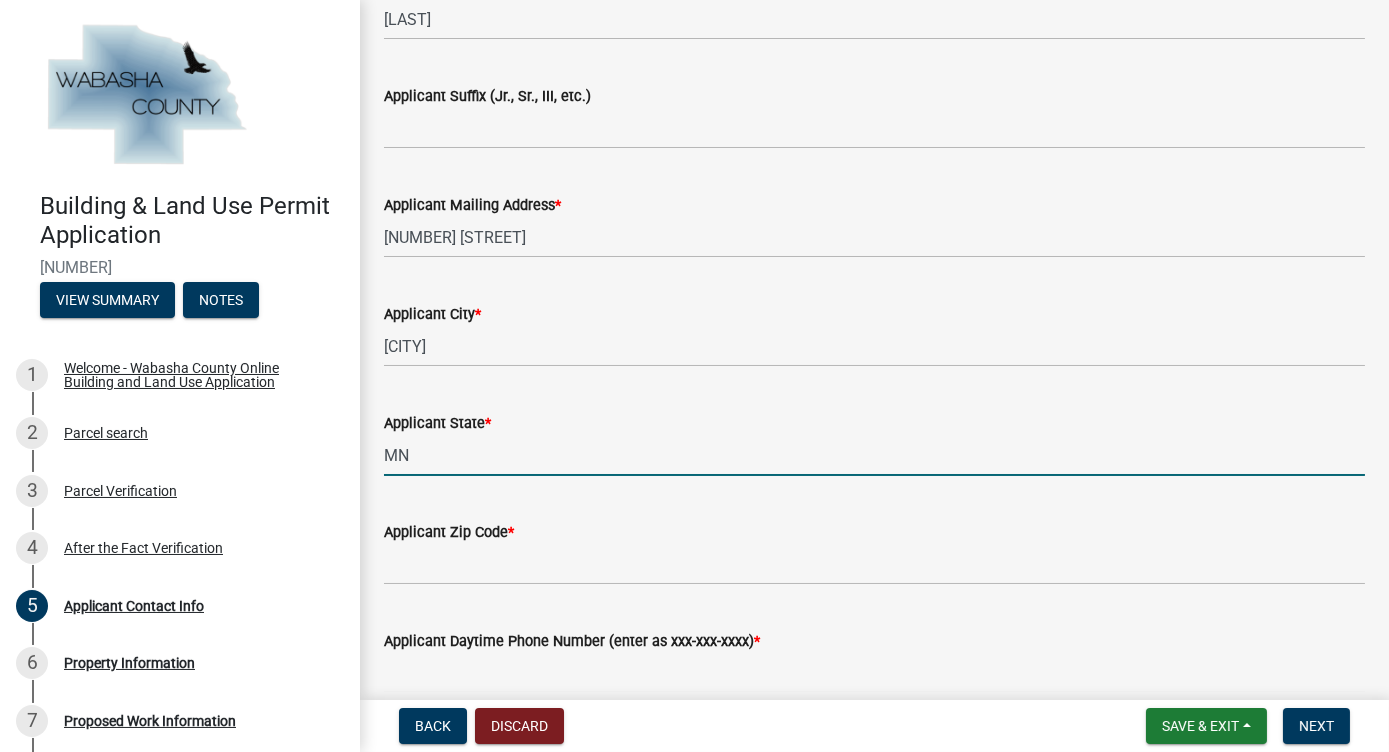 type on "MN" 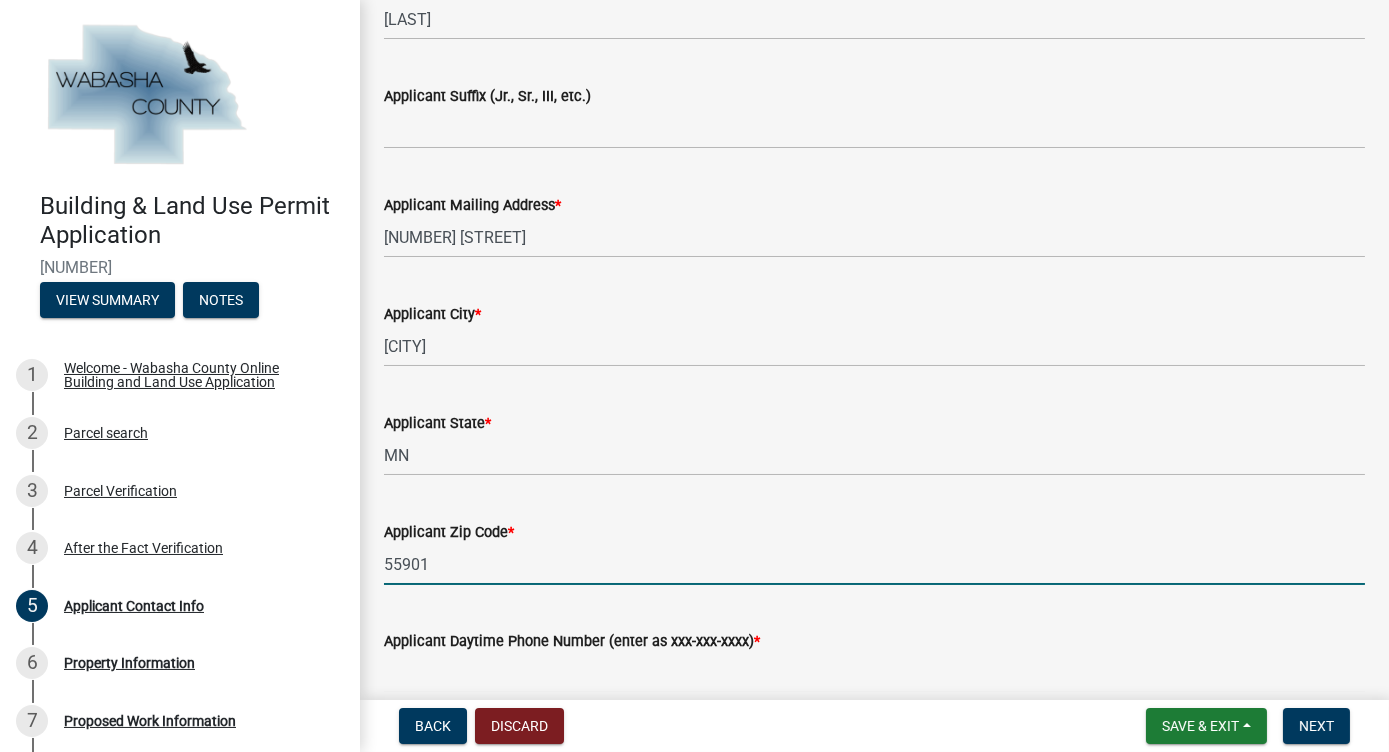 type on "55901" 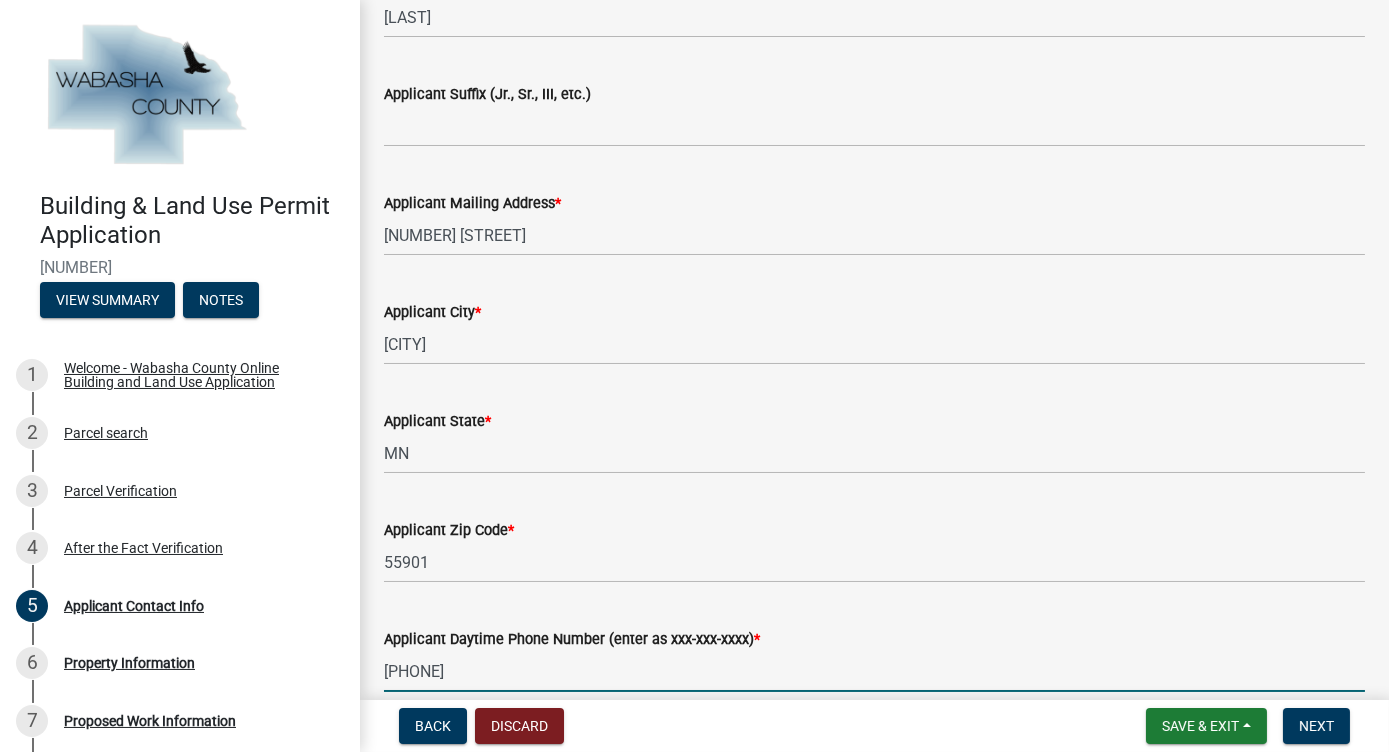 type on "[PHONE]" 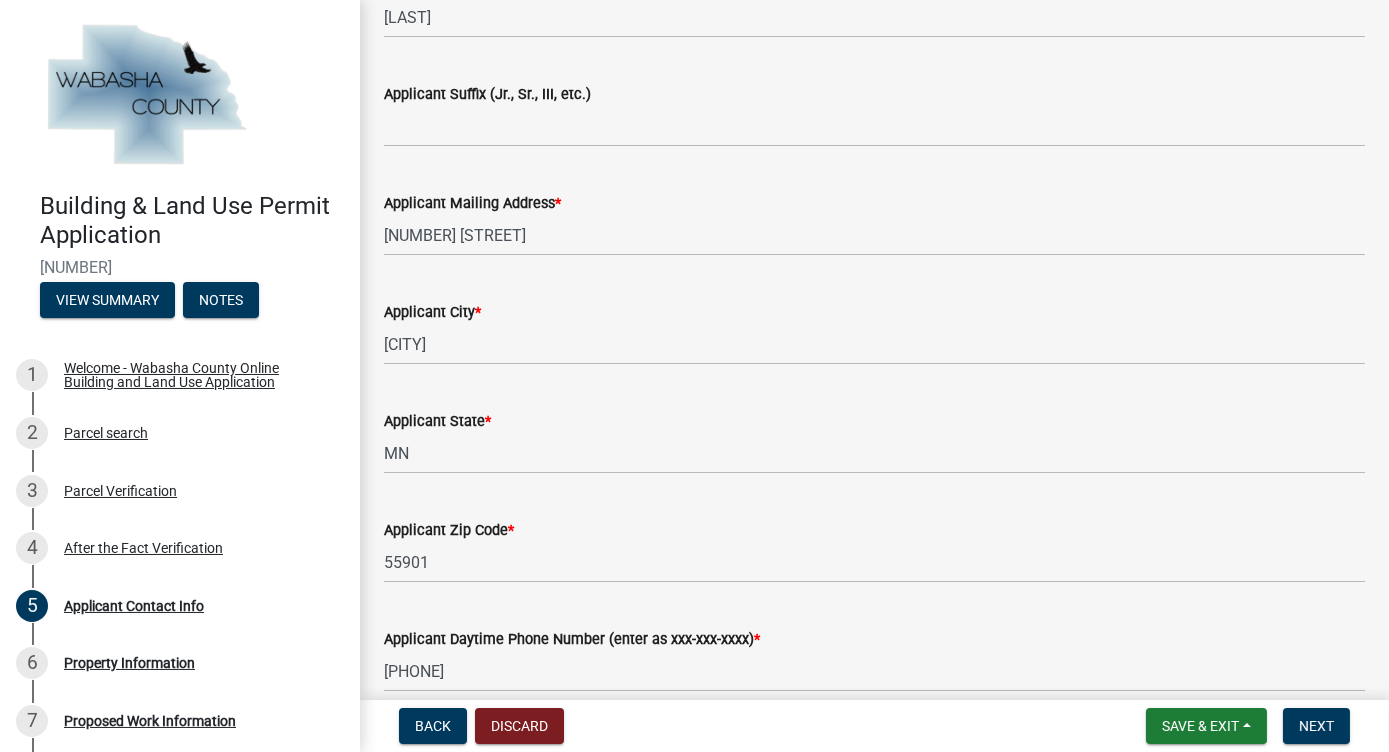 scroll, scrollTop: 1161, scrollLeft: 0, axis: vertical 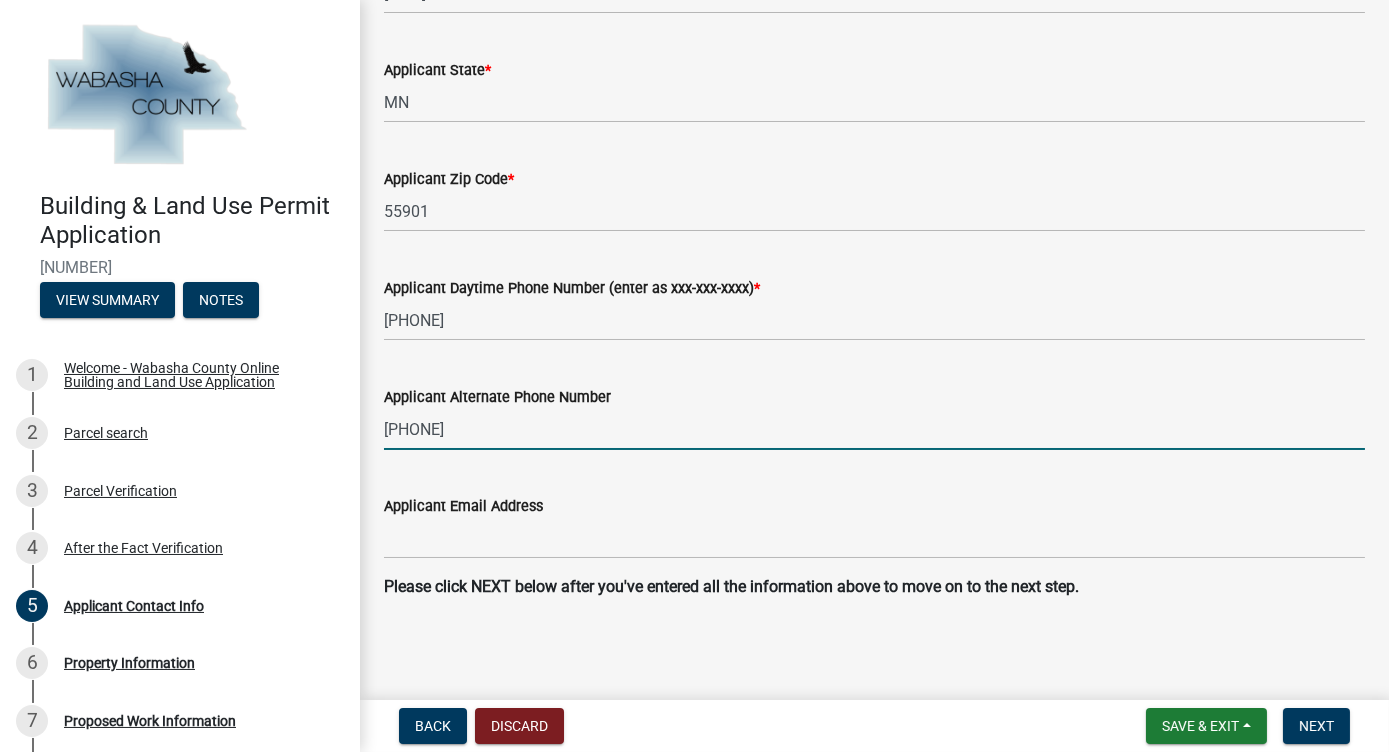 type on "[PHONE]" 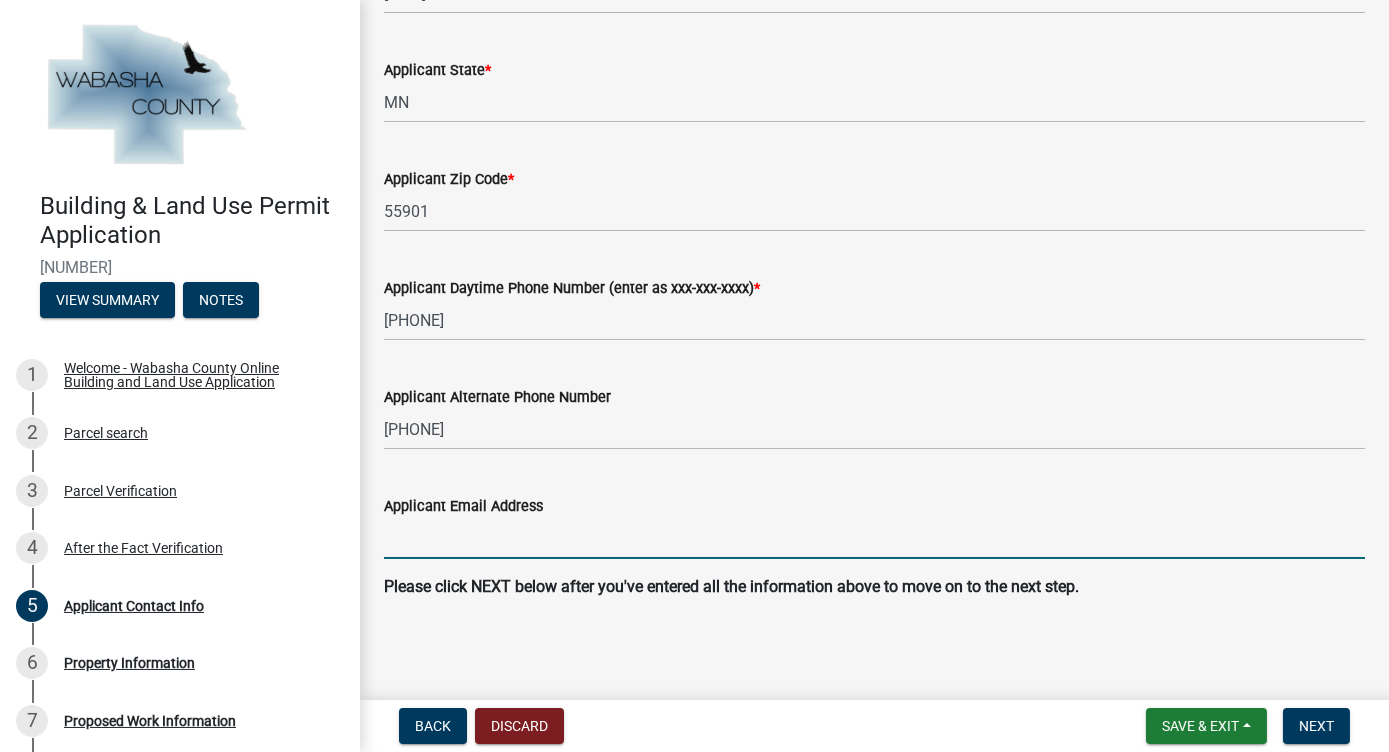 click on "Applicant Email Address" at bounding box center [874, 538] 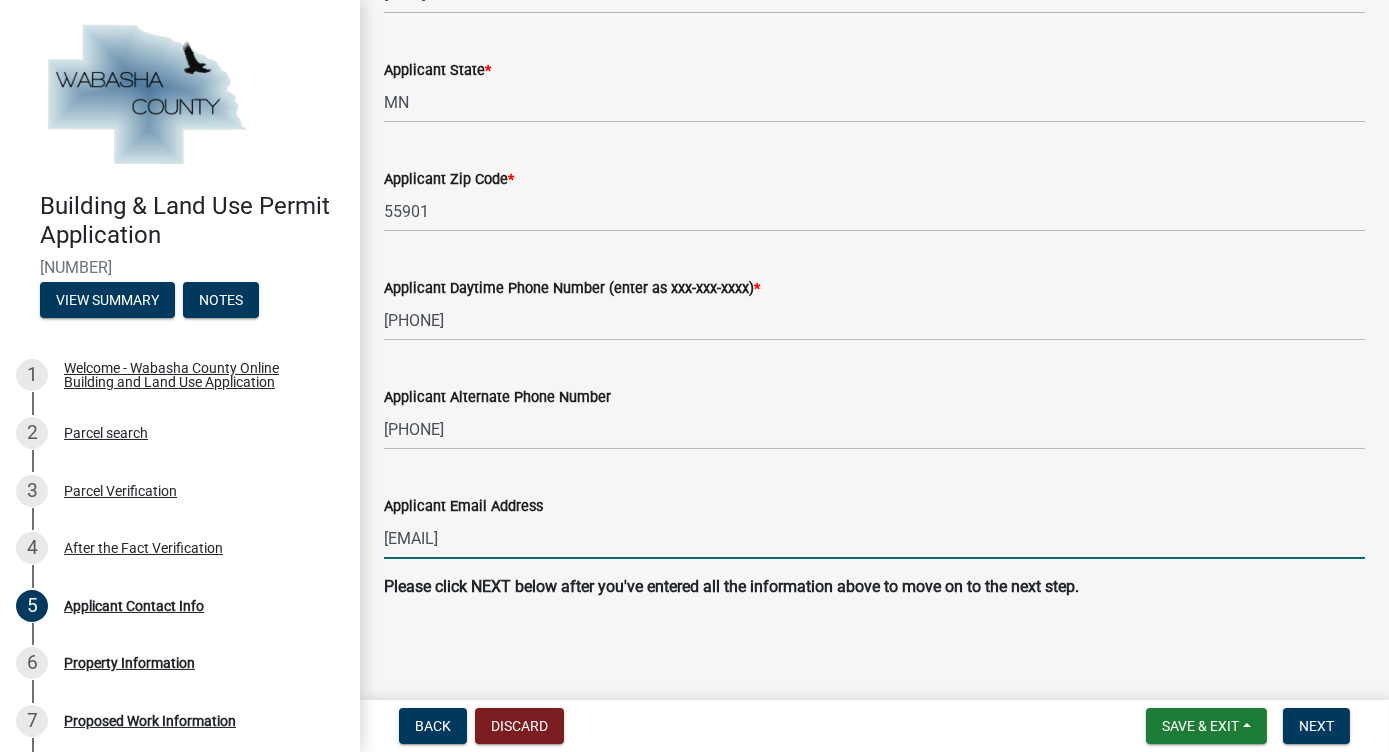 click on "[EMAIL]" at bounding box center [874, 538] 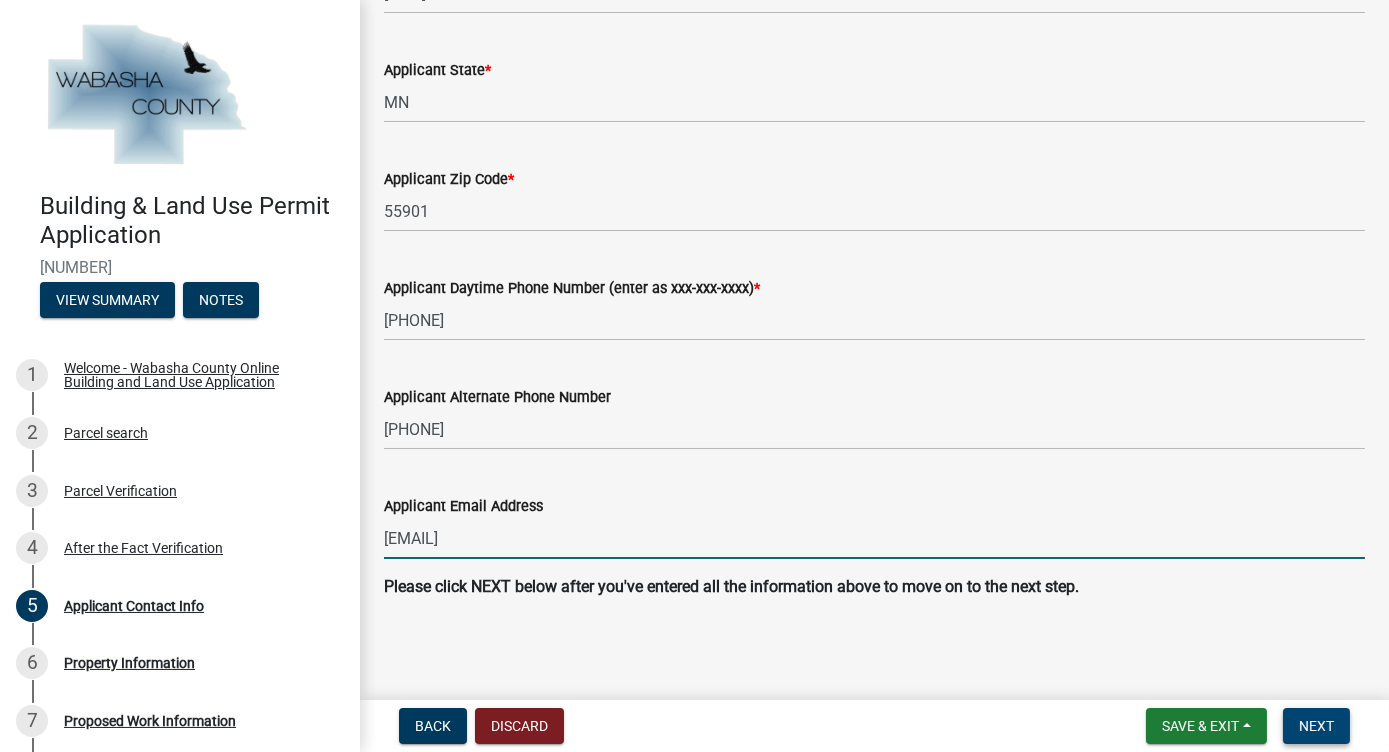 type on "[EMAIL]" 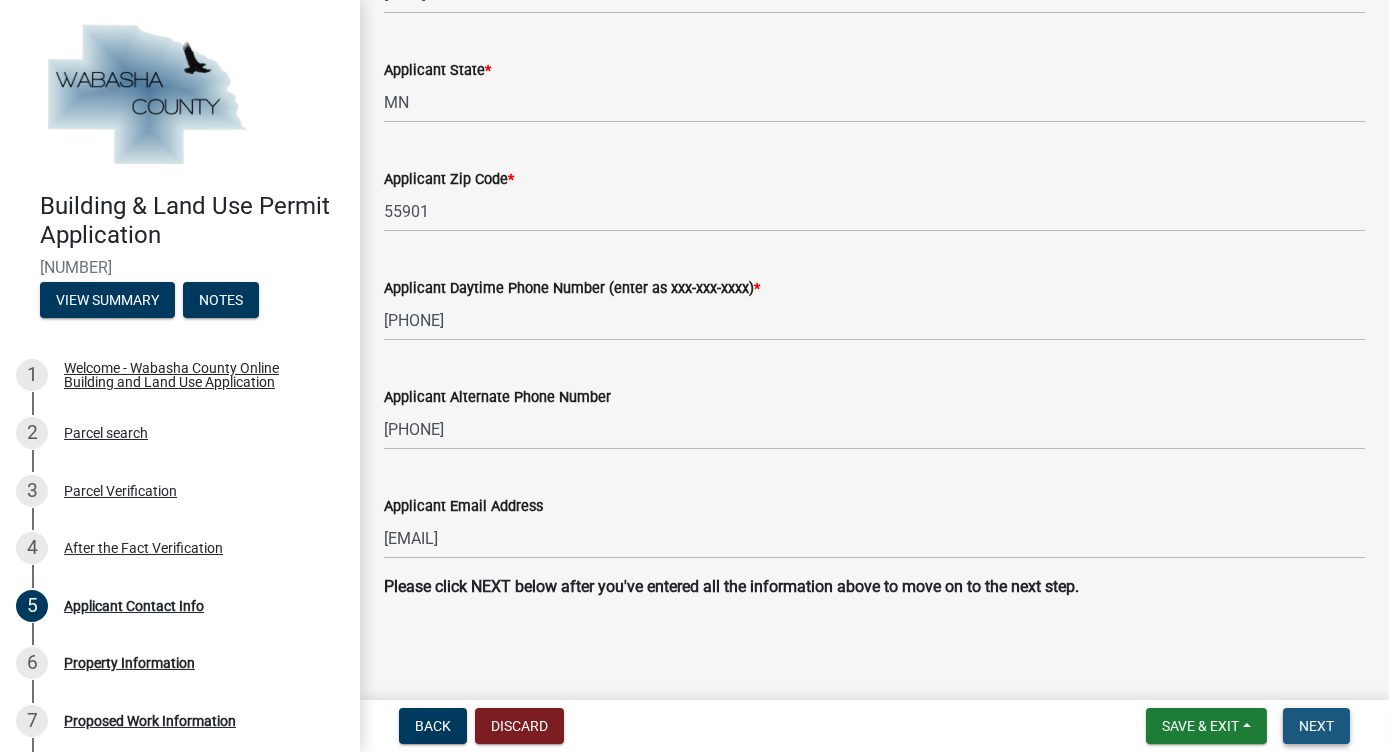 click on "Next" at bounding box center (1316, 726) 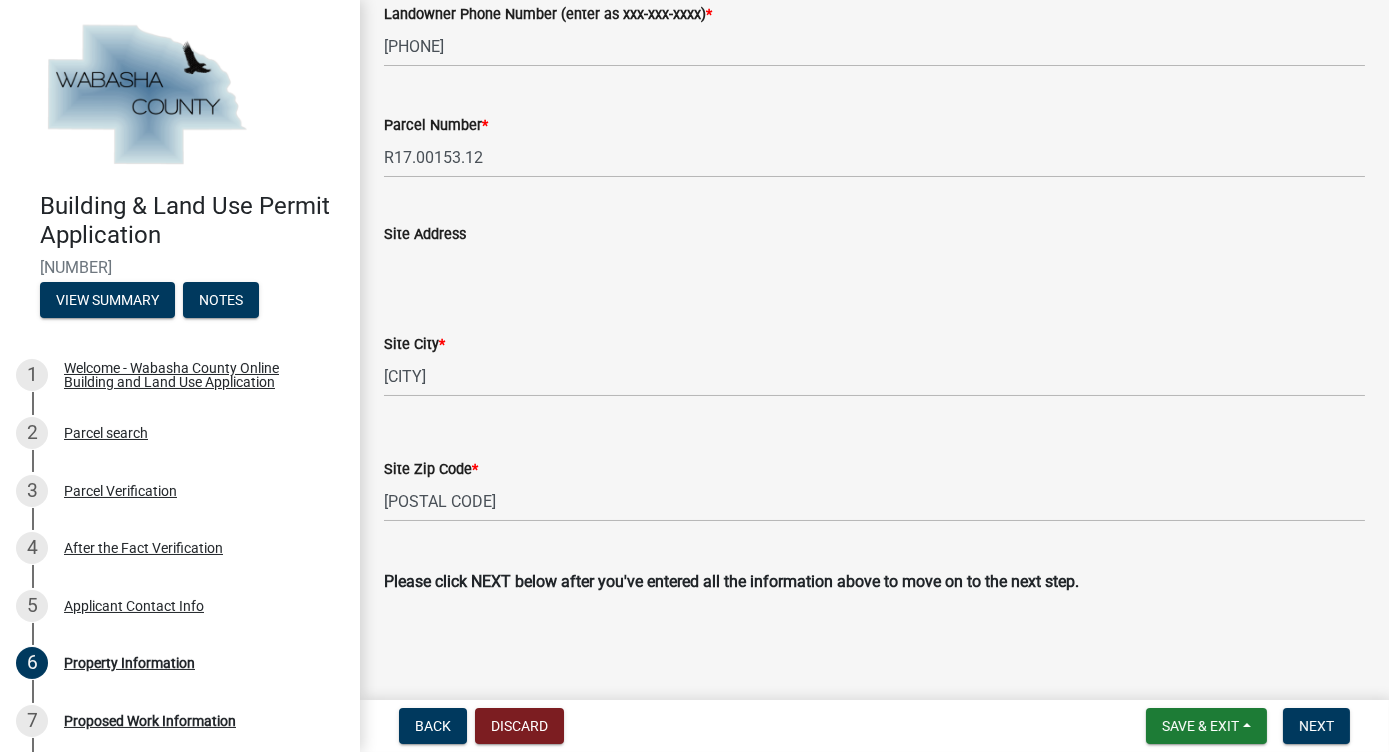 scroll, scrollTop: 797, scrollLeft: 0, axis: vertical 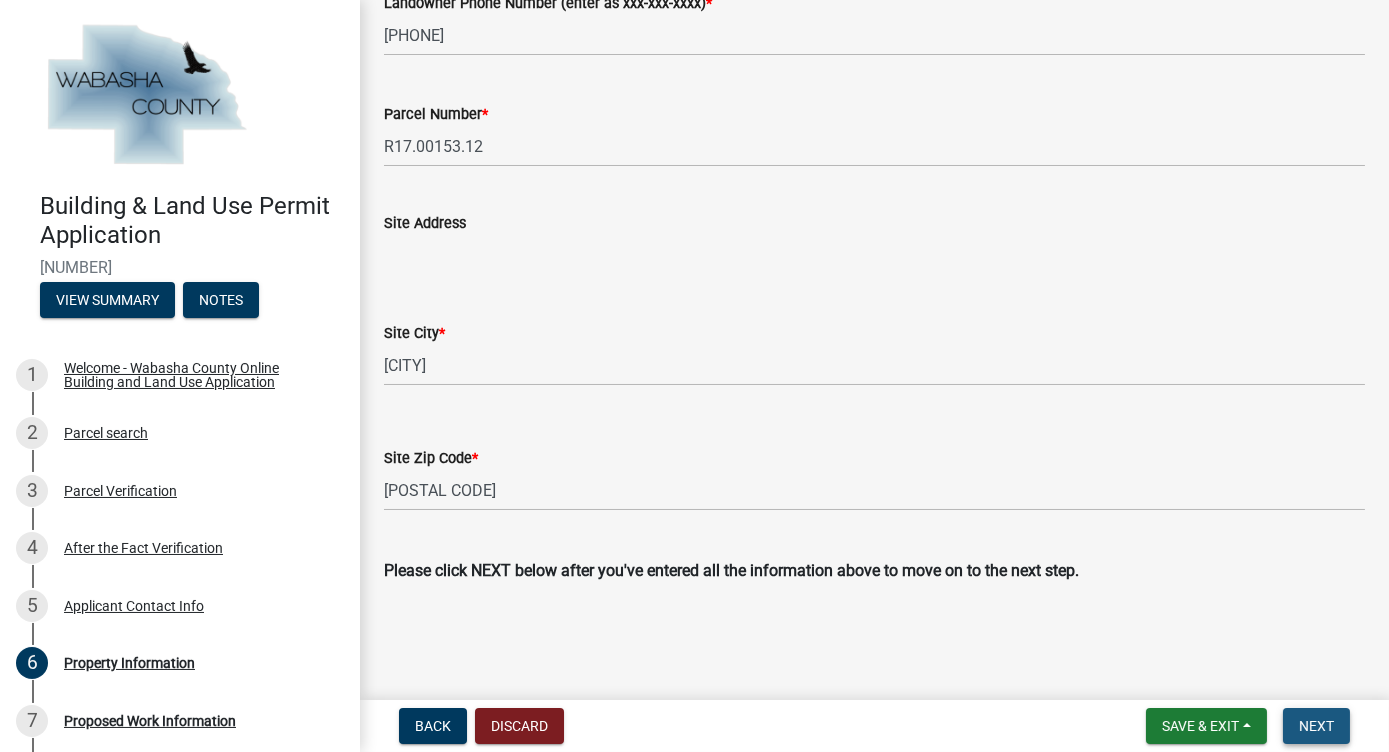 click on "Next" at bounding box center (1316, 726) 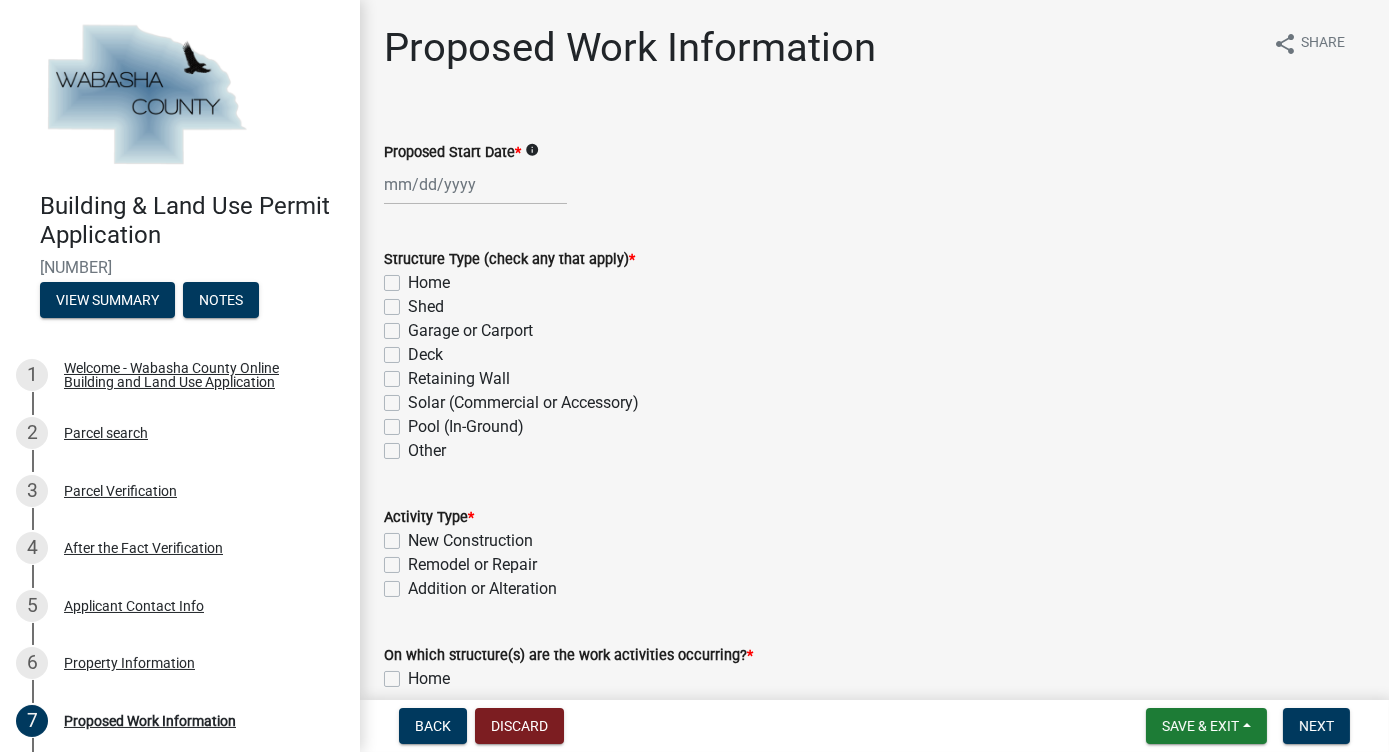 click on "Shed" 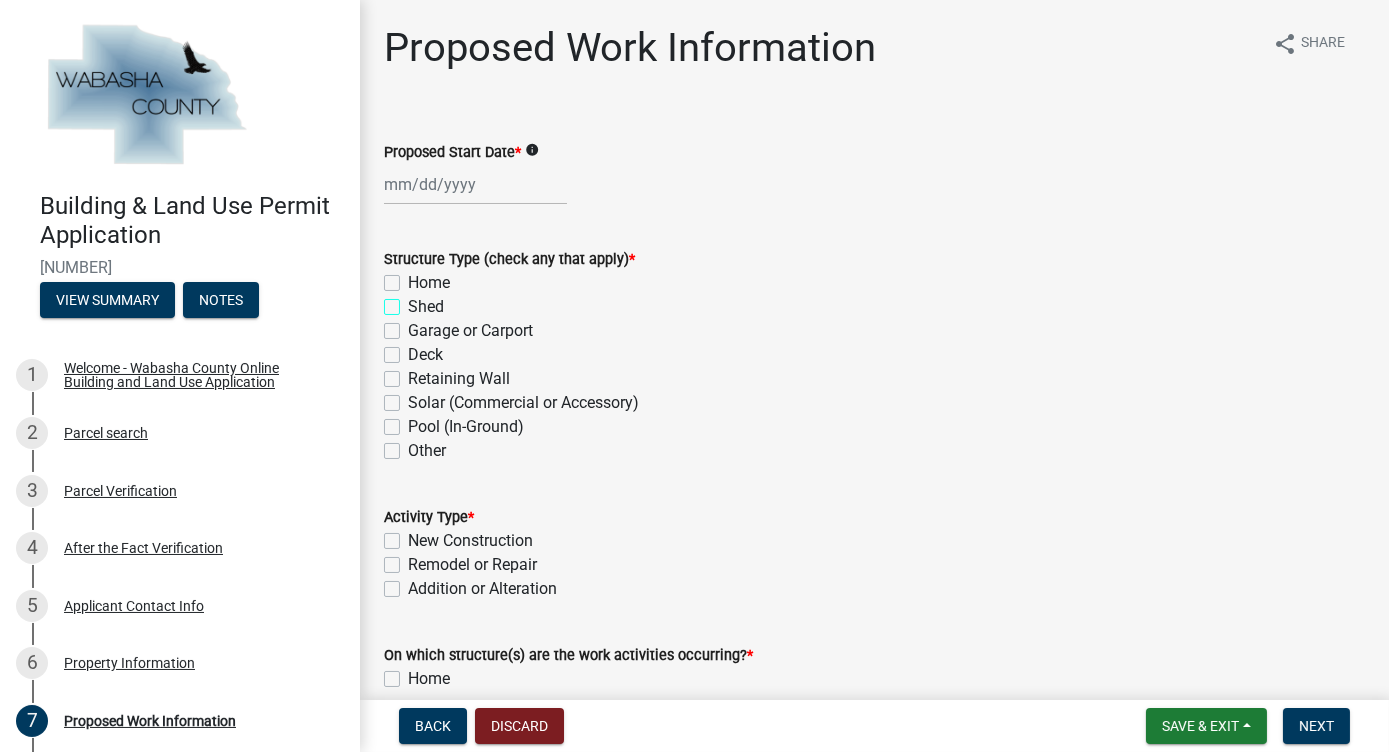 click on "Shed" at bounding box center [414, 301] 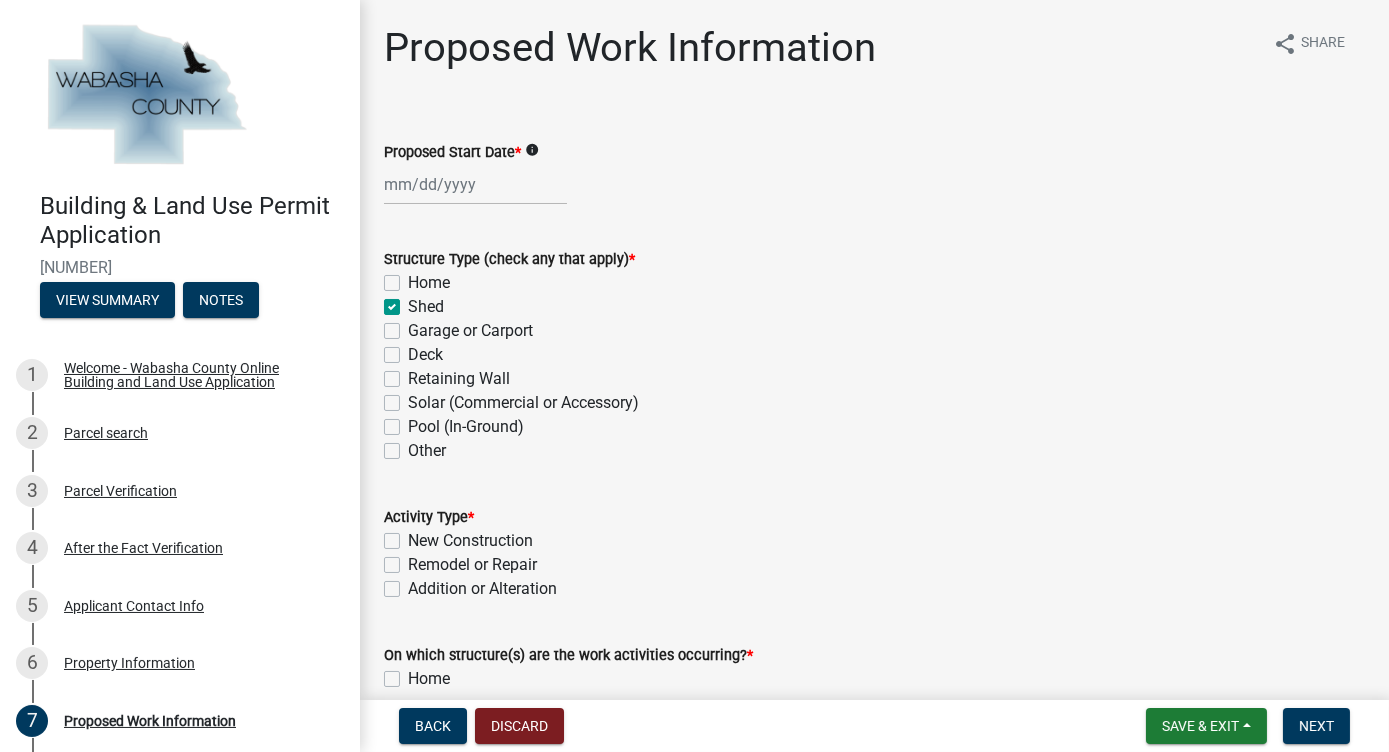 checkbox on "false" 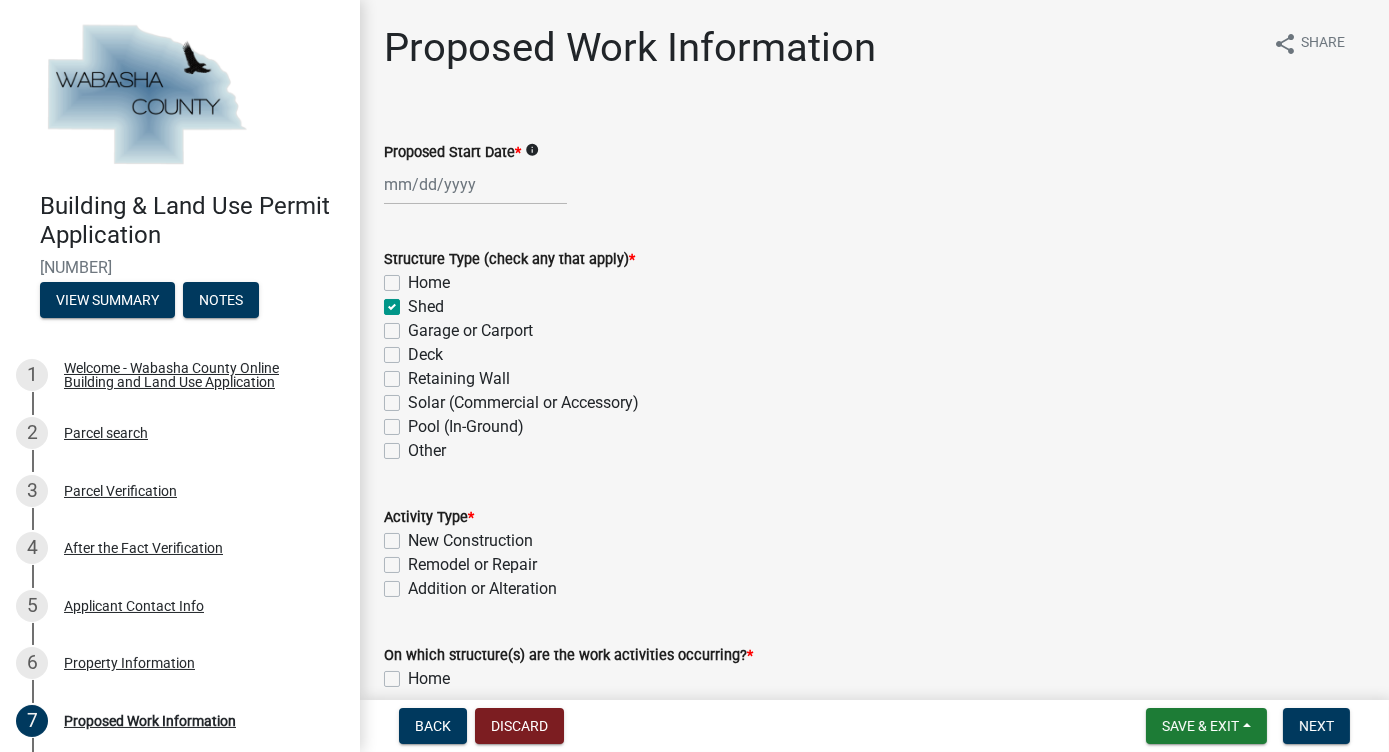 select on "8" 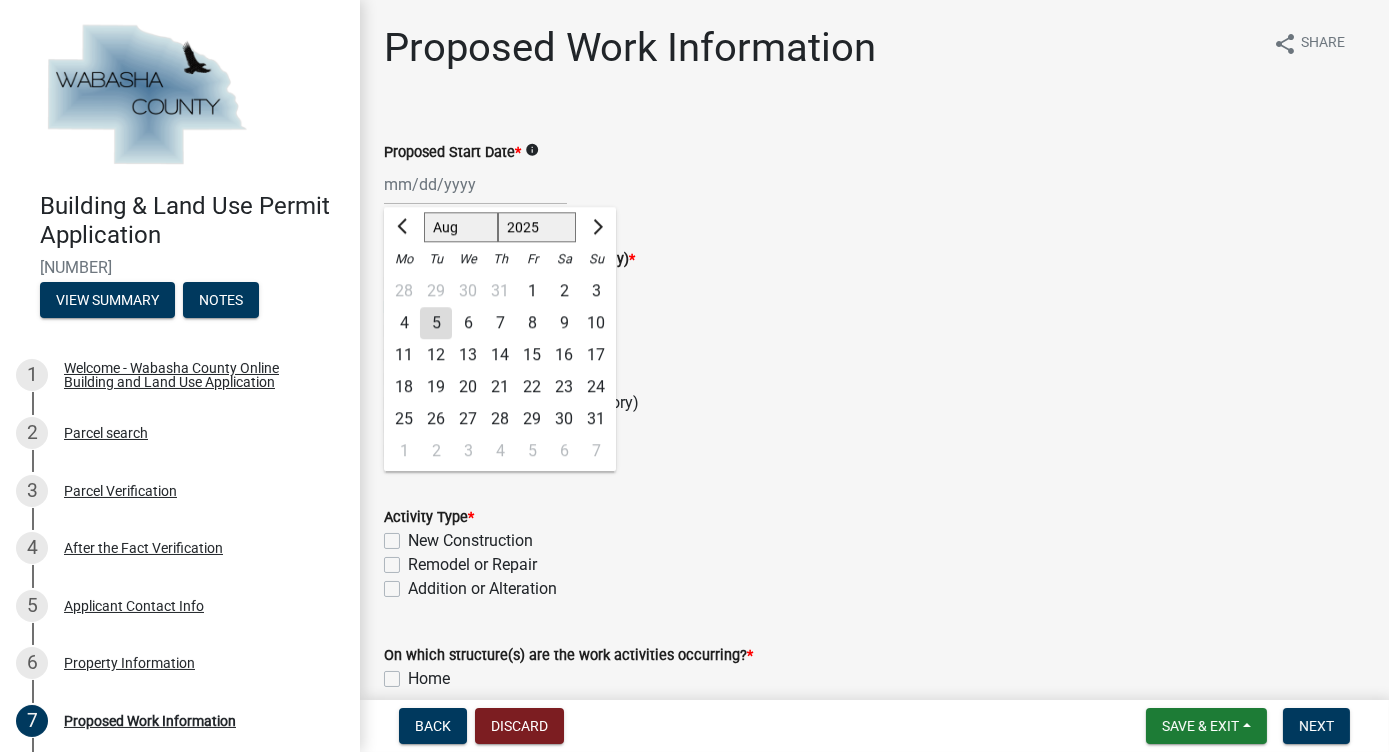 click on "Proposed Start Date  *" at bounding box center [475, 184] 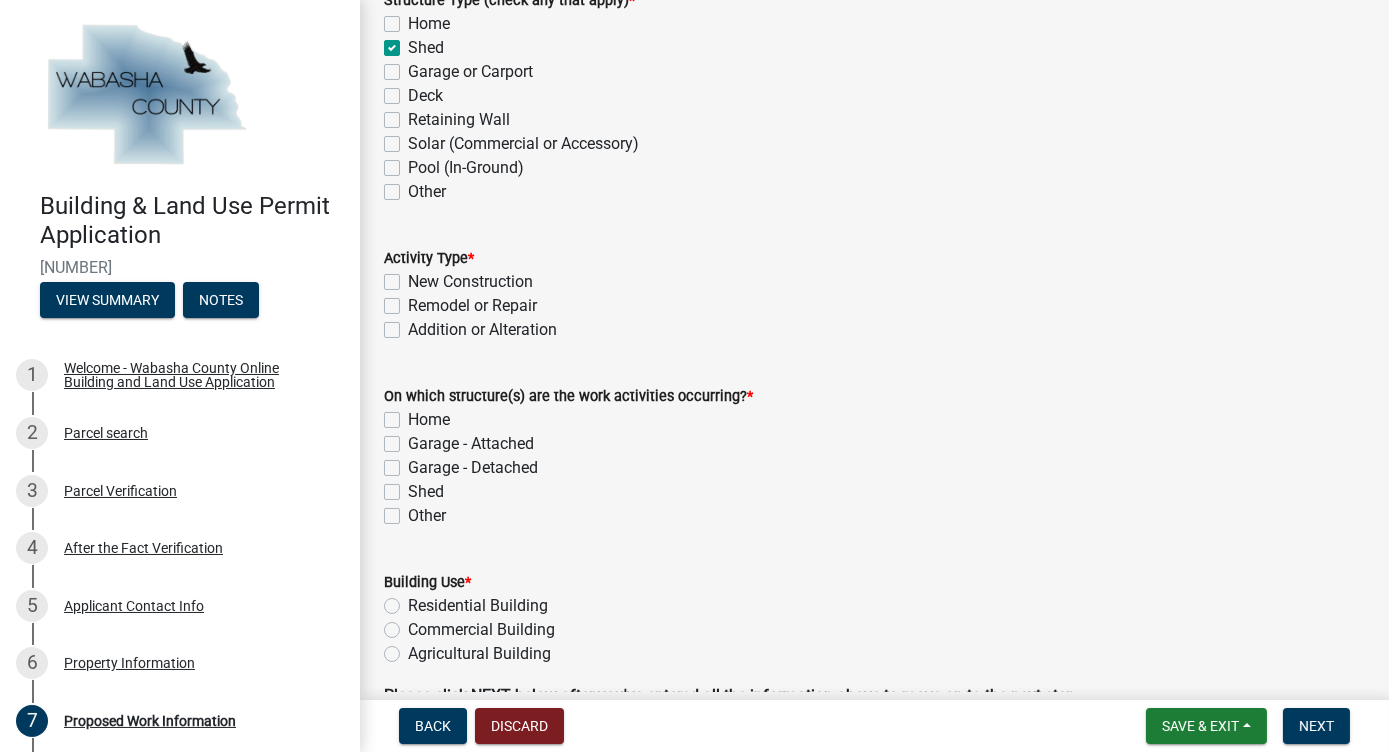 scroll, scrollTop: 274, scrollLeft: 0, axis: vertical 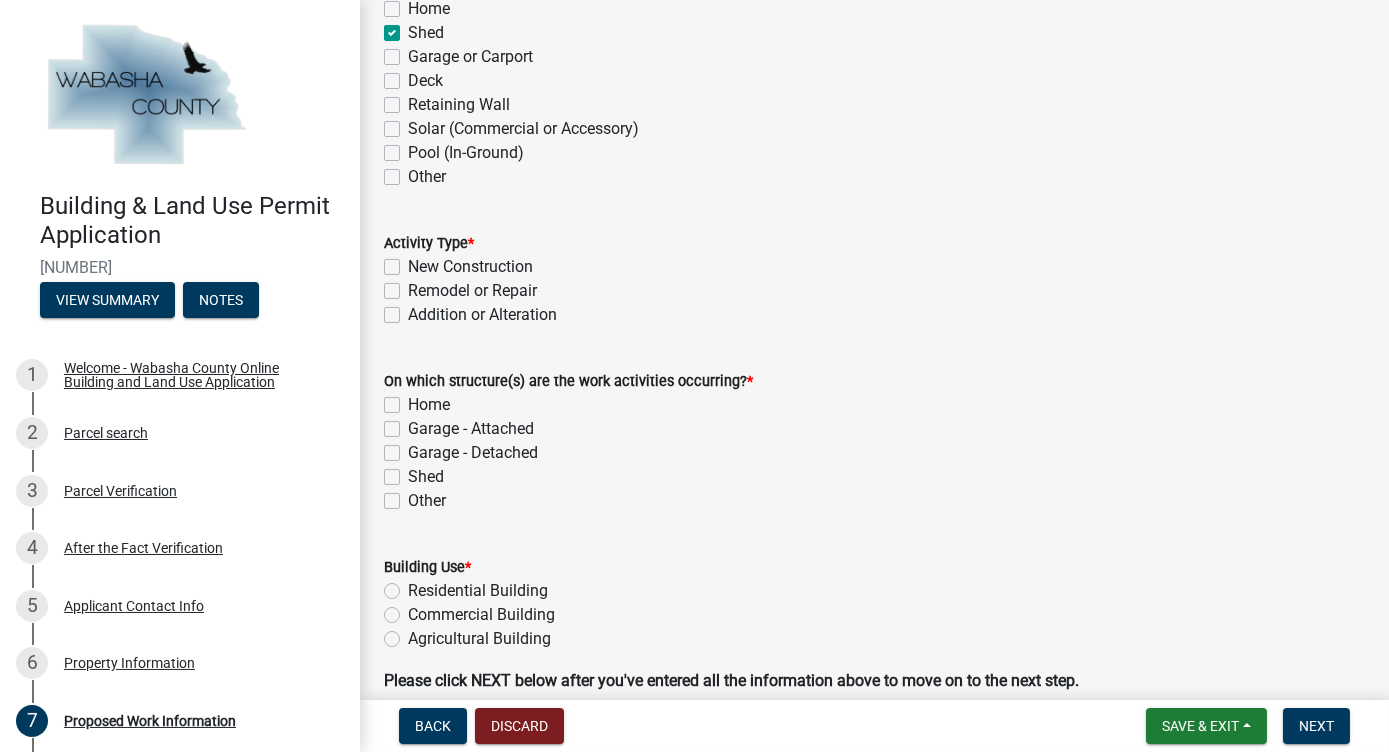 click on "New Construction" 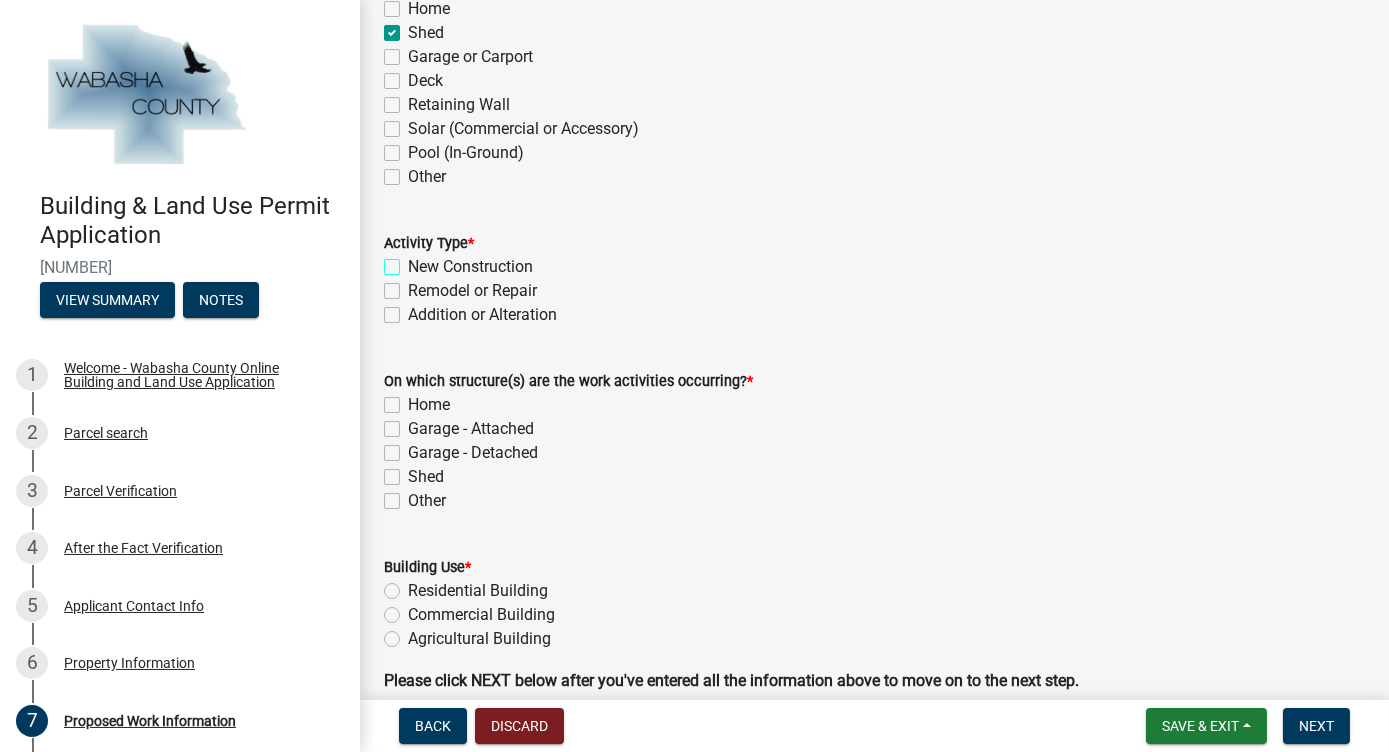 click on "New Construction" at bounding box center [414, 261] 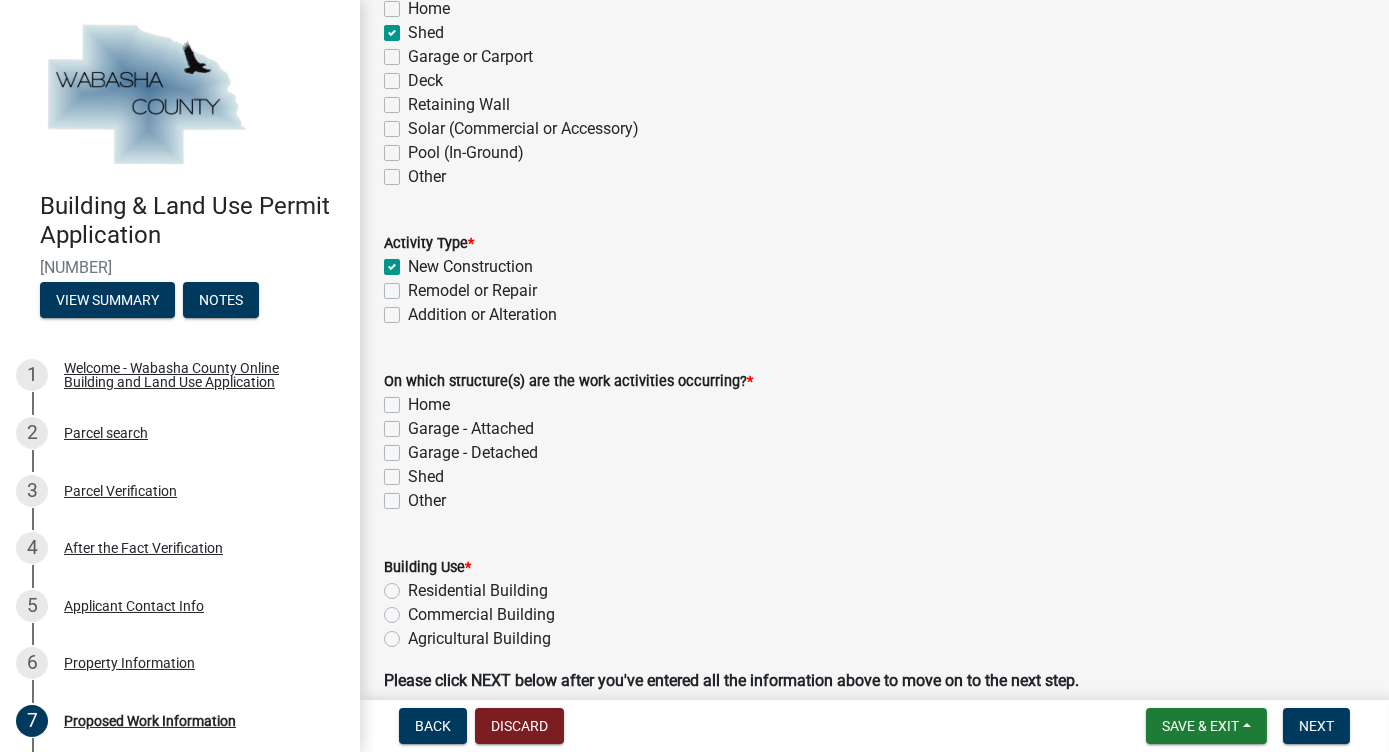 checkbox on "true" 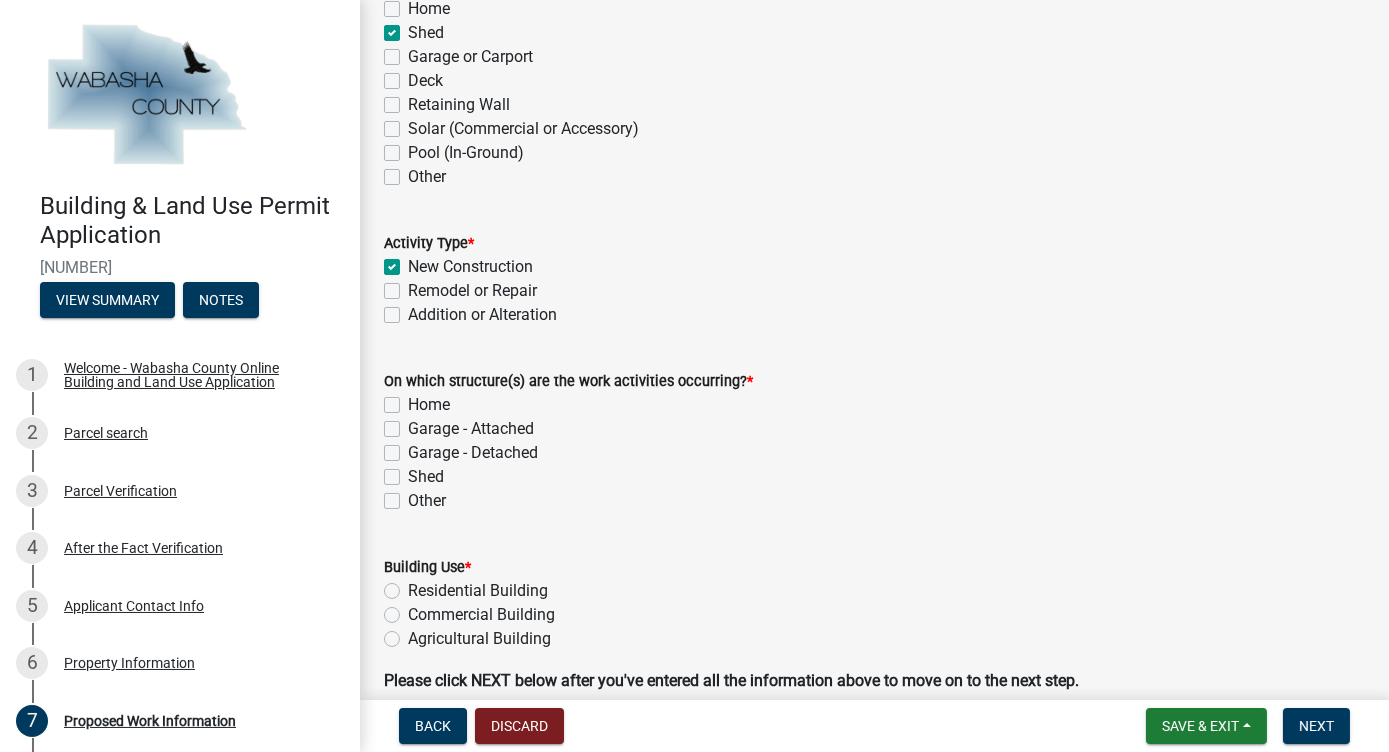 click on "Shed" 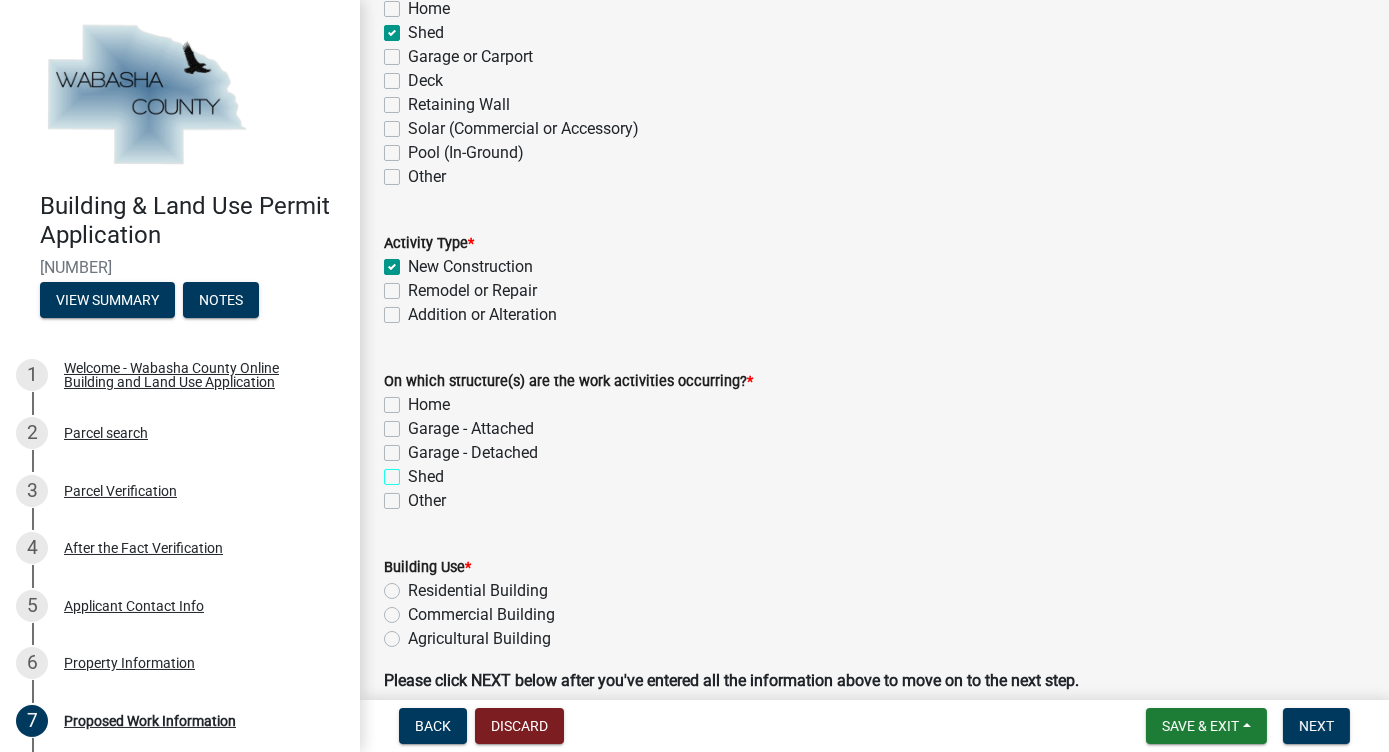 click on "Shed" at bounding box center (414, 471) 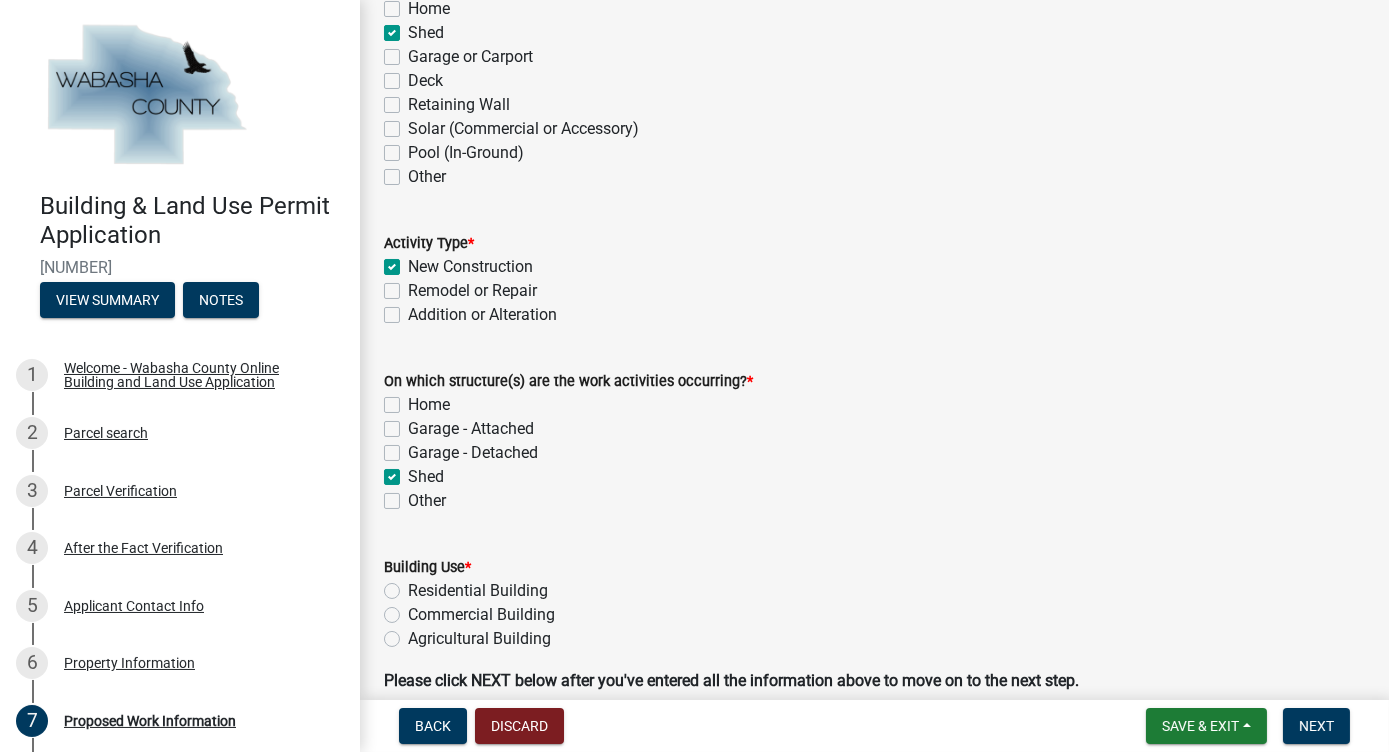 checkbox on "false" 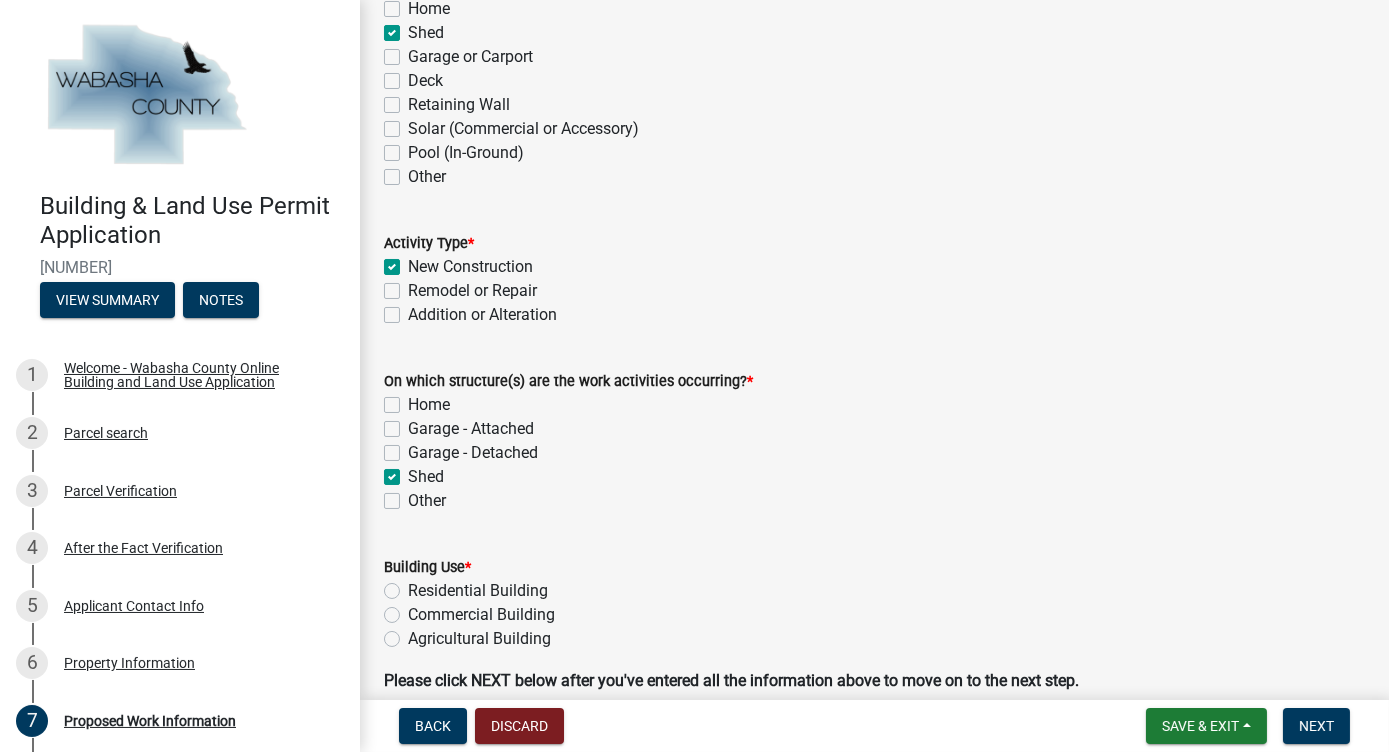 scroll, scrollTop: 368, scrollLeft: 0, axis: vertical 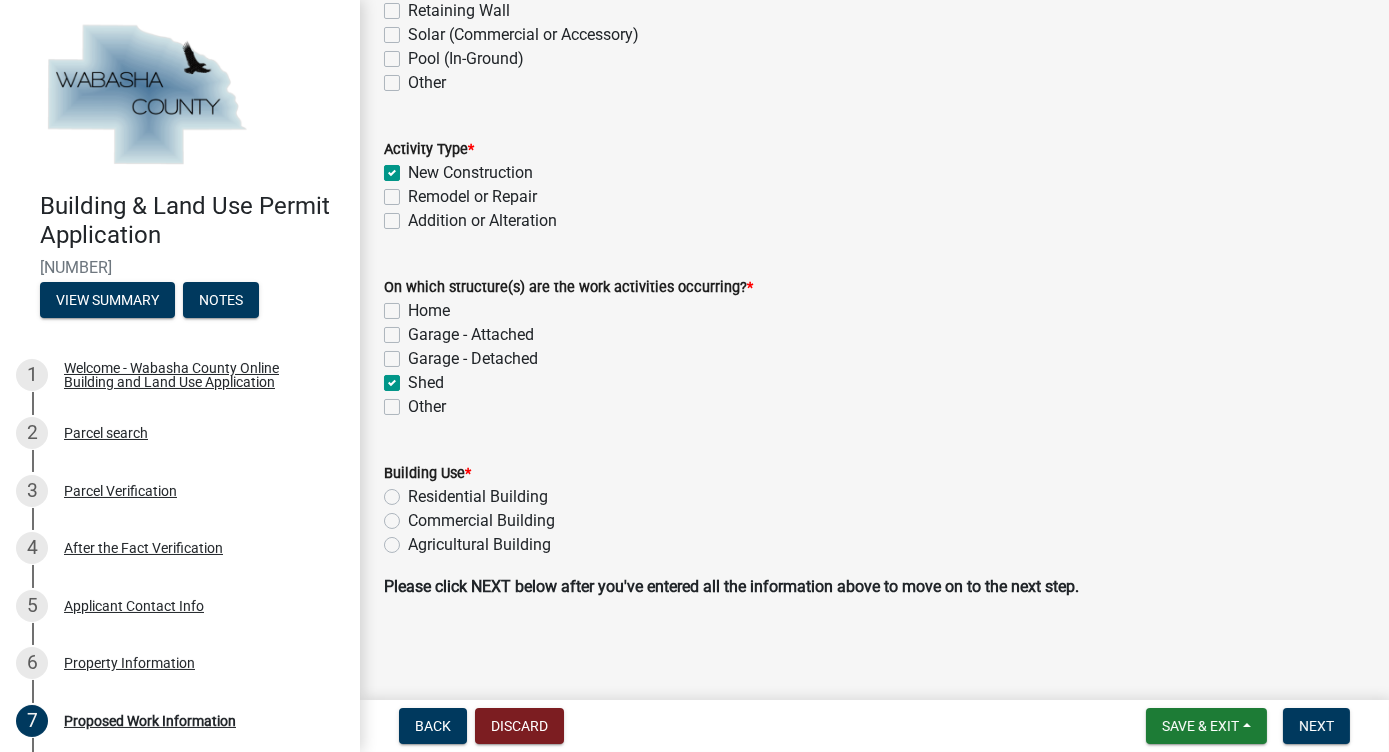 click on "Agricultural Building" 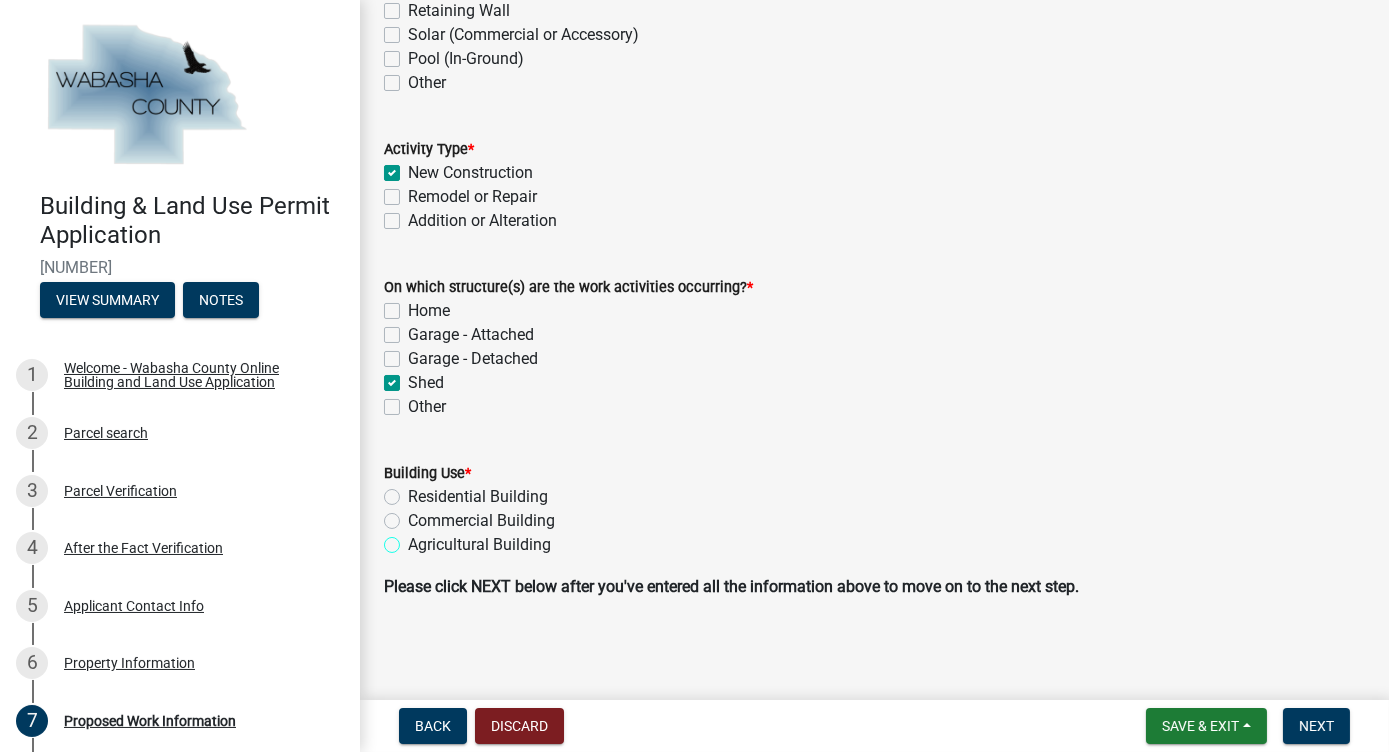 click on "Agricultural Building" at bounding box center (414, 539) 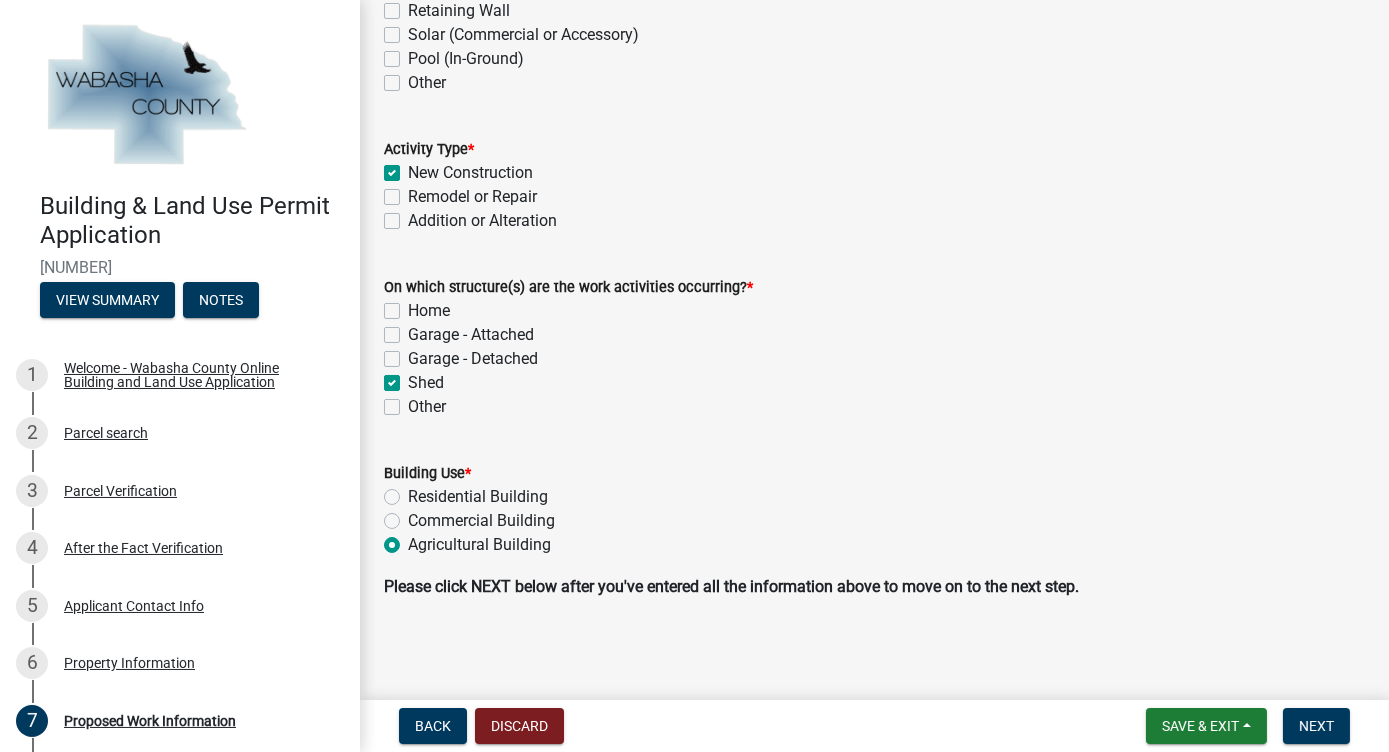radio on "true" 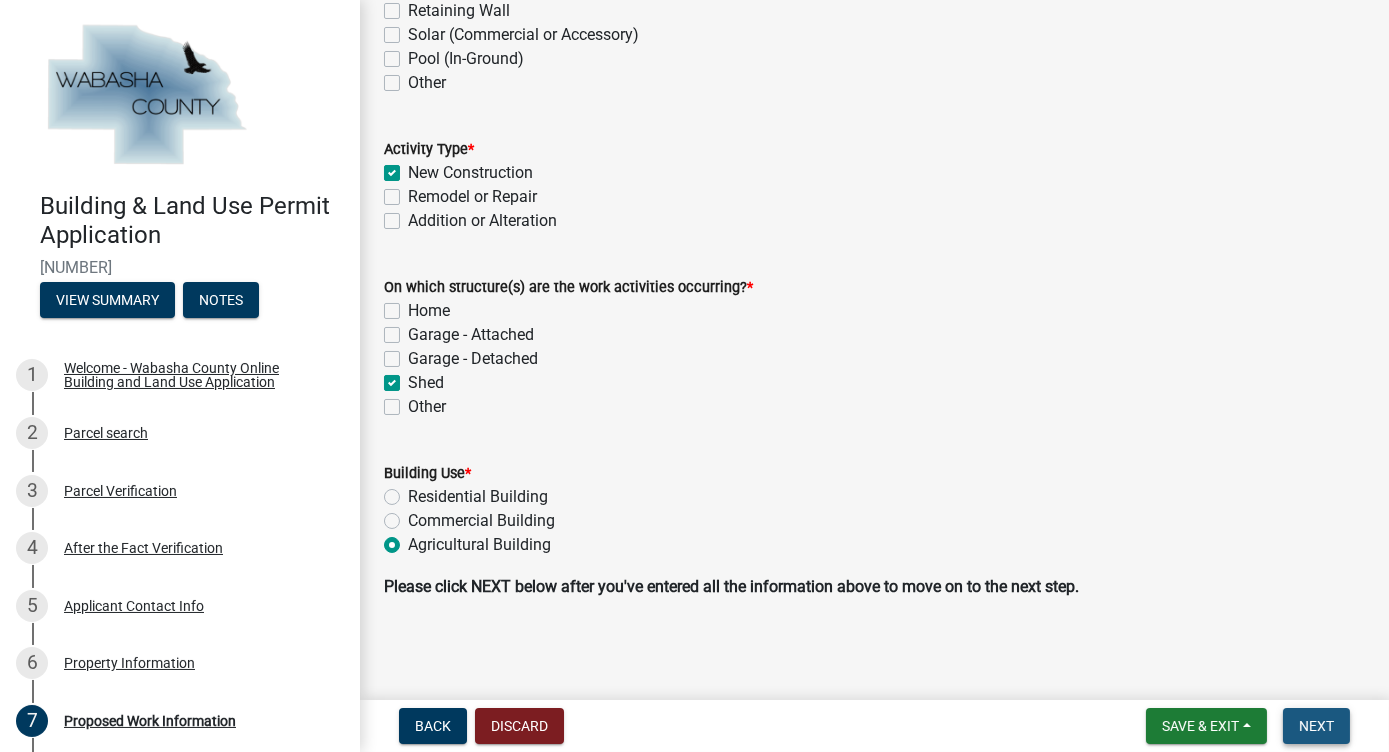 click on "Next" at bounding box center (1316, 726) 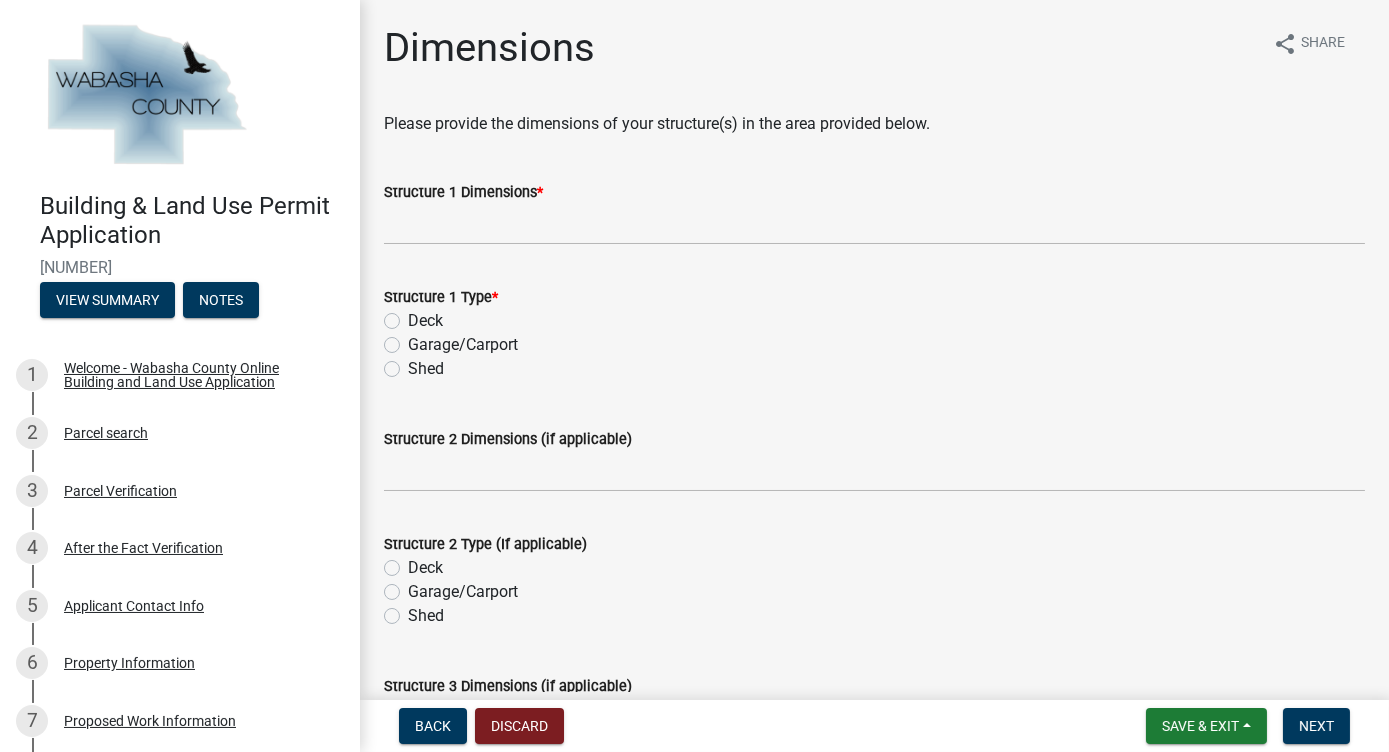 click on "Shed" 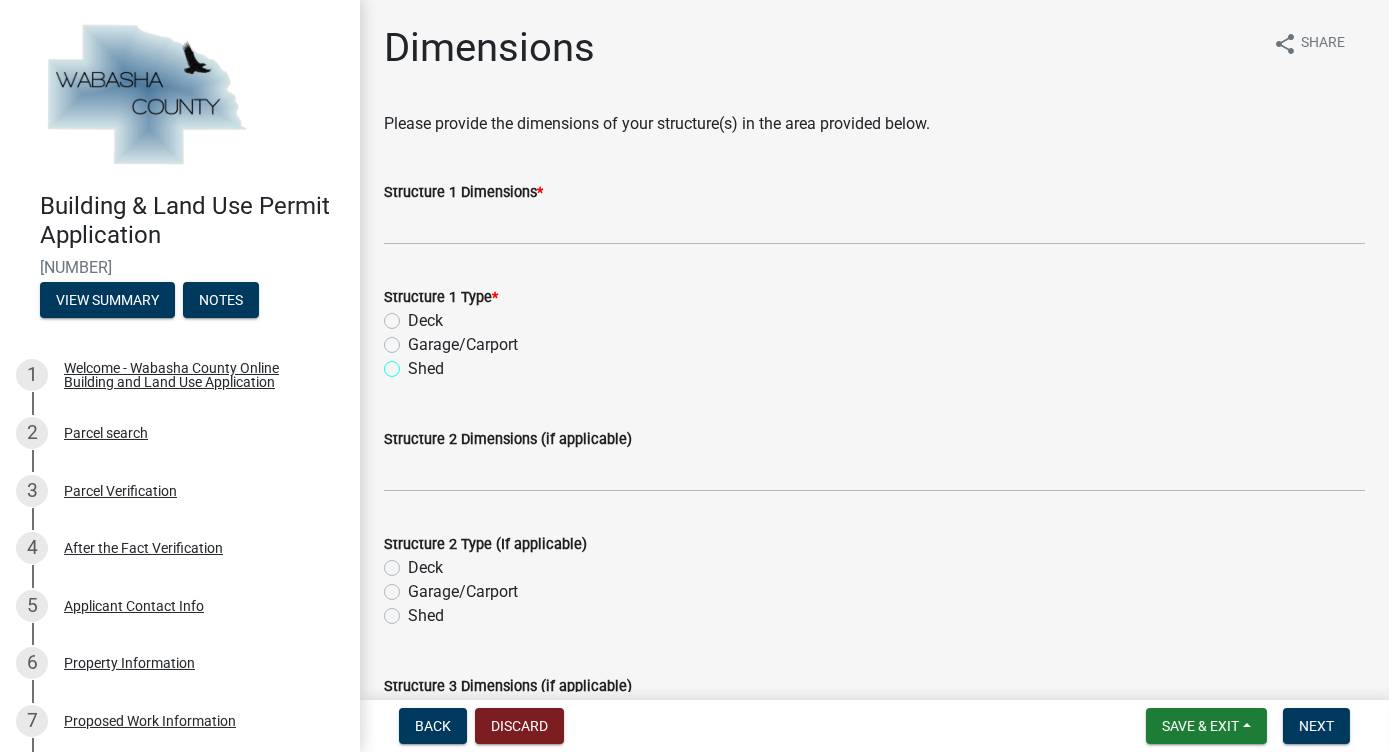 click on "Shed" at bounding box center [414, 363] 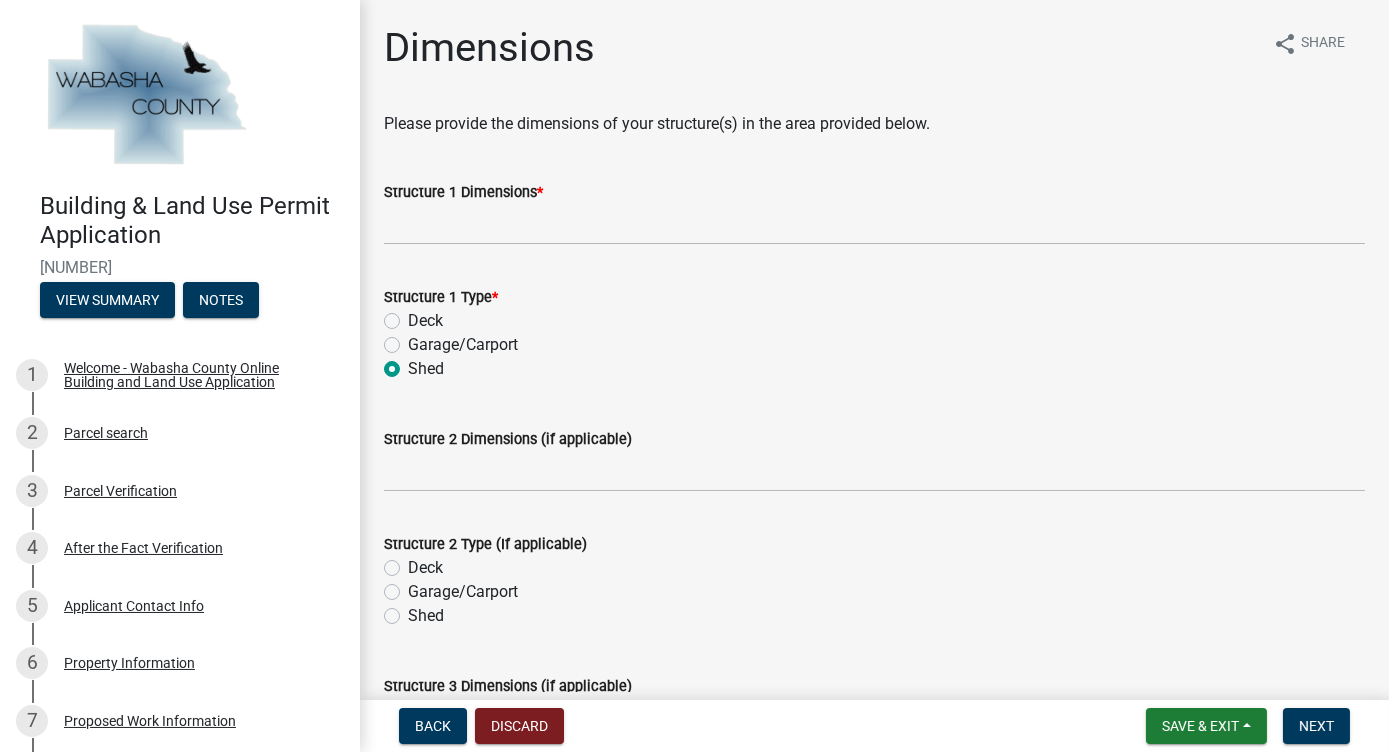 radio on "true" 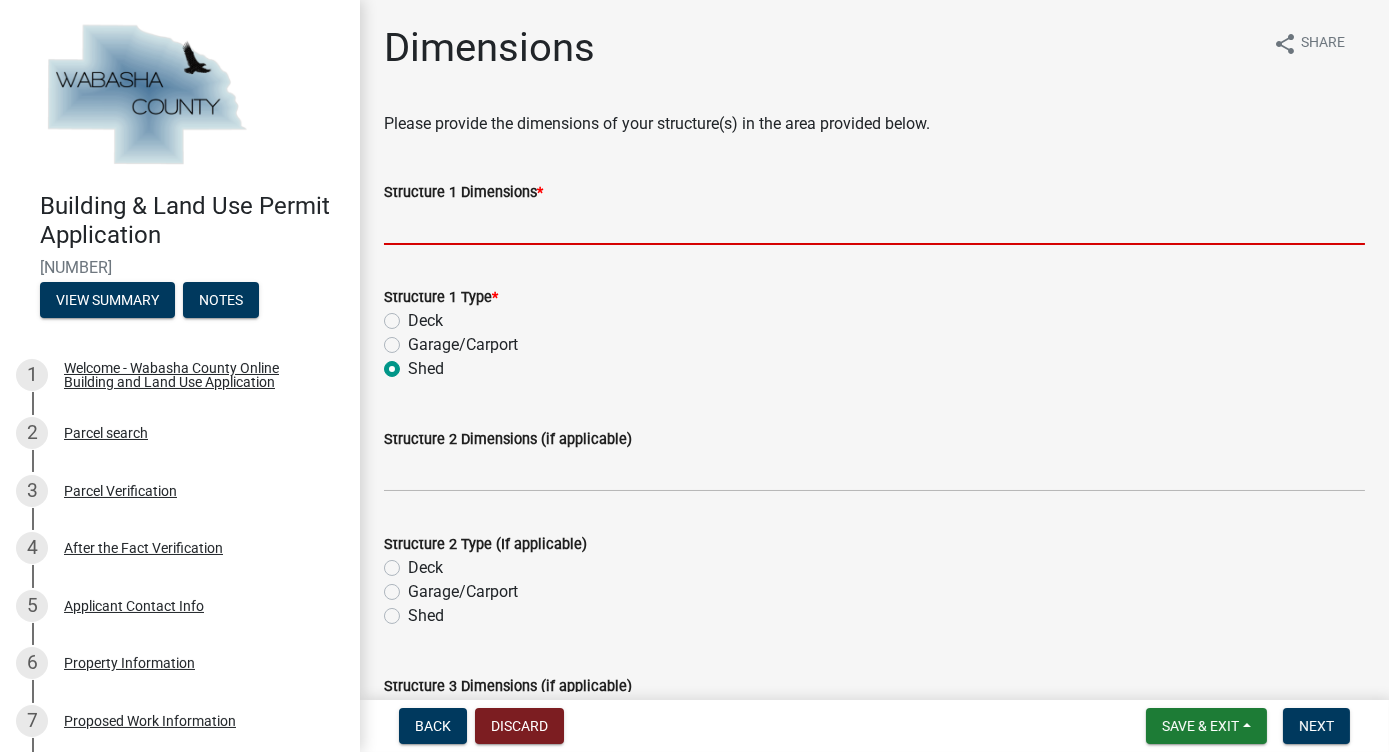 click on "Structure 1 Dimensions  *" at bounding box center (874, 224) 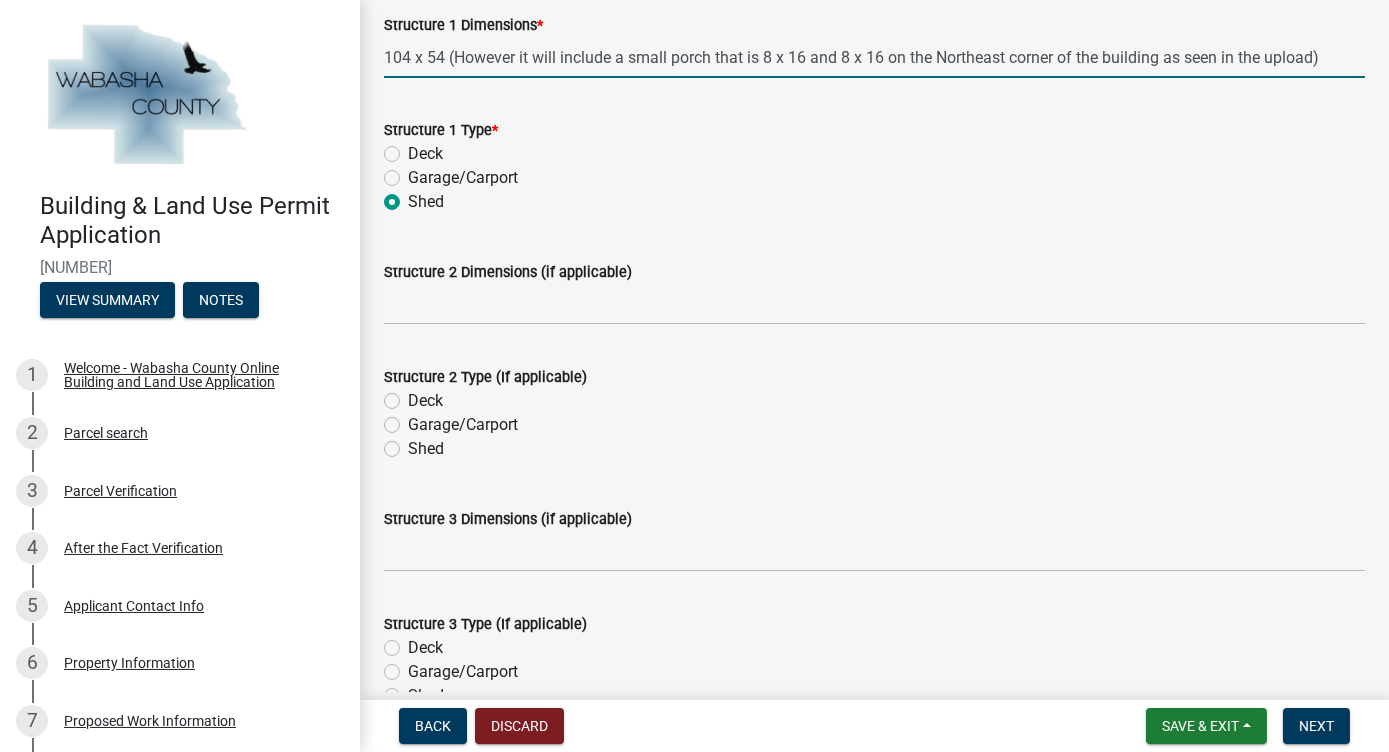 scroll, scrollTop: 163, scrollLeft: 0, axis: vertical 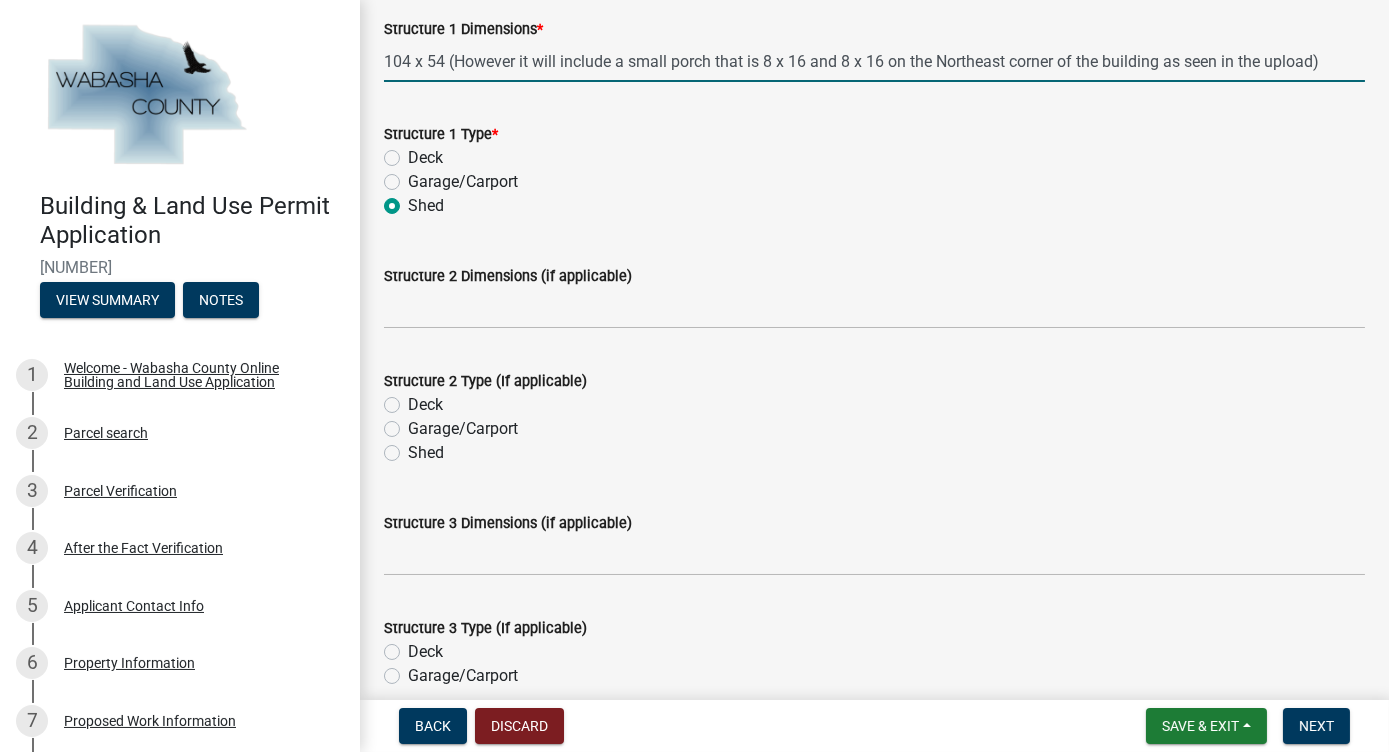 click on "104 x 54 (However it will include a small porch that is 8 x 16 and 8 x 16 on the Northeast corner of the building as seen in the upload)" at bounding box center [874, 61] 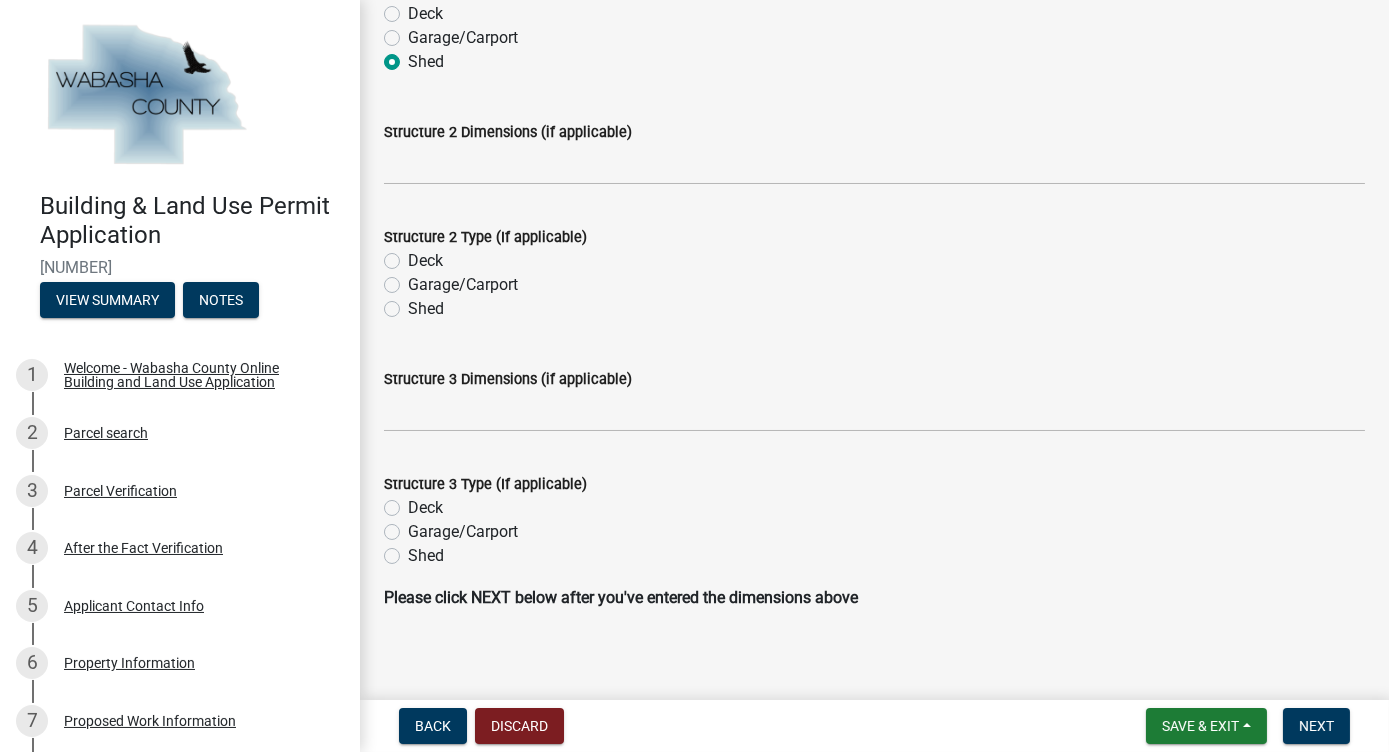 scroll, scrollTop: 318, scrollLeft: 0, axis: vertical 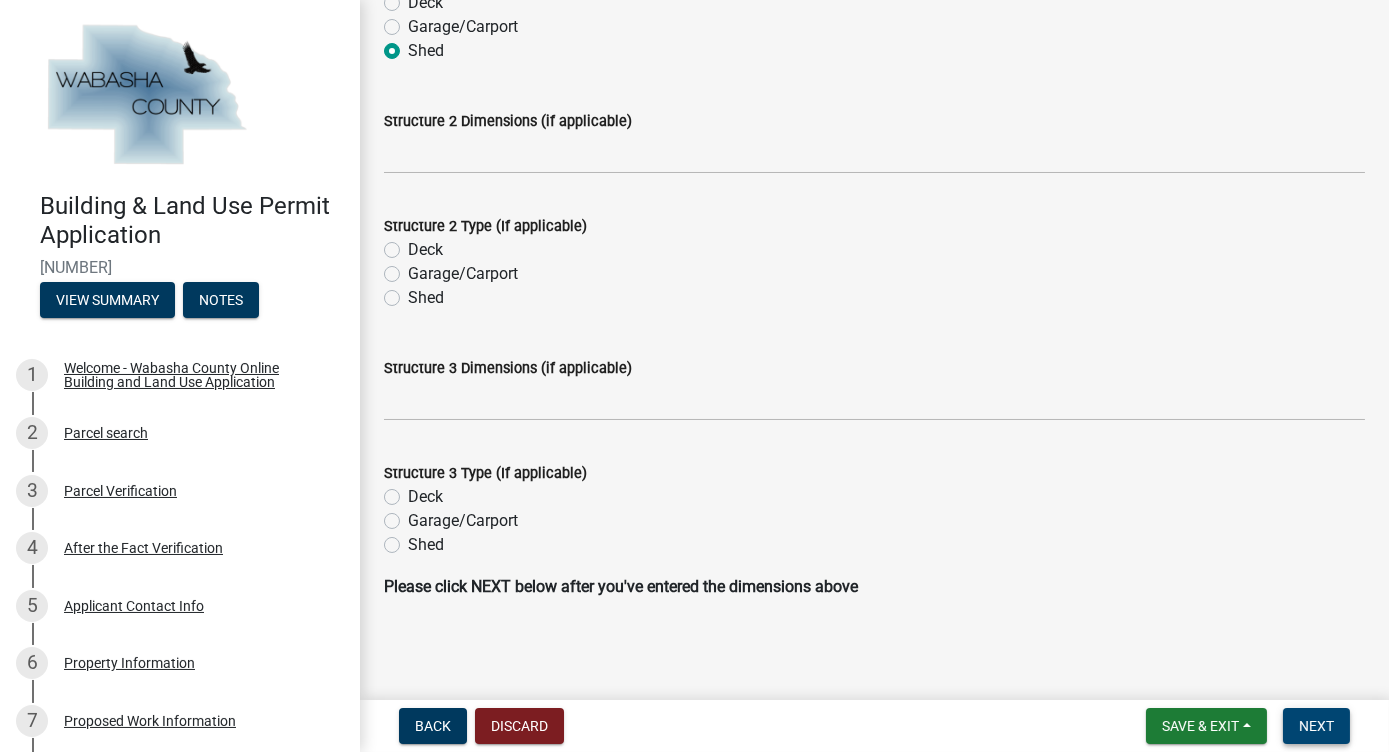 type on "104 x 40 Main Structure 104x14 Lien-to attached with a small attached porch that is 8 x 16 and 8 x 16 making total dimensions 112 x 54" 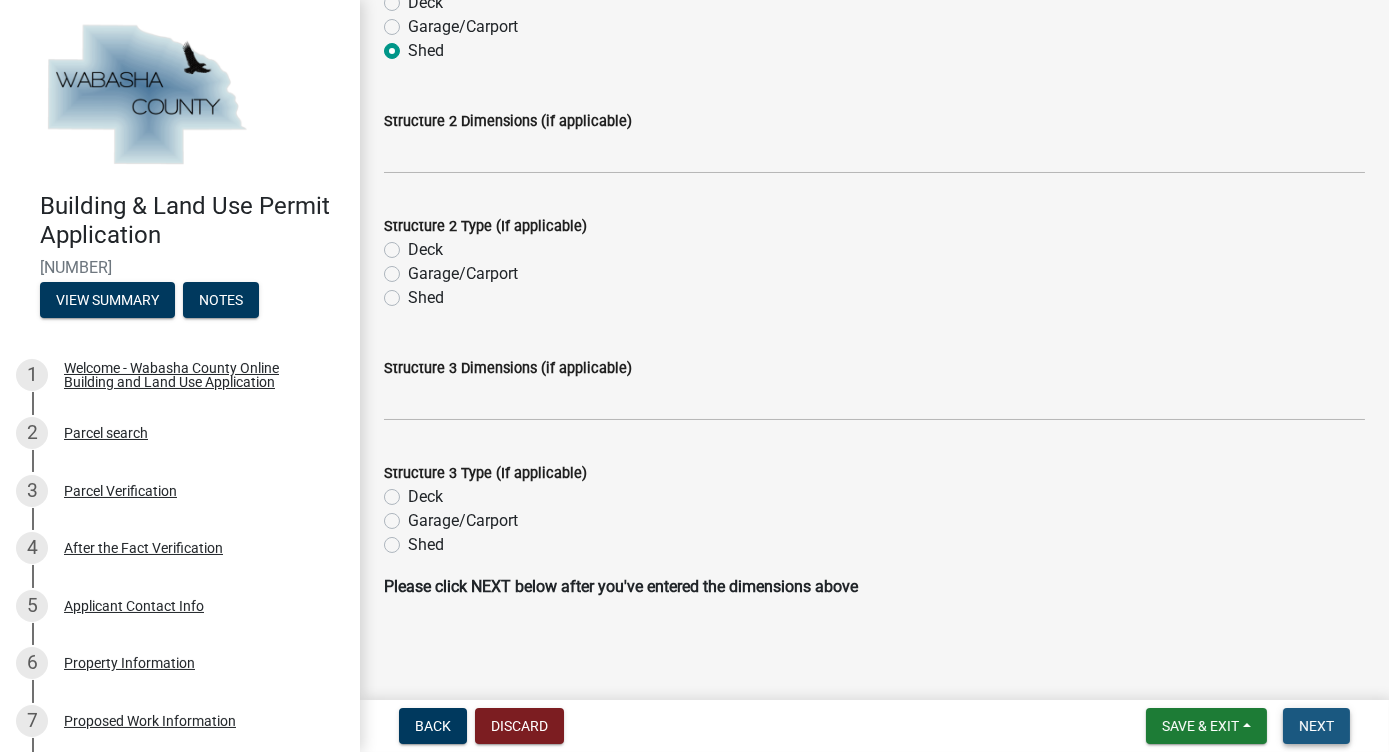 click on "Next" at bounding box center (1316, 726) 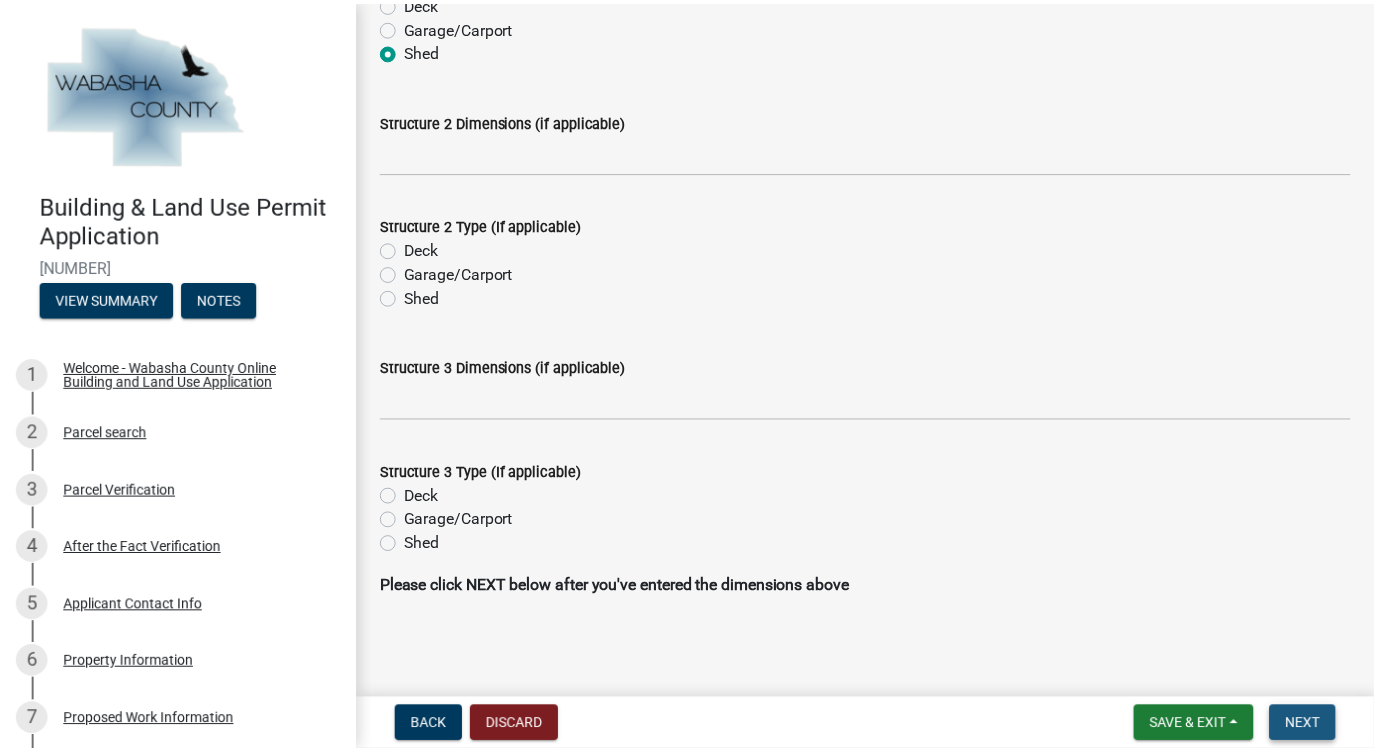 scroll, scrollTop: 0, scrollLeft: 0, axis: both 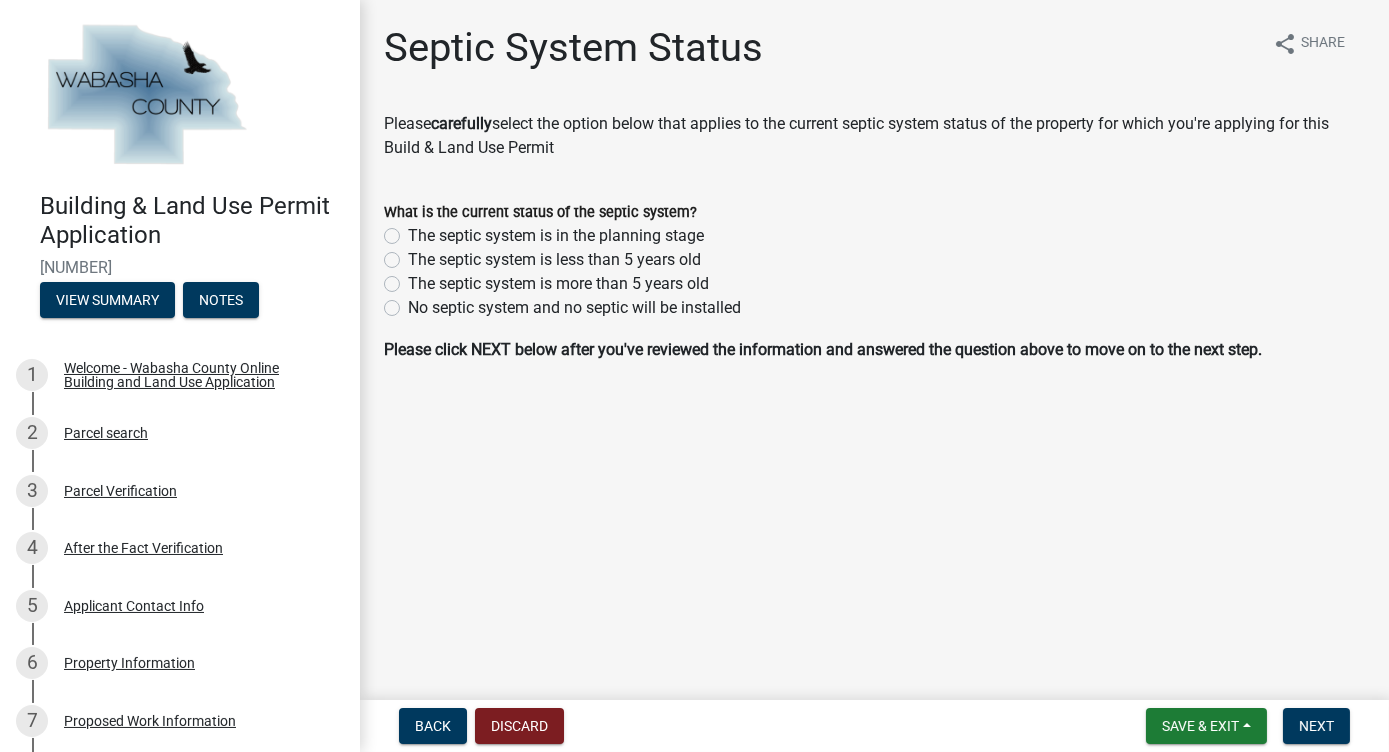 click on "The septic system is in the planning stage" 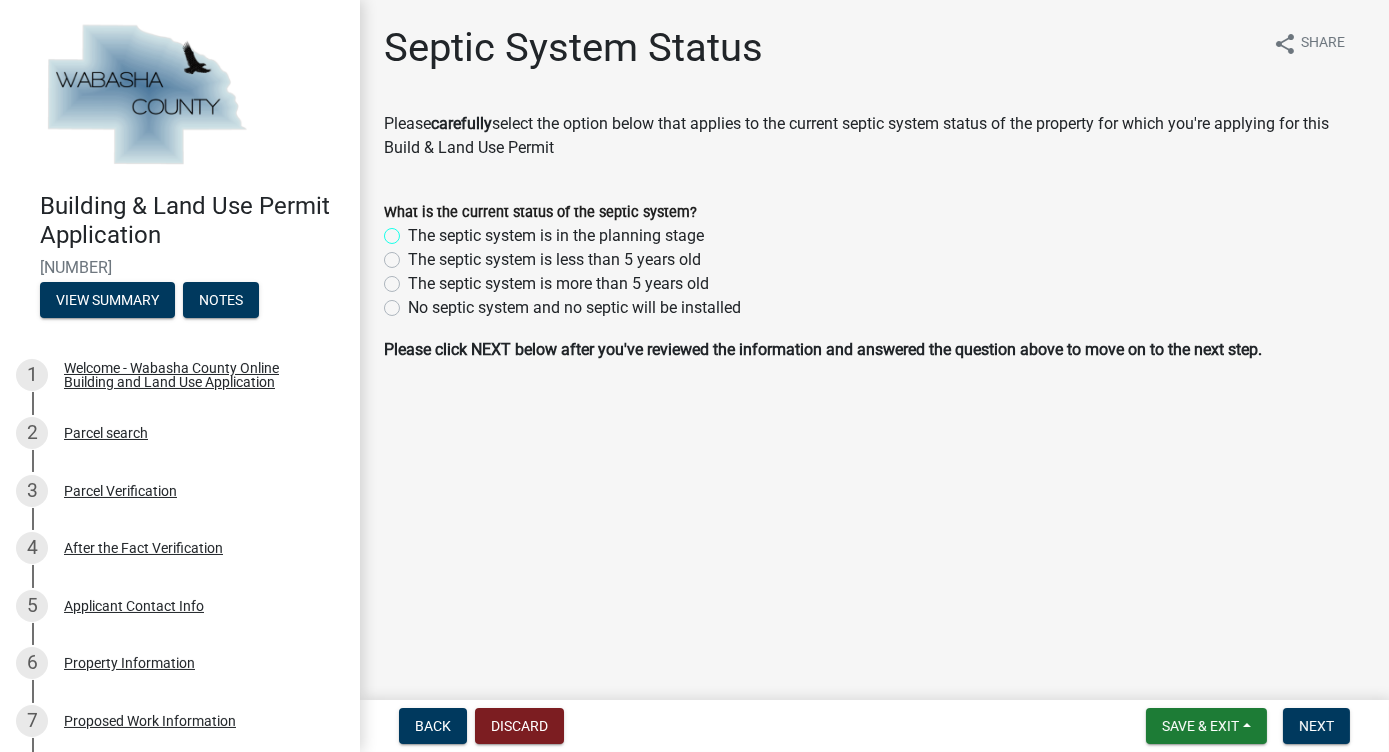 click on "The septic system is in the planning stage" at bounding box center (414, 230) 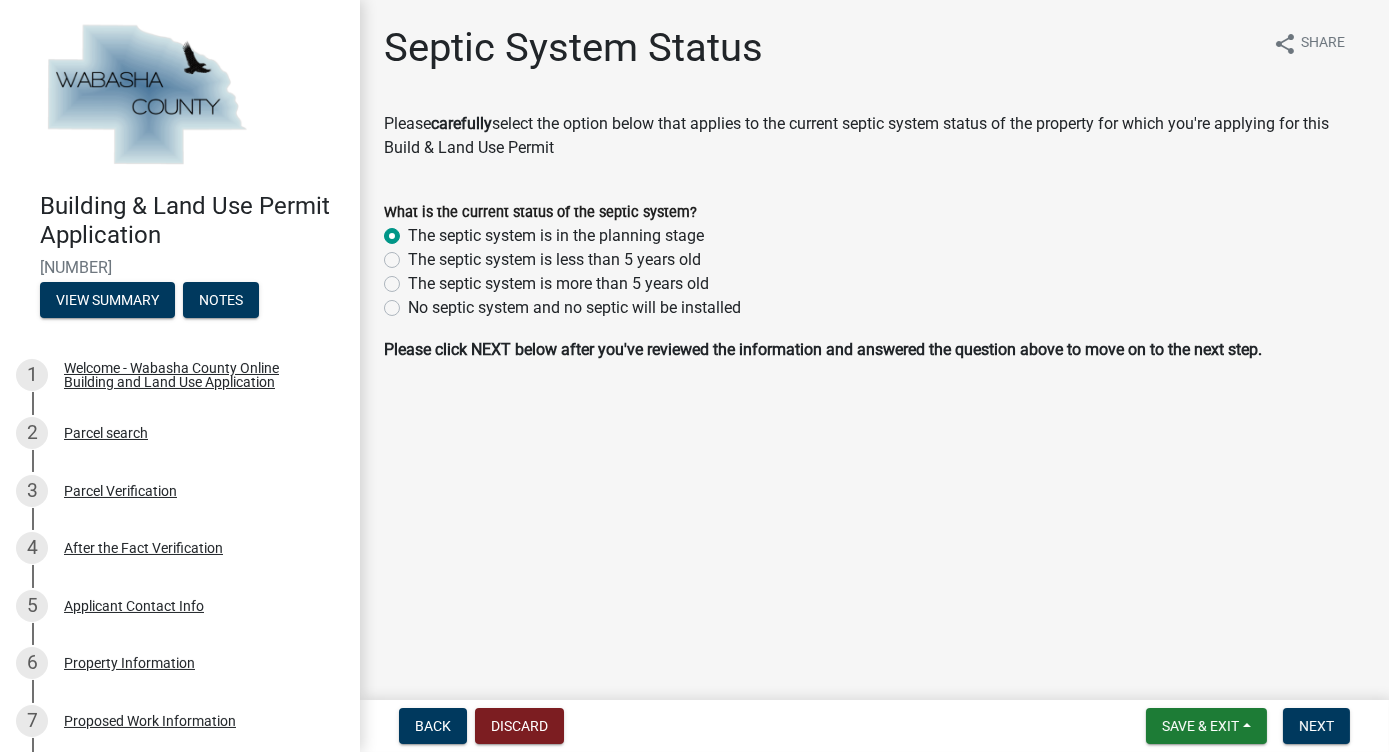 radio on "true" 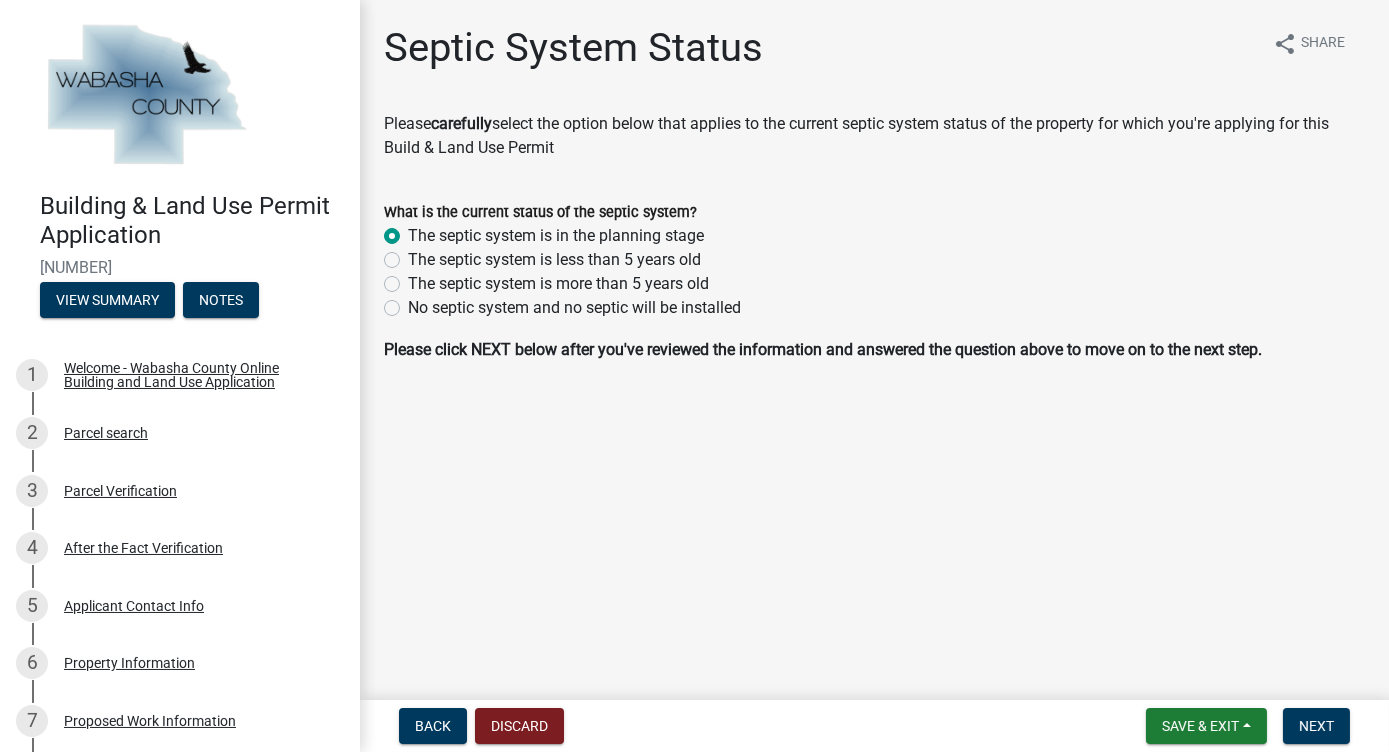 click on "No septic system and no septic will be installed" 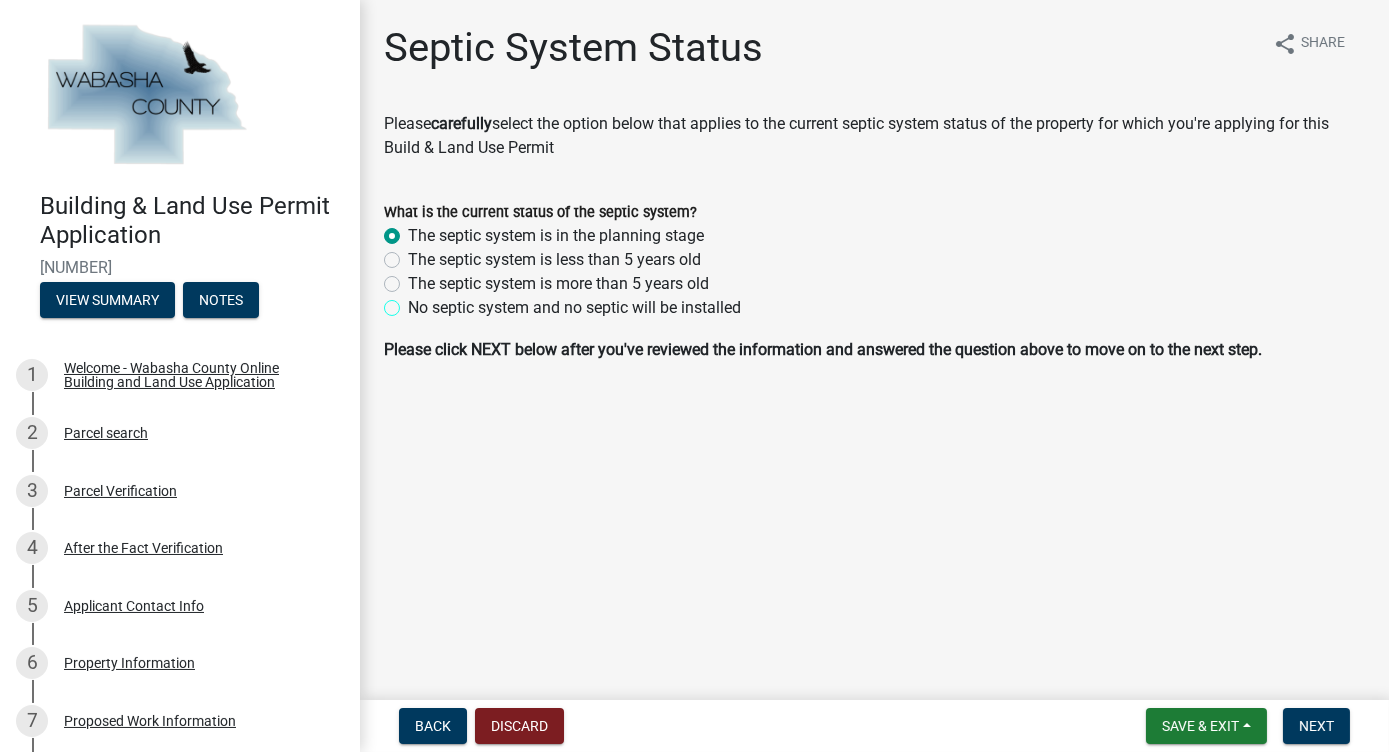 click on "No septic system and no septic will be installed" at bounding box center [414, 302] 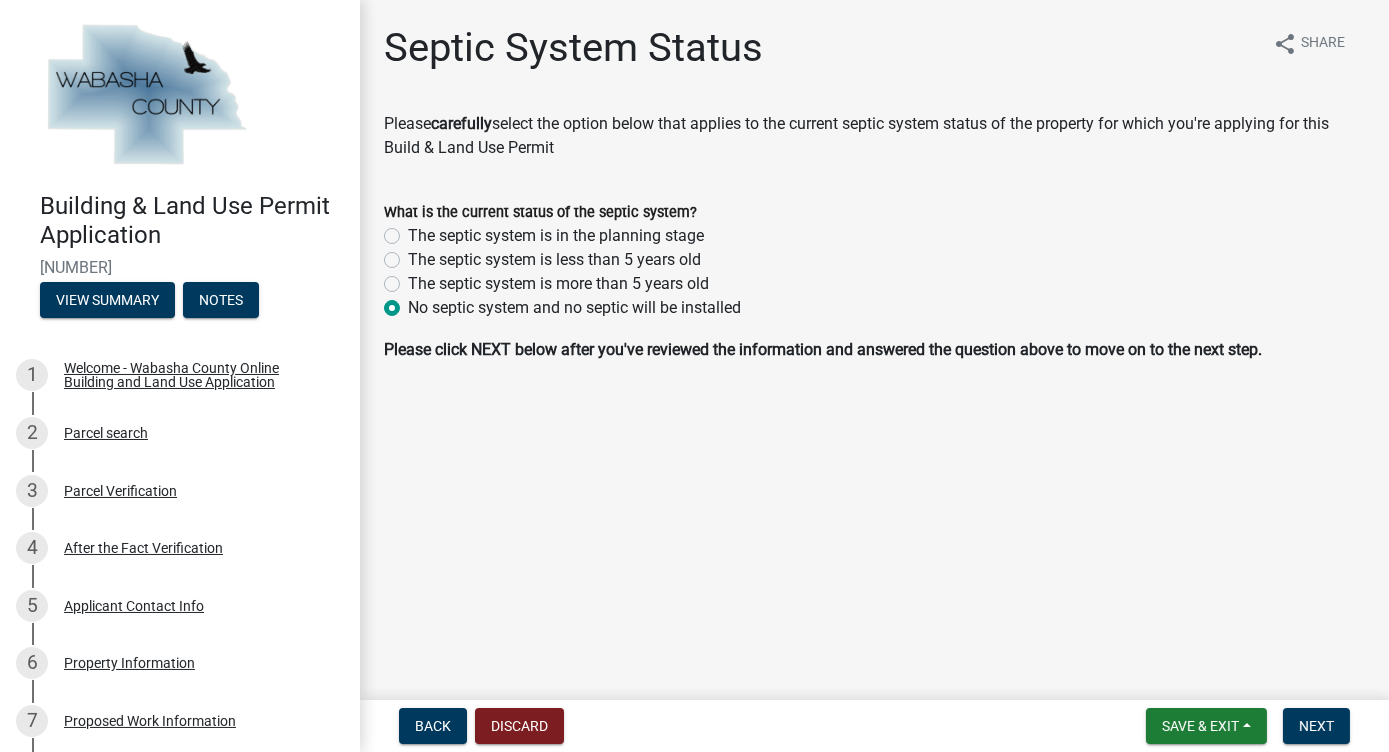 radio on "true" 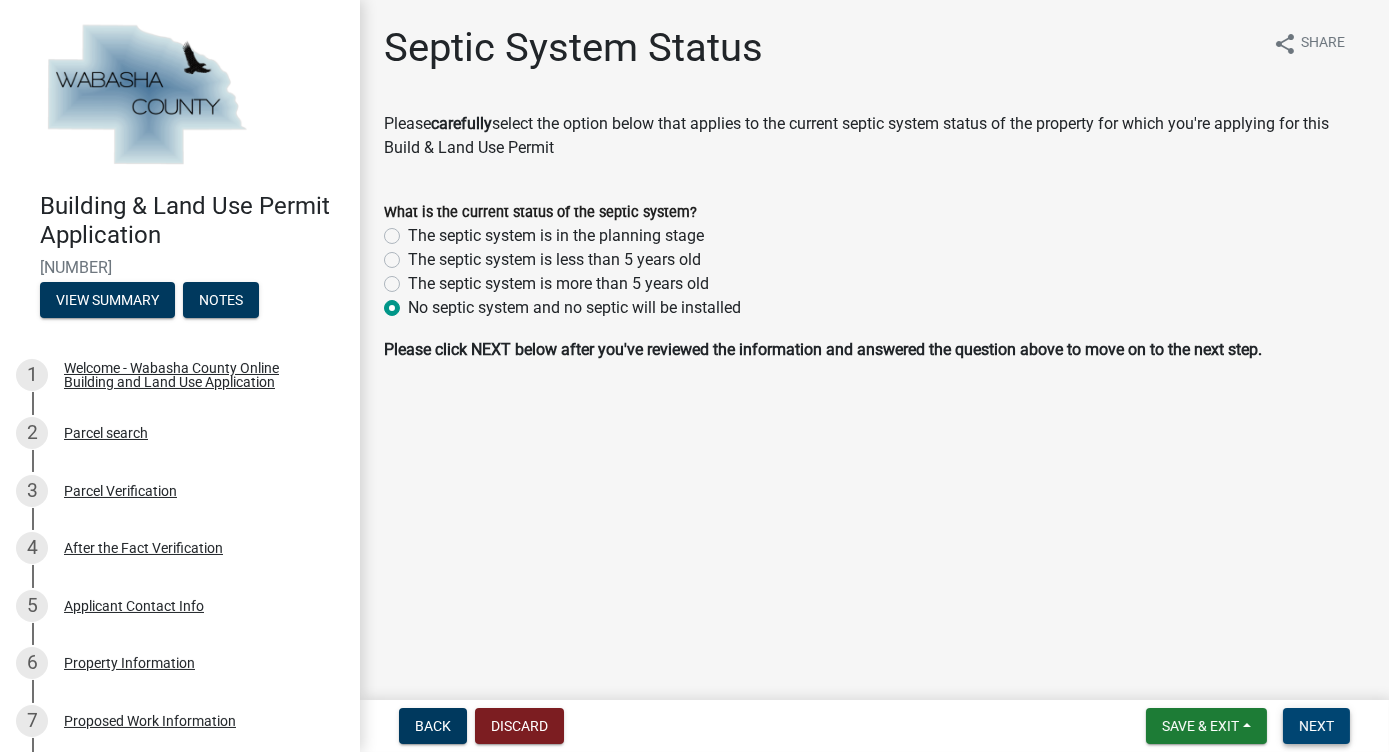 click on "Next" at bounding box center [1316, 726] 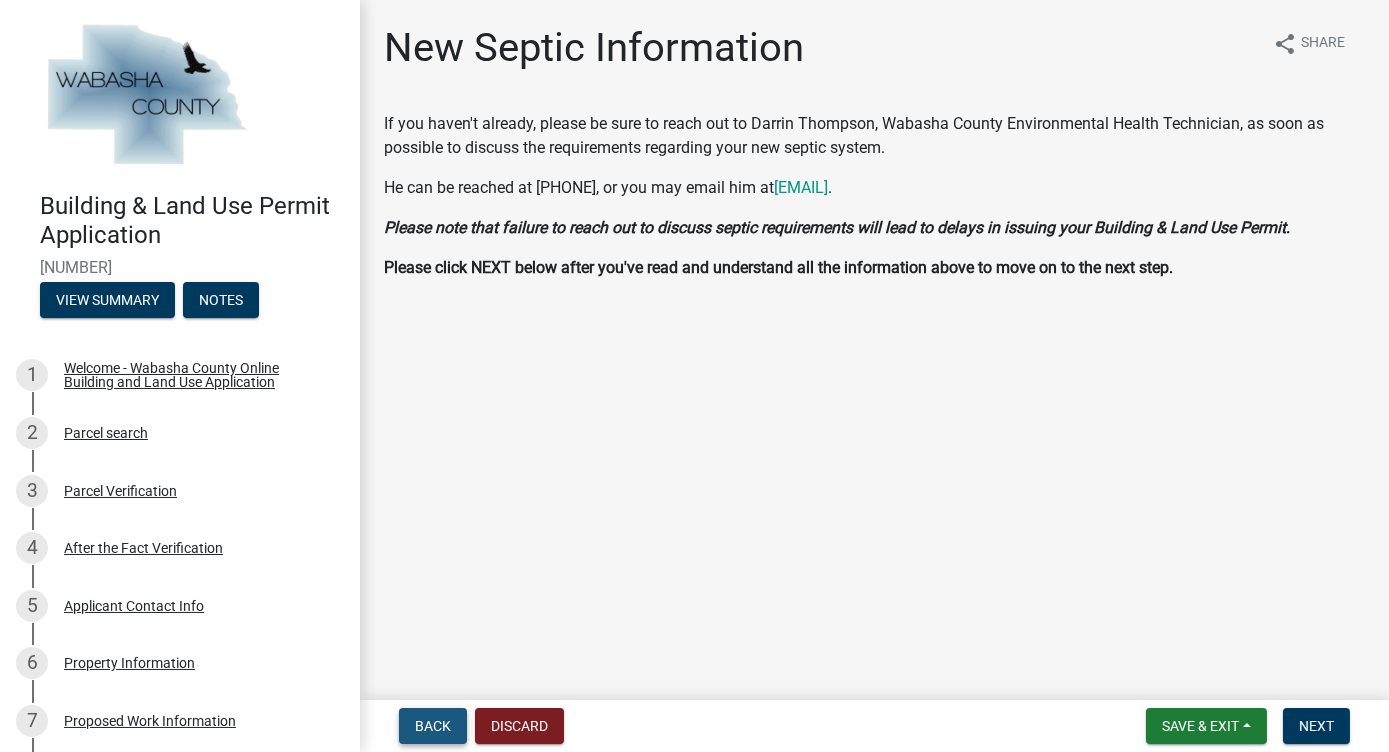 click on "Back" at bounding box center (433, 726) 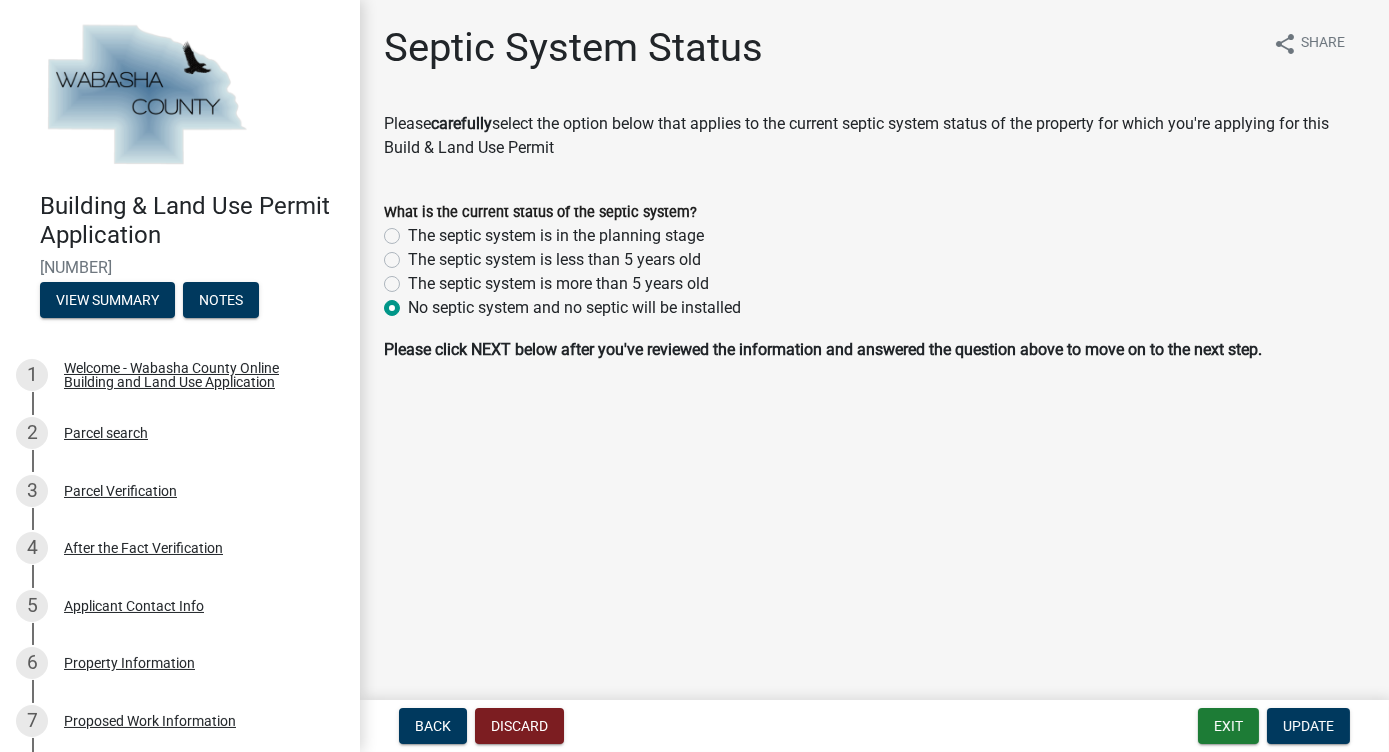 click on "The septic system is in the planning stage" 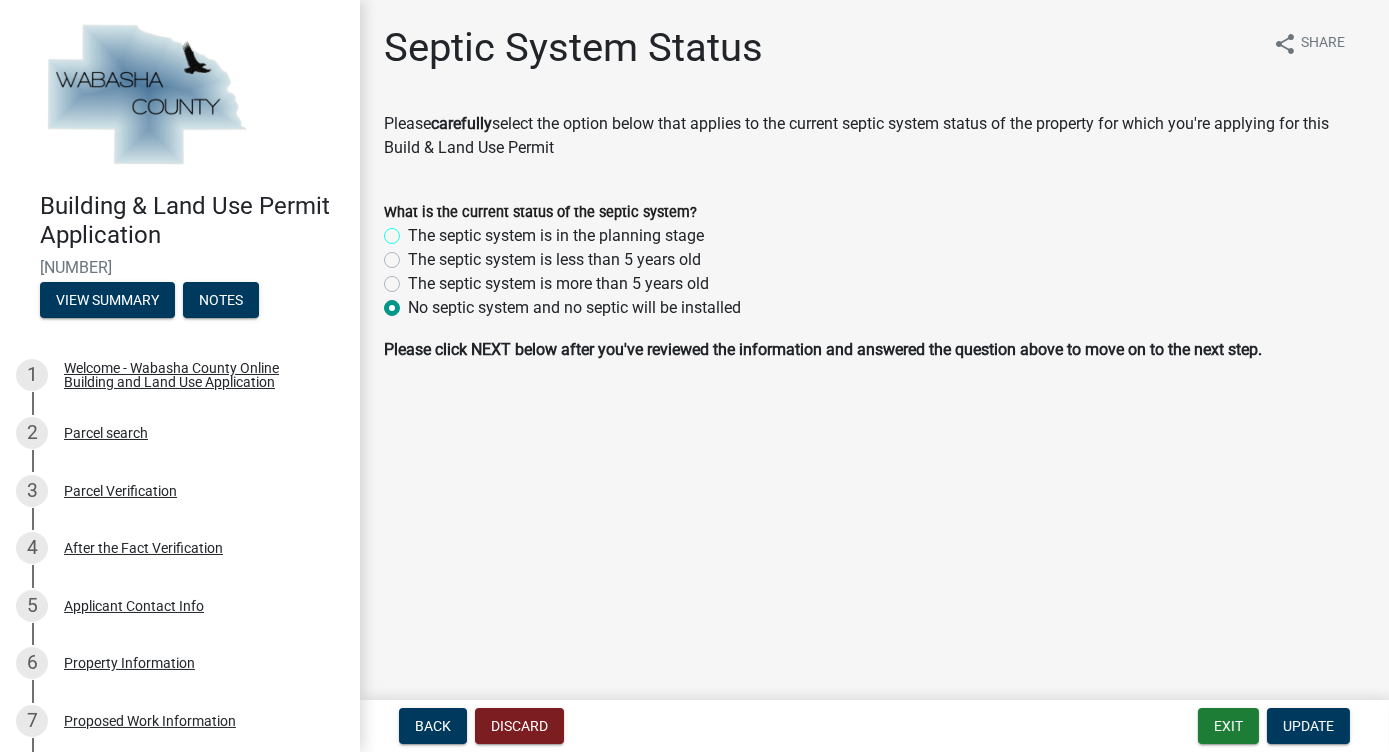 click on "The septic system is in the planning stage" at bounding box center (414, 230) 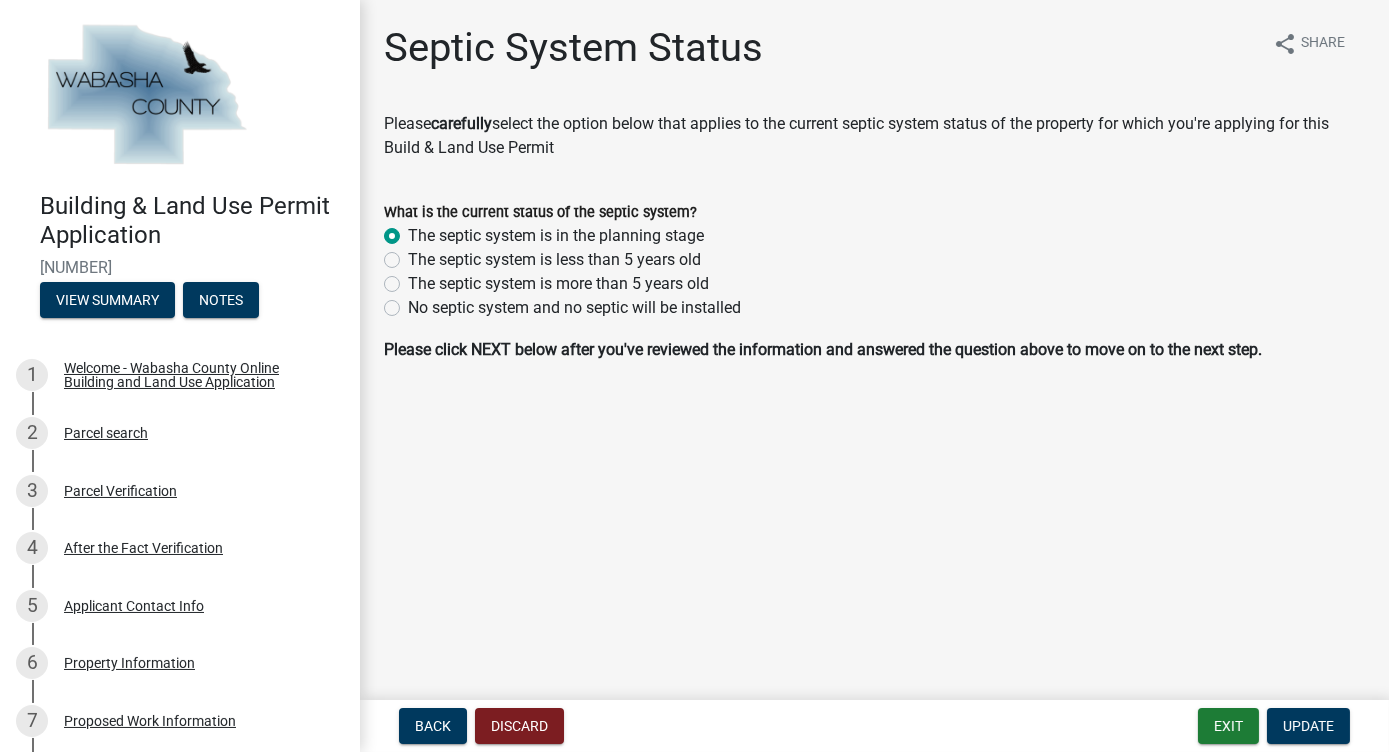 radio on "true" 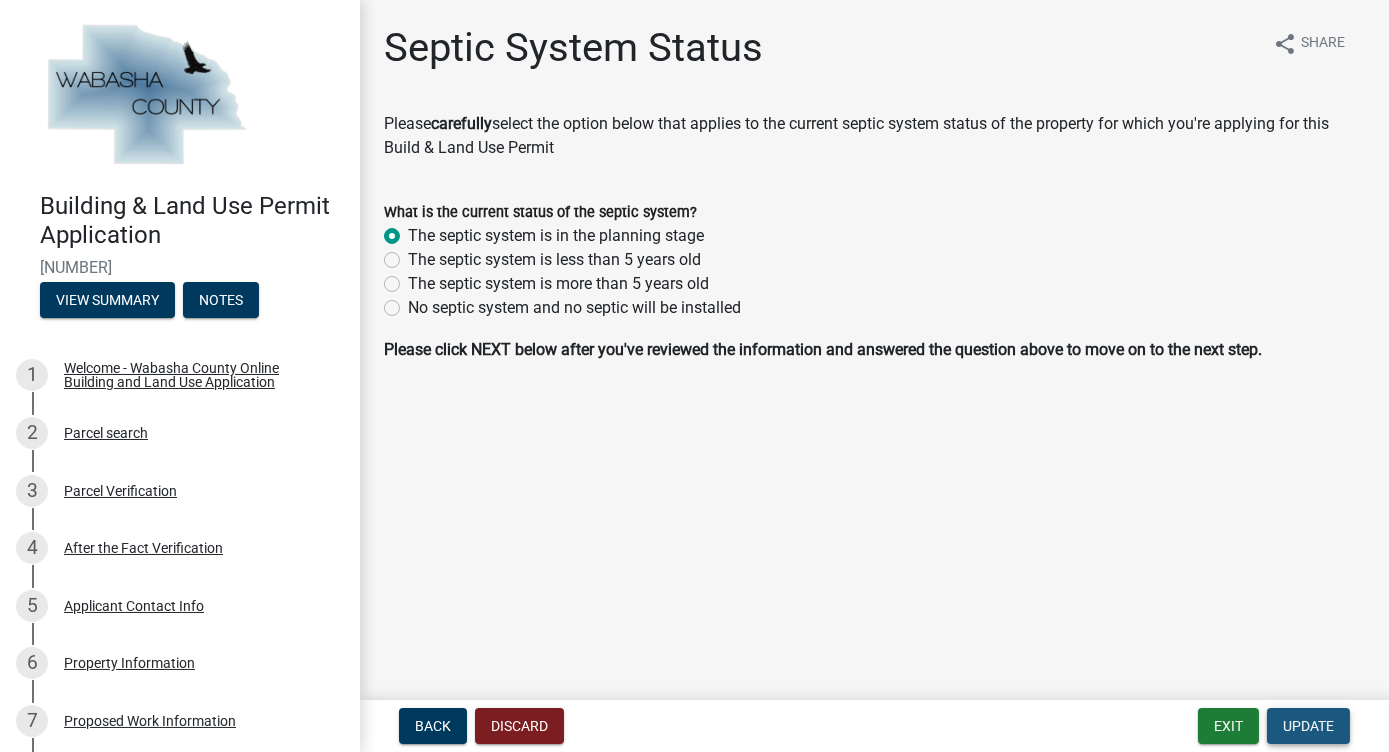 click on "Update" at bounding box center (1308, 726) 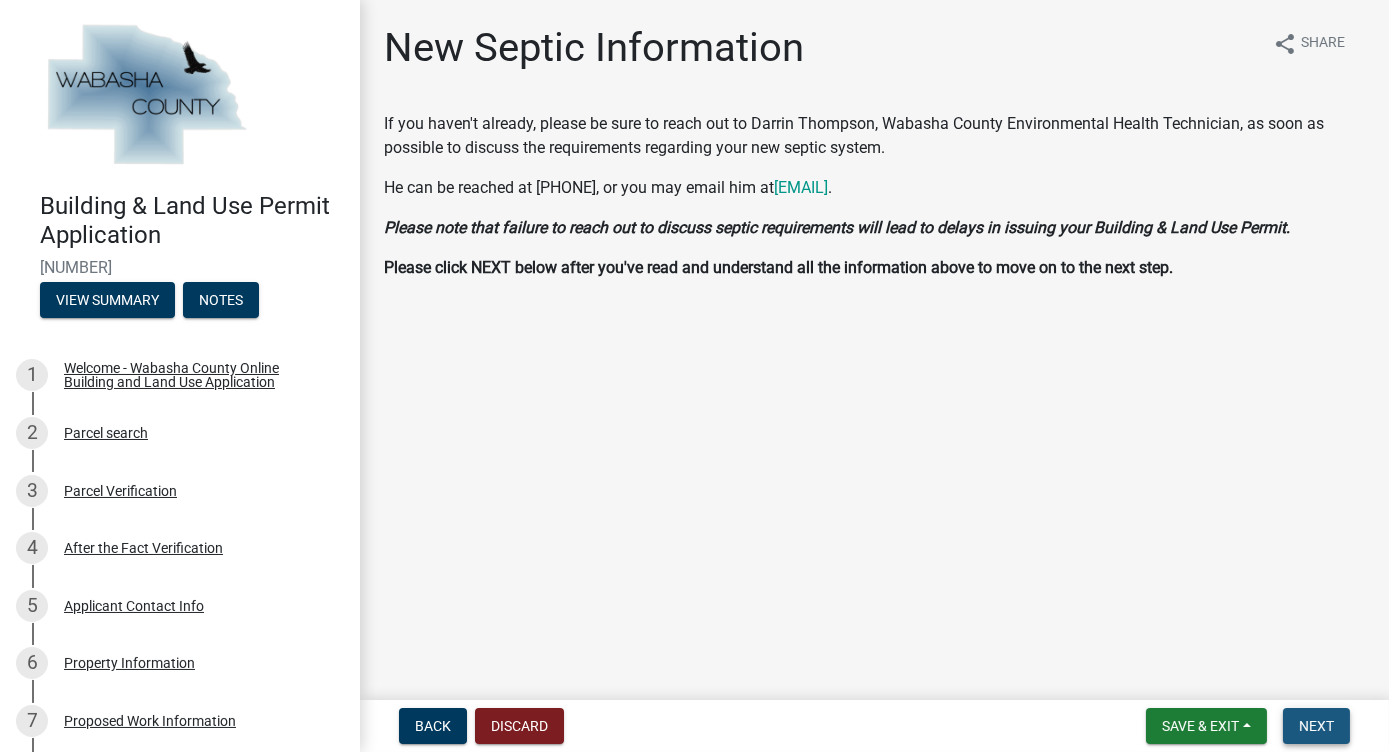 click on "Next" at bounding box center [1316, 726] 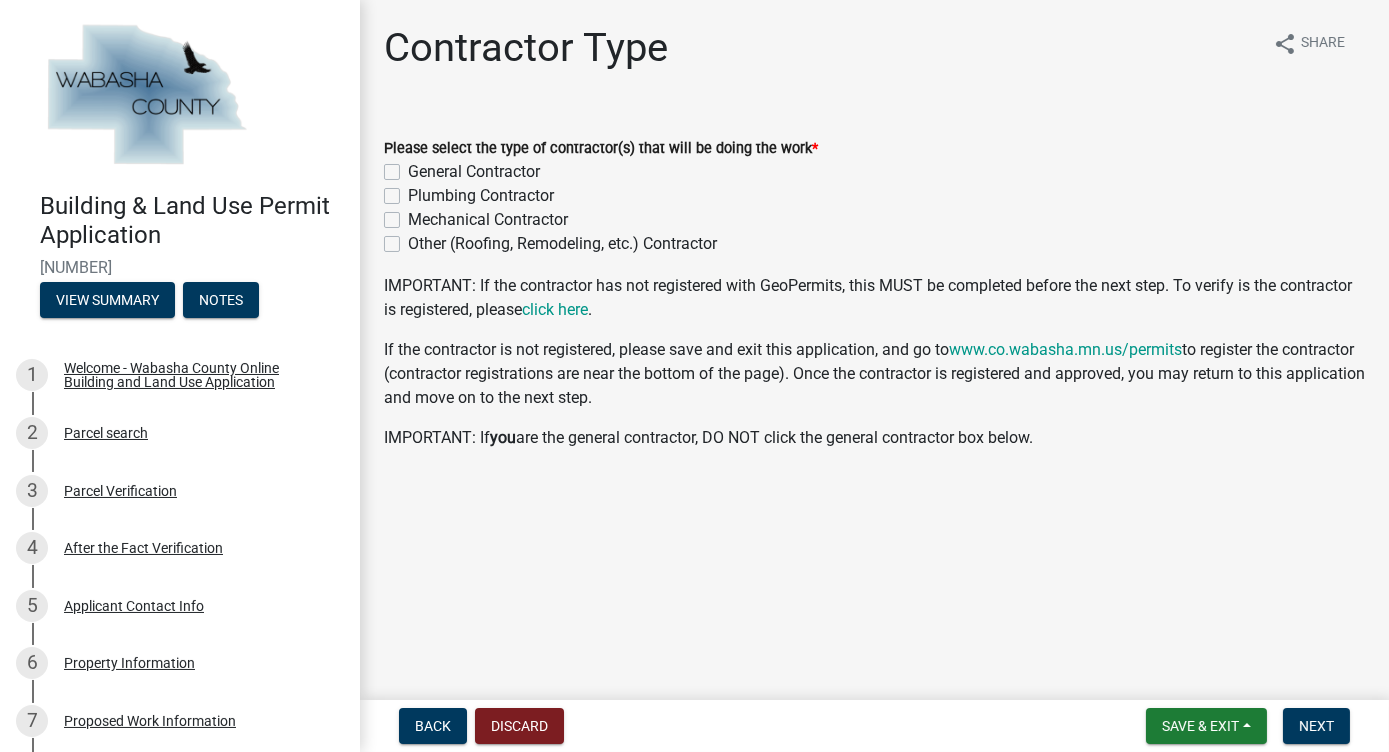 click on "General Contractor" 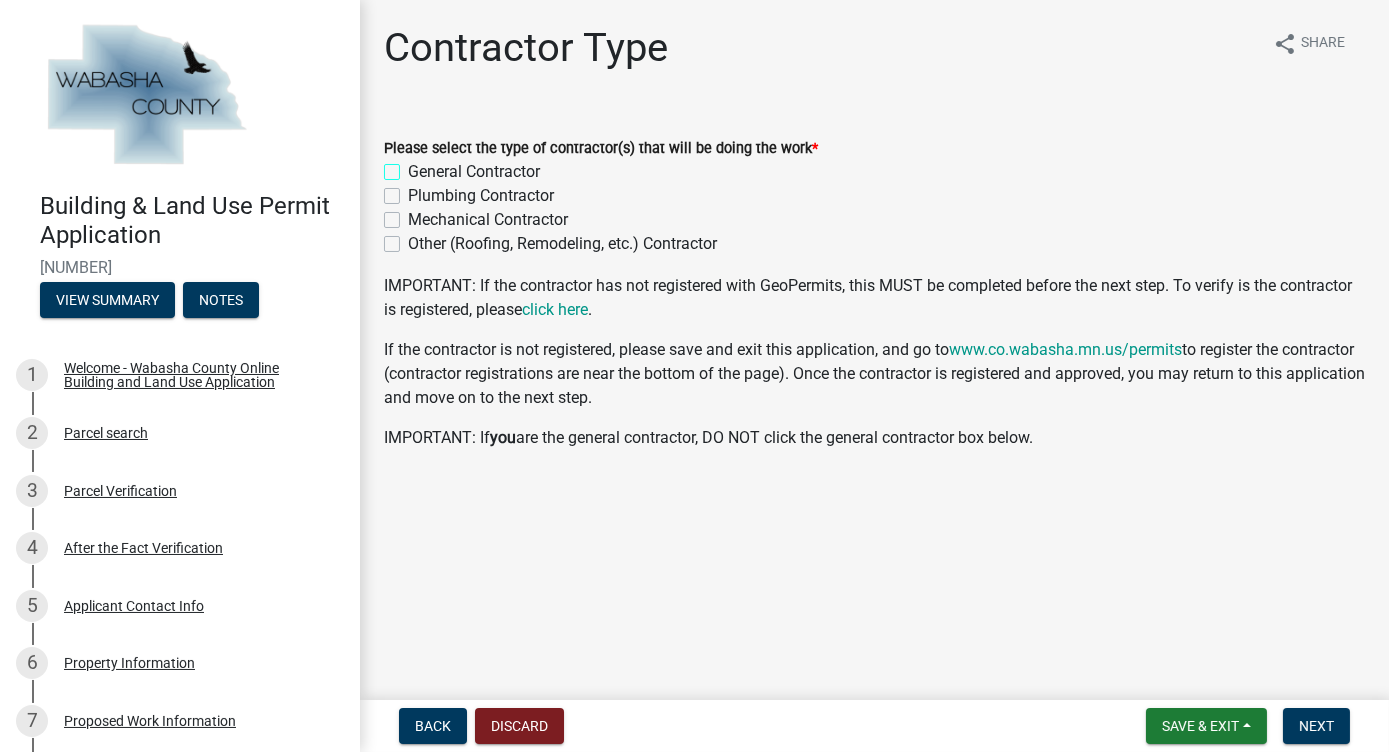 click on "General Contractor" at bounding box center (414, 166) 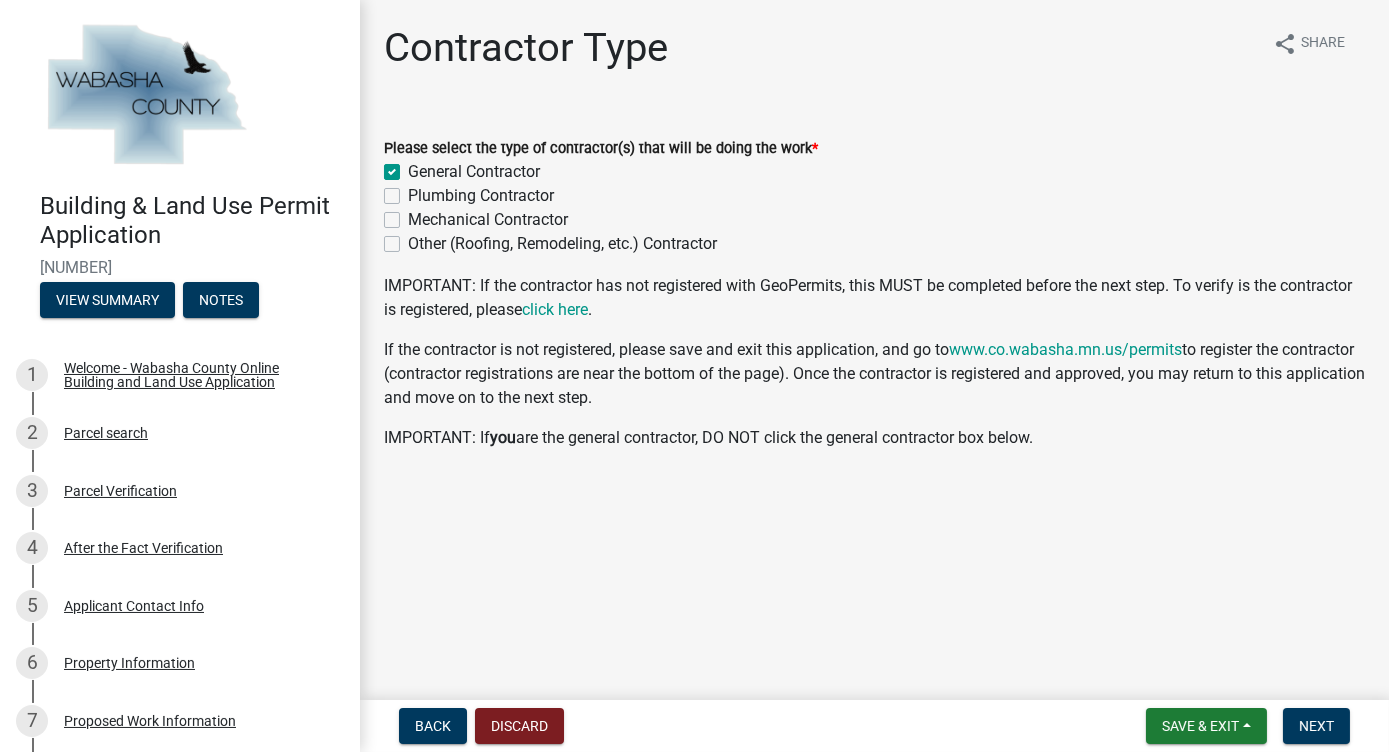 checkbox on "true" 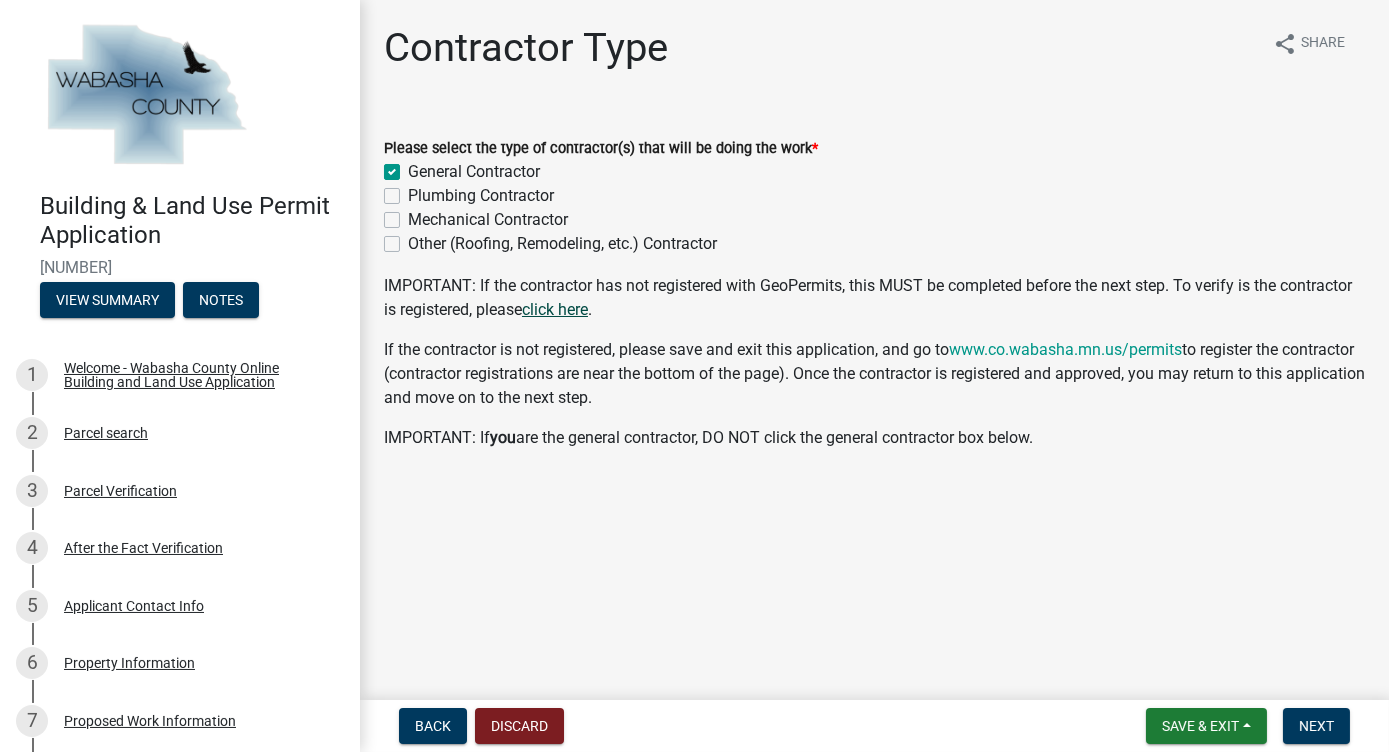 click on "click here" 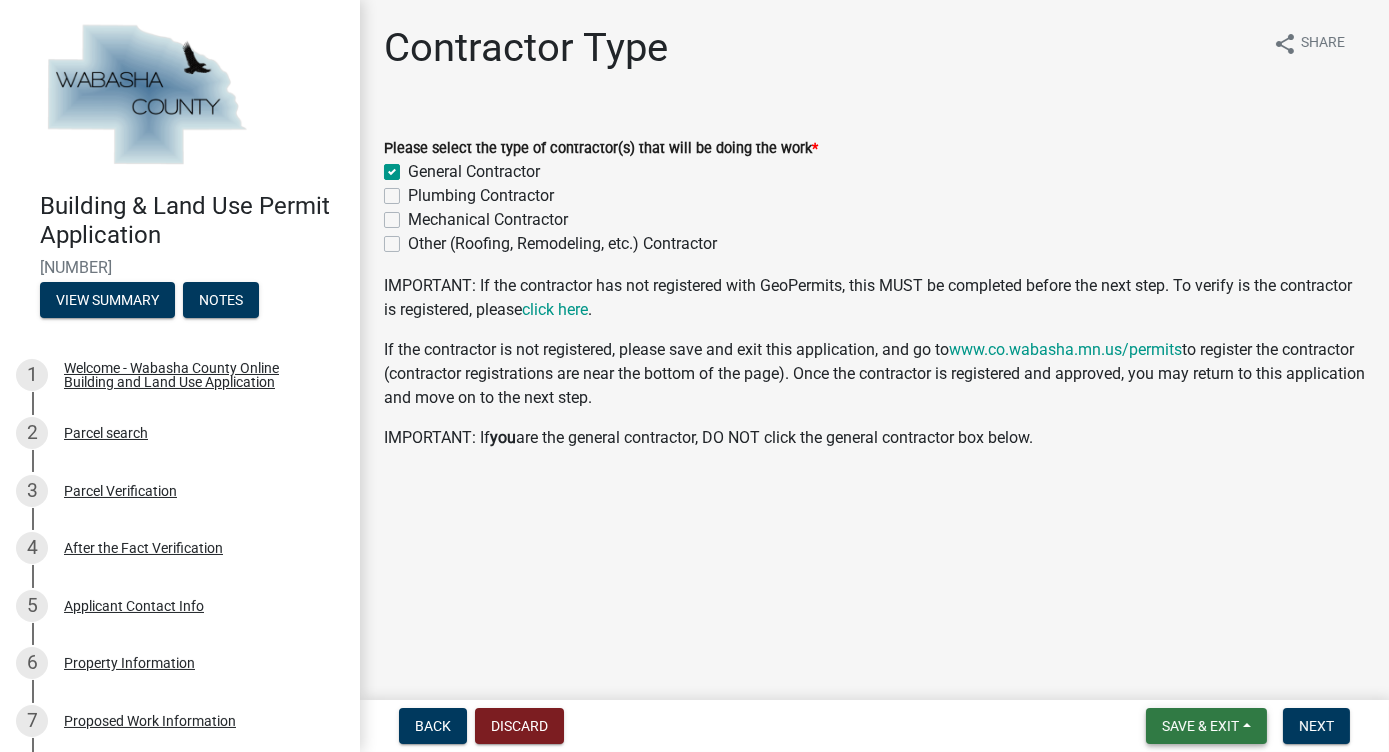 click on "Save & Exit" at bounding box center [1200, 726] 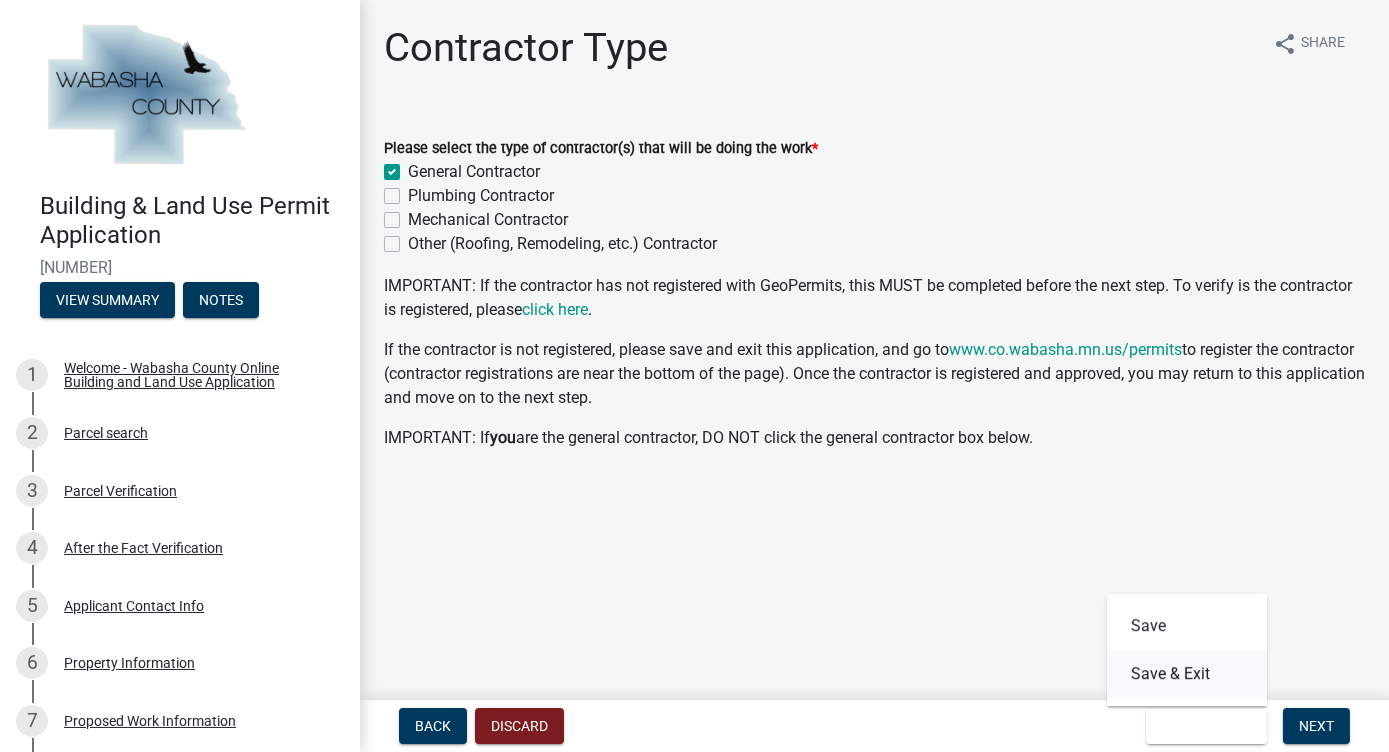 click on "Save & Exit" at bounding box center (1187, 674) 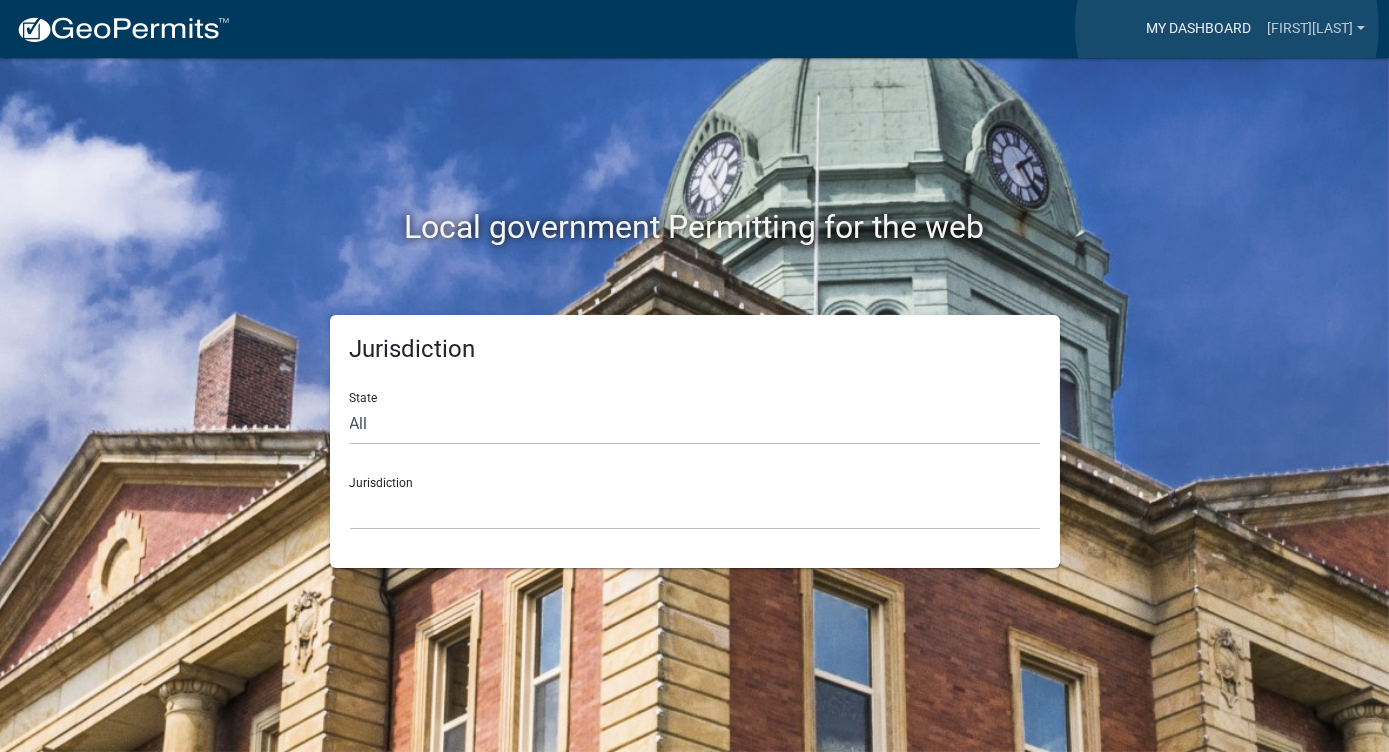 click on "My Dashboard" at bounding box center (1198, 29) 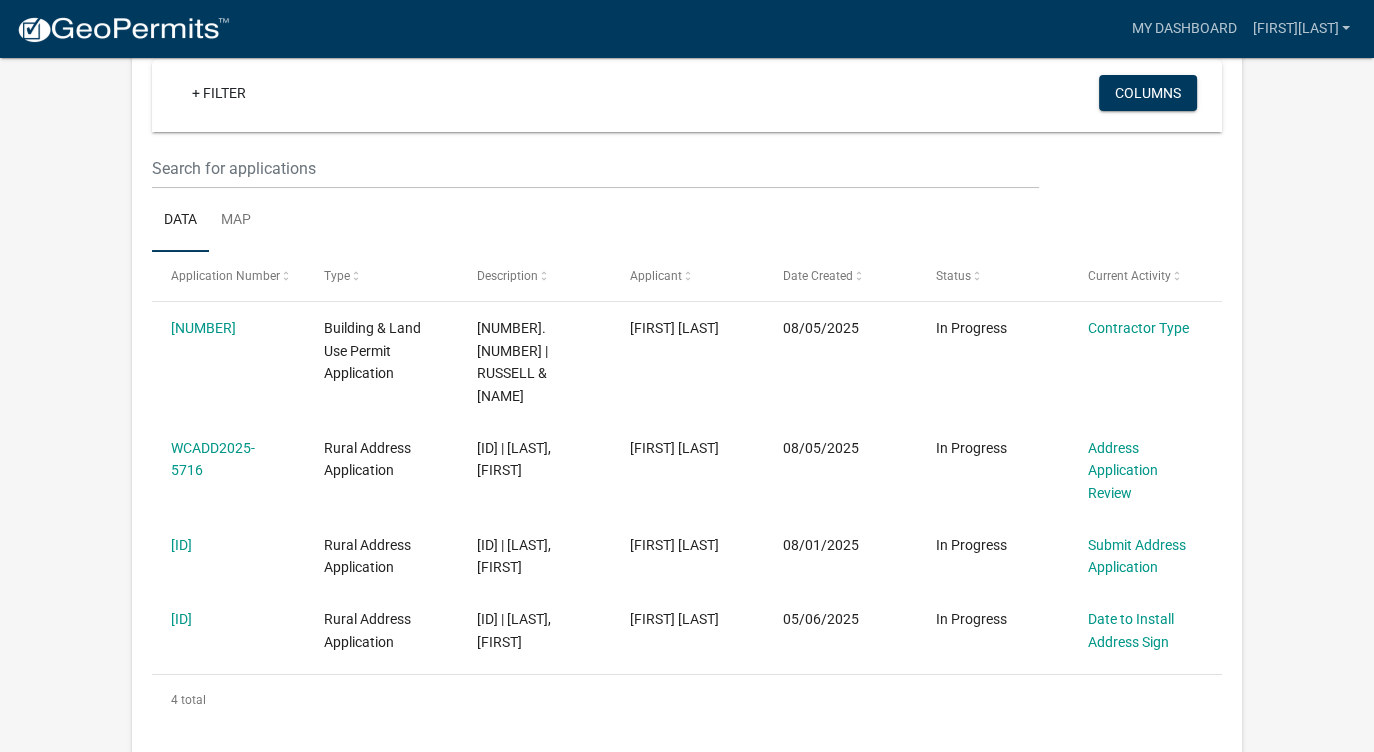 scroll, scrollTop: 233, scrollLeft: 0, axis: vertical 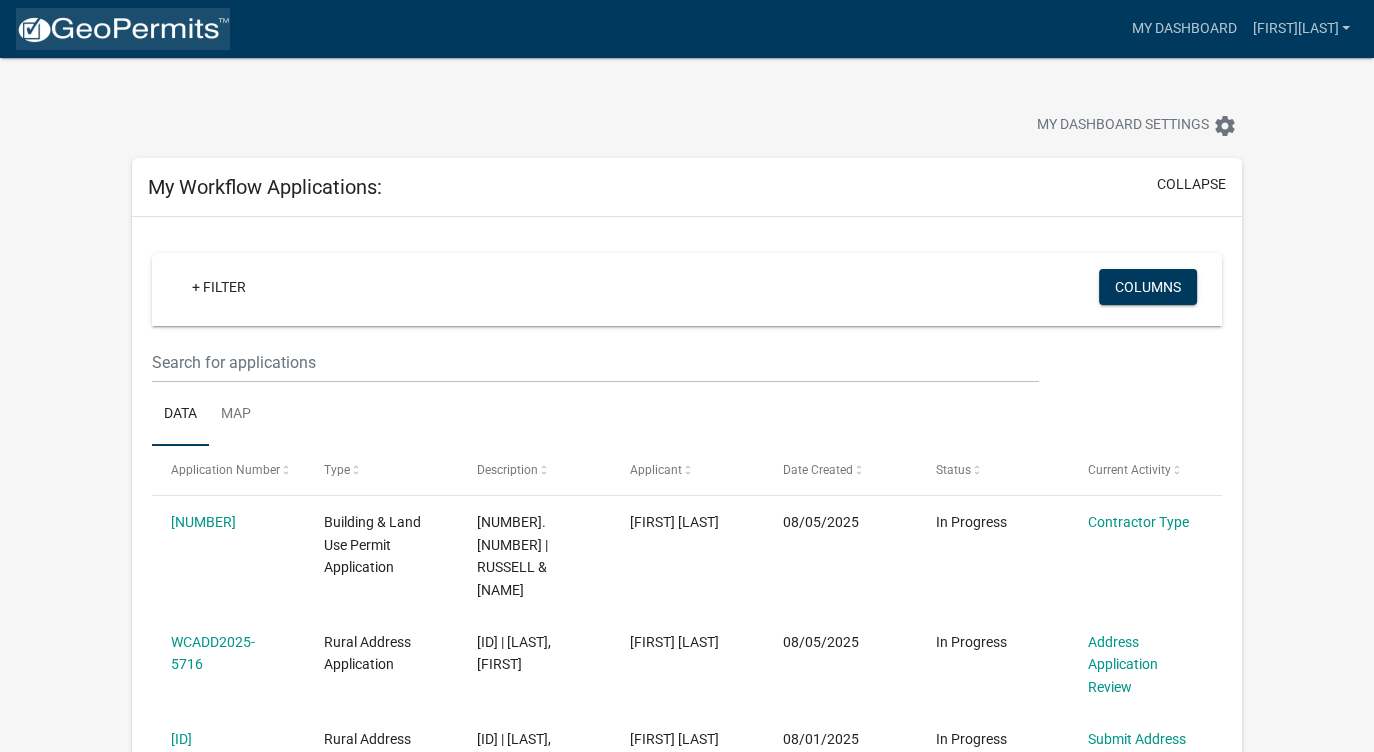 click 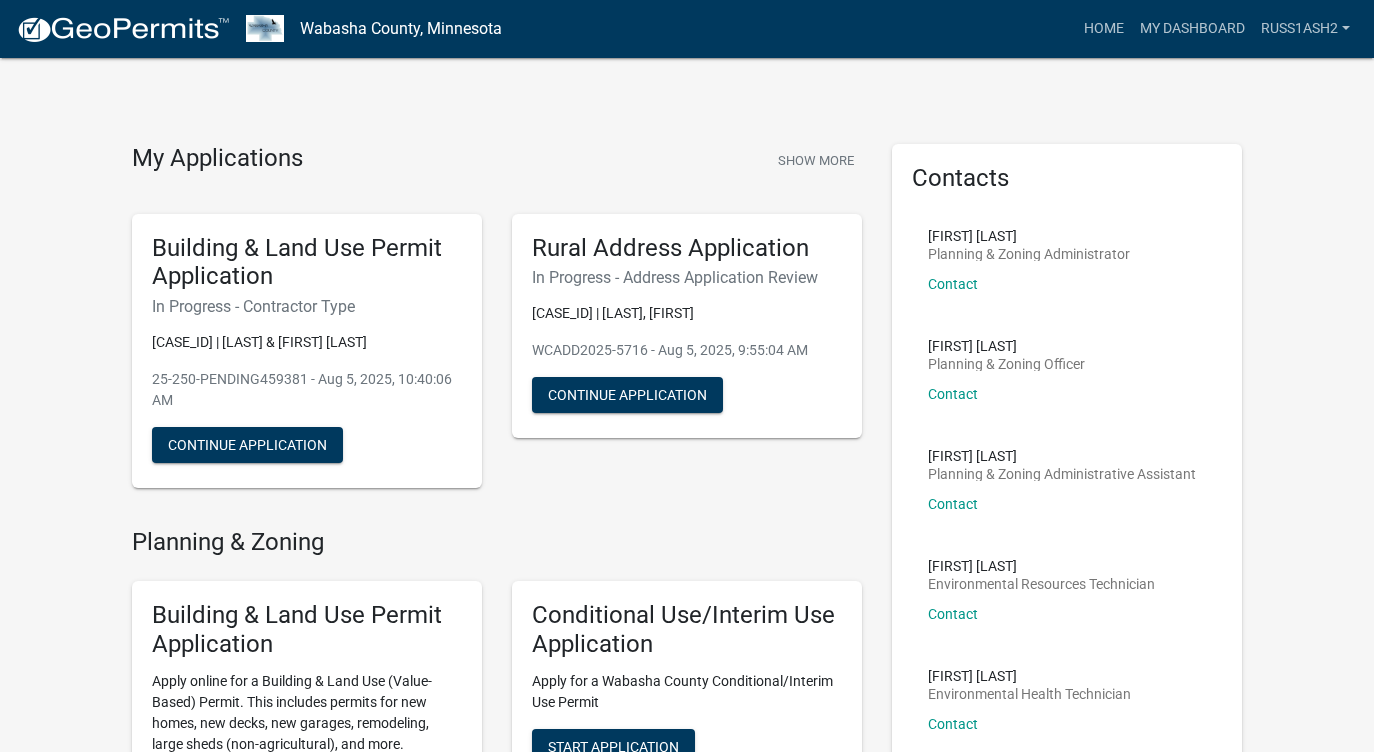 scroll, scrollTop: 0, scrollLeft: 0, axis: both 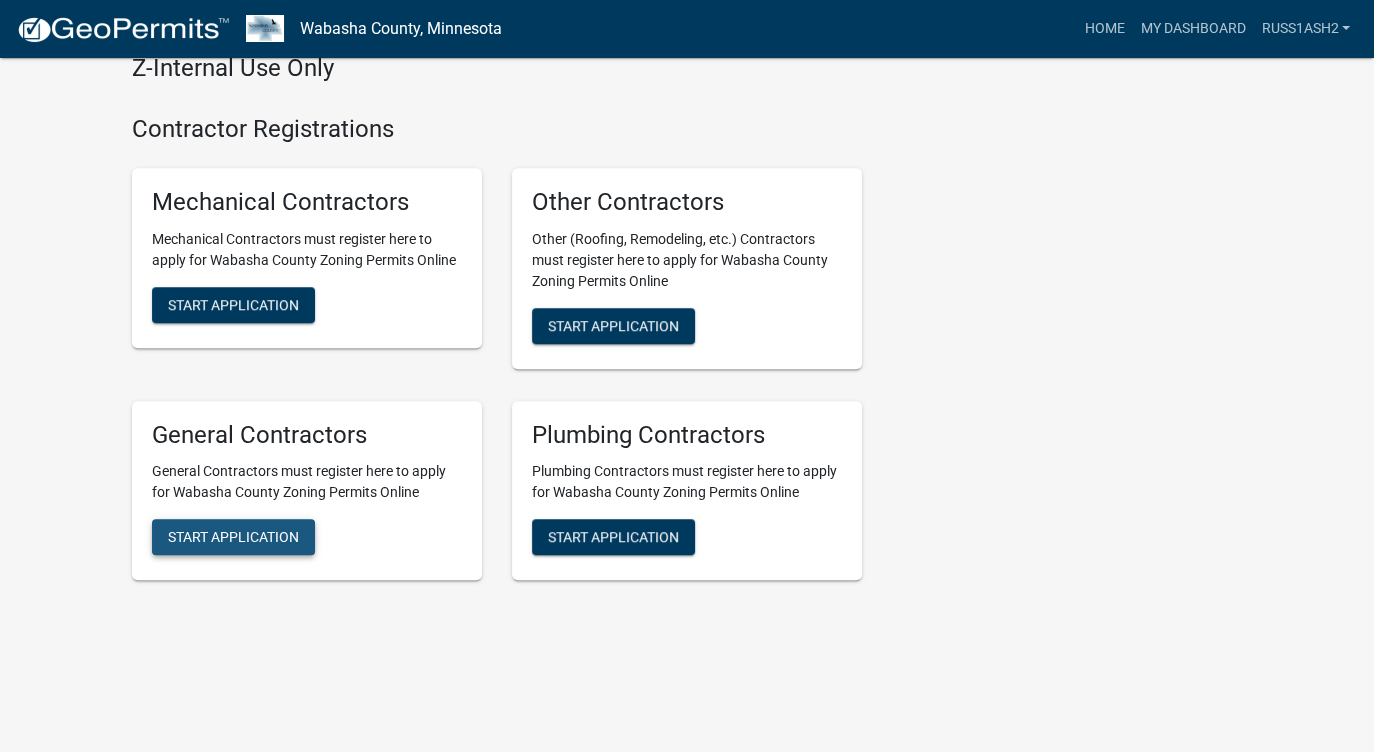 click on "Start Application" at bounding box center (233, 537) 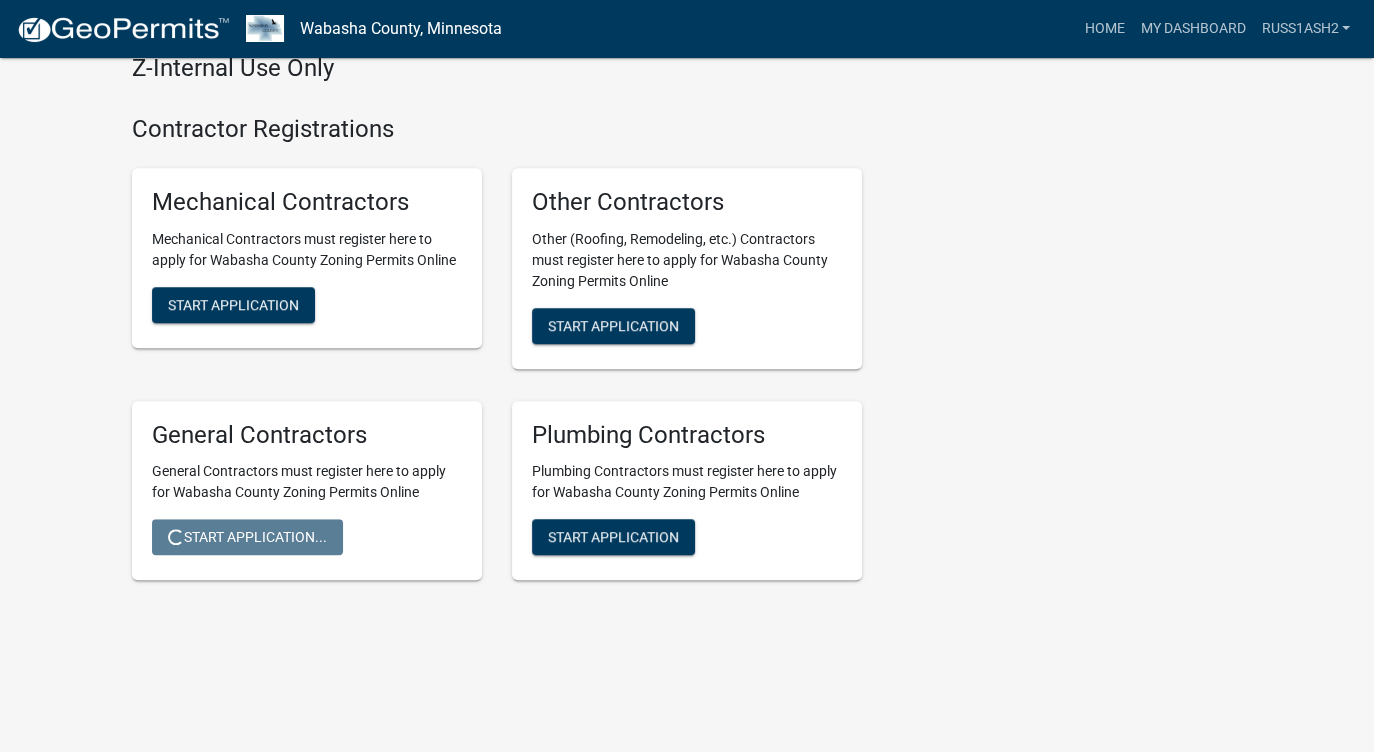 scroll, scrollTop: 0, scrollLeft: 0, axis: both 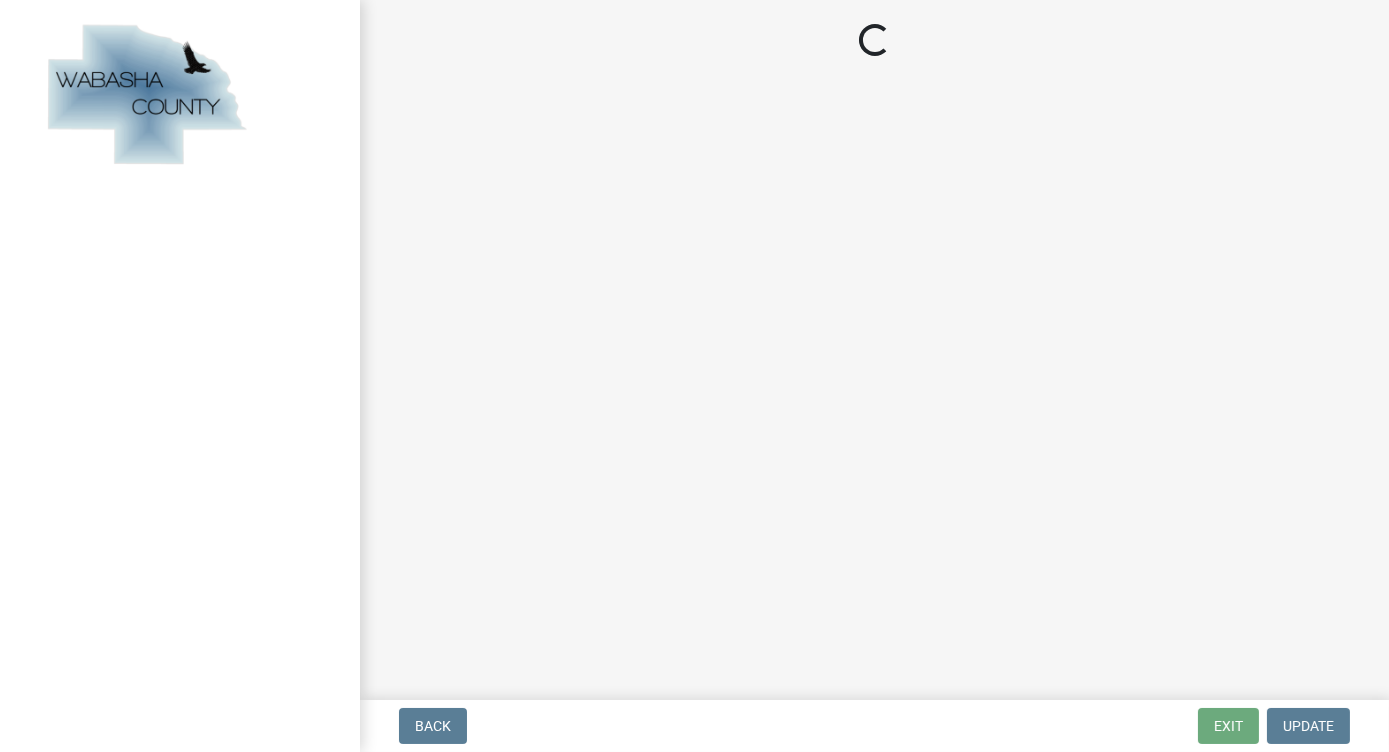 select on "MN" 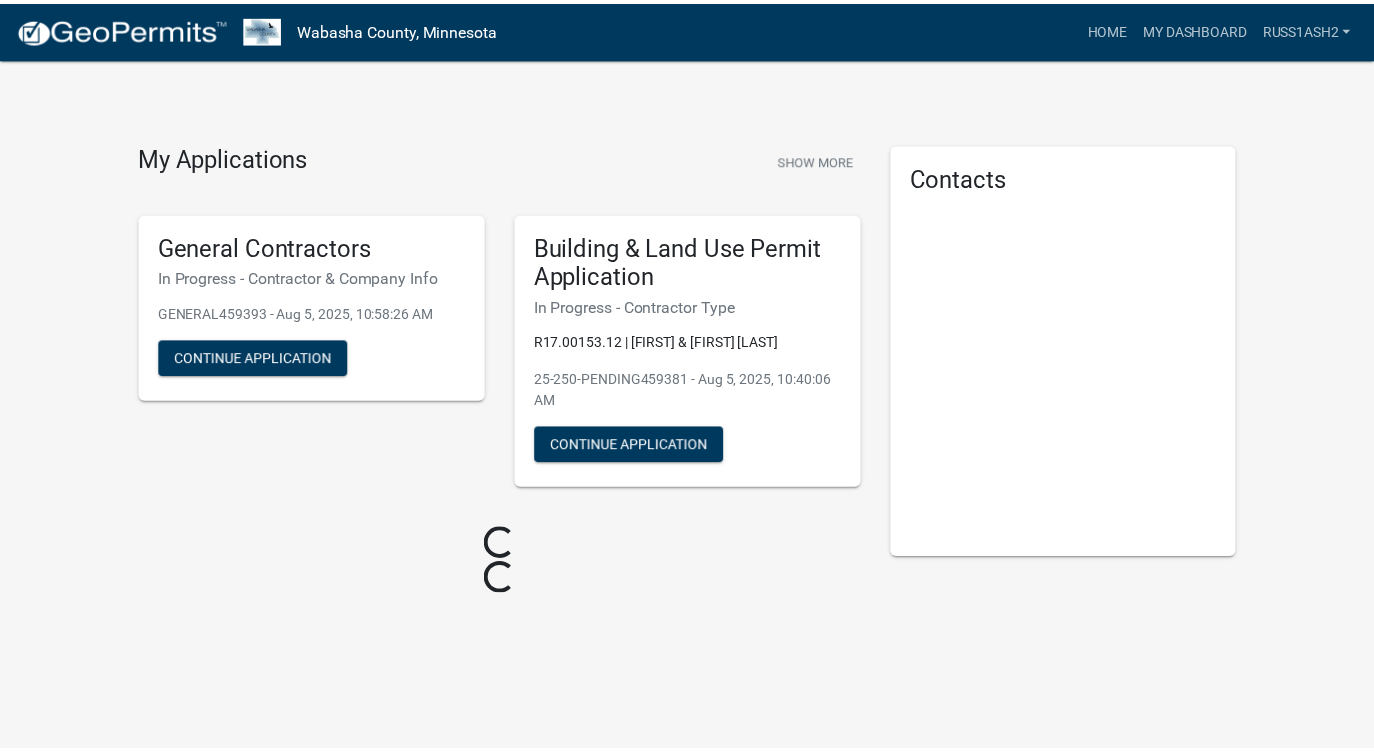 scroll, scrollTop: 0, scrollLeft: 0, axis: both 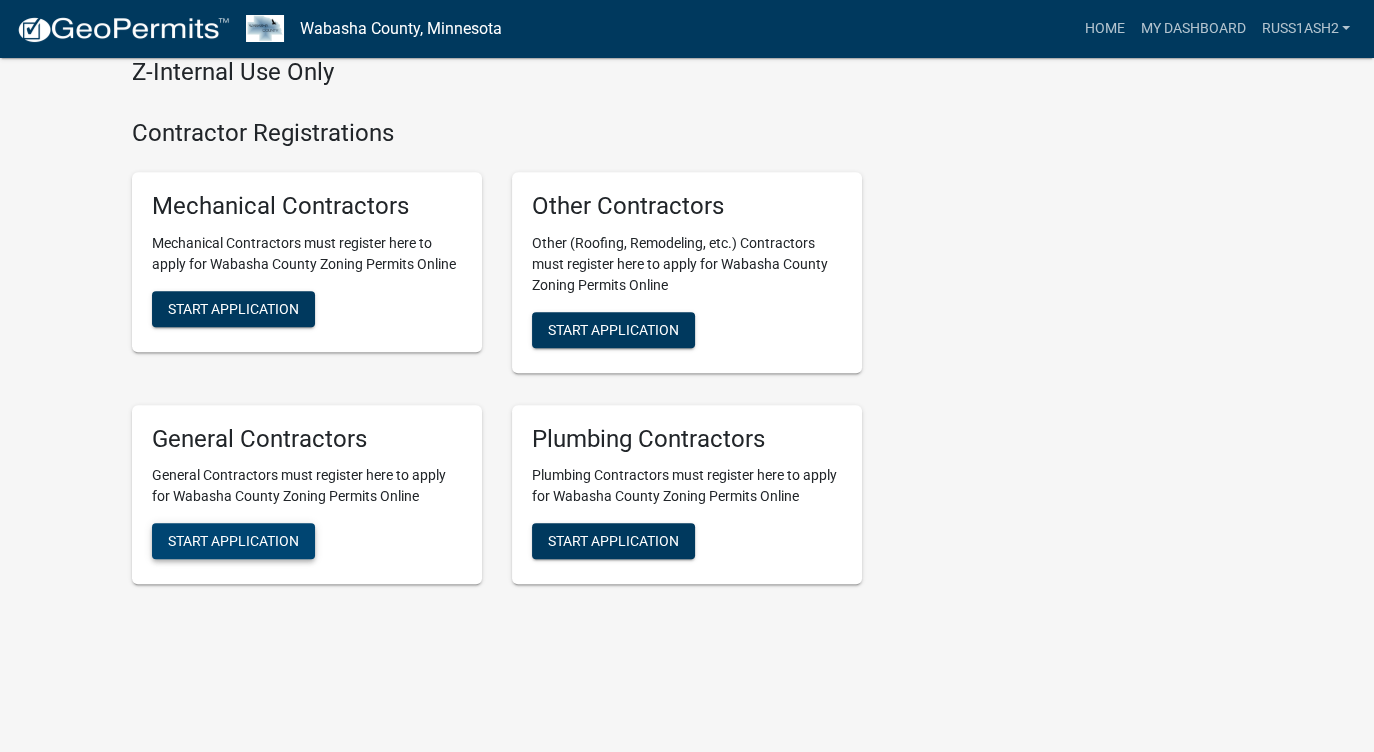 click on "Start Application" at bounding box center (233, 541) 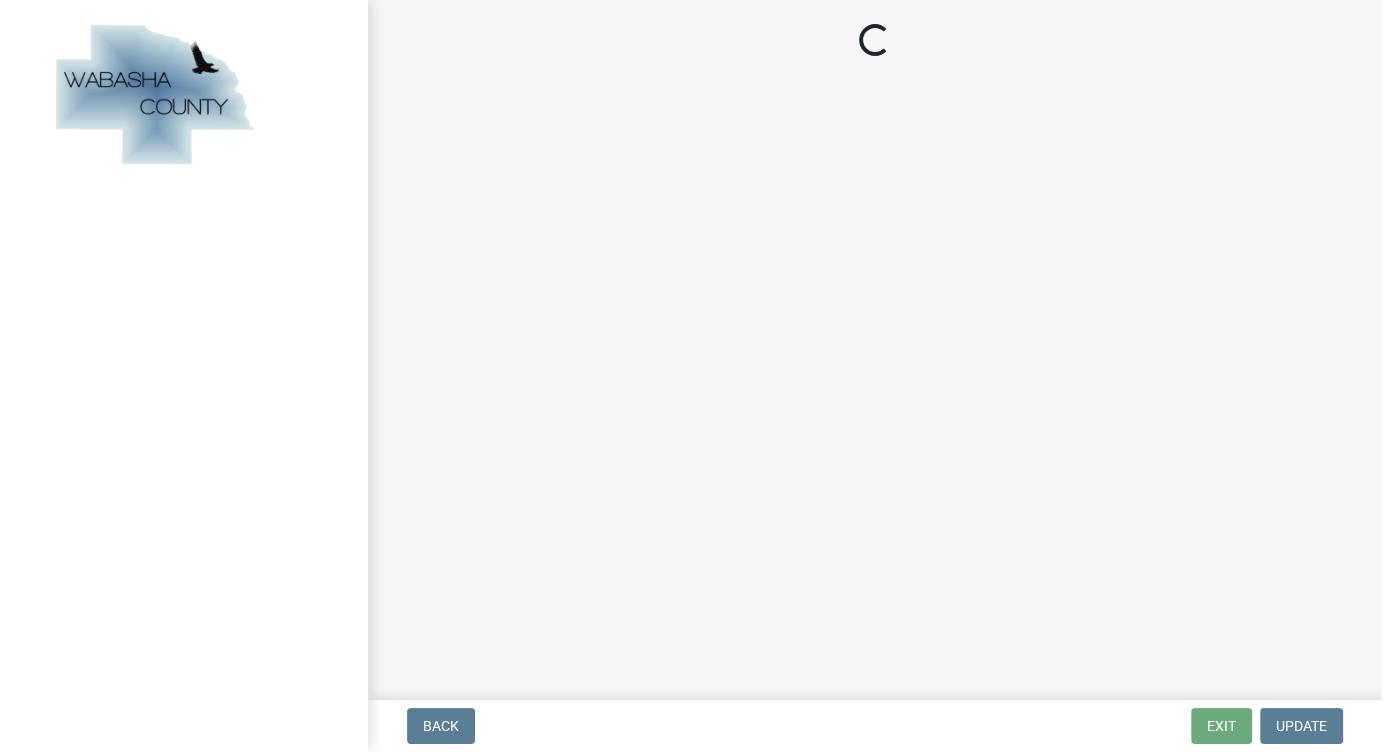 scroll, scrollTop: 0, scrollLeft: 0, axis: both 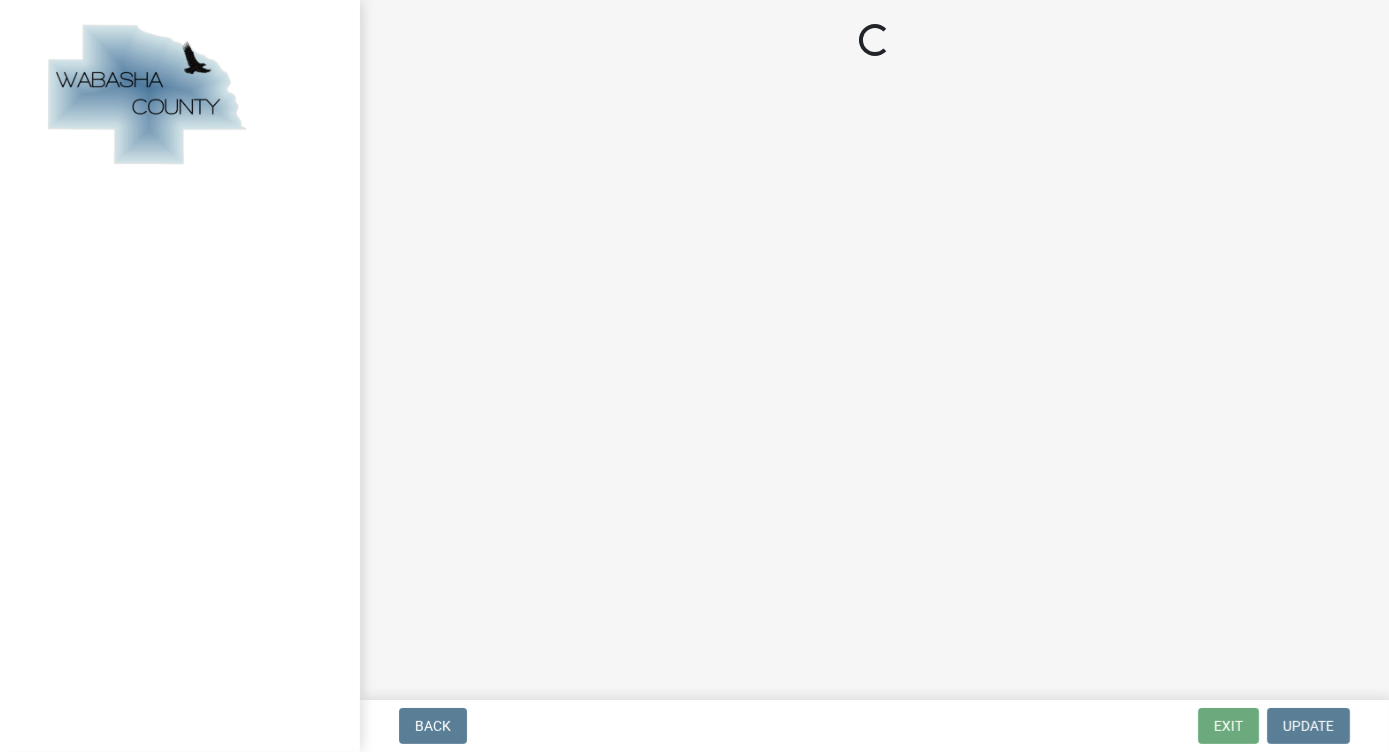 select on "MN" 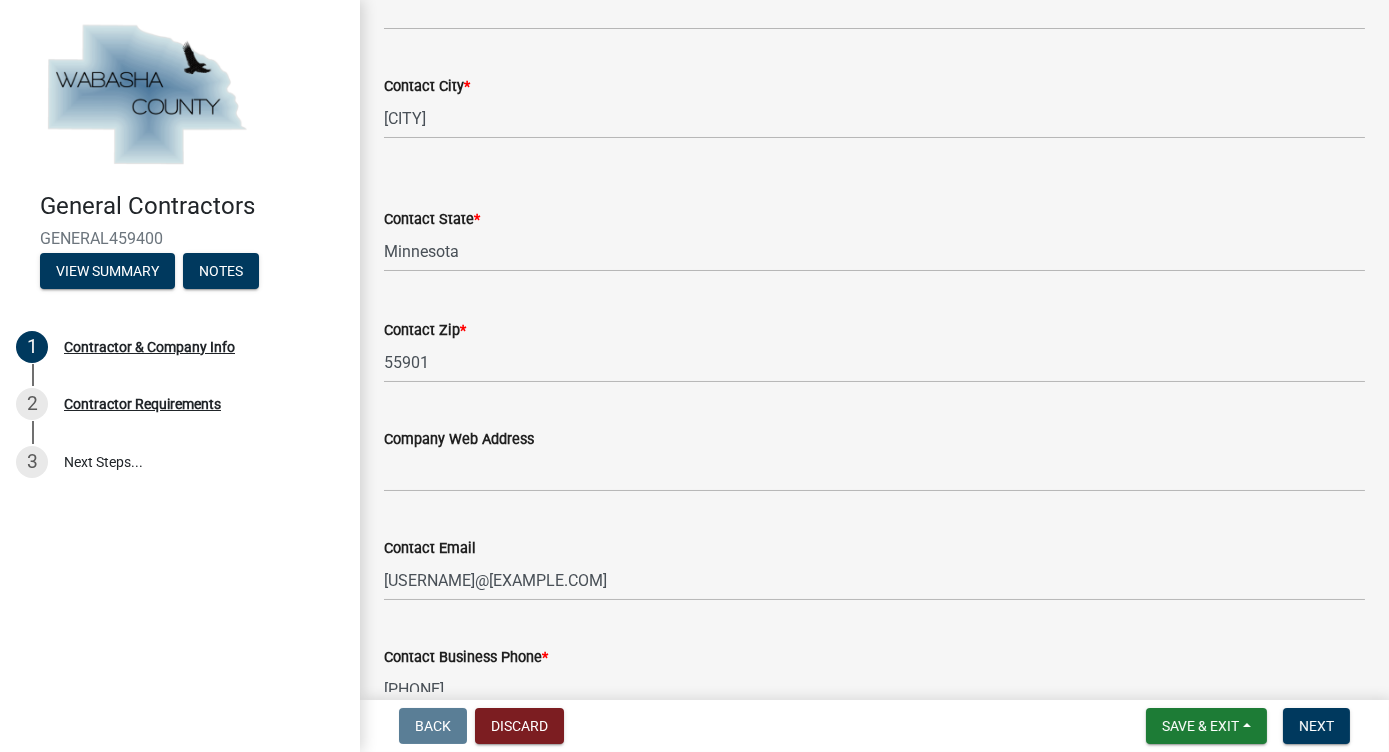 scroll, scrollTop: 0, scrollLeft: 0, axis: both 